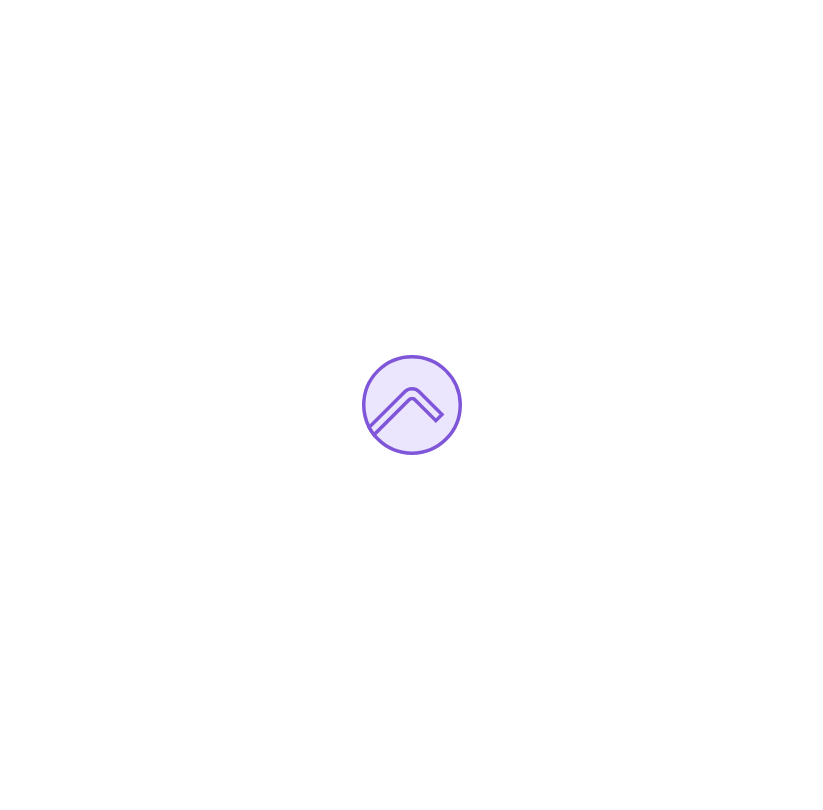 scroll, scrollTop: 0, scrollLeft: 0, axis: both 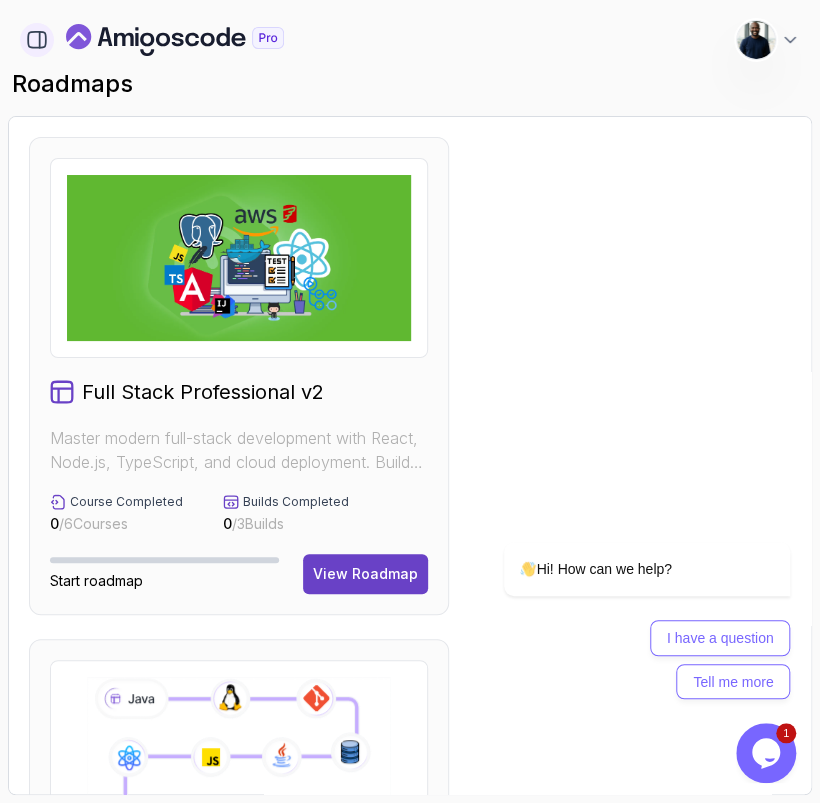 drag, startPoint x: 29, startPoint y: 55, endPoint x: 32, endPoint y: 41, distance: 14.3178215 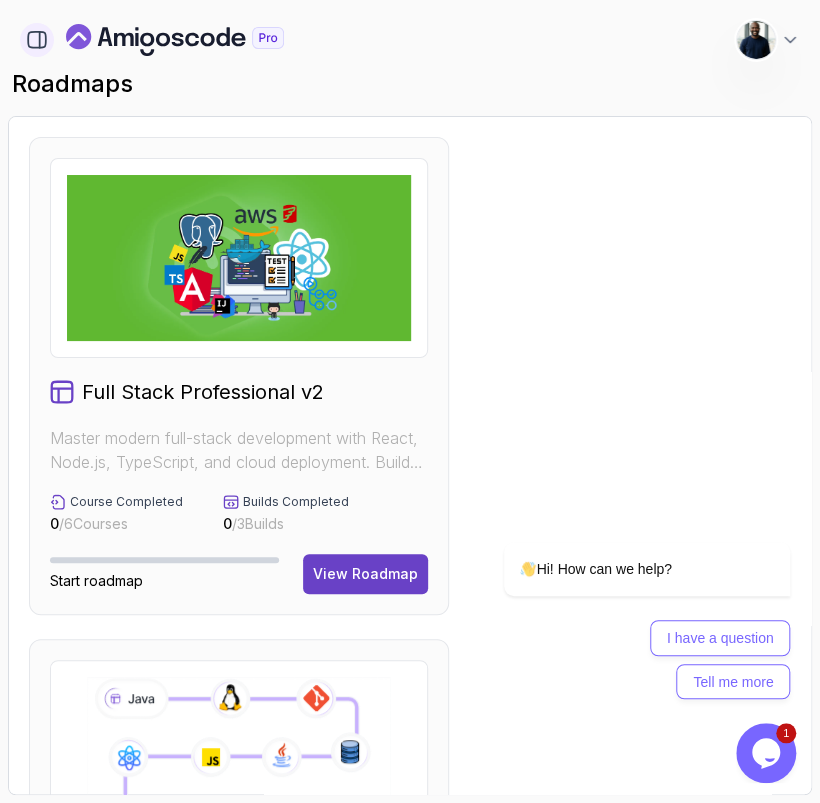 click 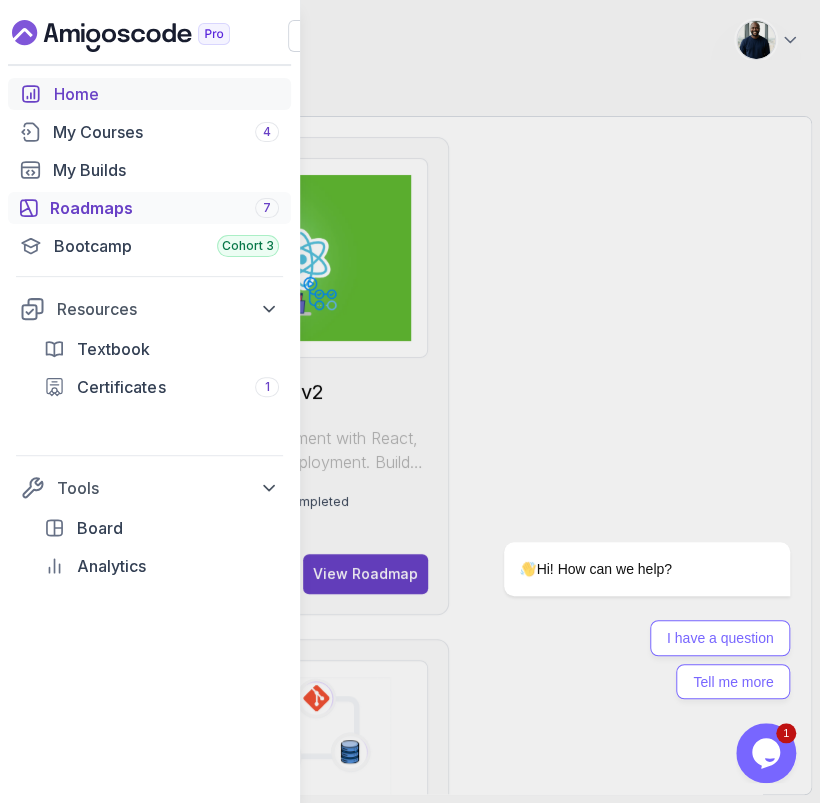 click on "Home" at bounding box center [166, 94] 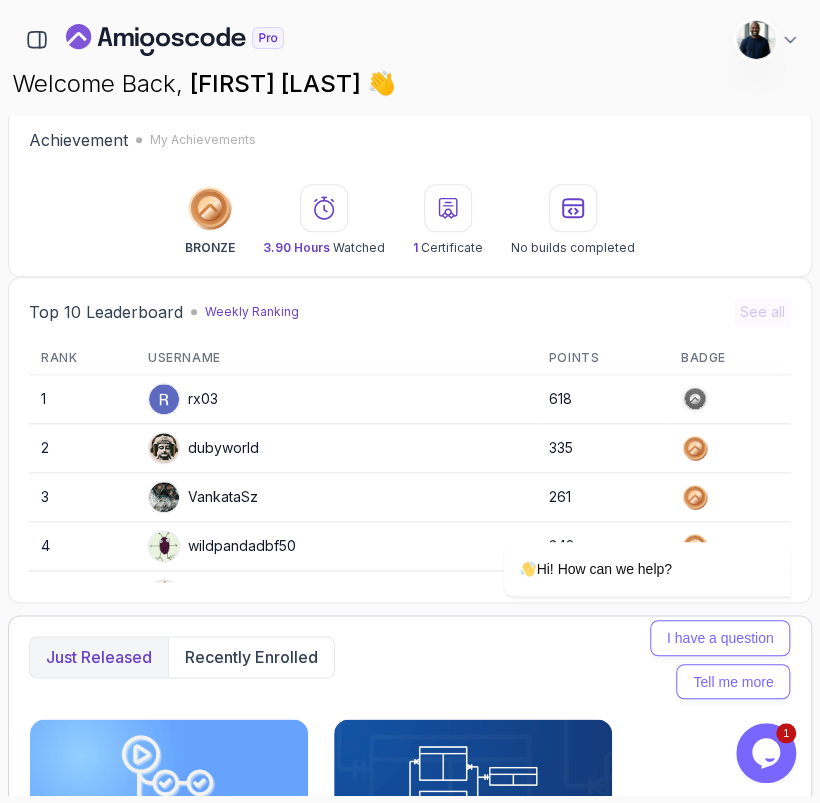scroll, scrollTop: 500, scrollLeft: 0, axis: vertical 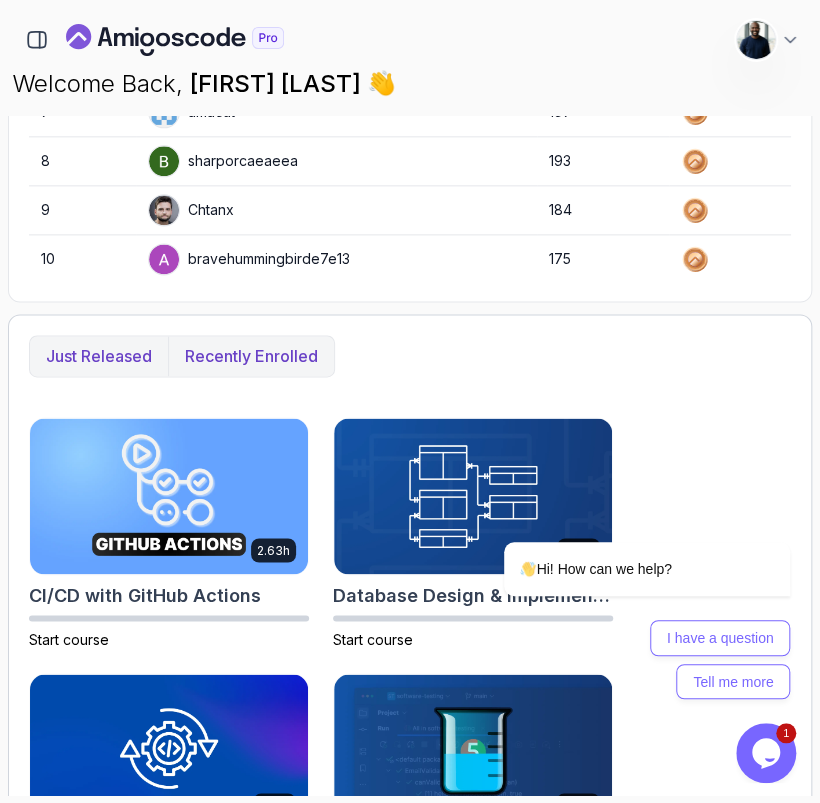 click on "Recently enrolled" at bounding box center (251, 356) 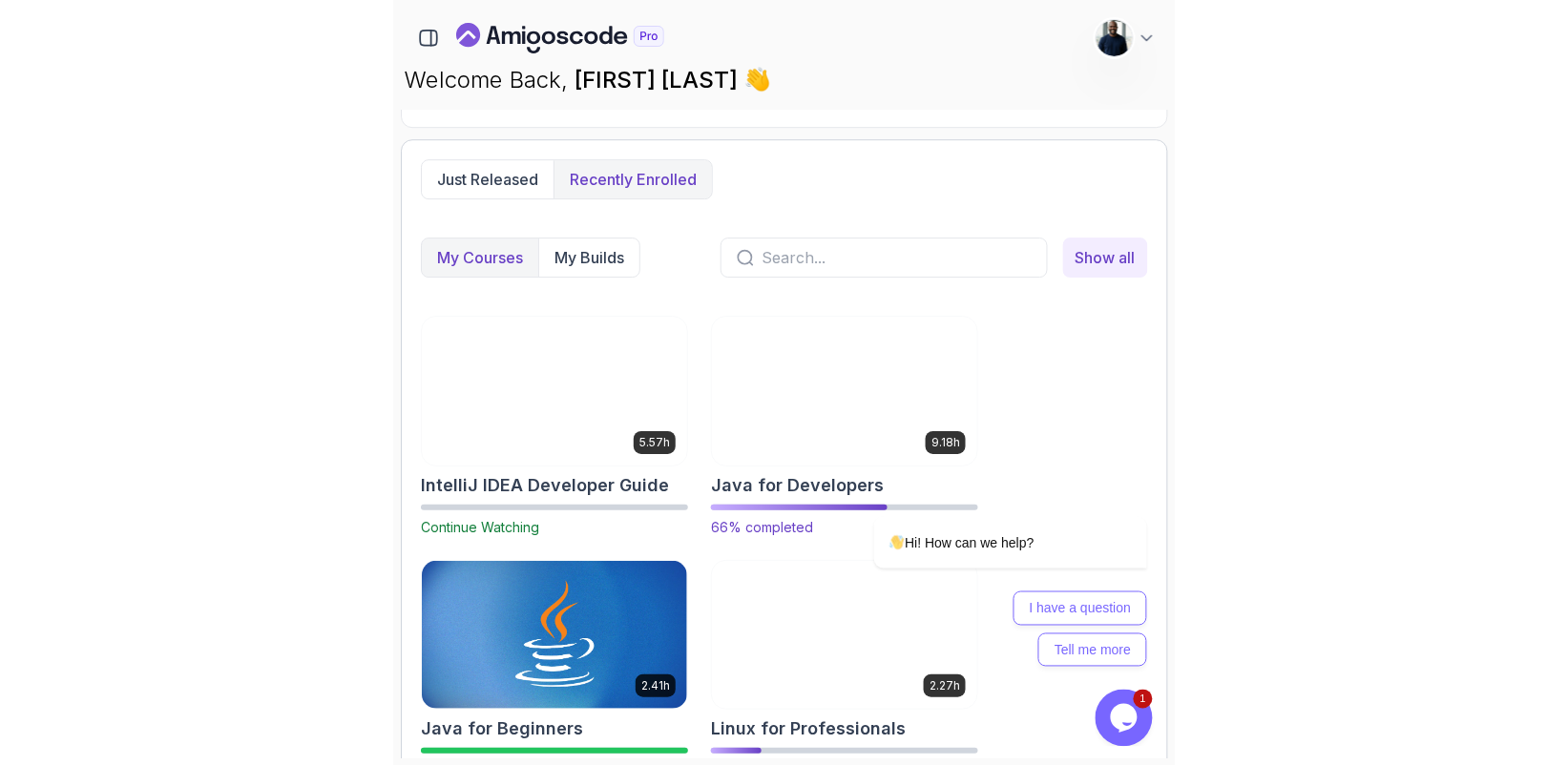 scroll, scrollTop: 954, scrollLeft: 0, axis: vertical 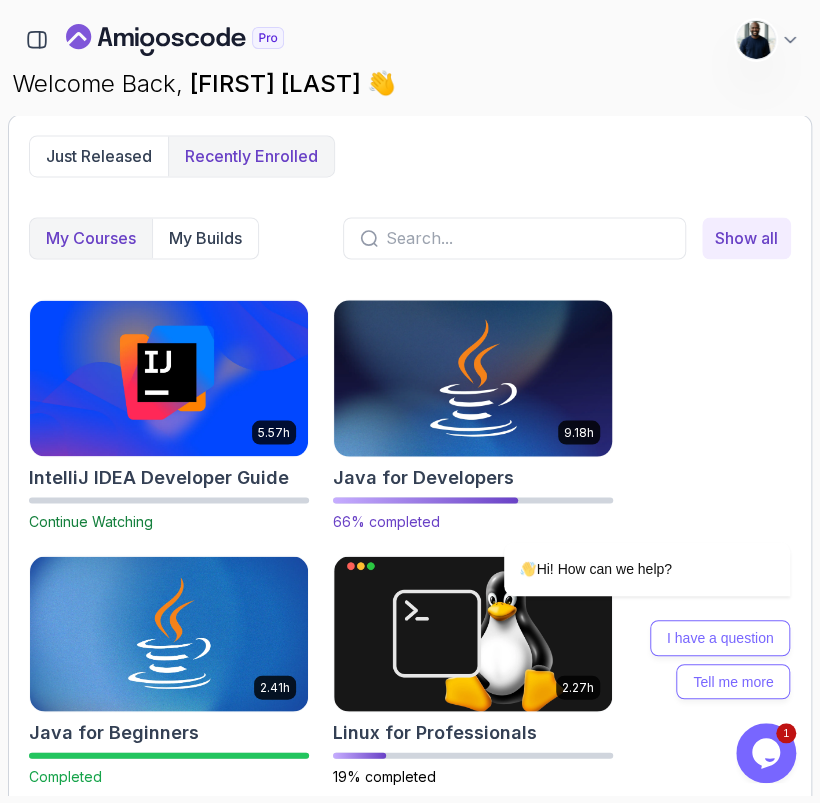 drag, startPoint x: 435, startPoint y: 403, endPoint x: 418, endPoint y: 396, distance: 18.384777 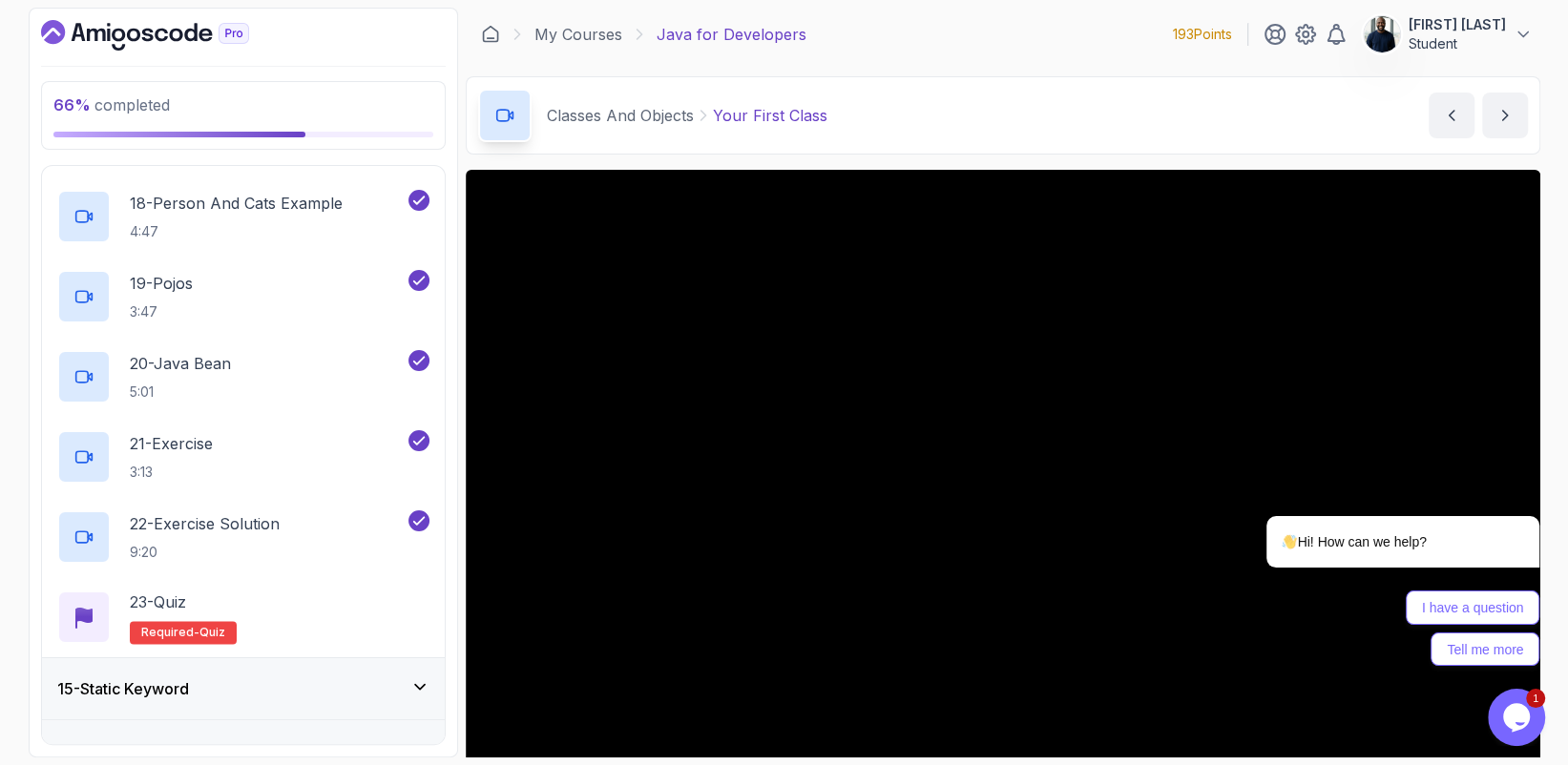 scroll, scrollTop: 2437, scrollLeft: 0, axis: vertical 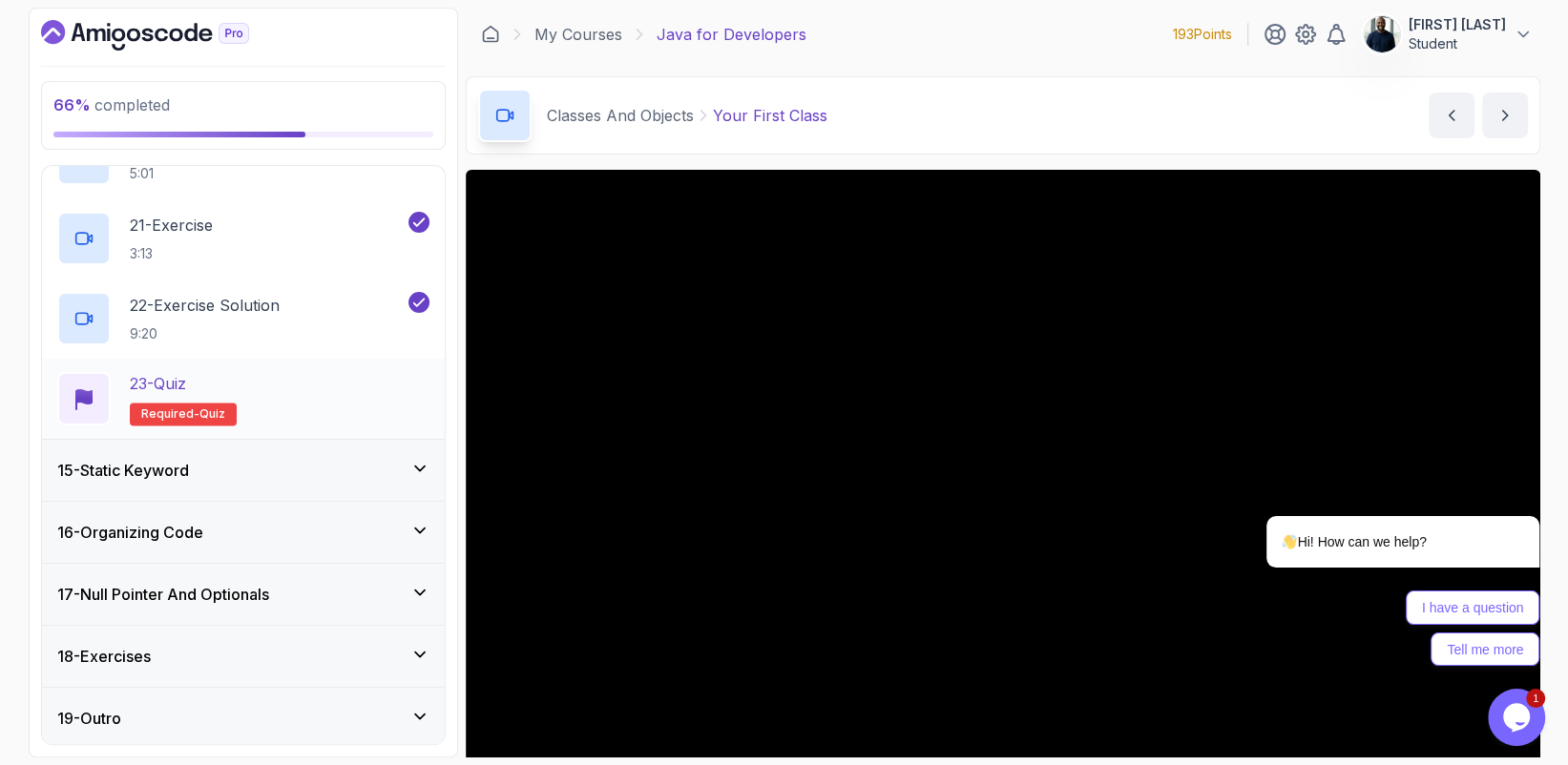 click on "23  -  Quiz" at bounding box center (183, 383) 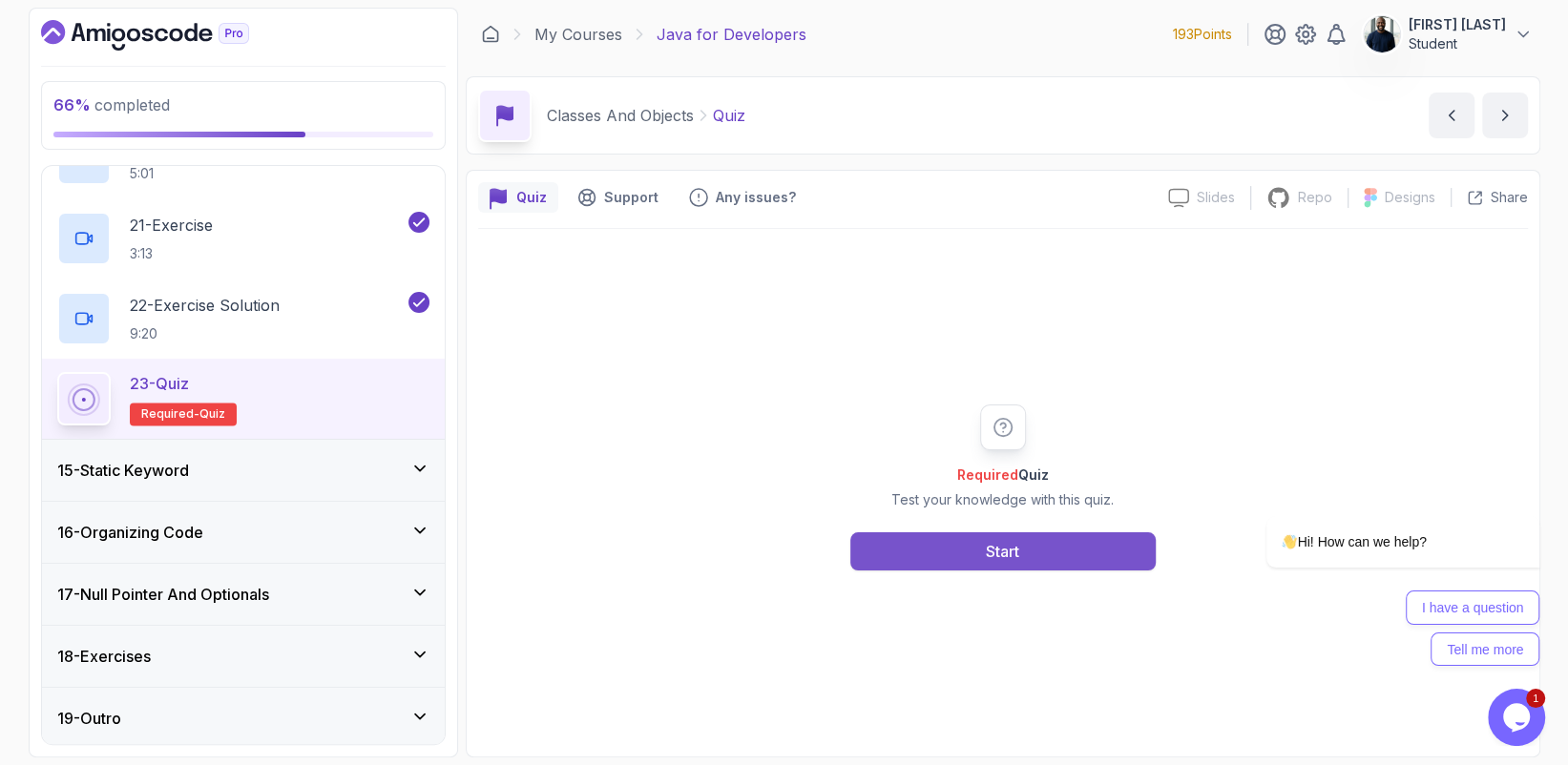 click on "Start" at bounding box center [1003, 551] 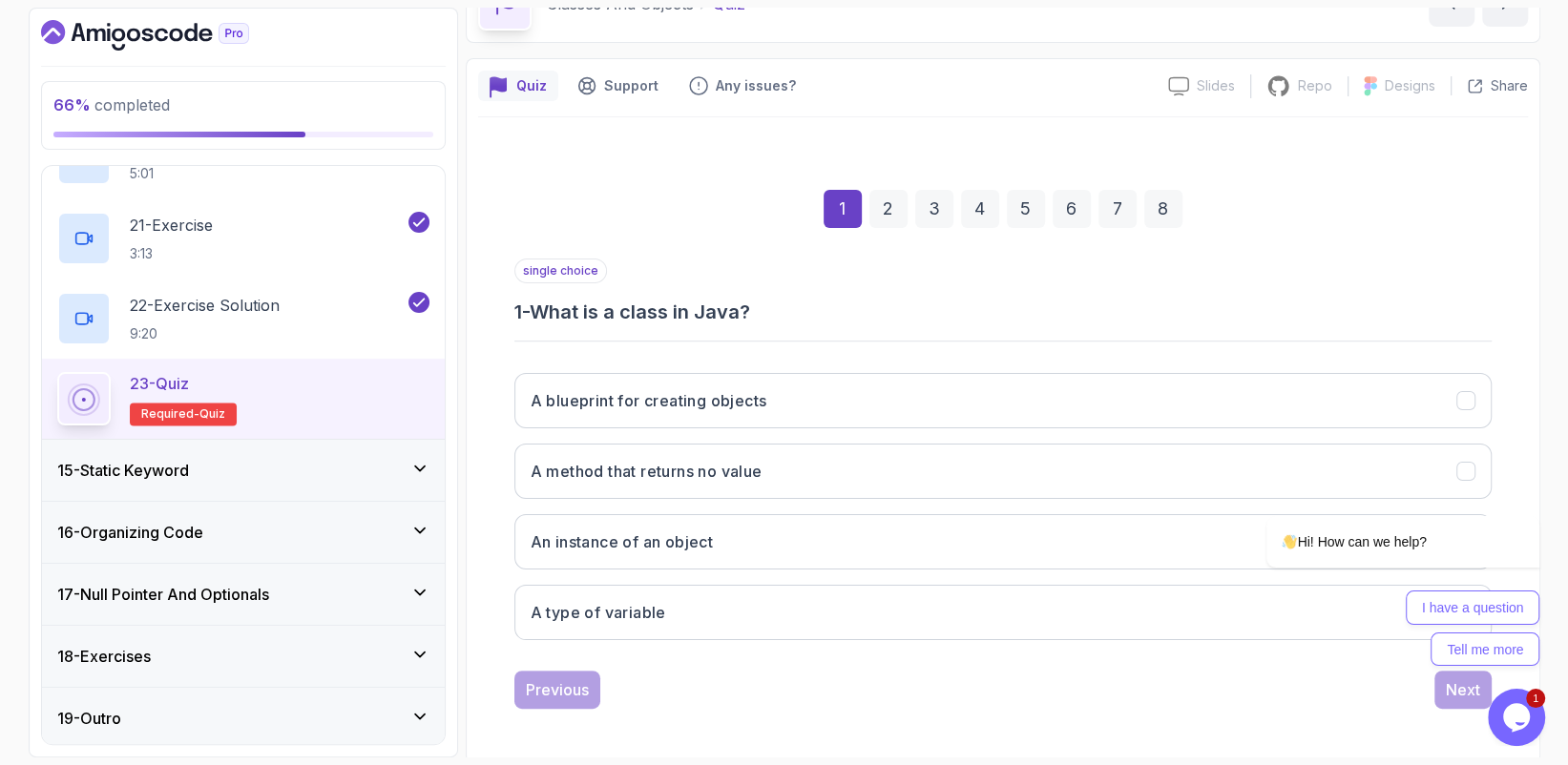 scroll, scrollTop: 114, scrollLeft: 0, axis: vertical 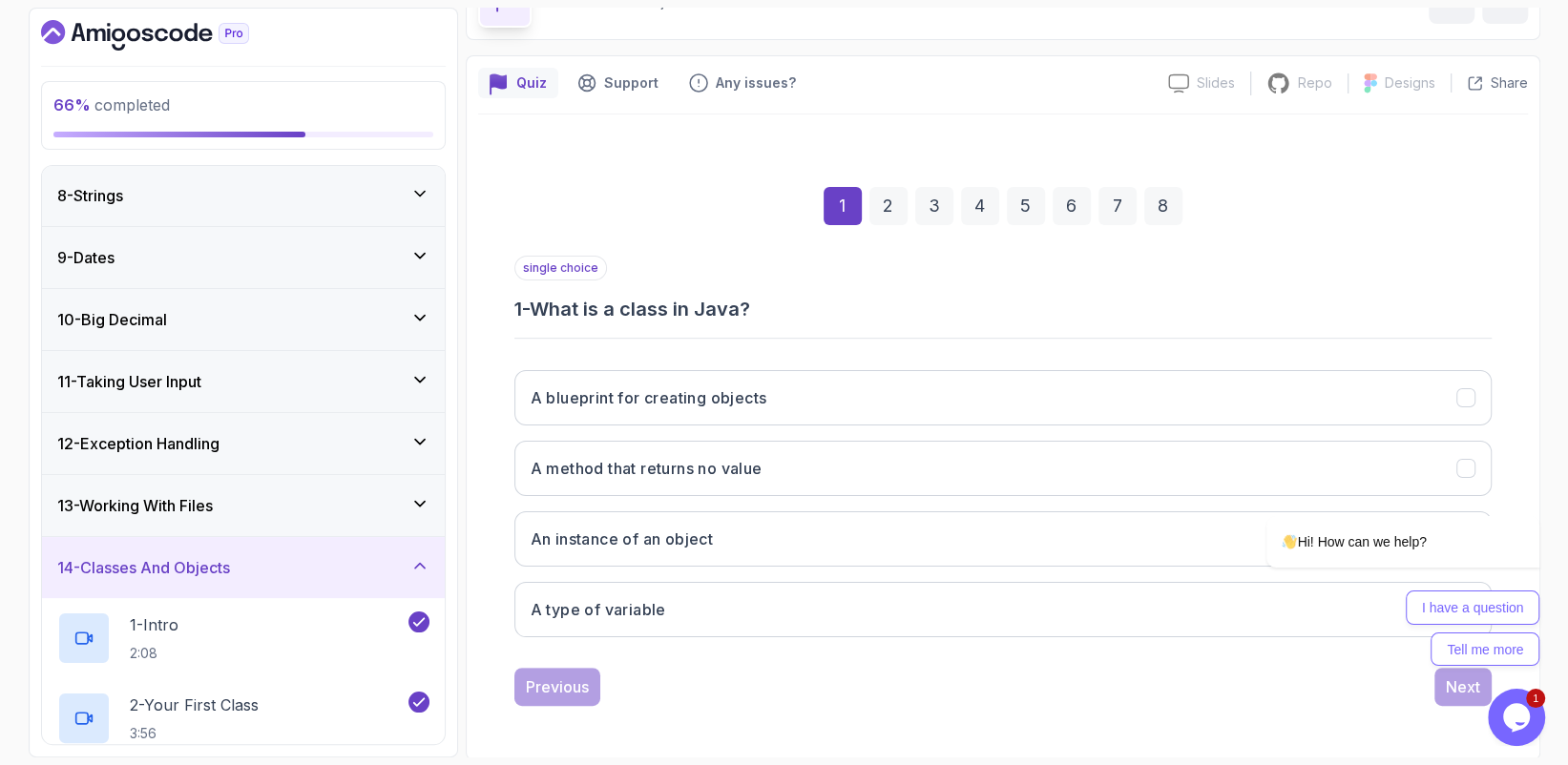 click on "13  -  Working With Files" at bounding box center [243, 506] 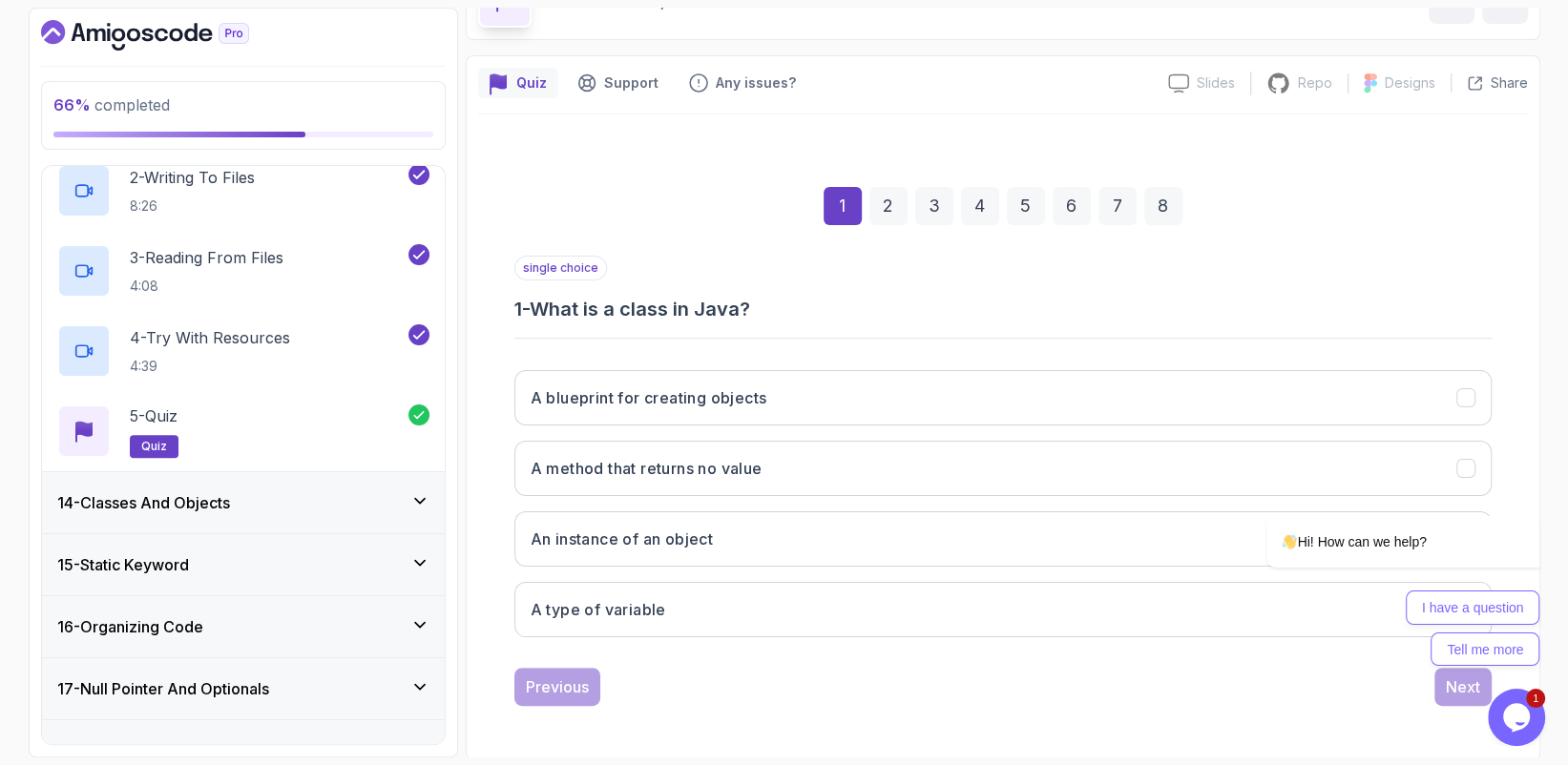 scroll, scrollTop: 996, scrollLeft: 0, axis: vertical 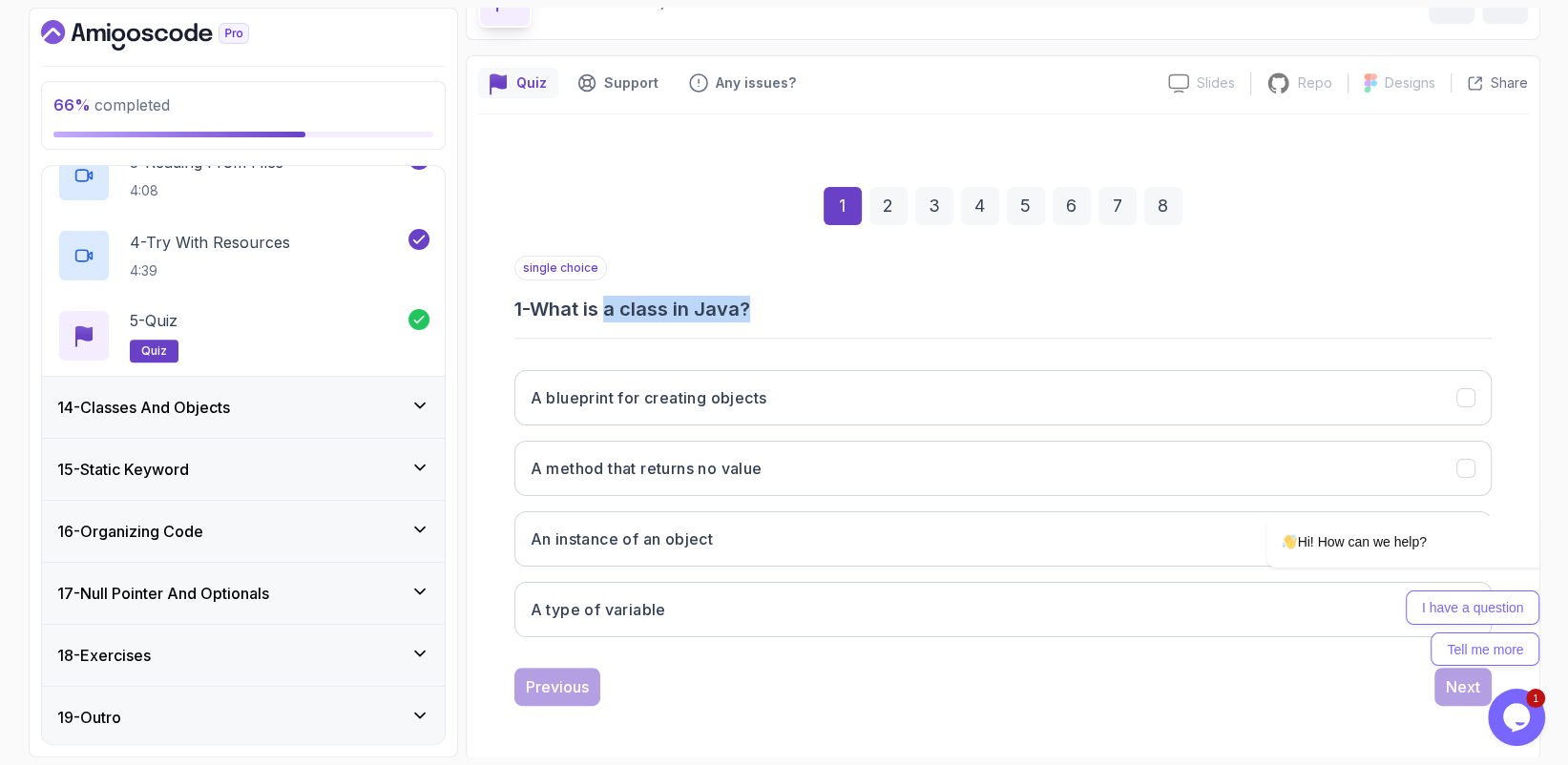 drag, startPoint x: 615, startPoint y: 308, endPoint x: 818, endPoint y: 316, distance: 203.15757 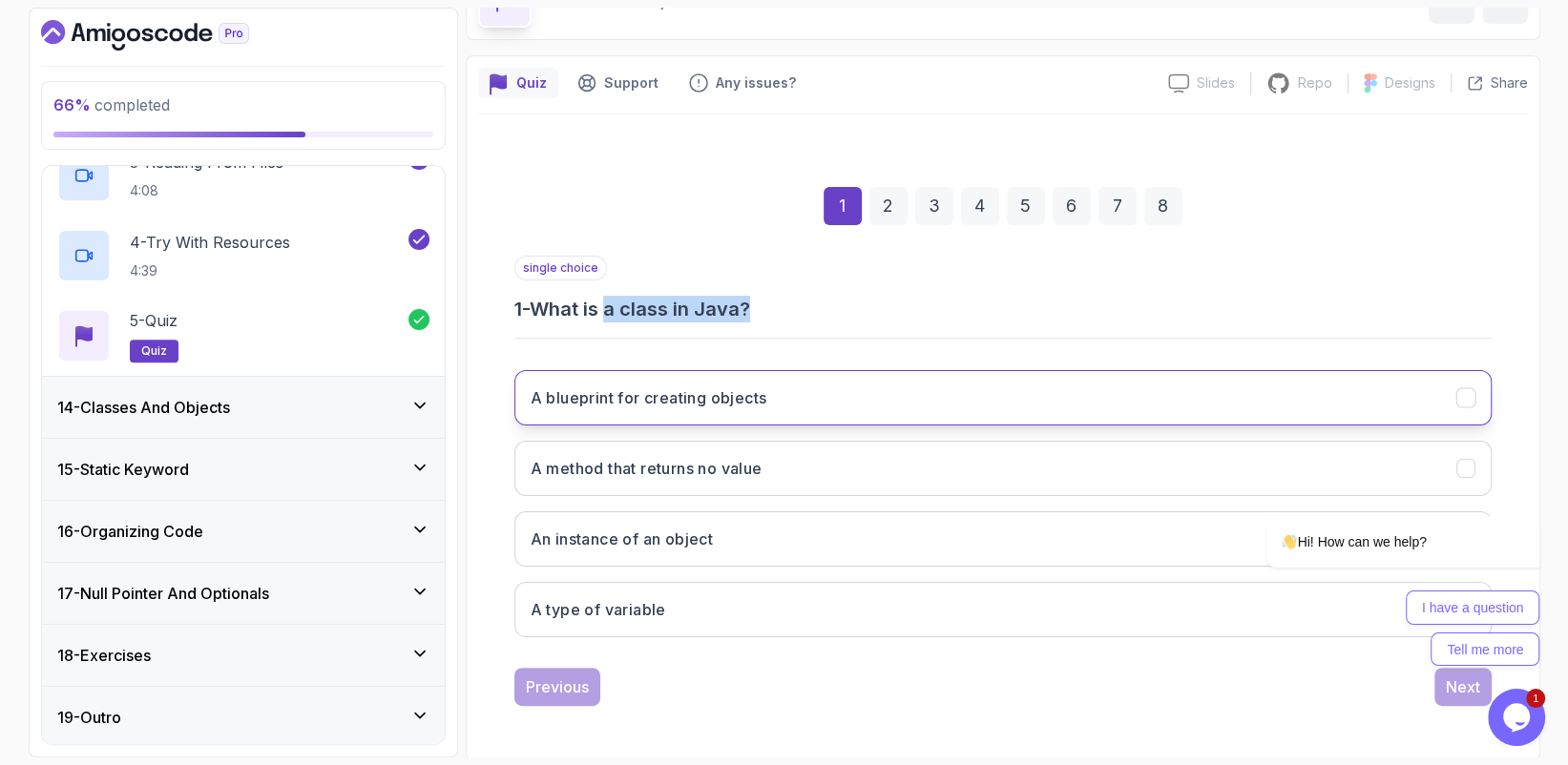 drag, startPoint x: 587, startPoint y: 390, endPoint x: 869, endPoint y: 391, distance: 282.00177 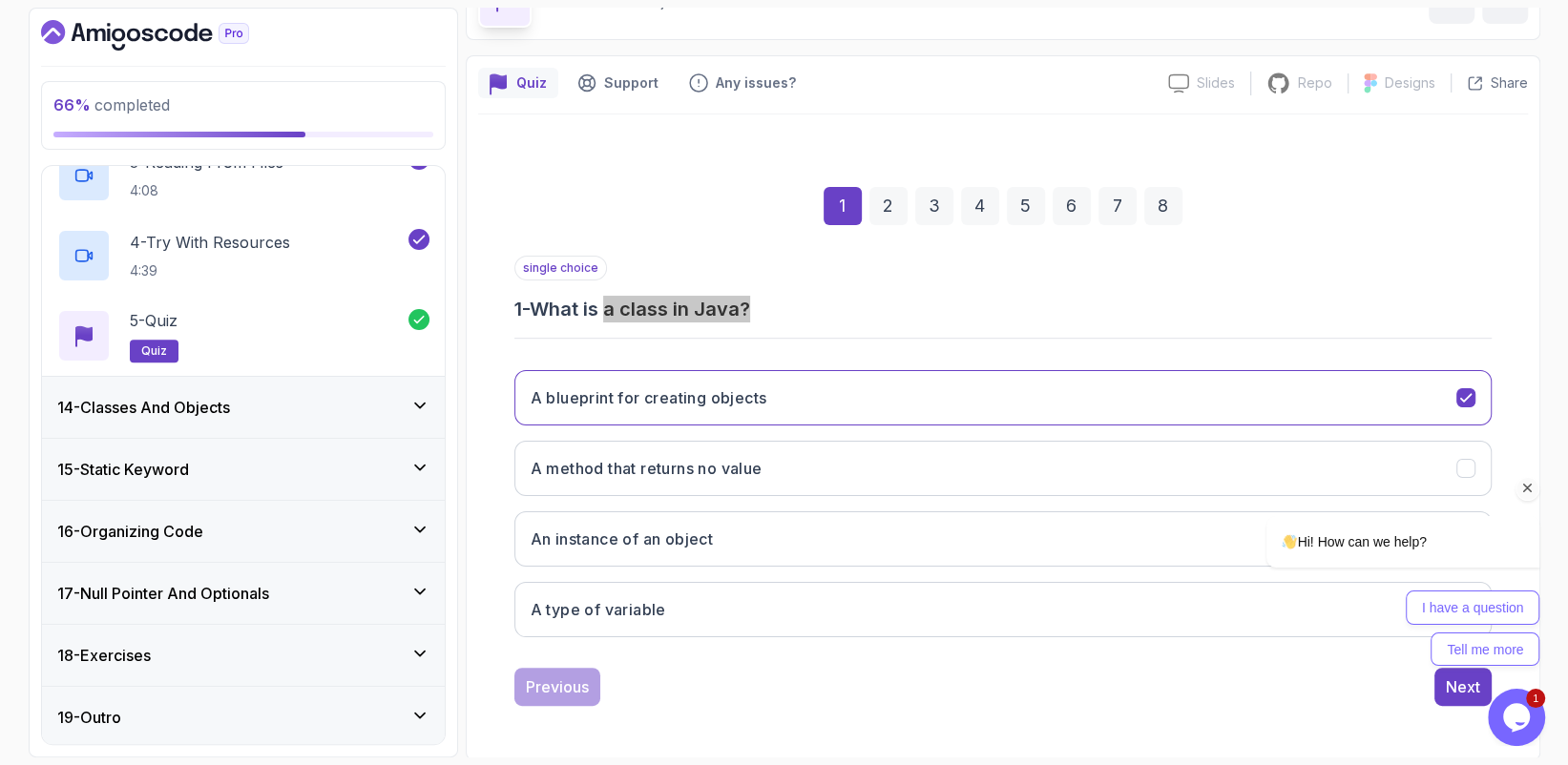 click at bounding box center [1528, 488] 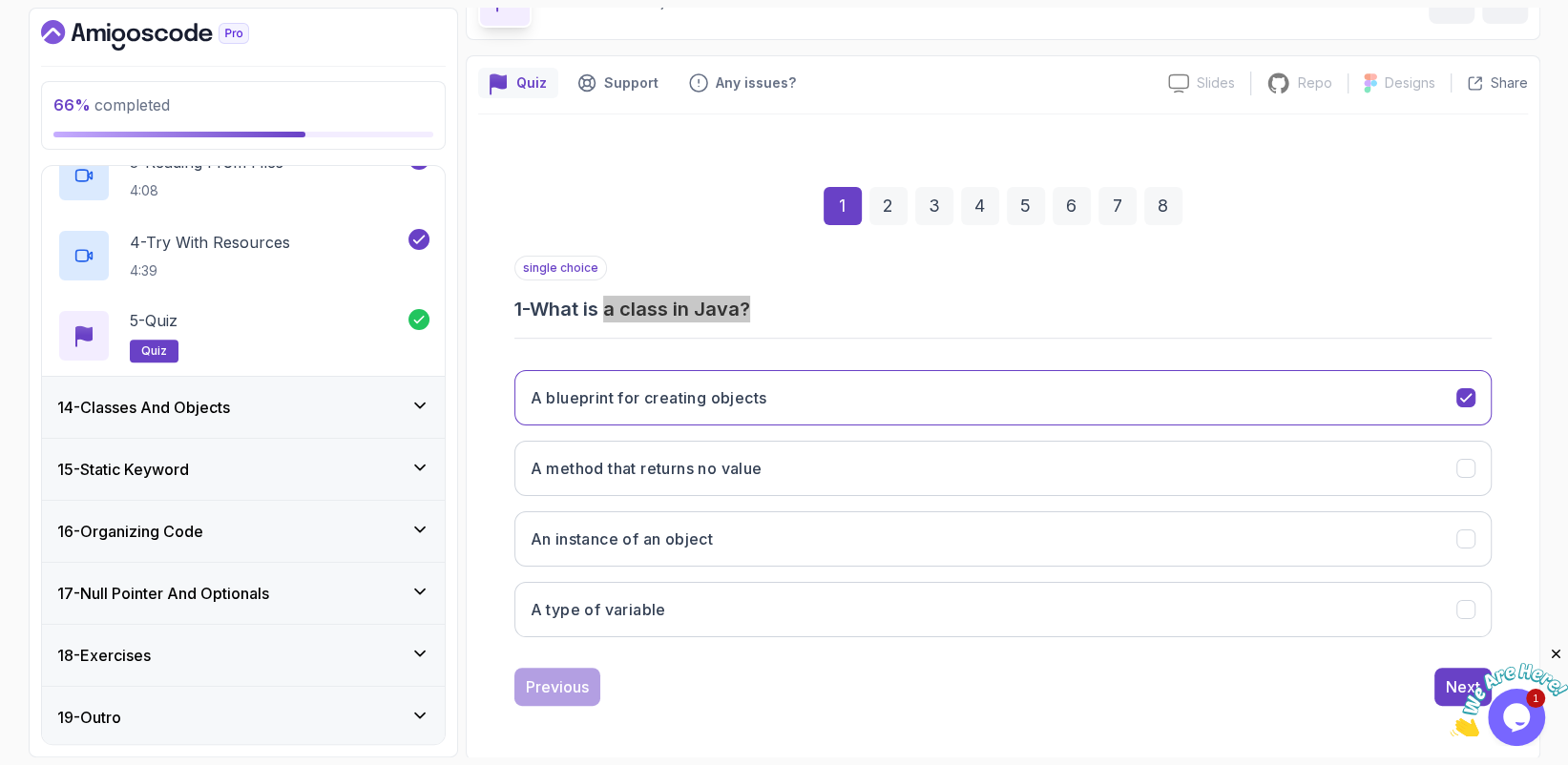click at bounding box center [1556, 654] 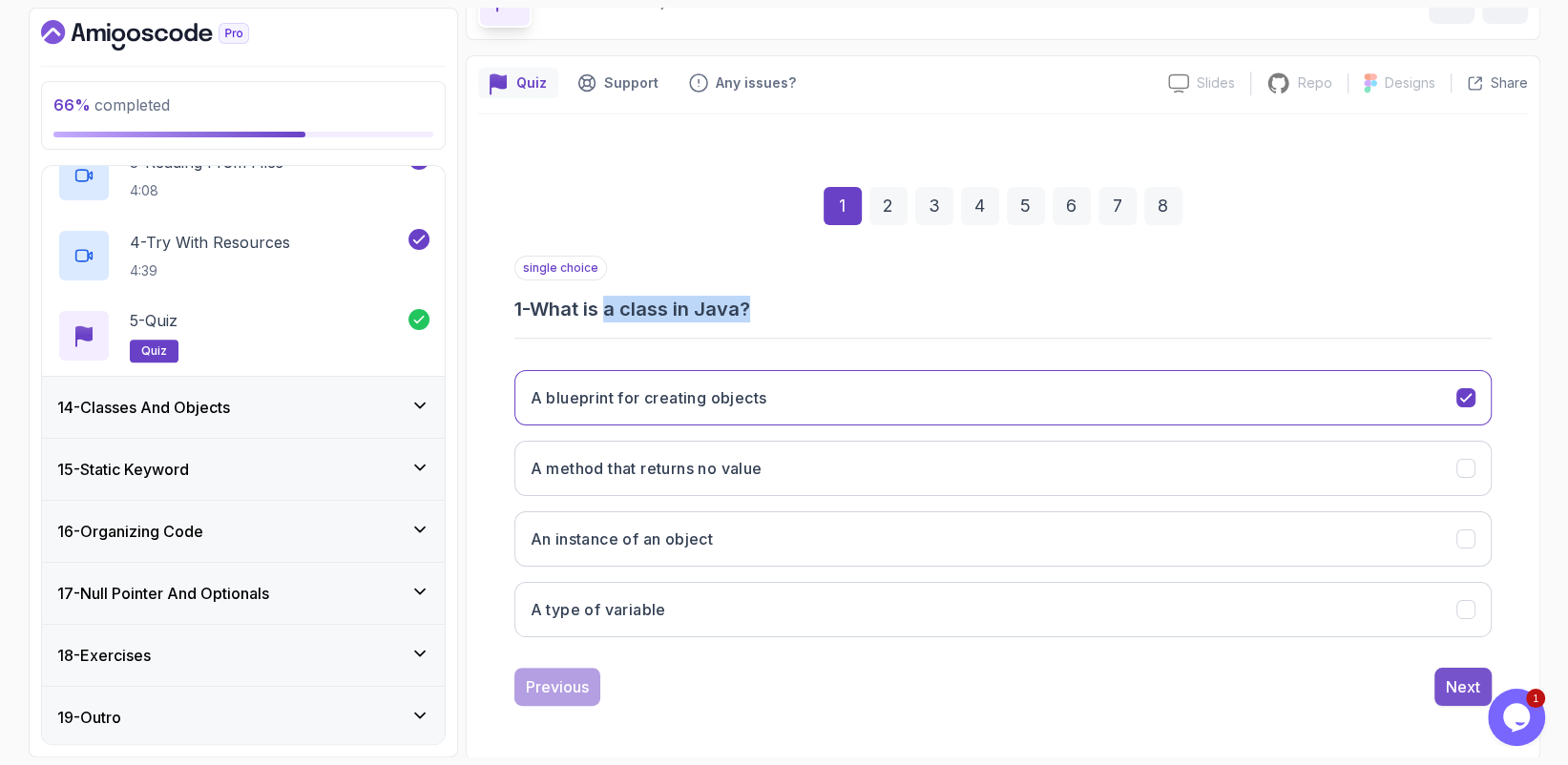 click on "Next" at bounding box center [1463, 687] 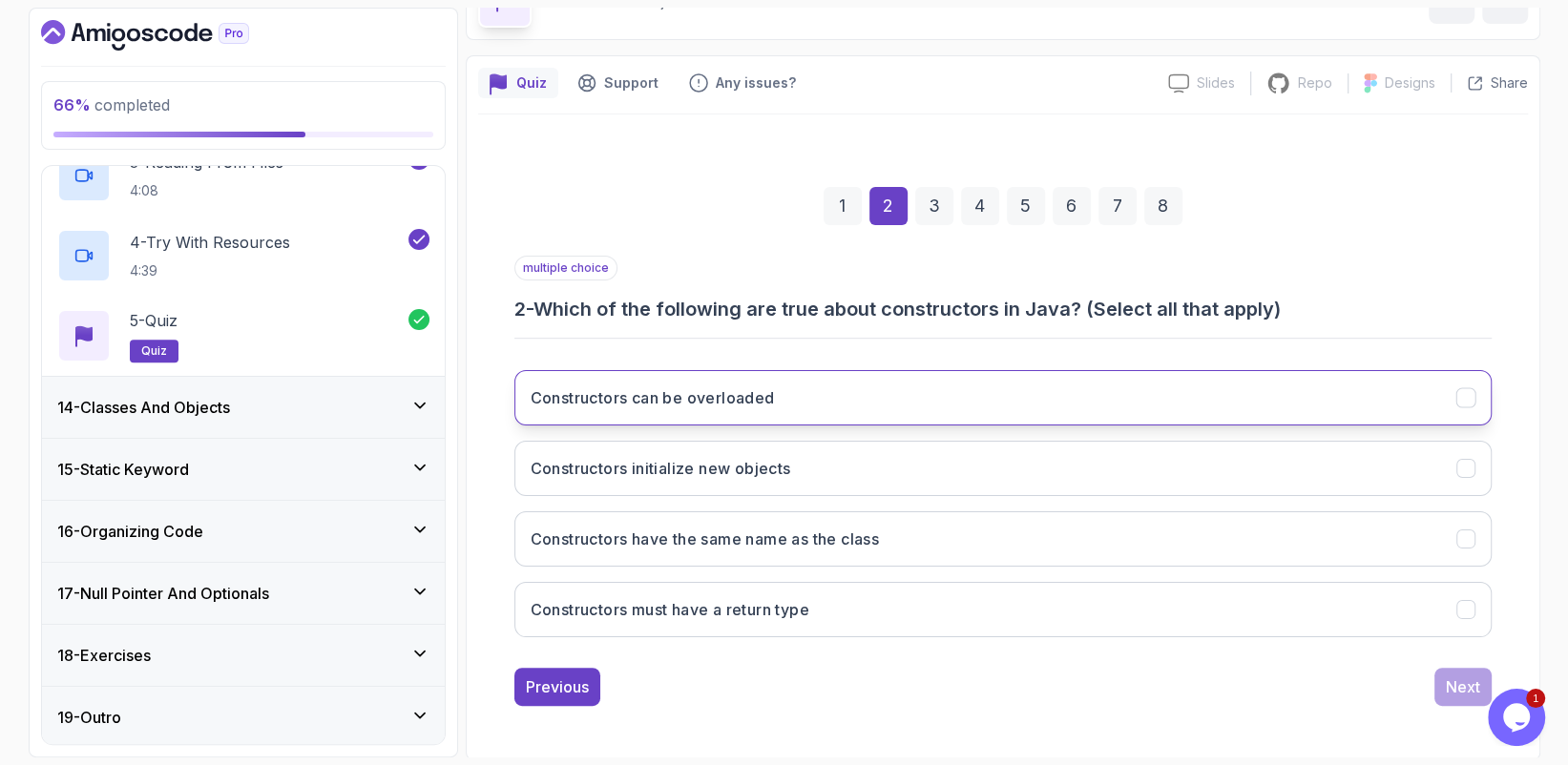 click on "Constructors can be overloaded" at bounding box center (1003, 398) 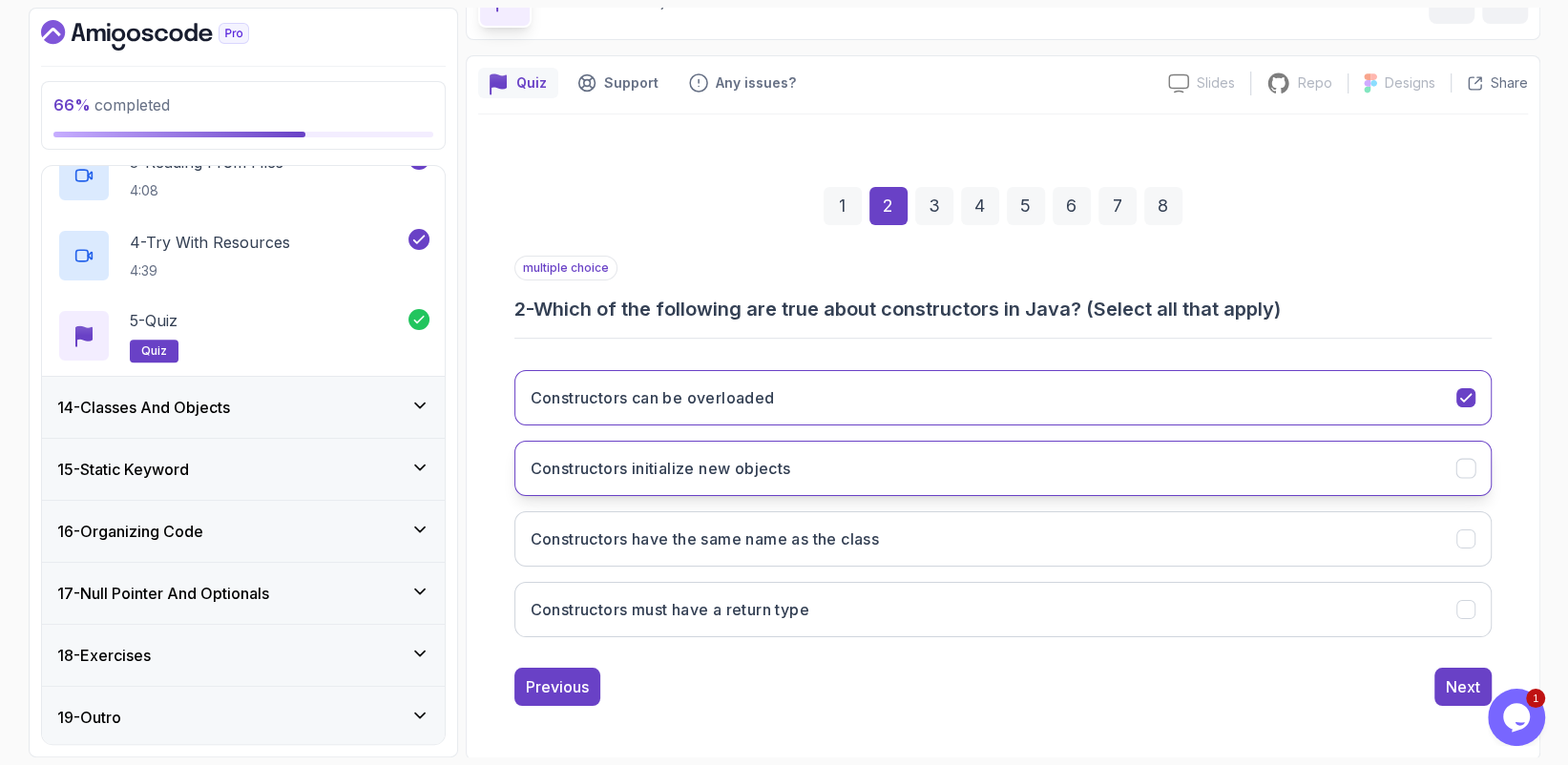 click on "Constructors initialize new objects" at bounding box center (660, 468) 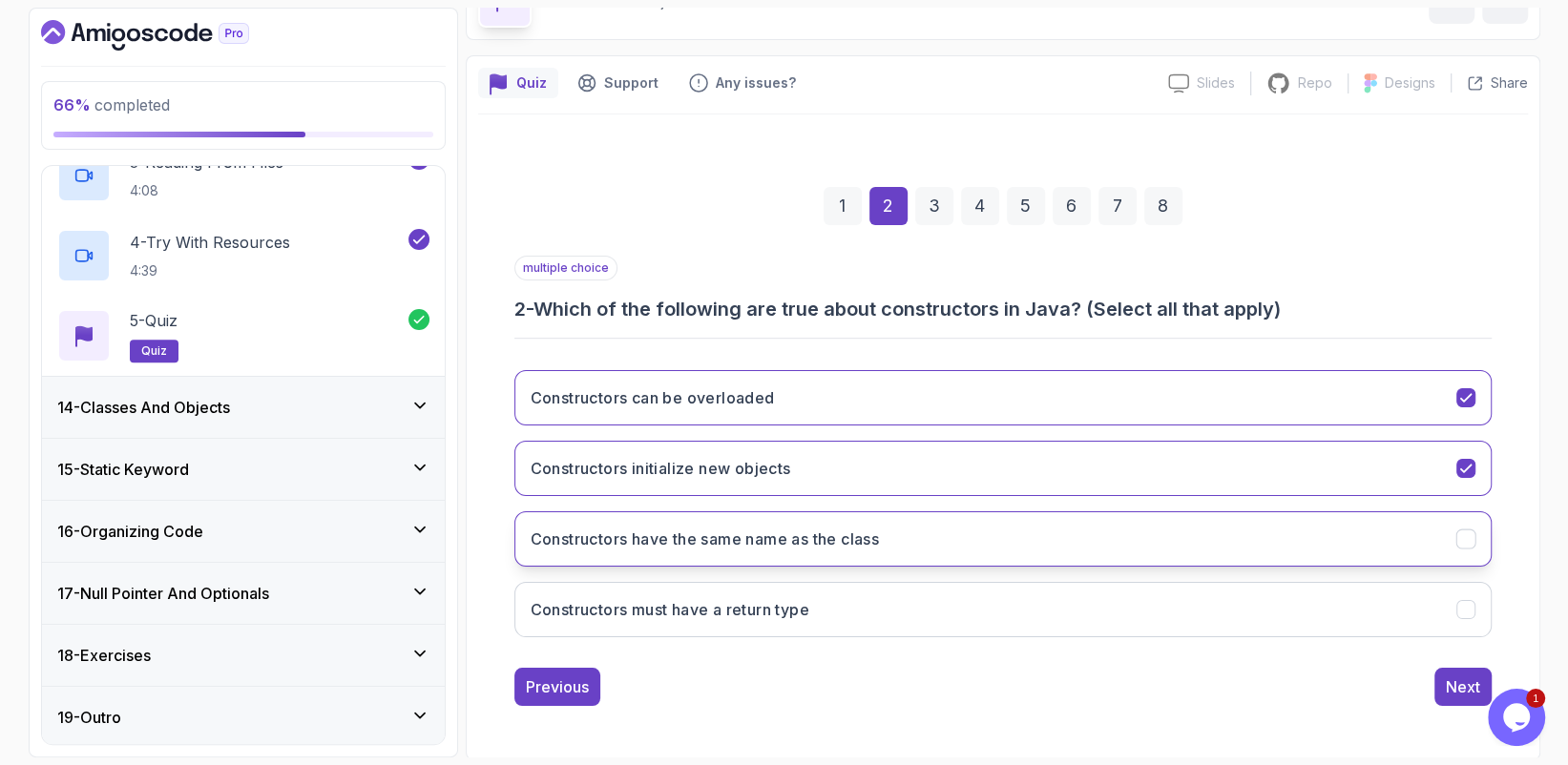 click on "Constructors have the same name as the class" at bounding box center [705, 539] 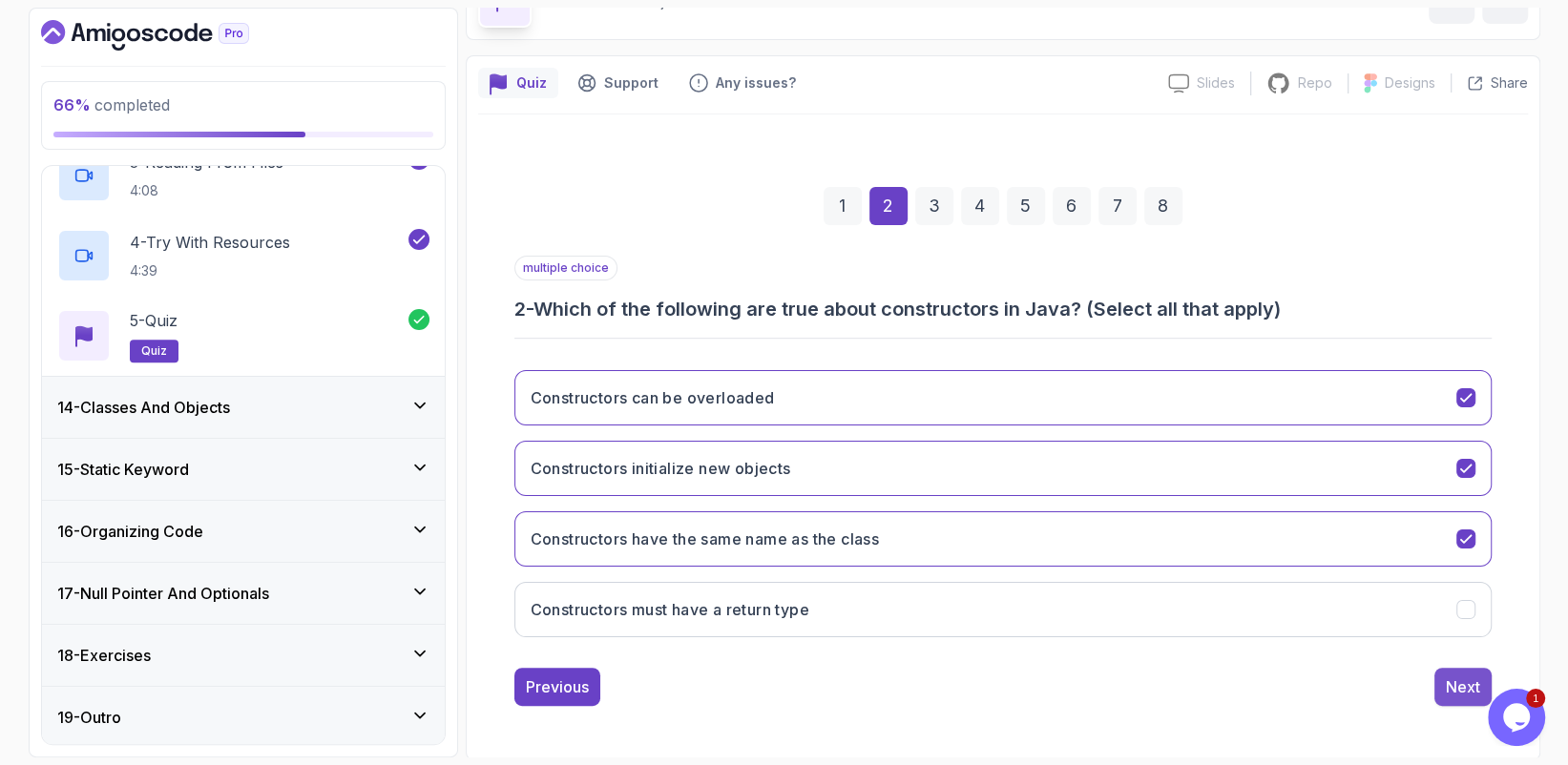 click on "Next" at bounding box center (1463, 687) 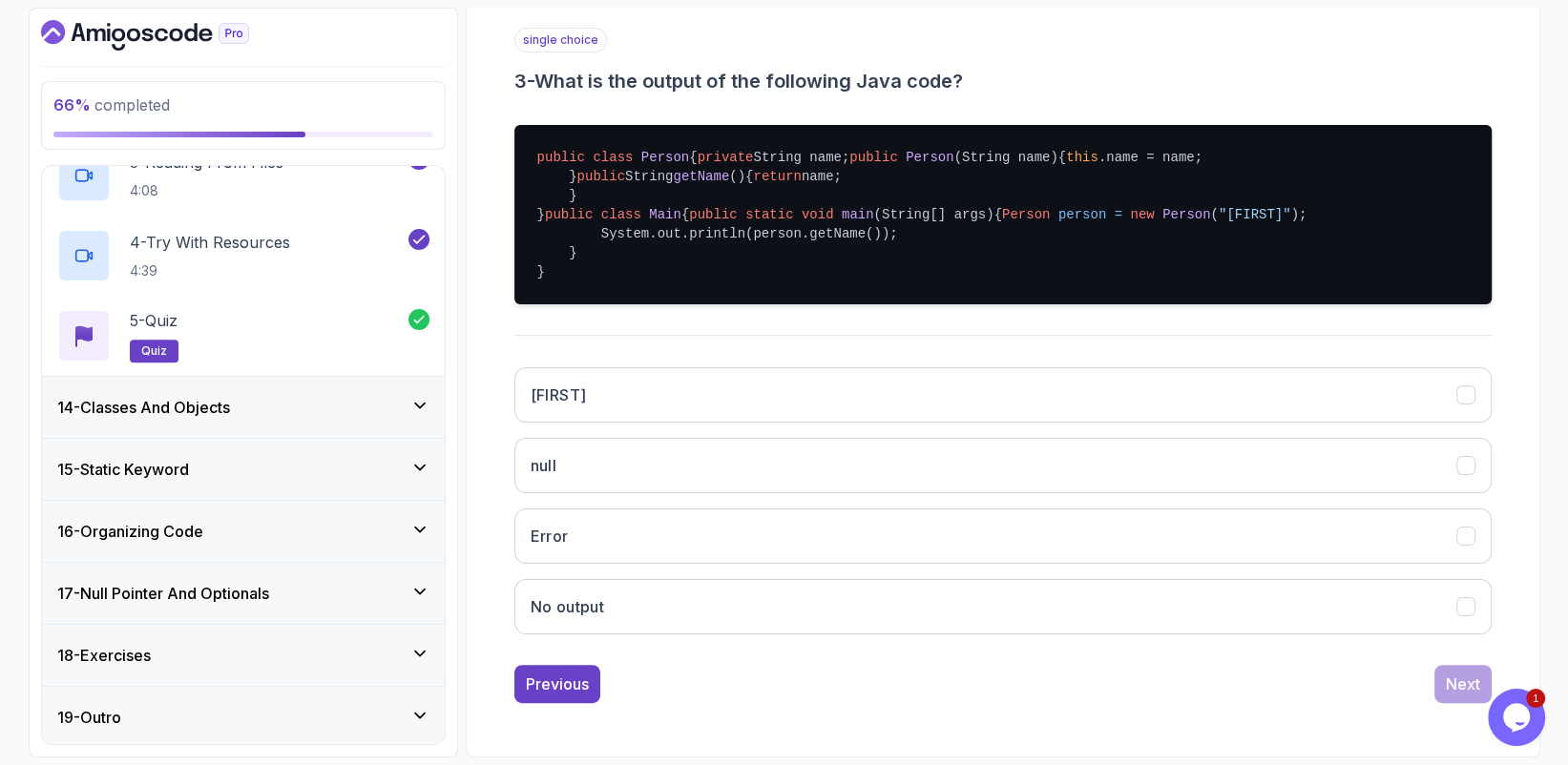 scroll, scrollTop: 493, scrollLeft: 0, axis: vertical 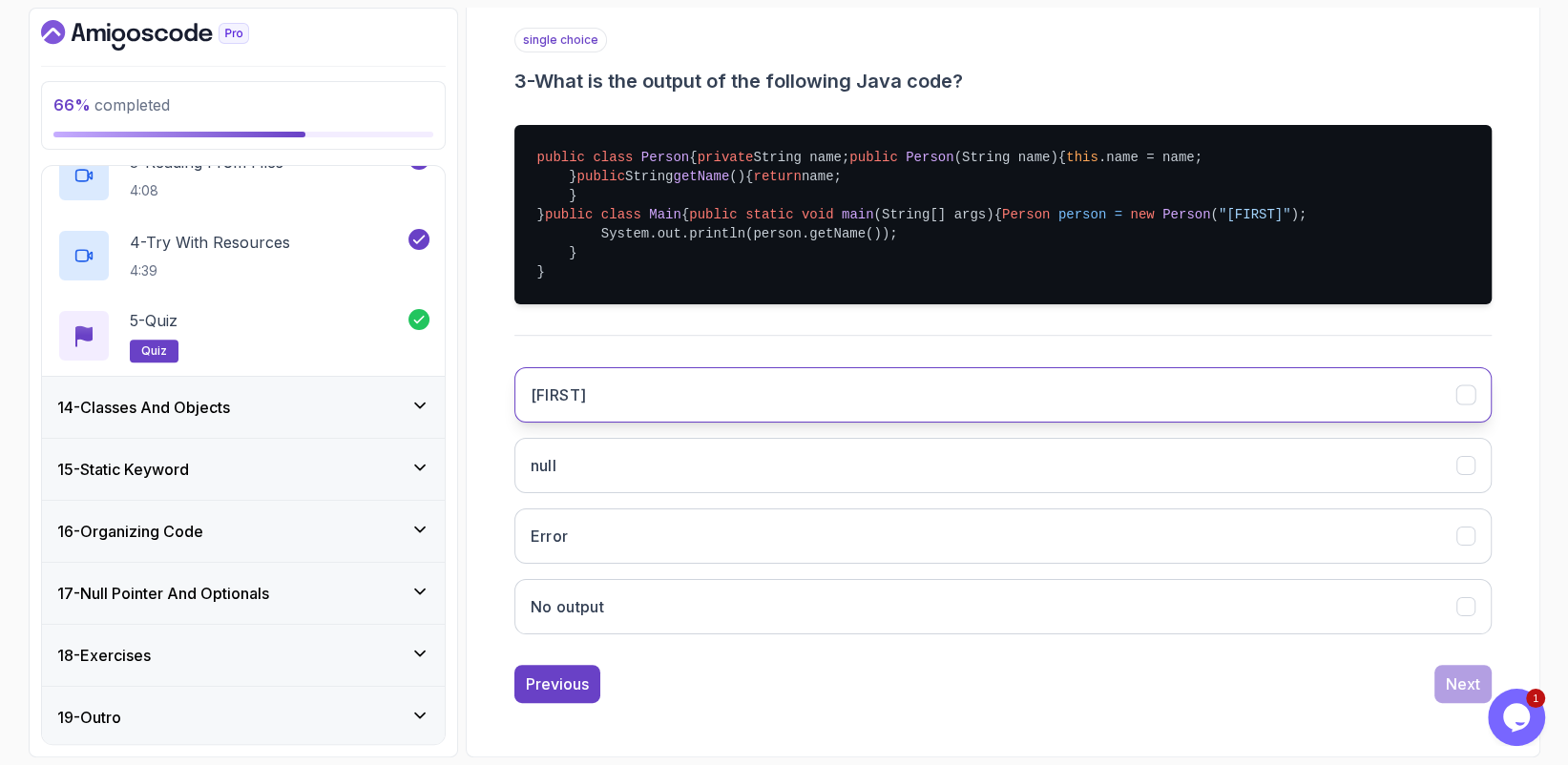 click on "[FIRST]" at bounding box center (1003, 395) 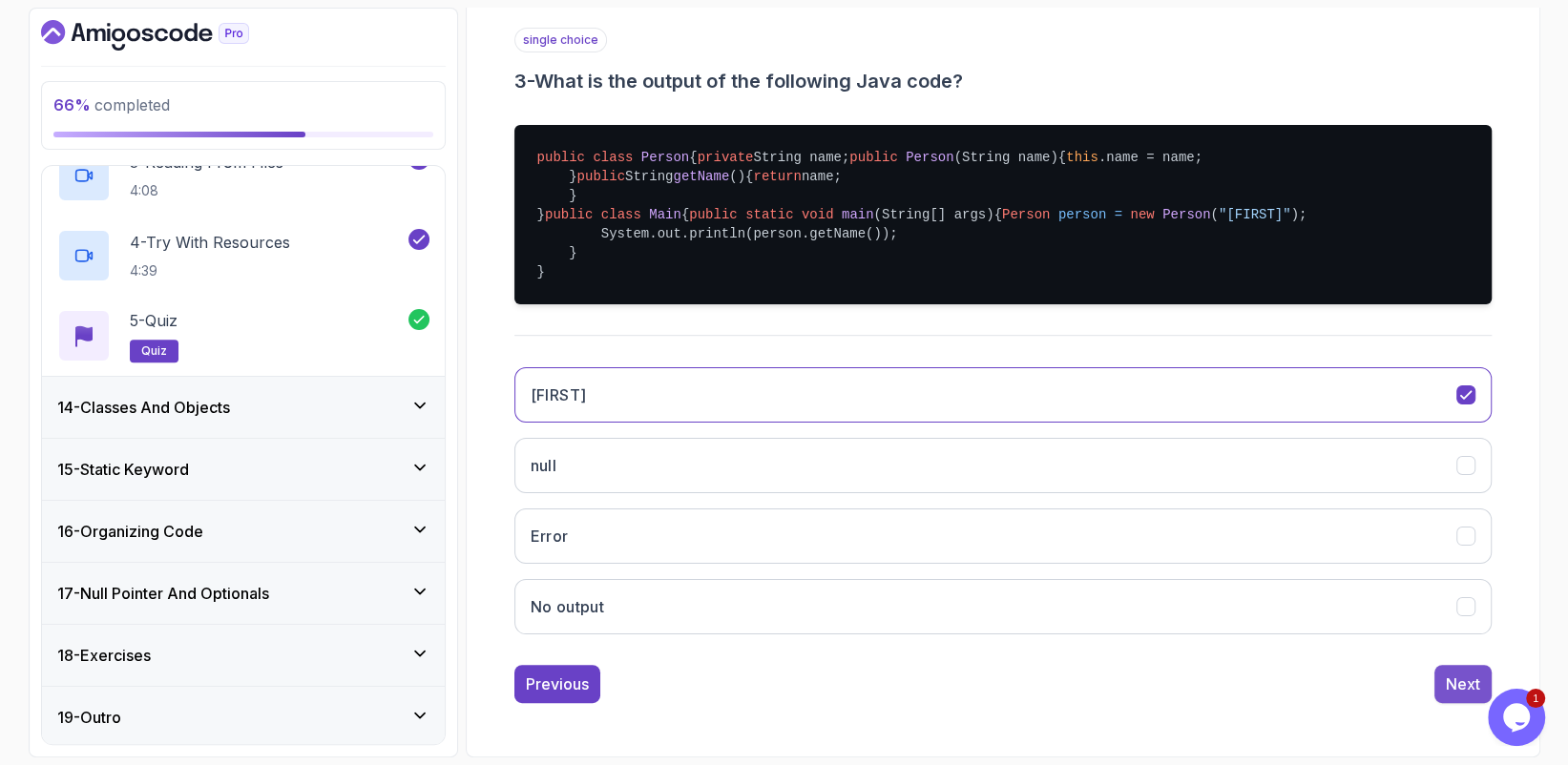 click on "Next" at bounding box center [1463, 684] 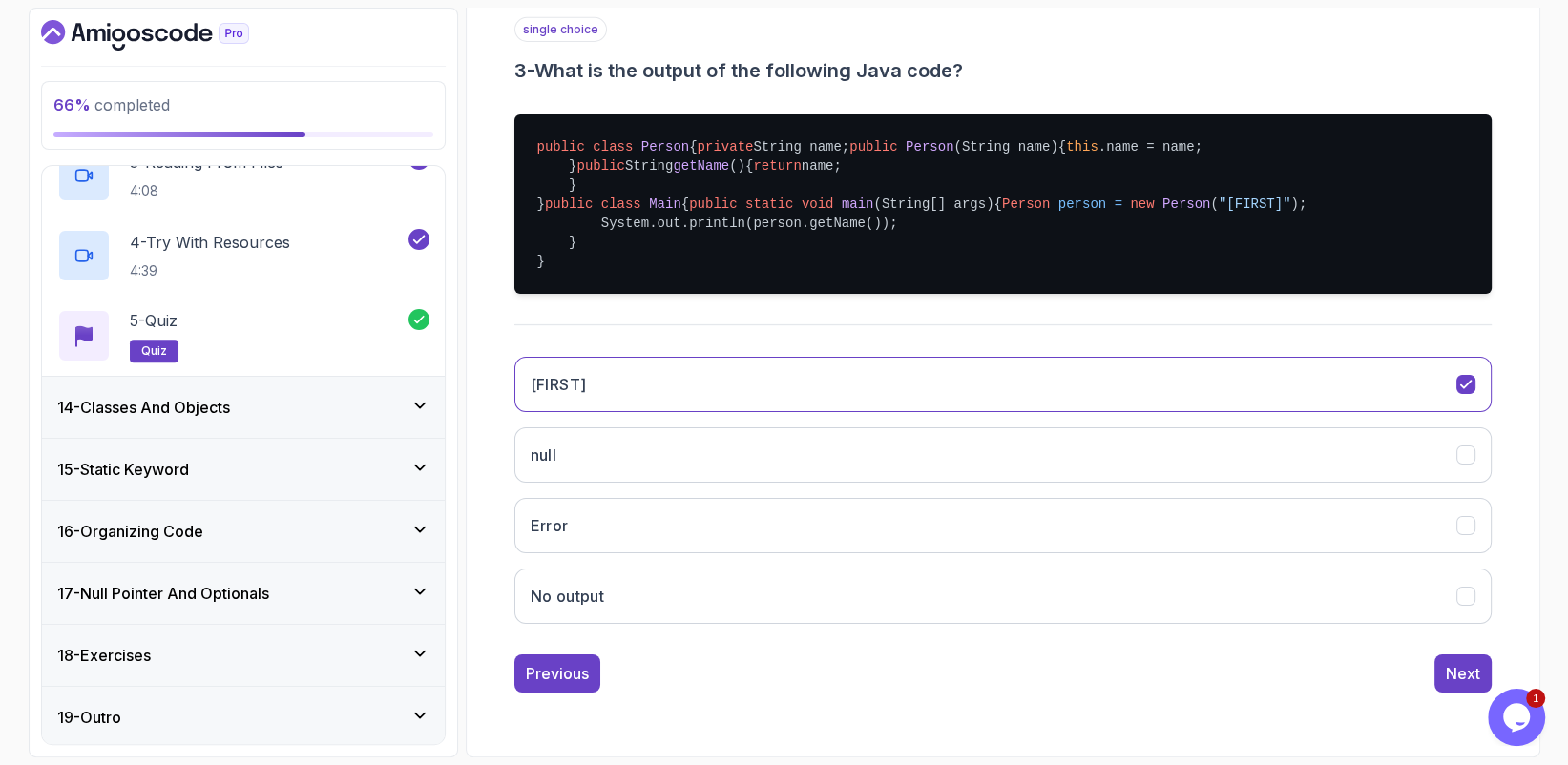scroll, scrollTop: 115, scrollLeft: 0, axis: vertical 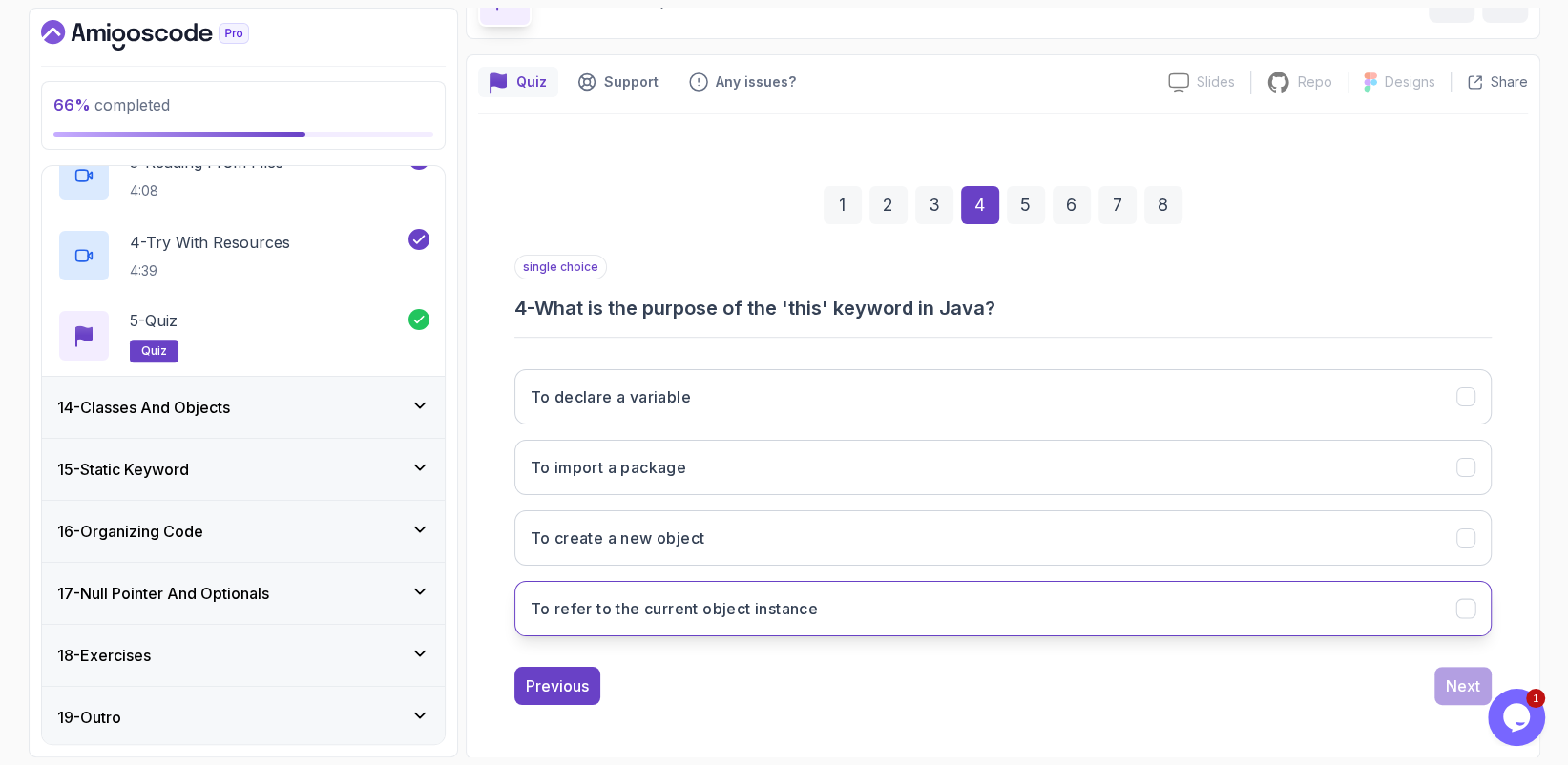 click on "To refer to the current object instance" at bounding box center [675, 609] 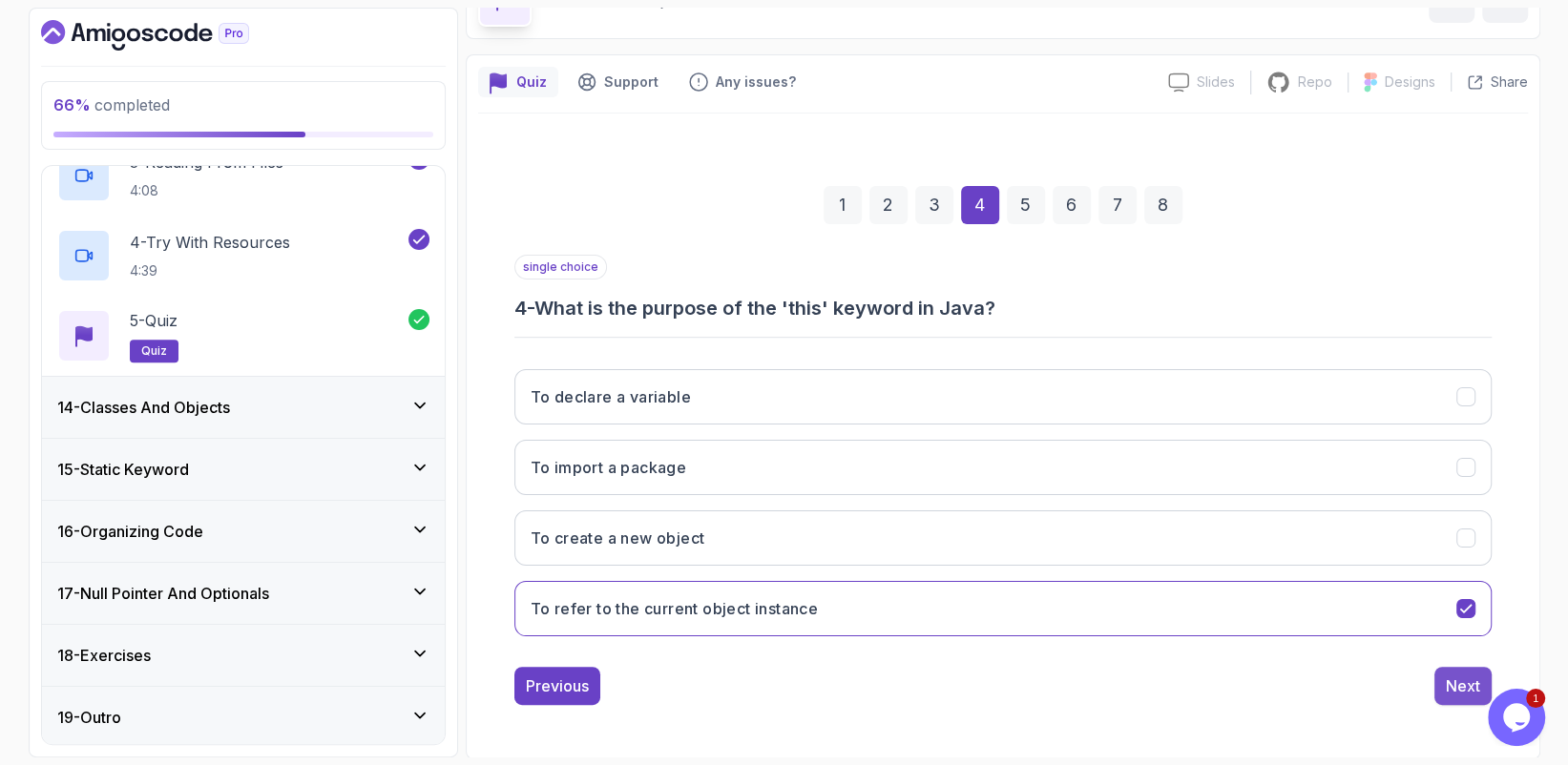 click on "Next" at bounding box center (1463, 686) 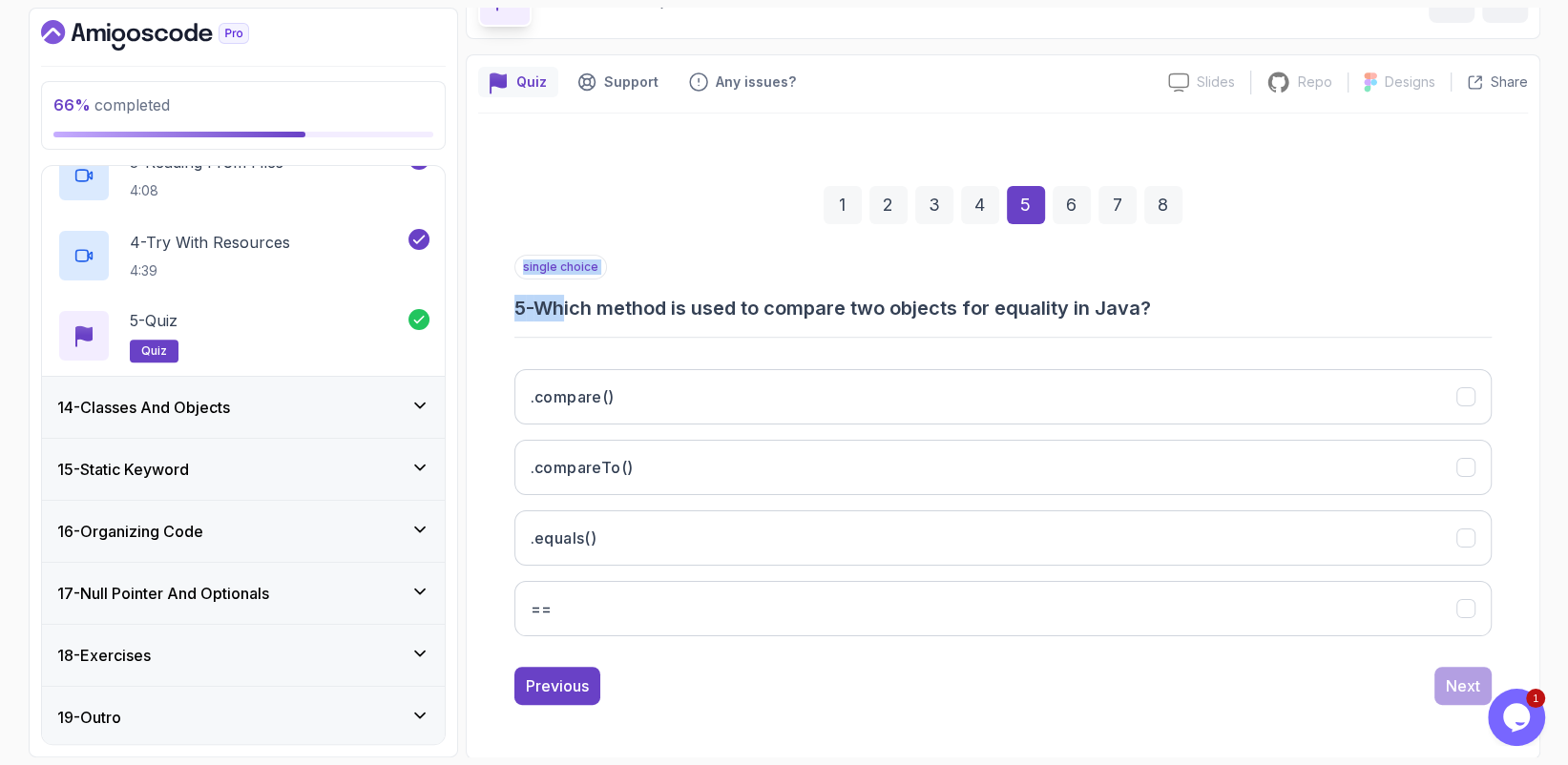 drag, startPoint x: 572, startPoint y: 292, endPoint x: 933, endPoint y: 336, distance: 363.67156 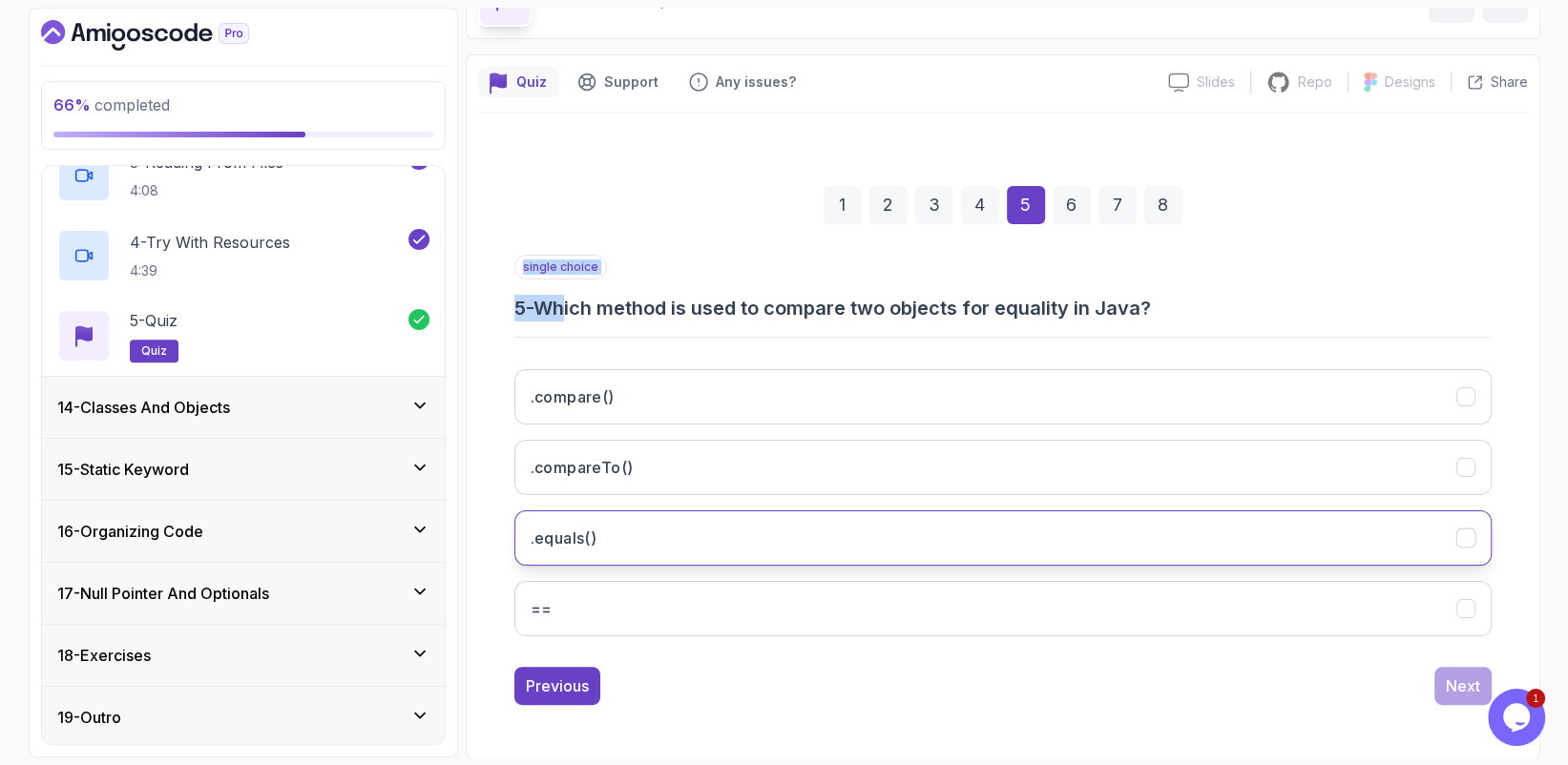 click on ".equals()" at bounding box center [1003, 538] 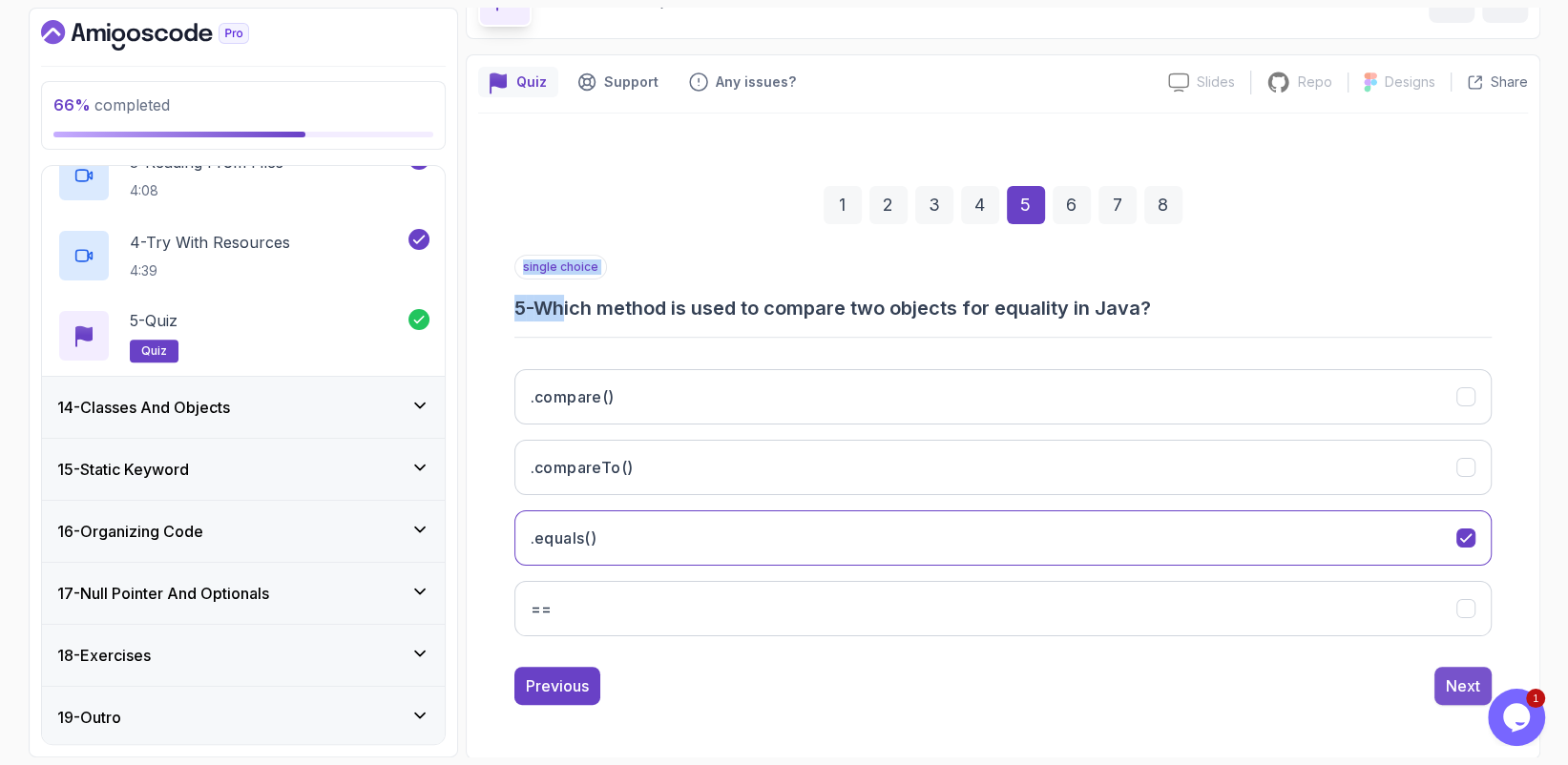 click on "Next" at bounding box center (1463, 686) 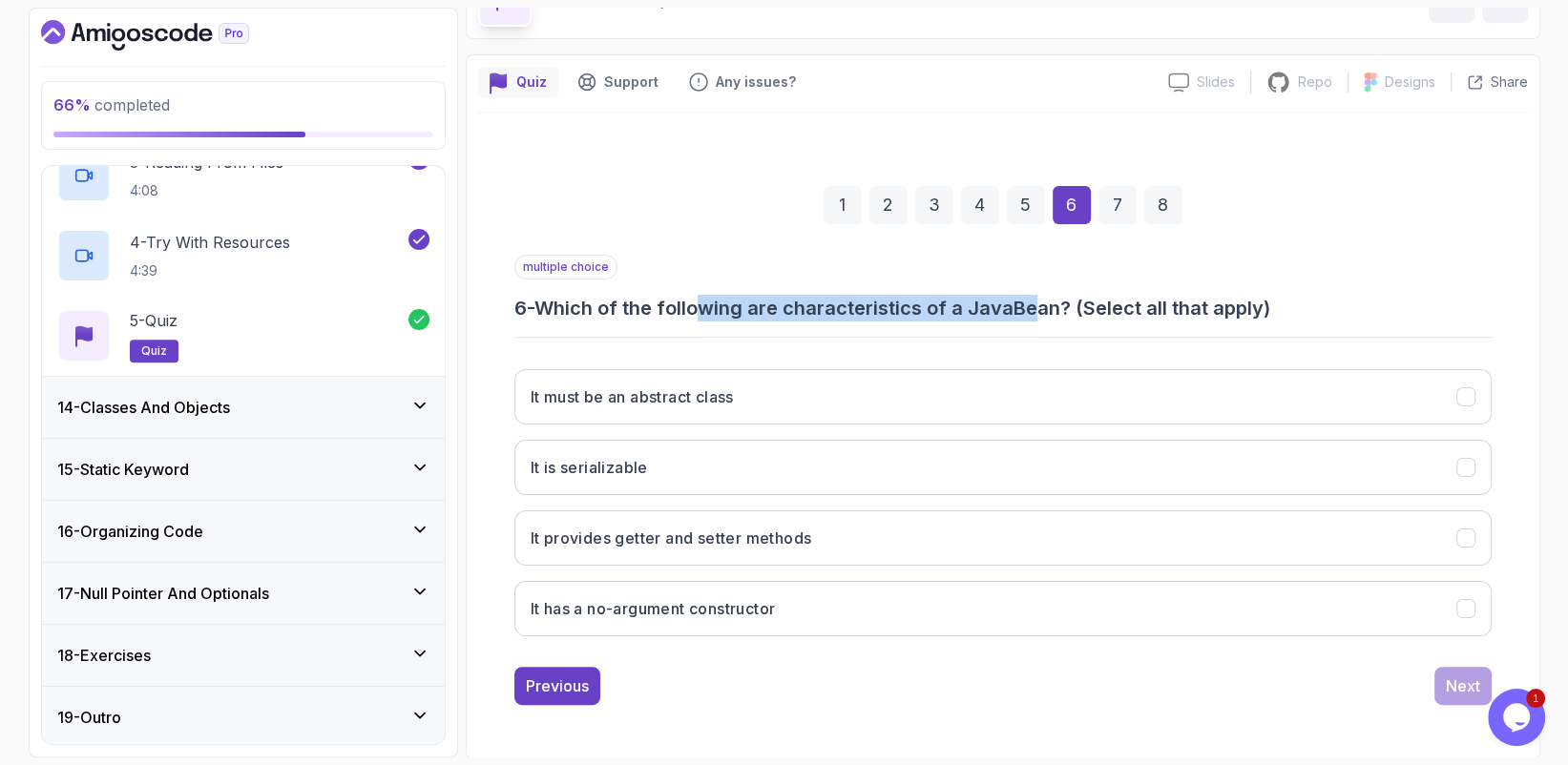 drag, startPoint x: 713, startPoint y: 302, endPoint x: 1034, endPoint y: 305, distance: 321.014 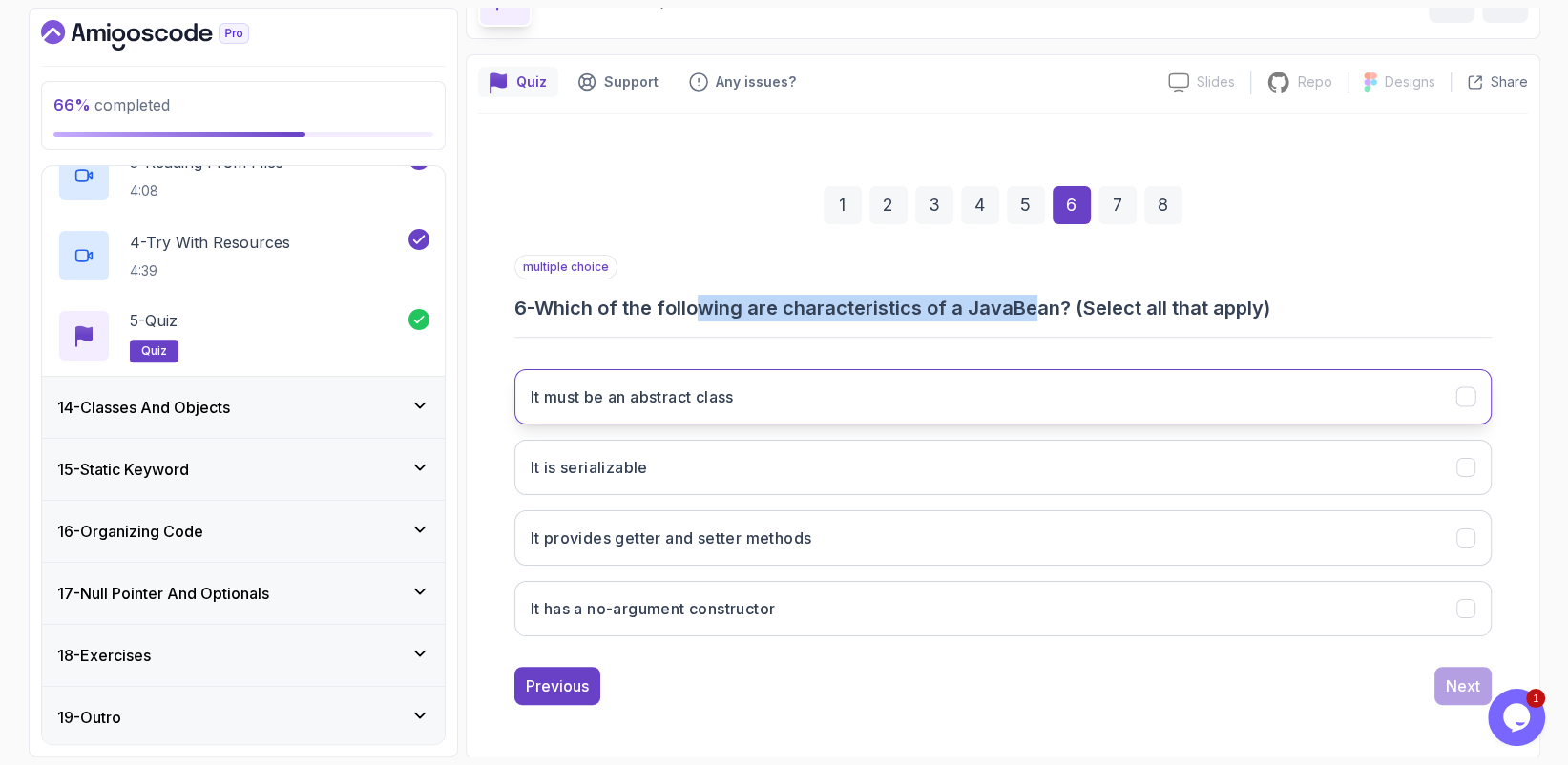 click on "It must be an abstract class" at bounding box center (1003, 397) 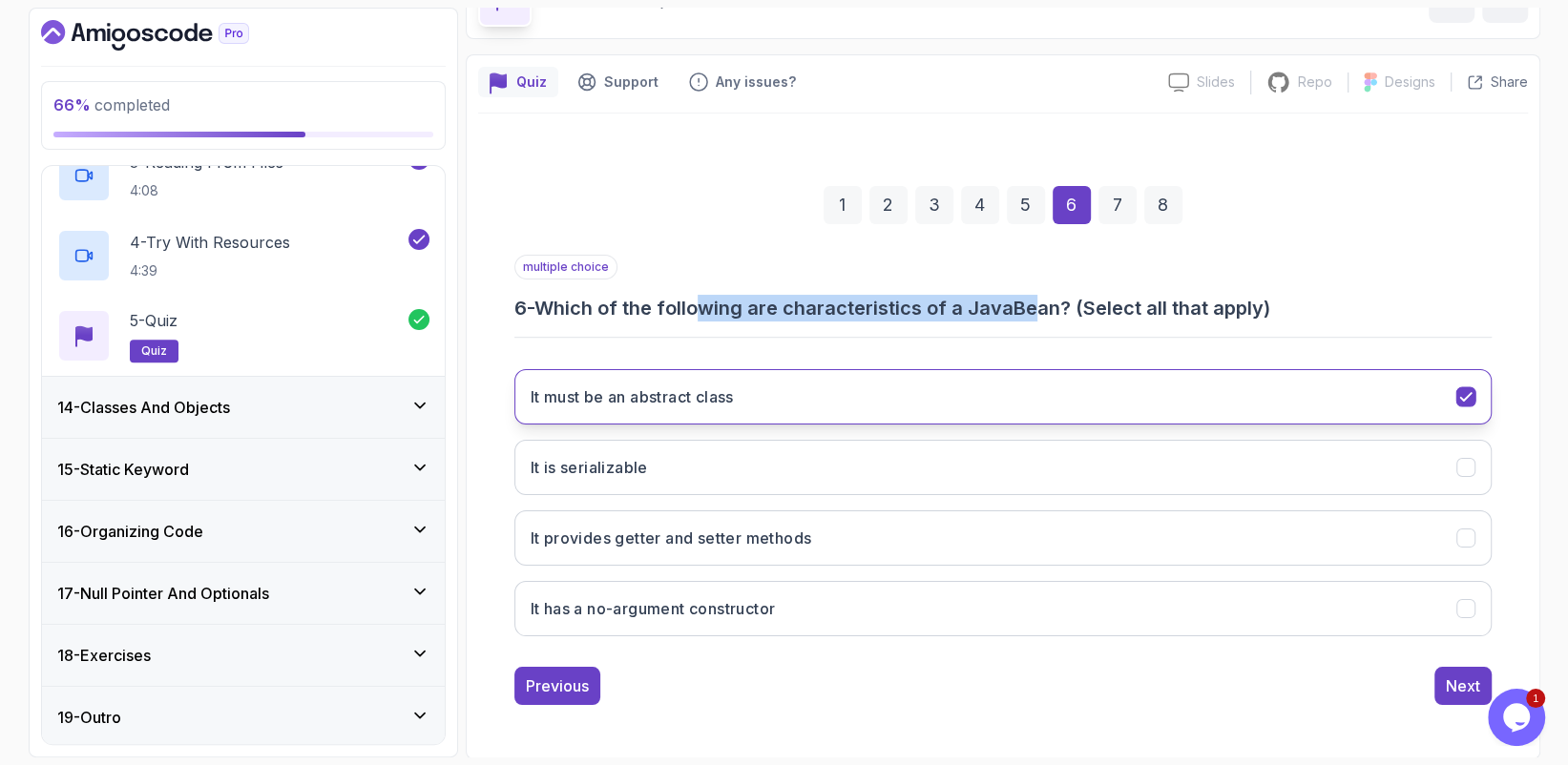 click on "It must be an abstract class" at bounding box center [1003, 397] 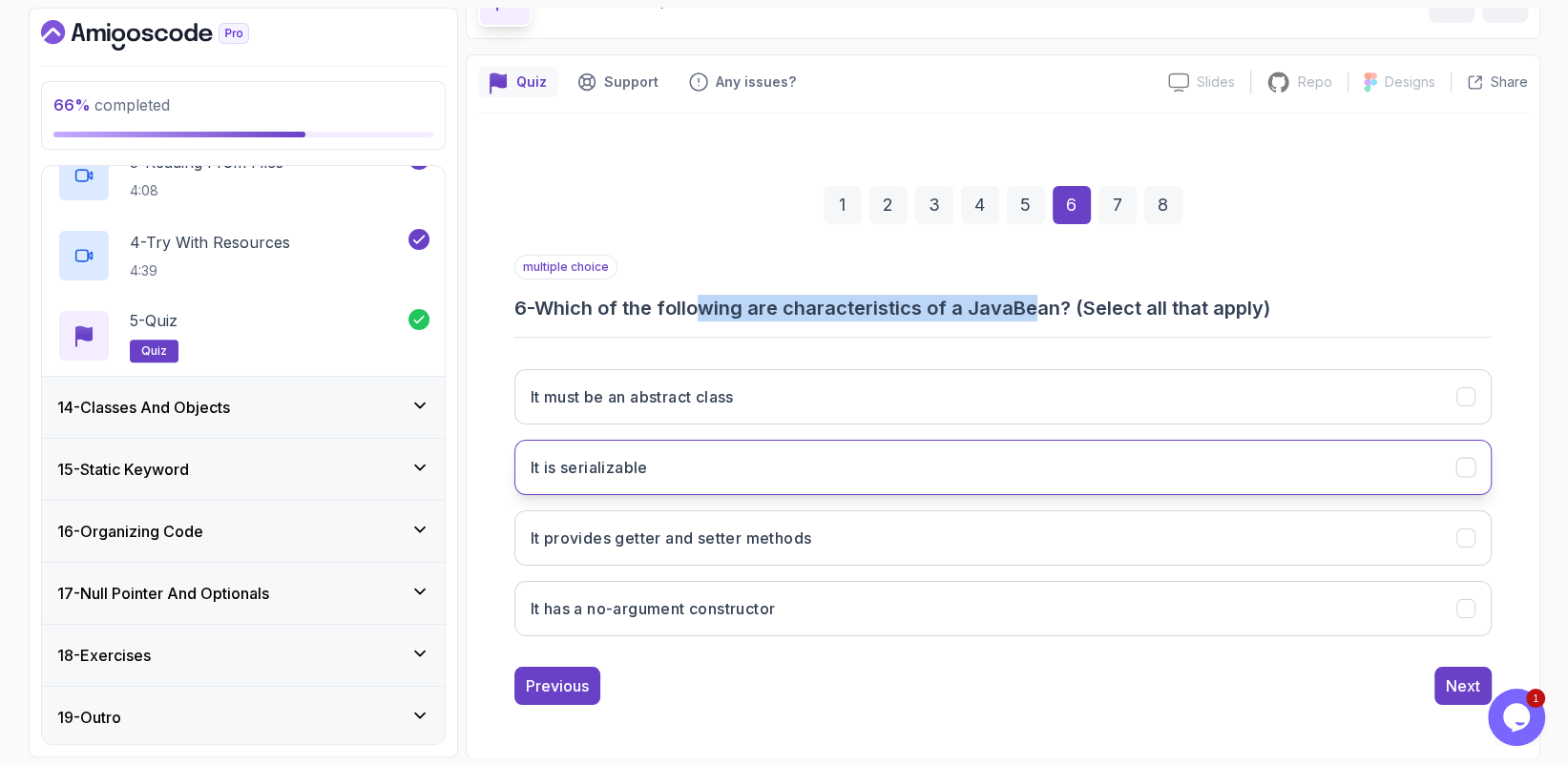 click on "It is serializable" at bounding box center [1003, 467] 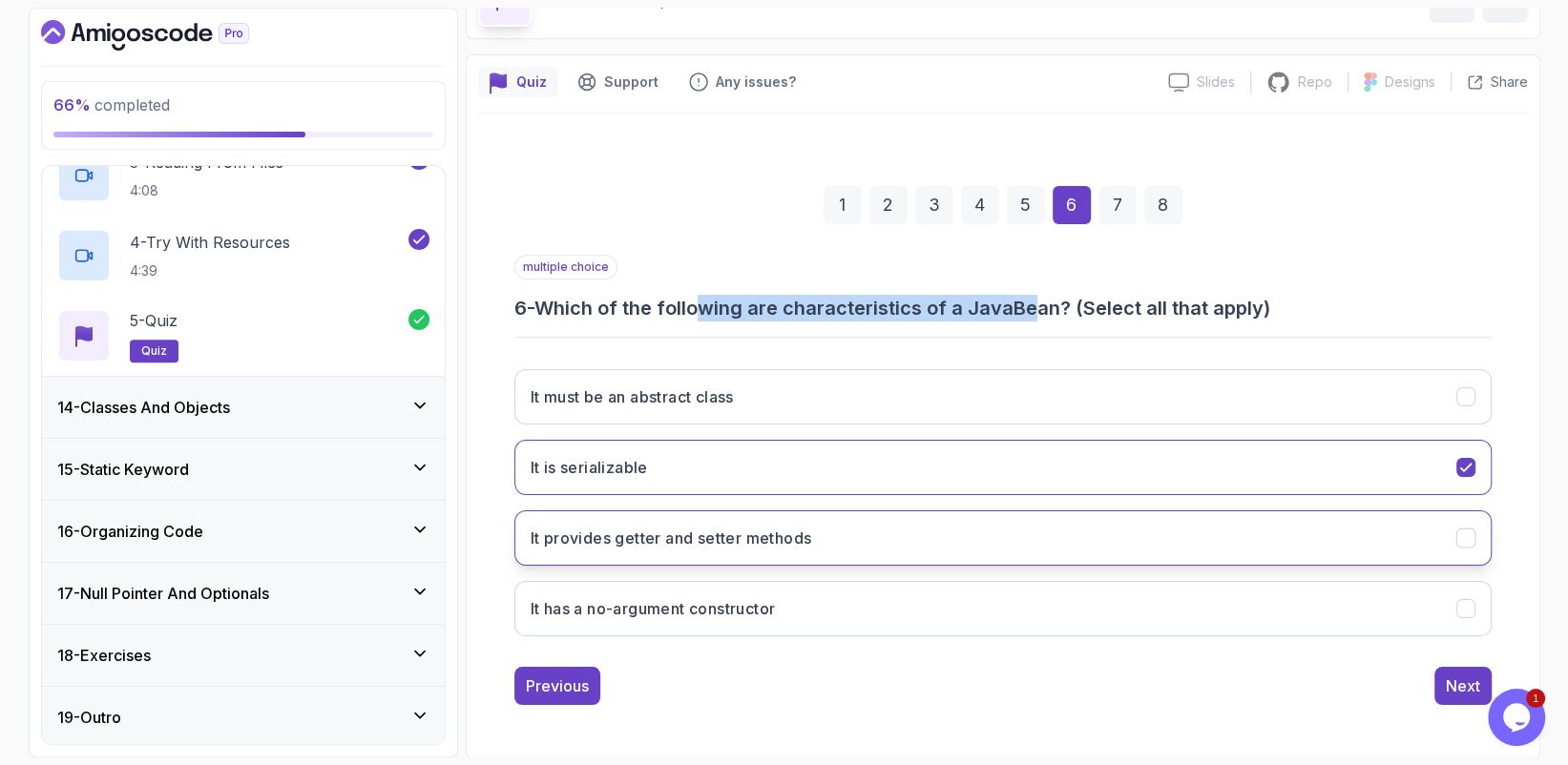 click on "It provides getter and setter methods" at bounding box center (1003, 538) 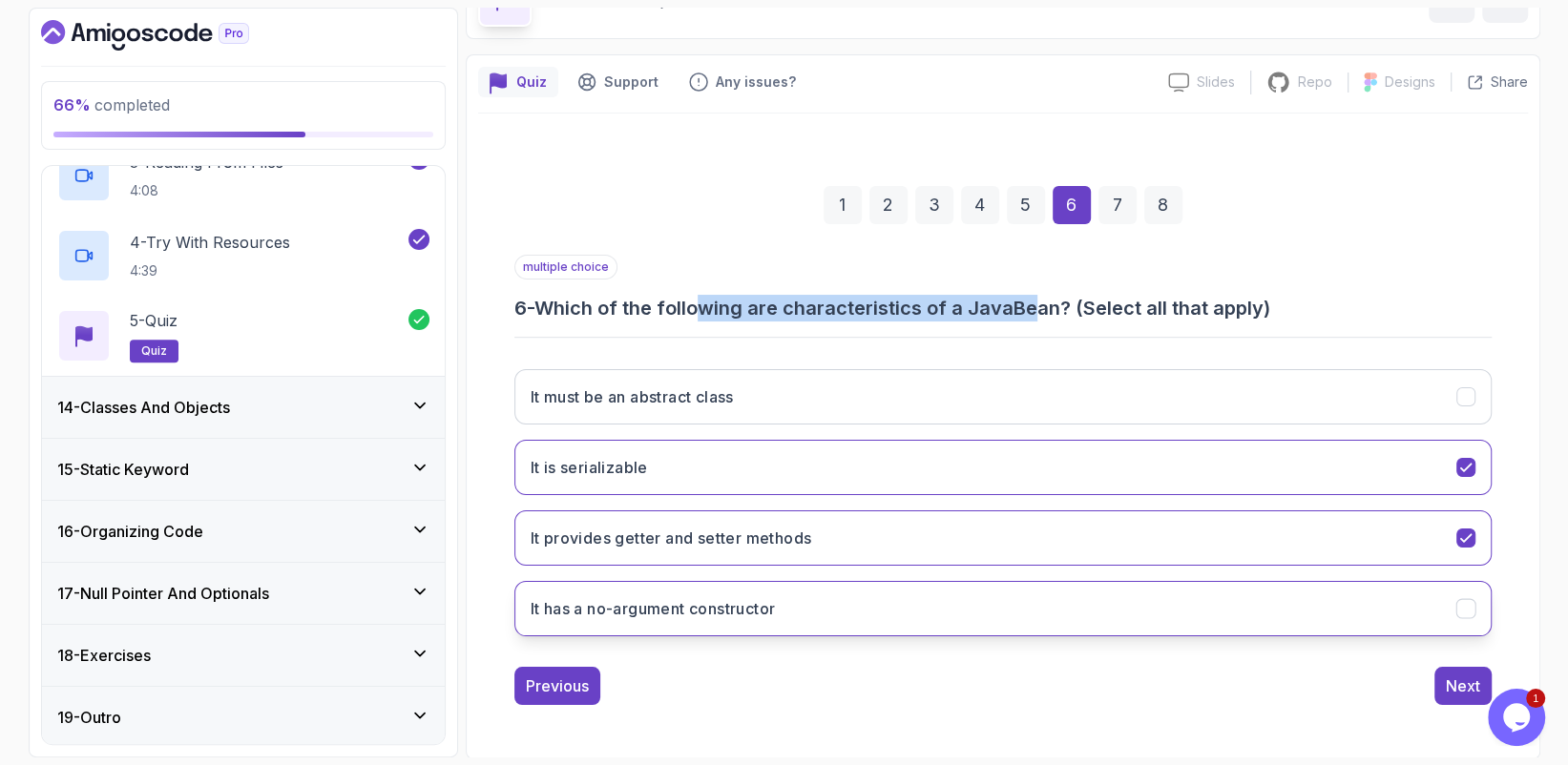 click on "It has a no-argument constructor" at bounding box center (1003, 609) 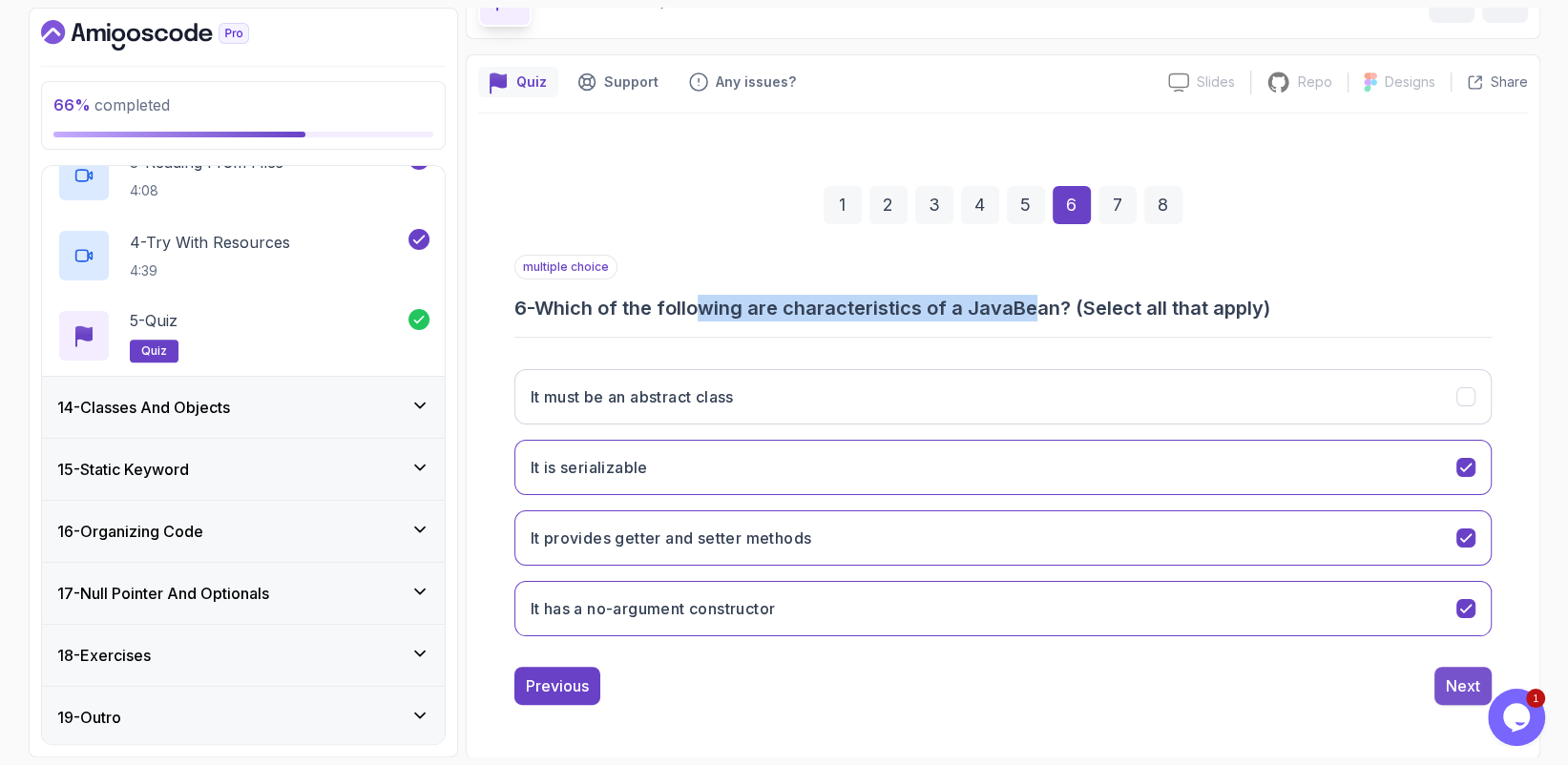 click on "Next" at bounding box center [1463, 686] 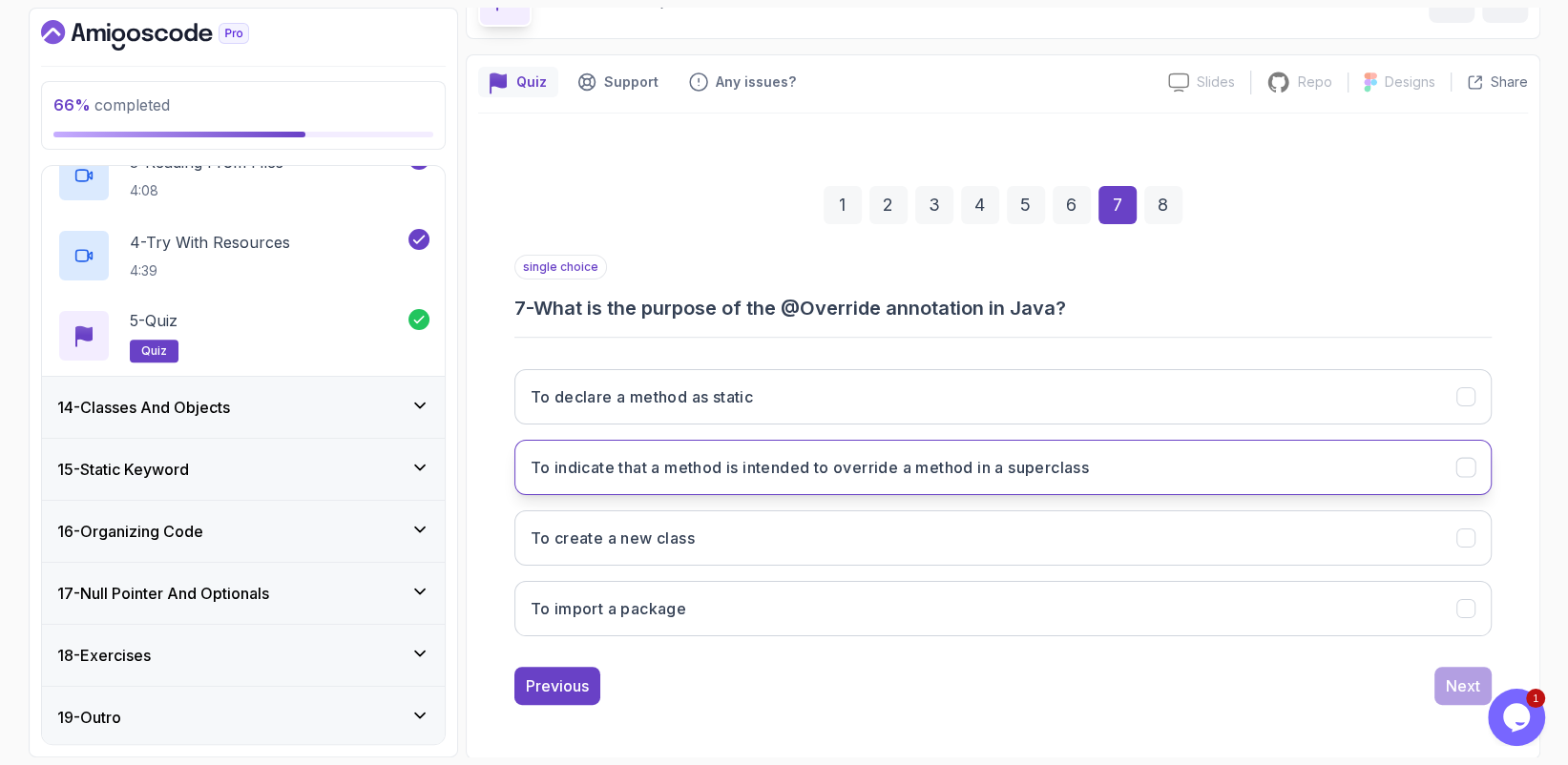 click on "To indicate that a method is intended to override a method in a superclass" at bounding box center (810, 467) 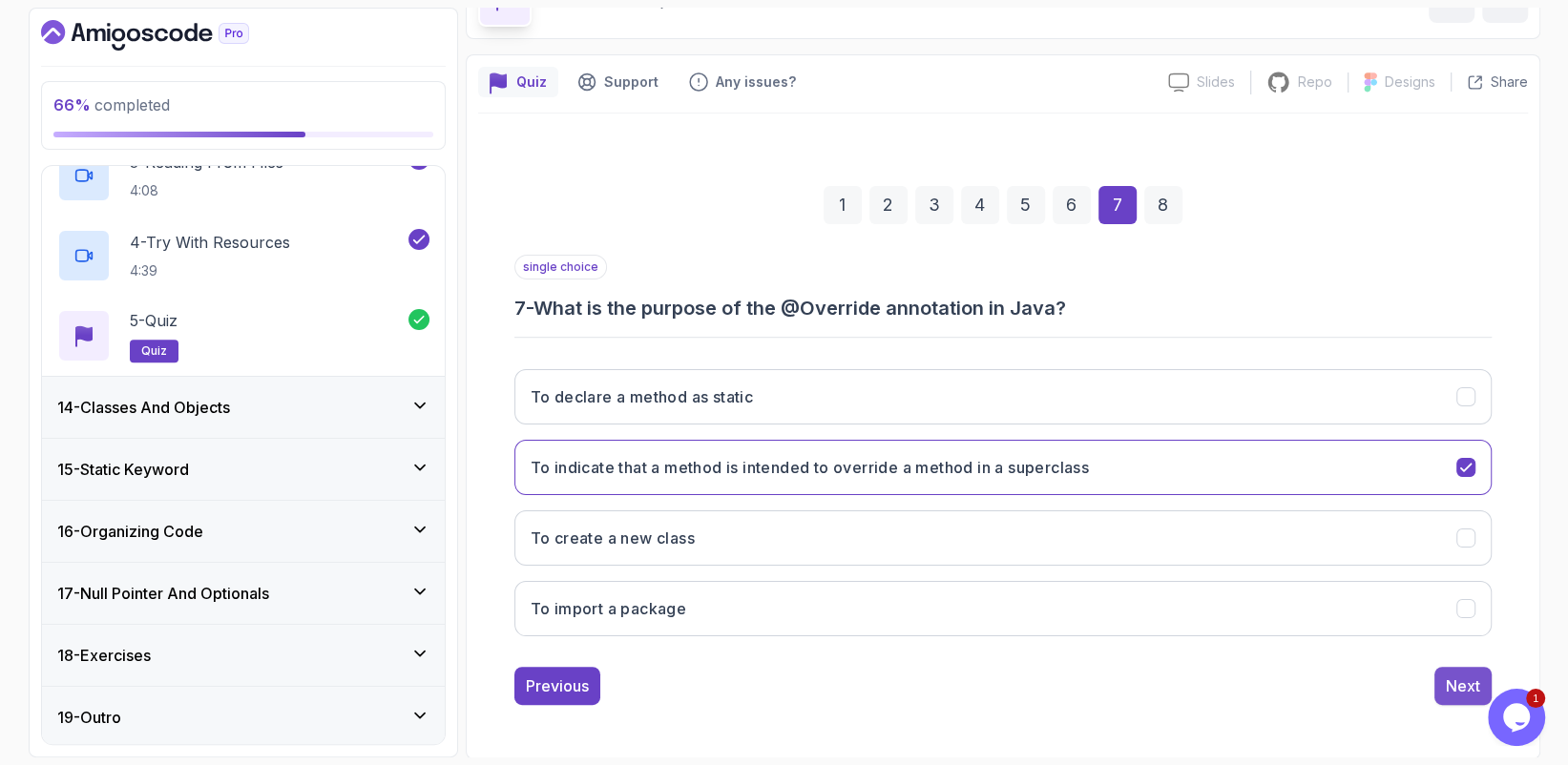 click on "Next" at bounding box center (1463, 686) 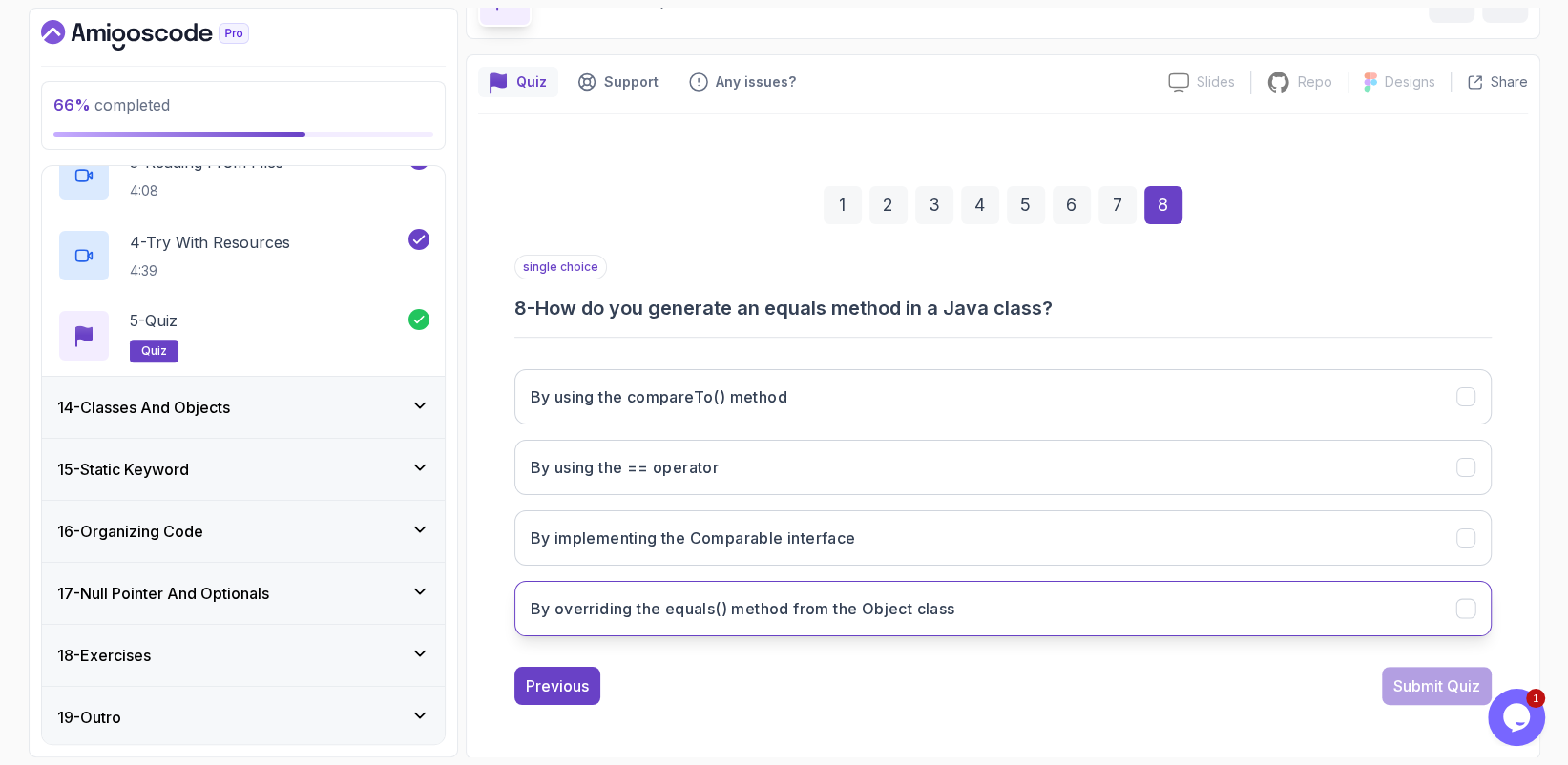 click on "By overriding the equals() method from the Object class" at bounding box center (1003, 609) 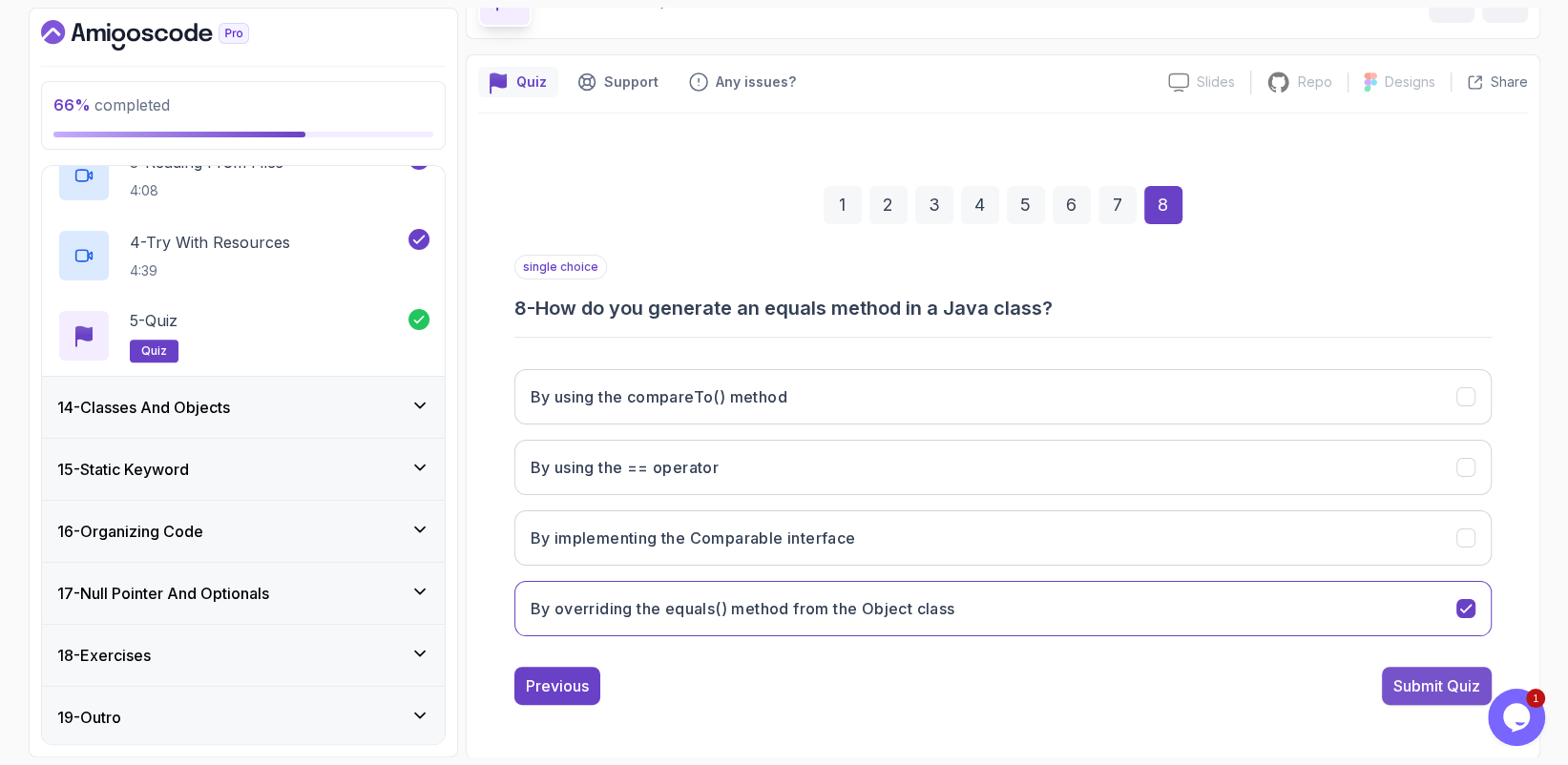 click on "Submit Quiz" at bounding box center (1436, 686) 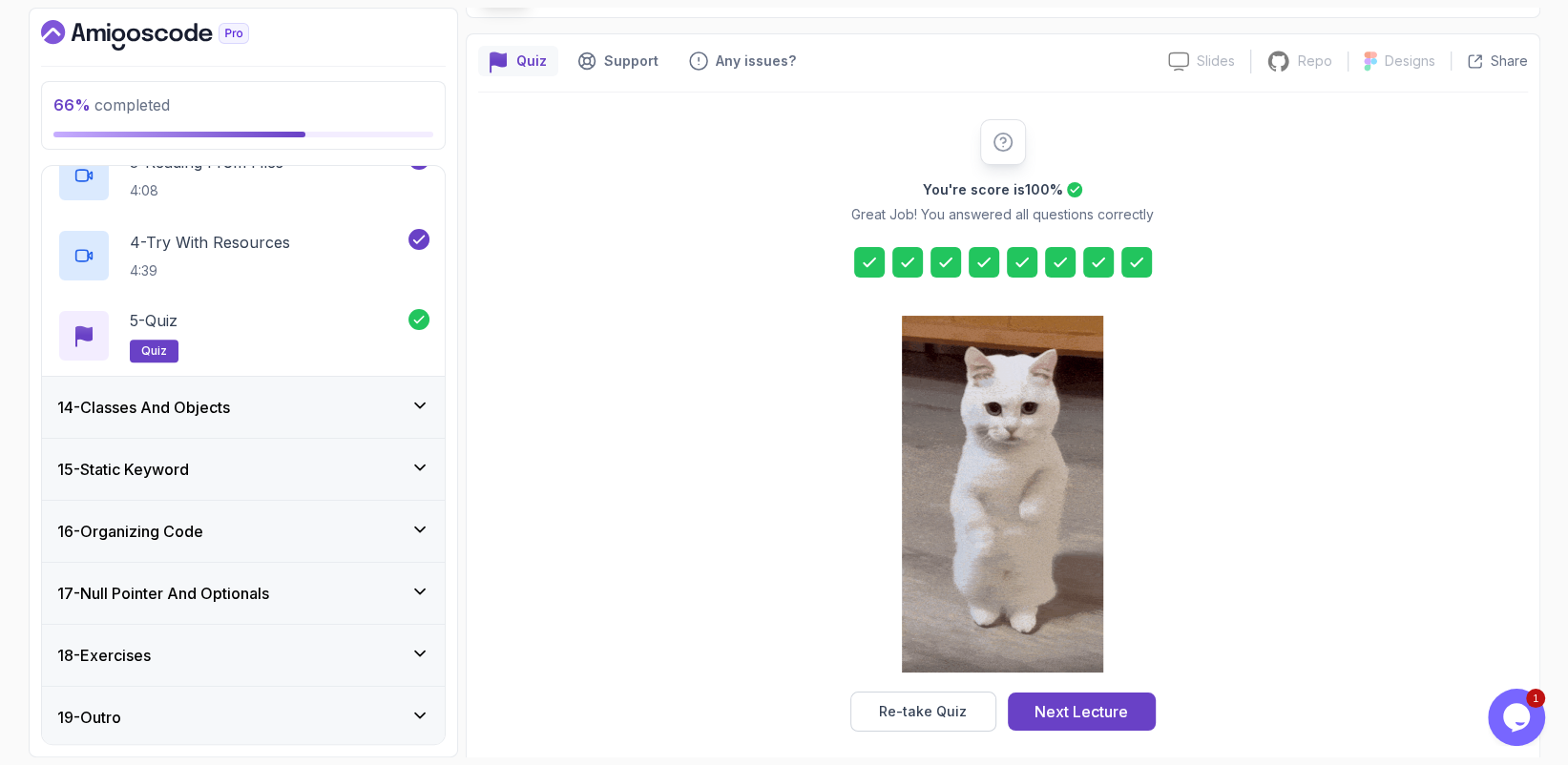 scroll, scrollTop: 148, scrollLeft: 0, axis: vertical 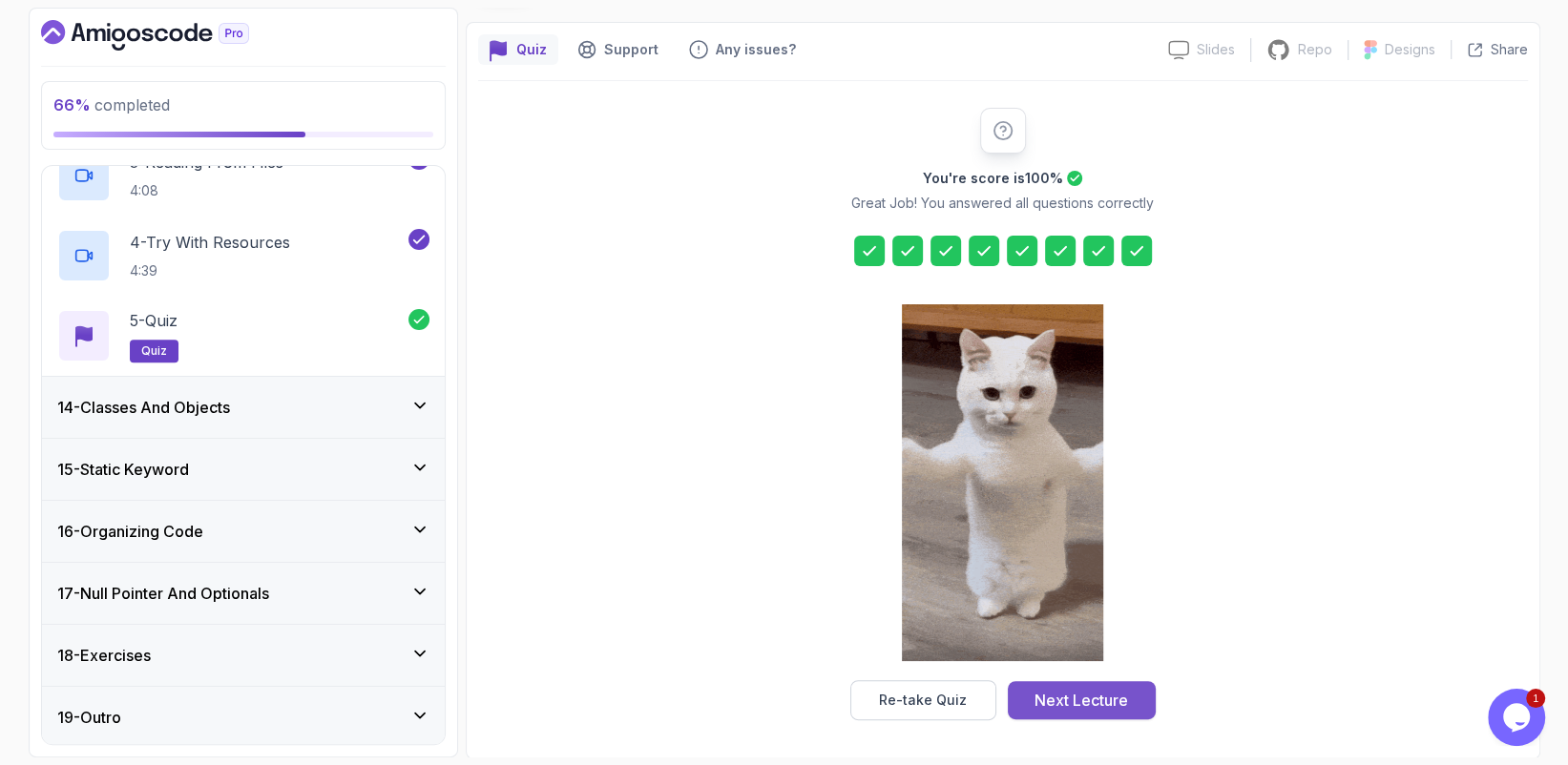 click on "Next Lecture" at bounding box center [1081, 700] 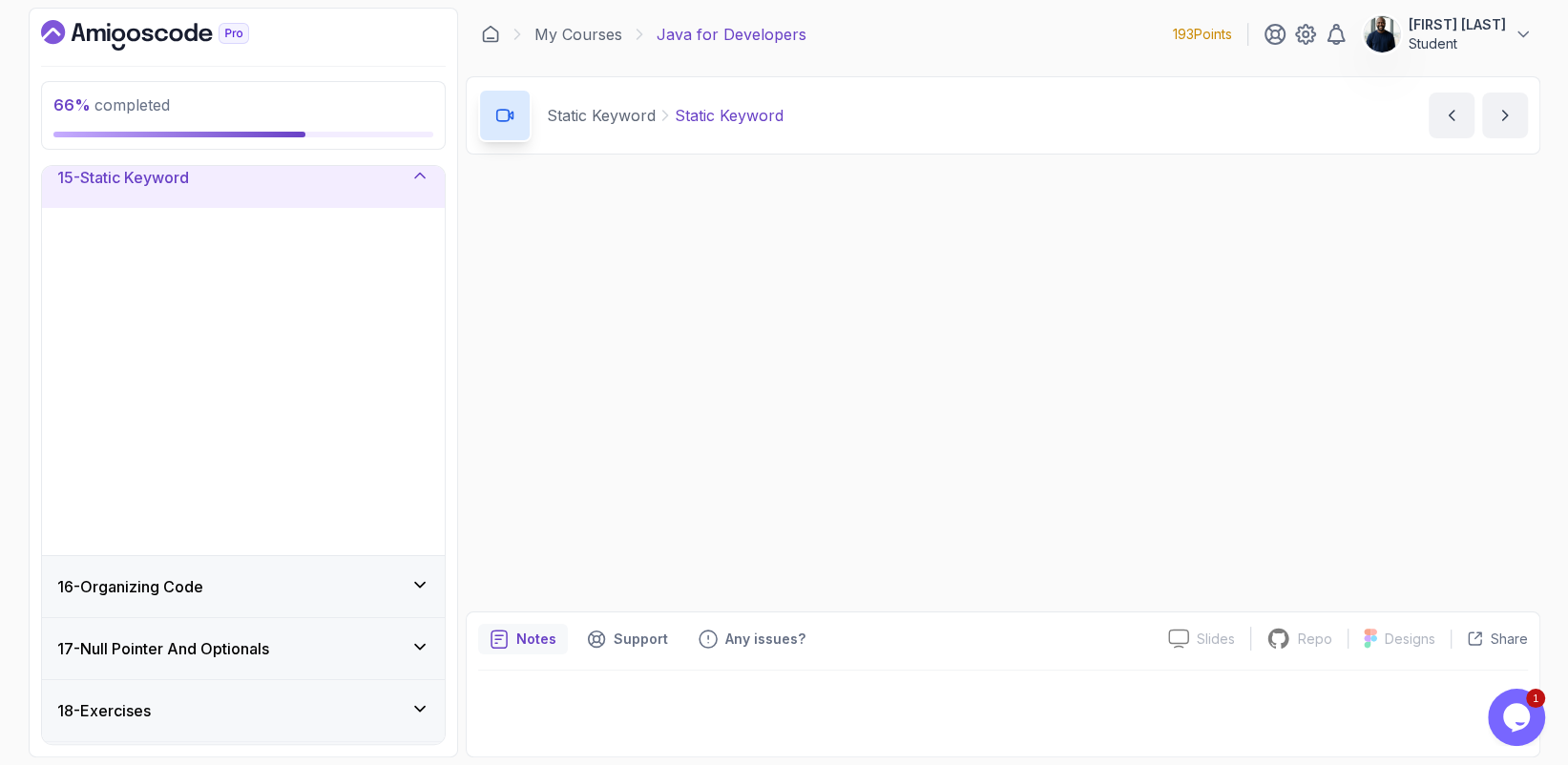 scroll, scrollTop: 0, scrollLeft: 0, axis: both 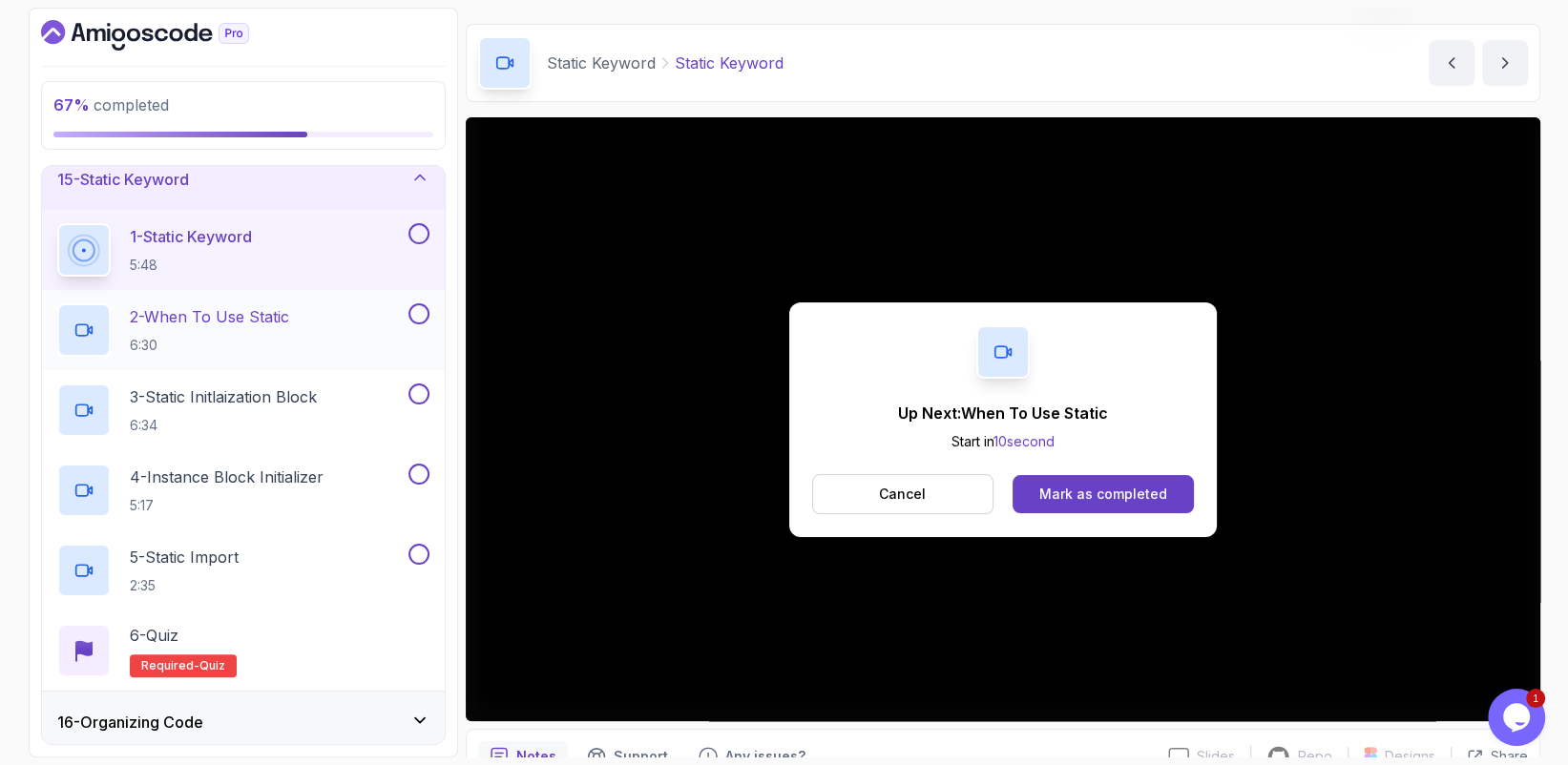 click on "2  -  When To Use Static 6:30" at bounding box center [231, 330] 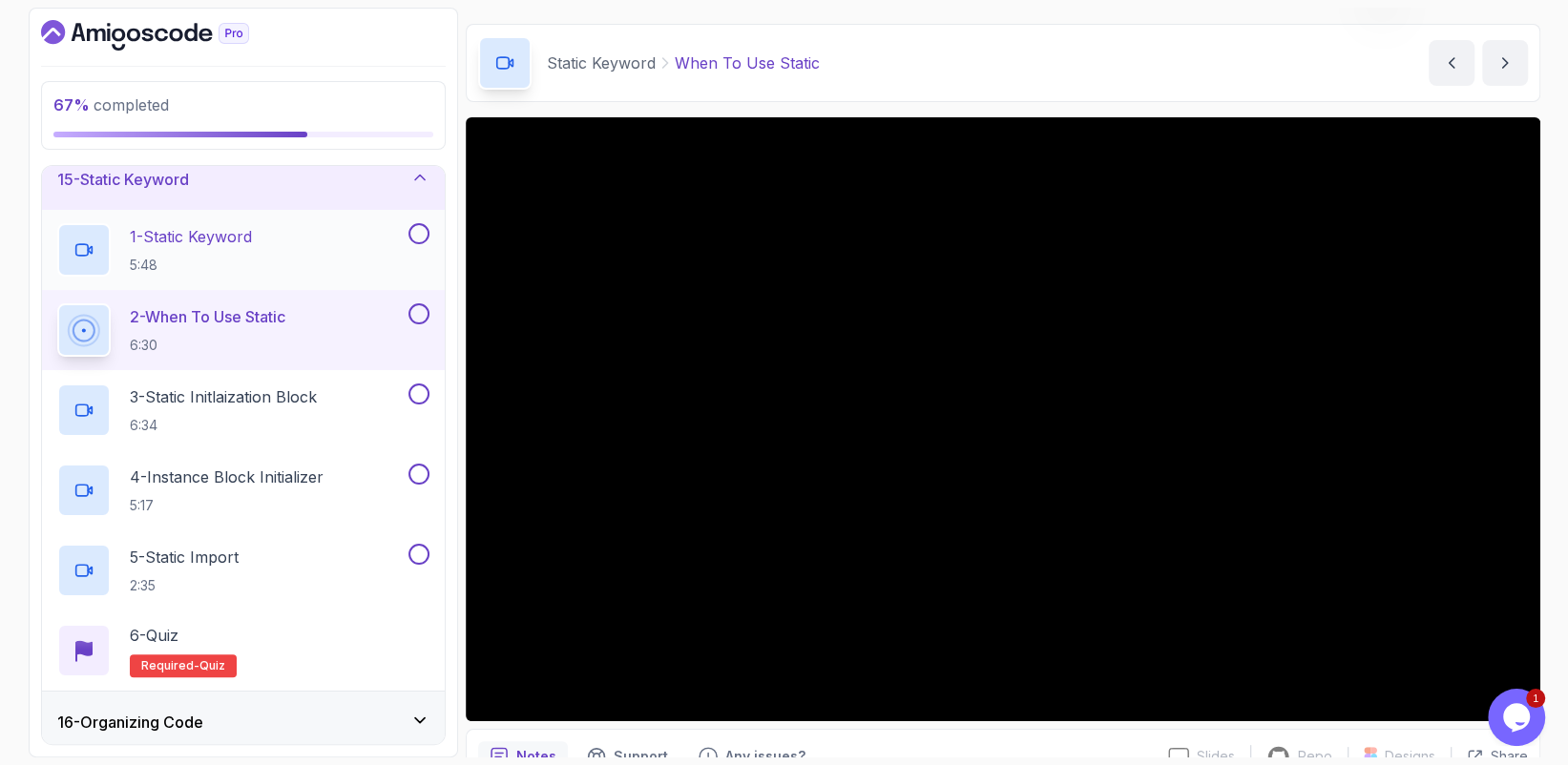 click at bounding box center [419, 234] 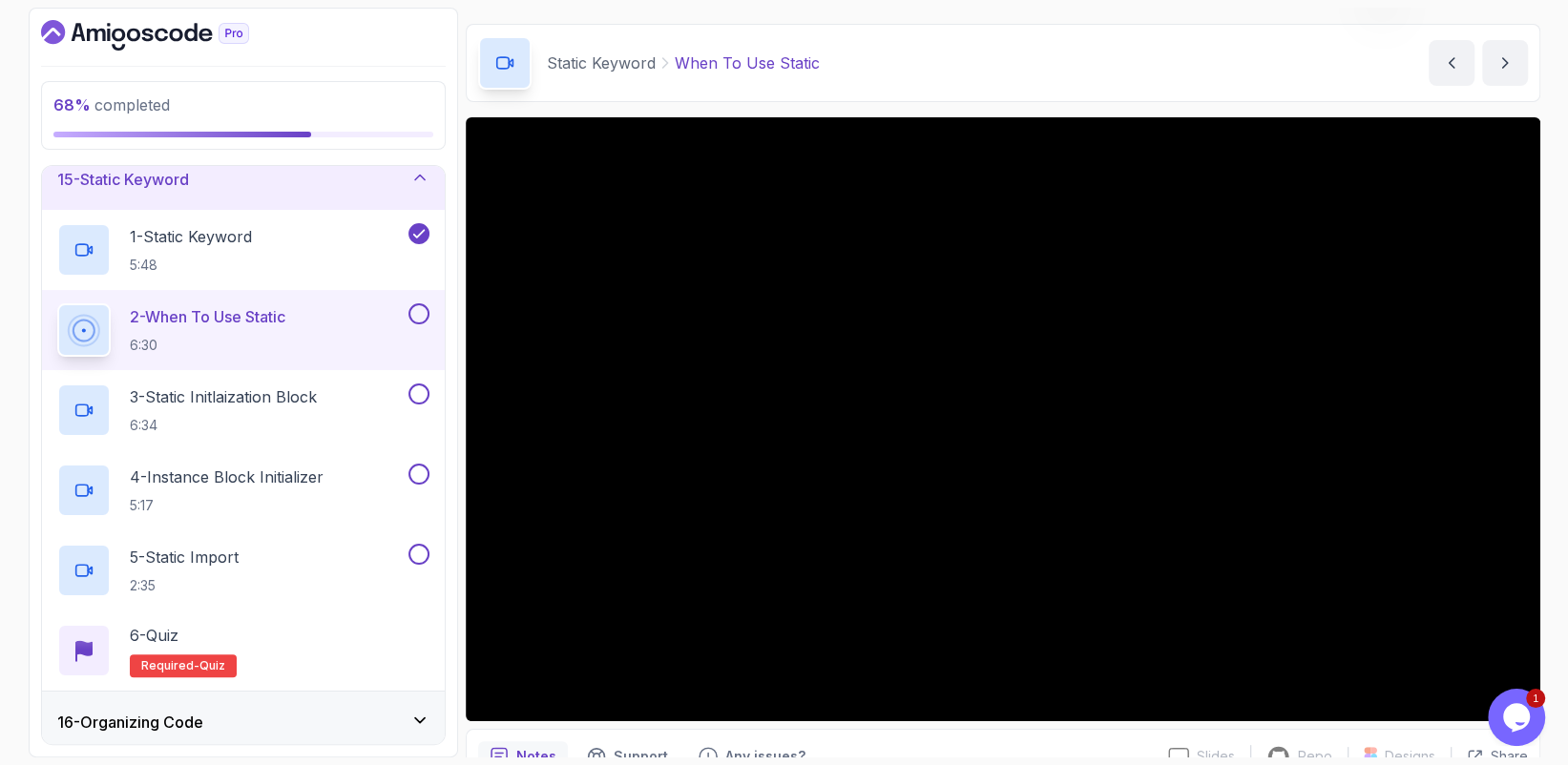 scroll, scrollTop: 148, scrollLeft: 0, axis: vertical 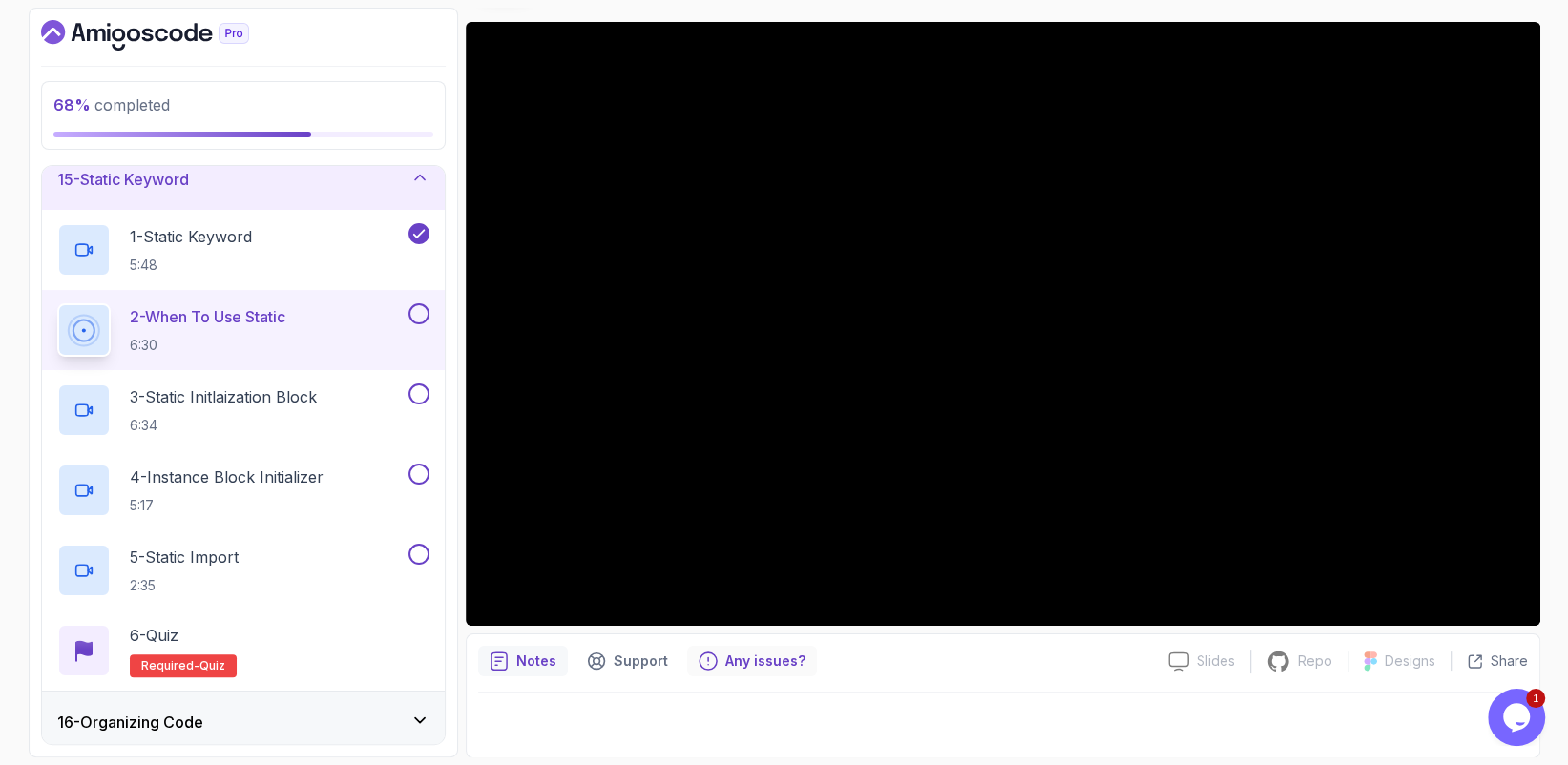 click on "Any issues?" at bounding box center (765, 661) 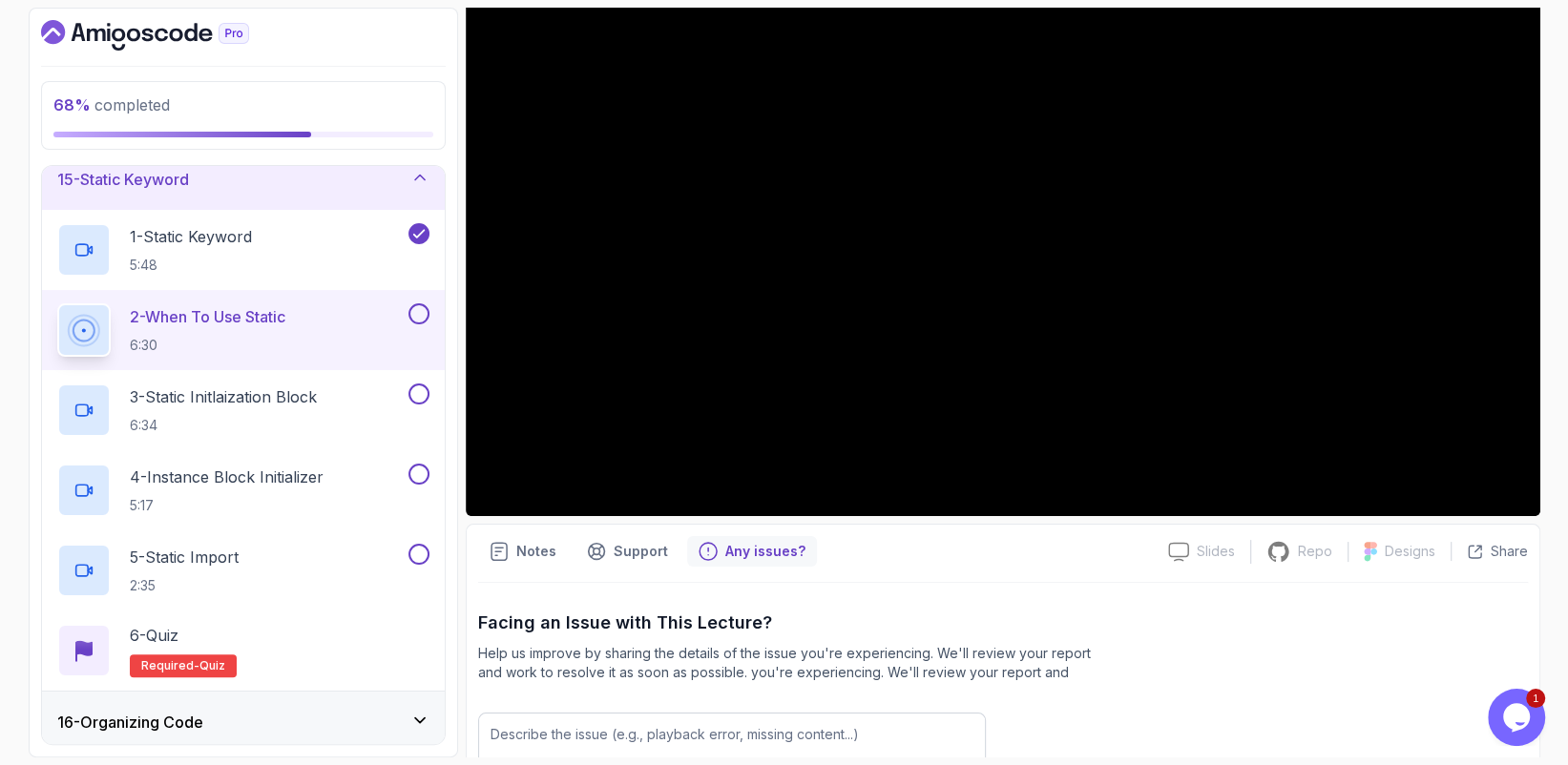 scroll, scrollTop: 426, scrollLeft: 0, axis: vertical 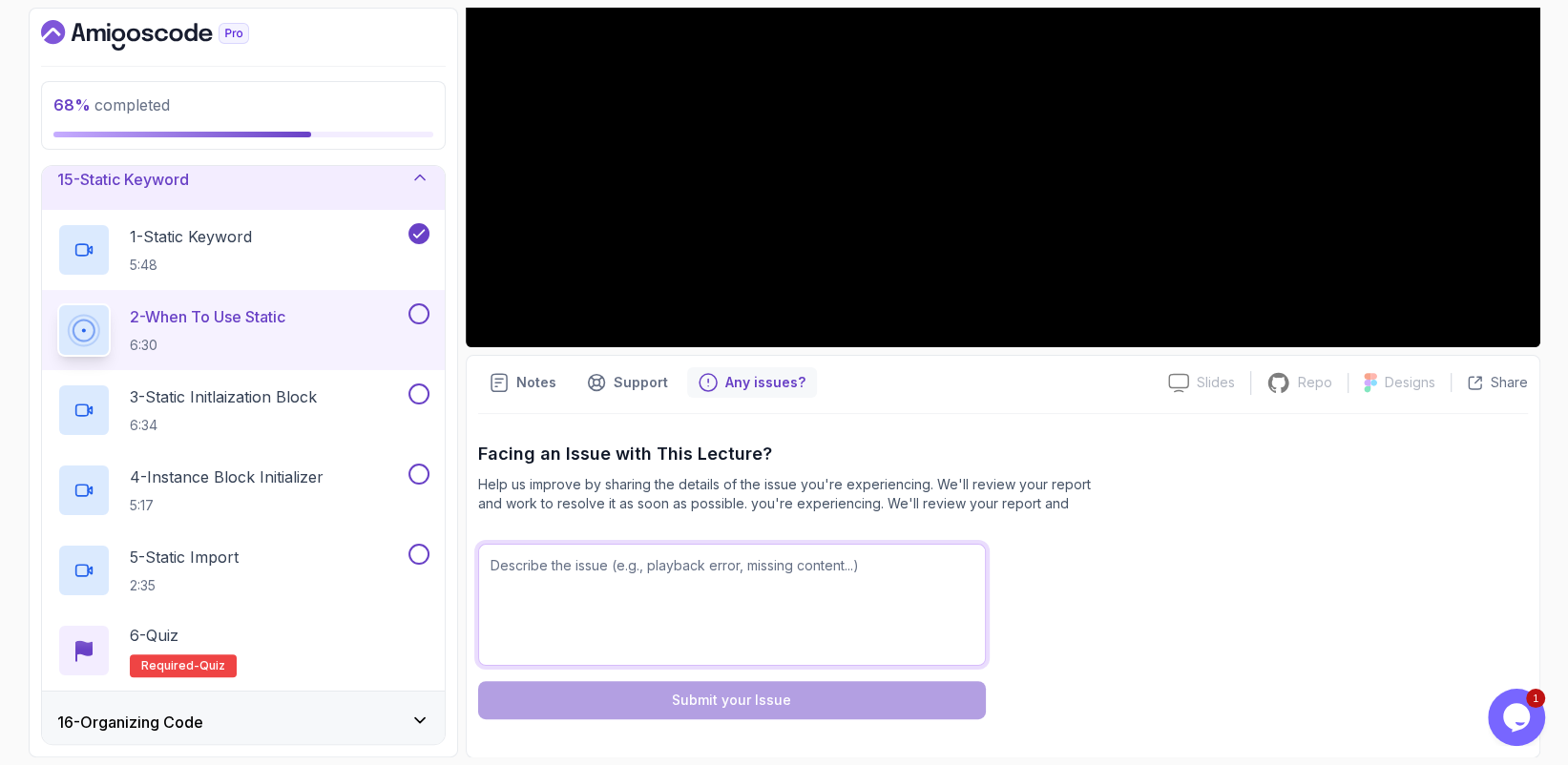 click at bounding box center (732, 605) 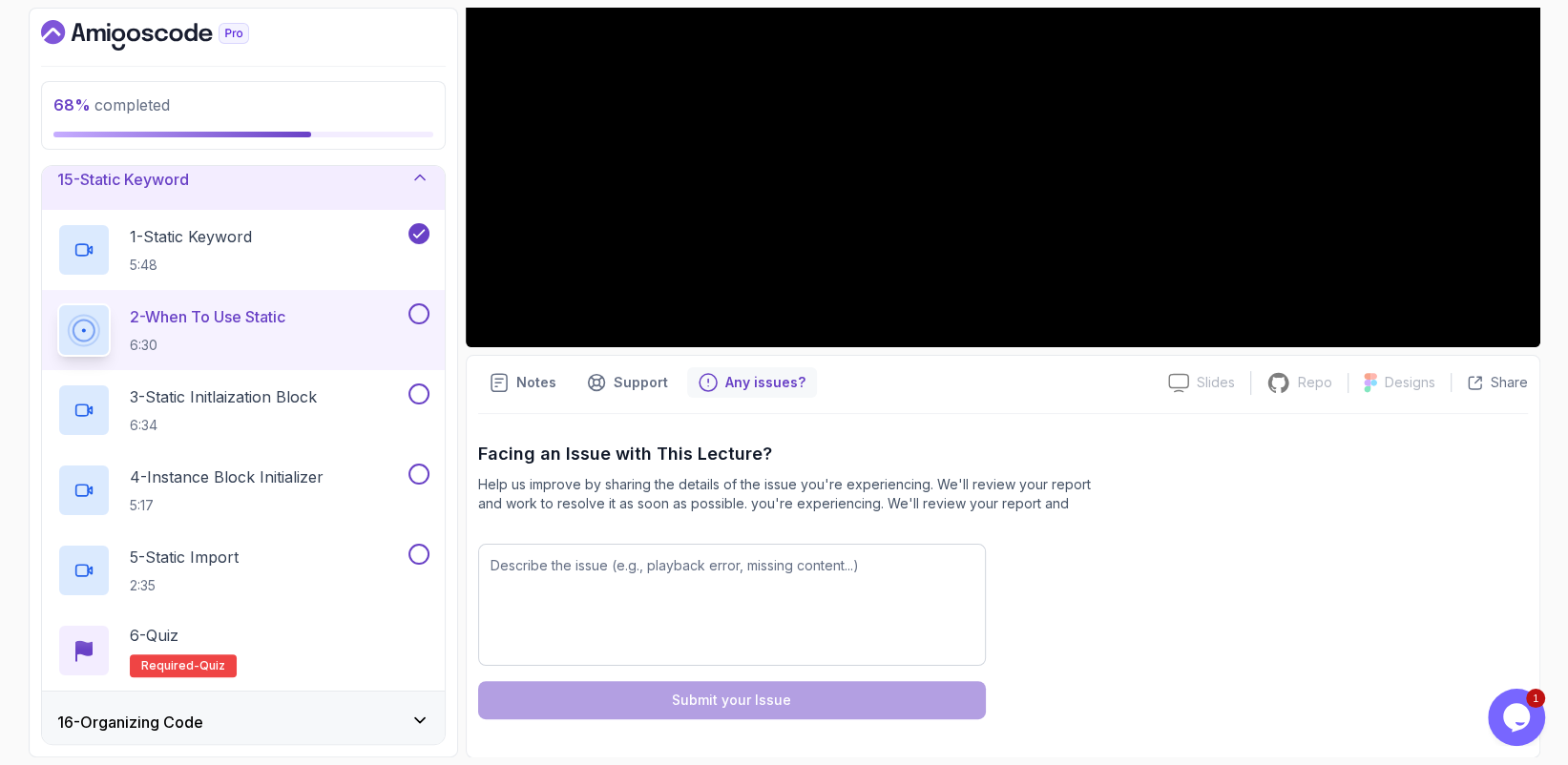 scroll, scrollTop: 0, scrollLeft: 0, axis: both 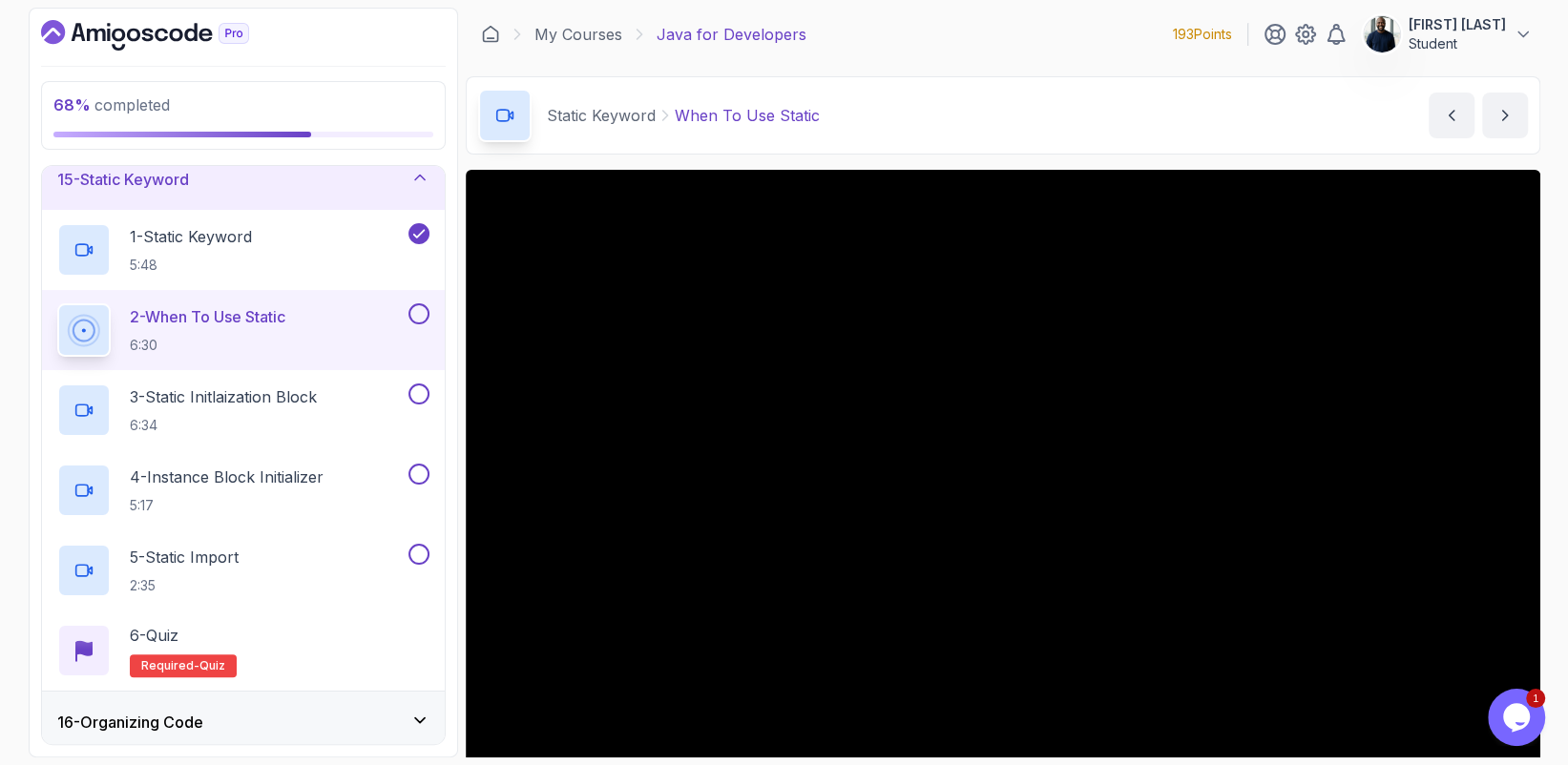 click at bounding box center (1518, 717) 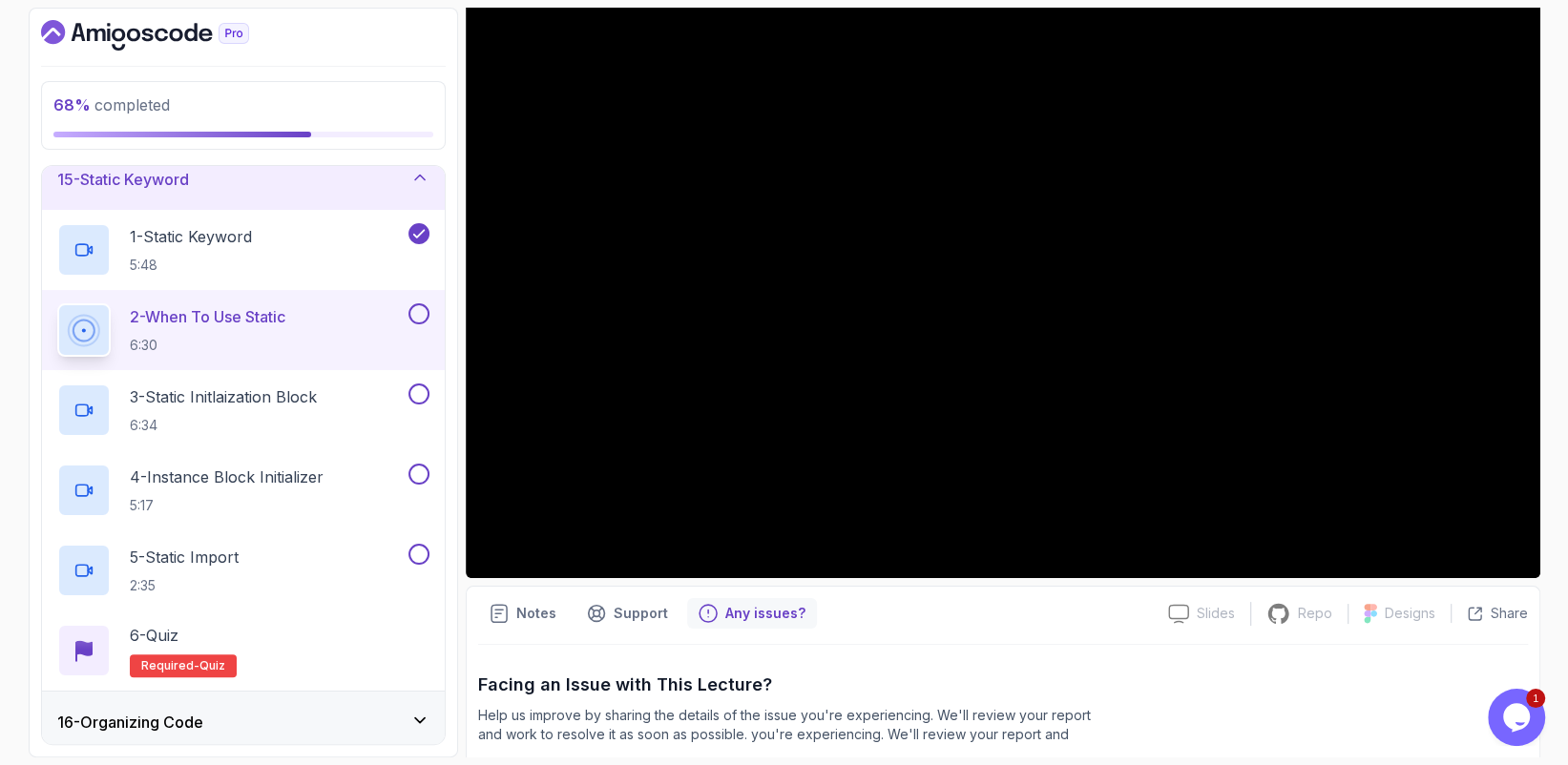 scroll, scrollTop: 426, scrollLeft: 0, axis: vertical 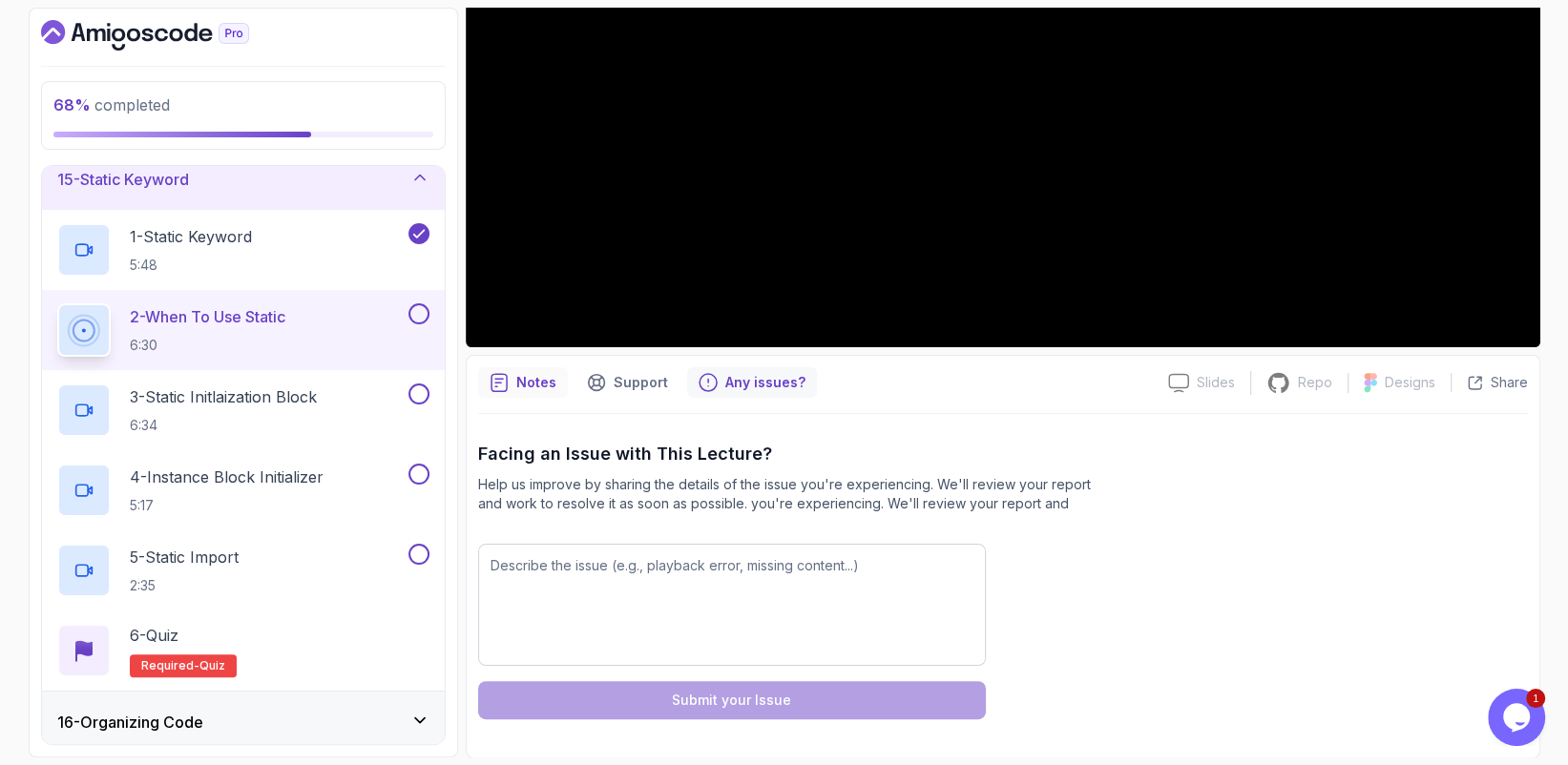 click 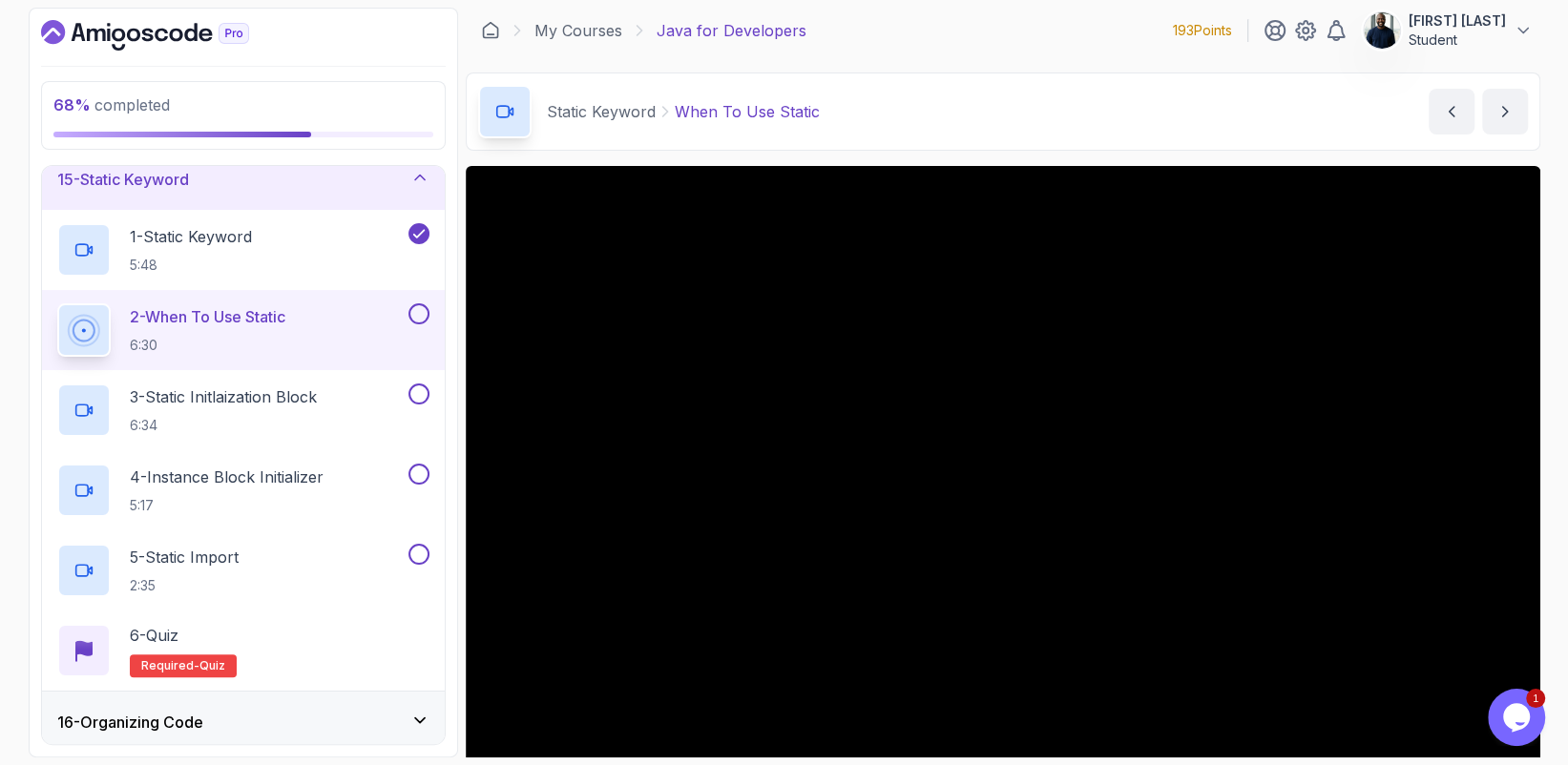 scroll, scrollTop: 0, scrollLeft: 0, axis: both 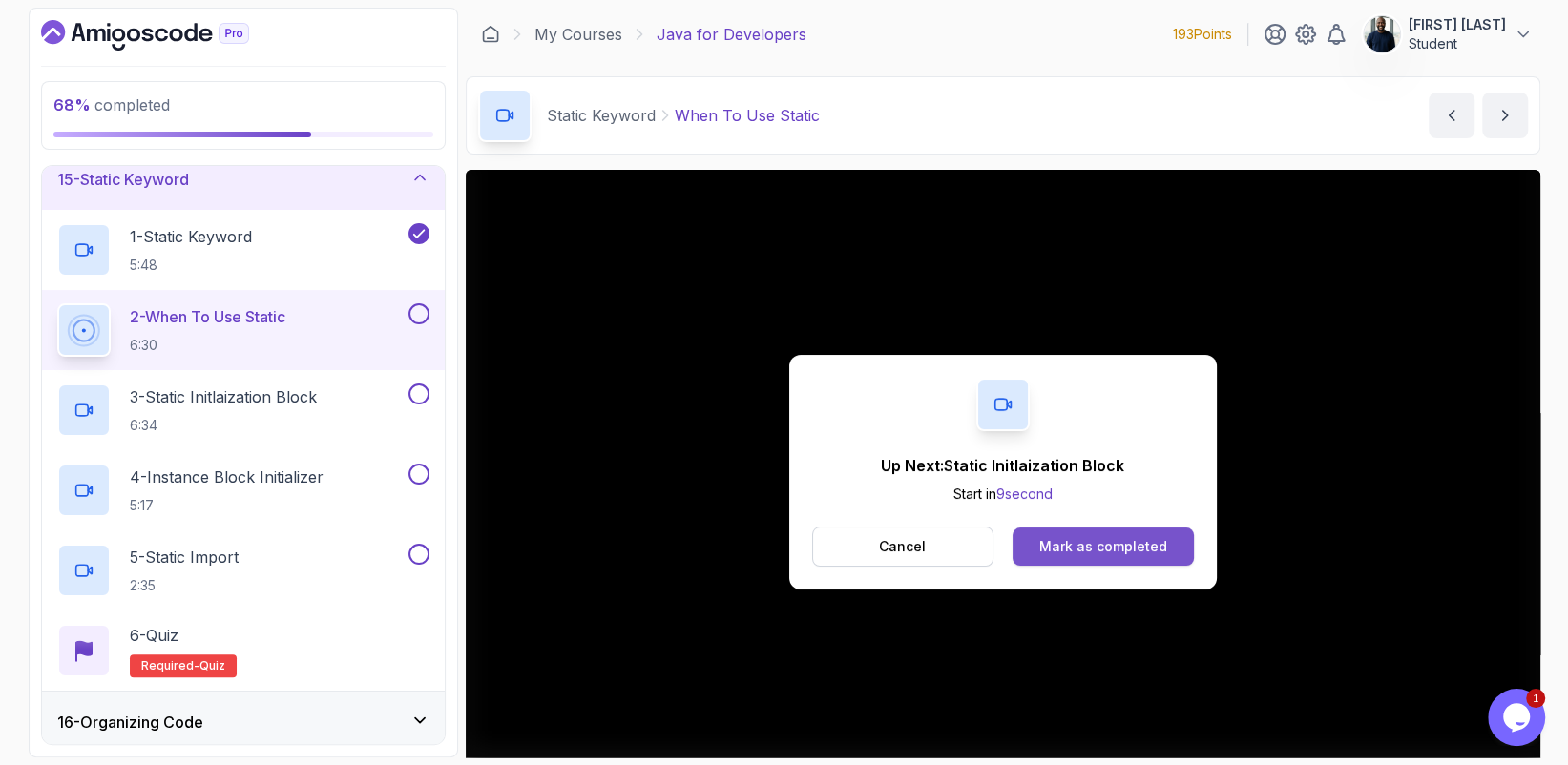 click on "Mark as completed" at bounding box center (1102, 547) 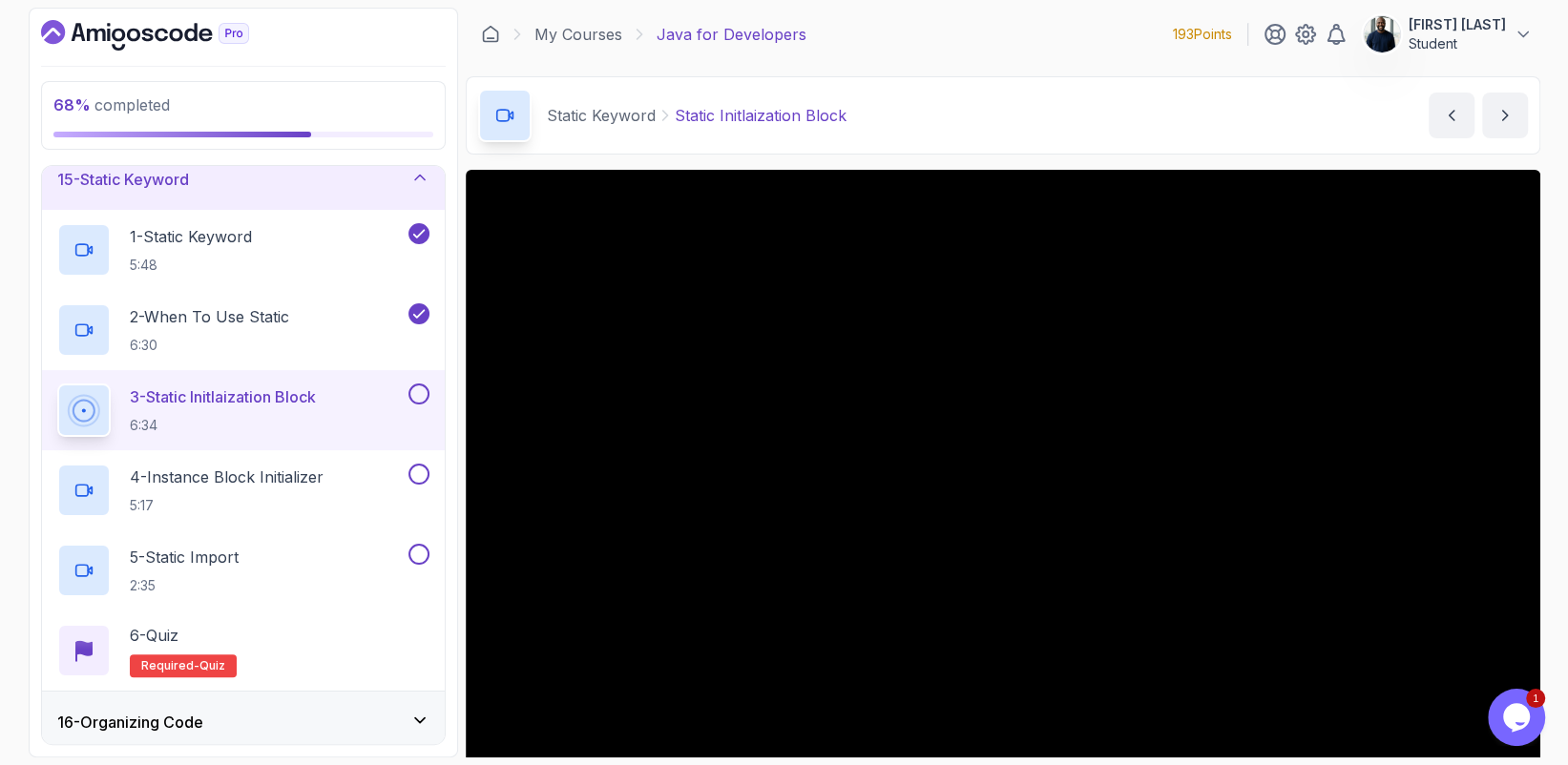 click at bounding box center [419, 394] 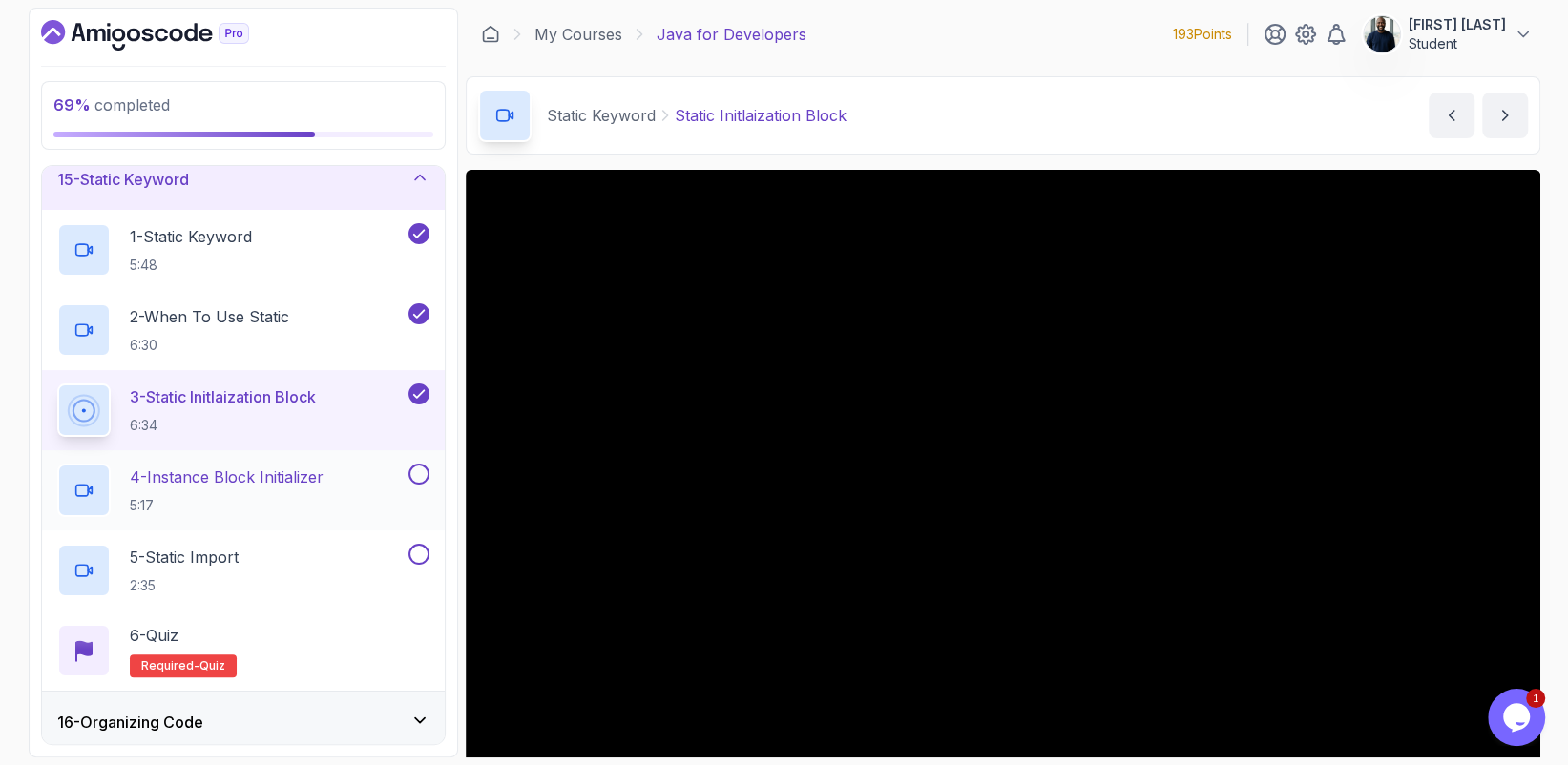 click on "4  -  Instance Block Initializer 5:17" at bounding box center (243, 490) 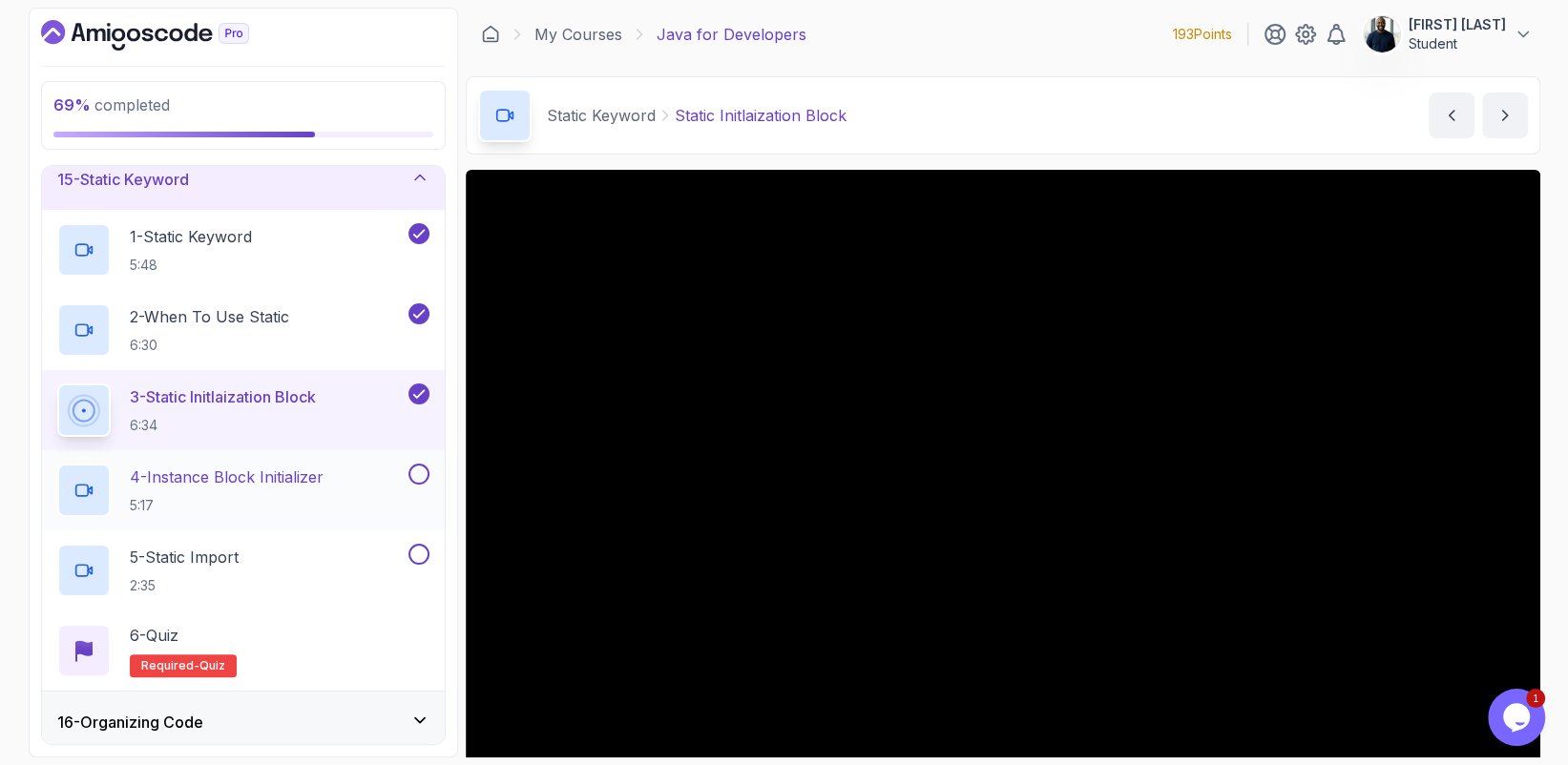click at bounding box center (419, 474) 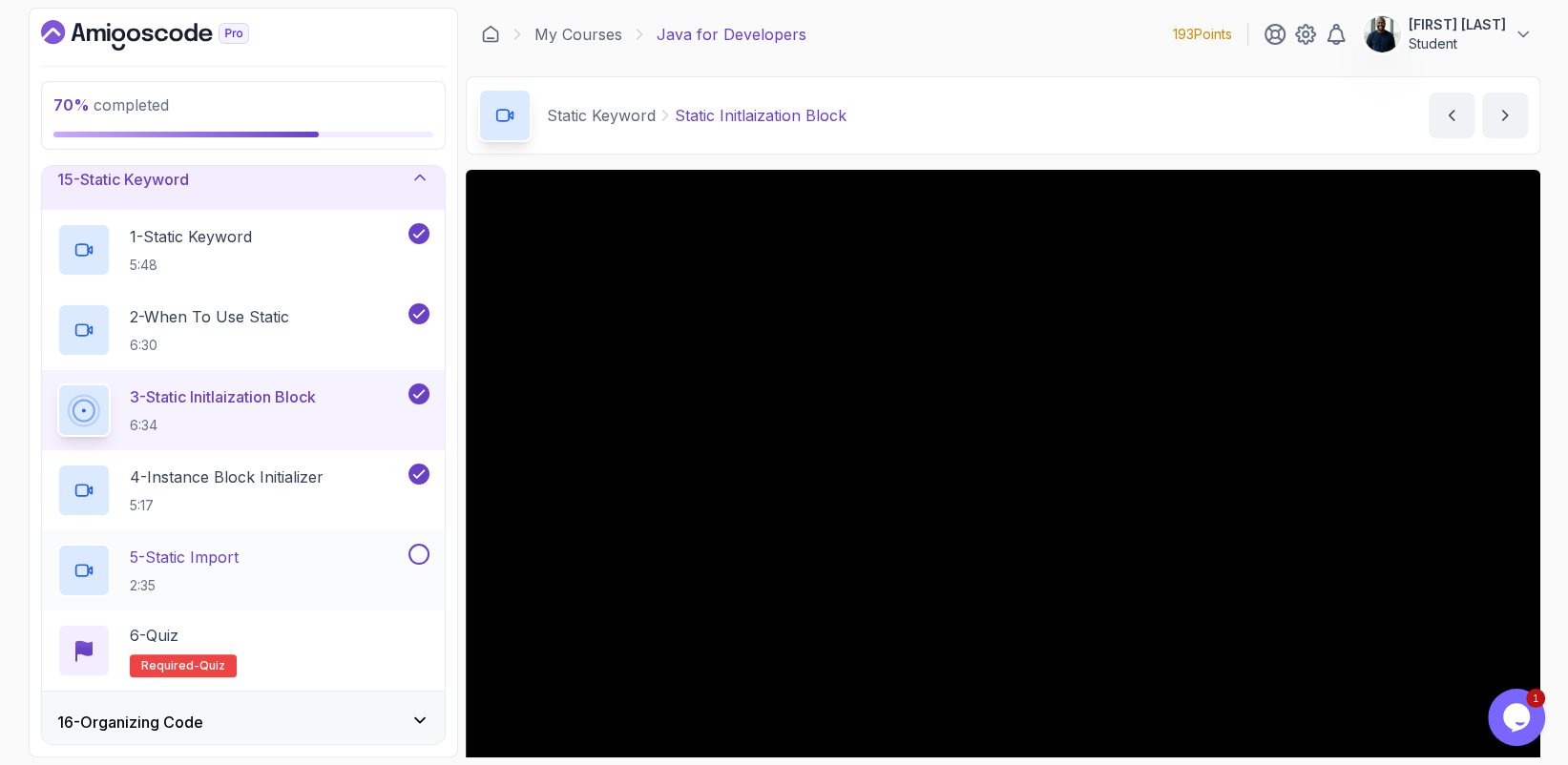 click at bounding box center (419, 554) 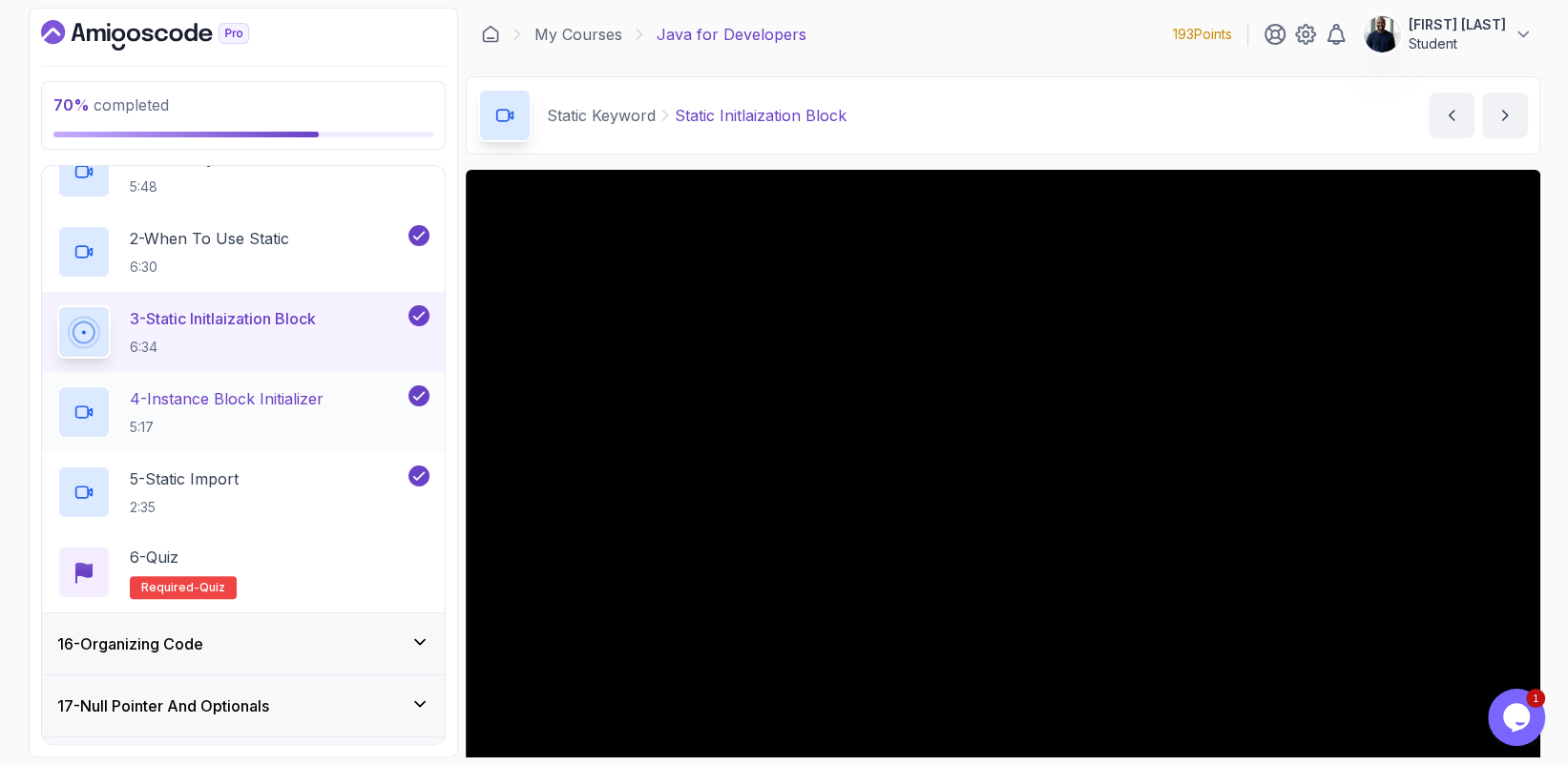 scroll, scrollTop: 1076, scrollLeft: 0, axis: vertical 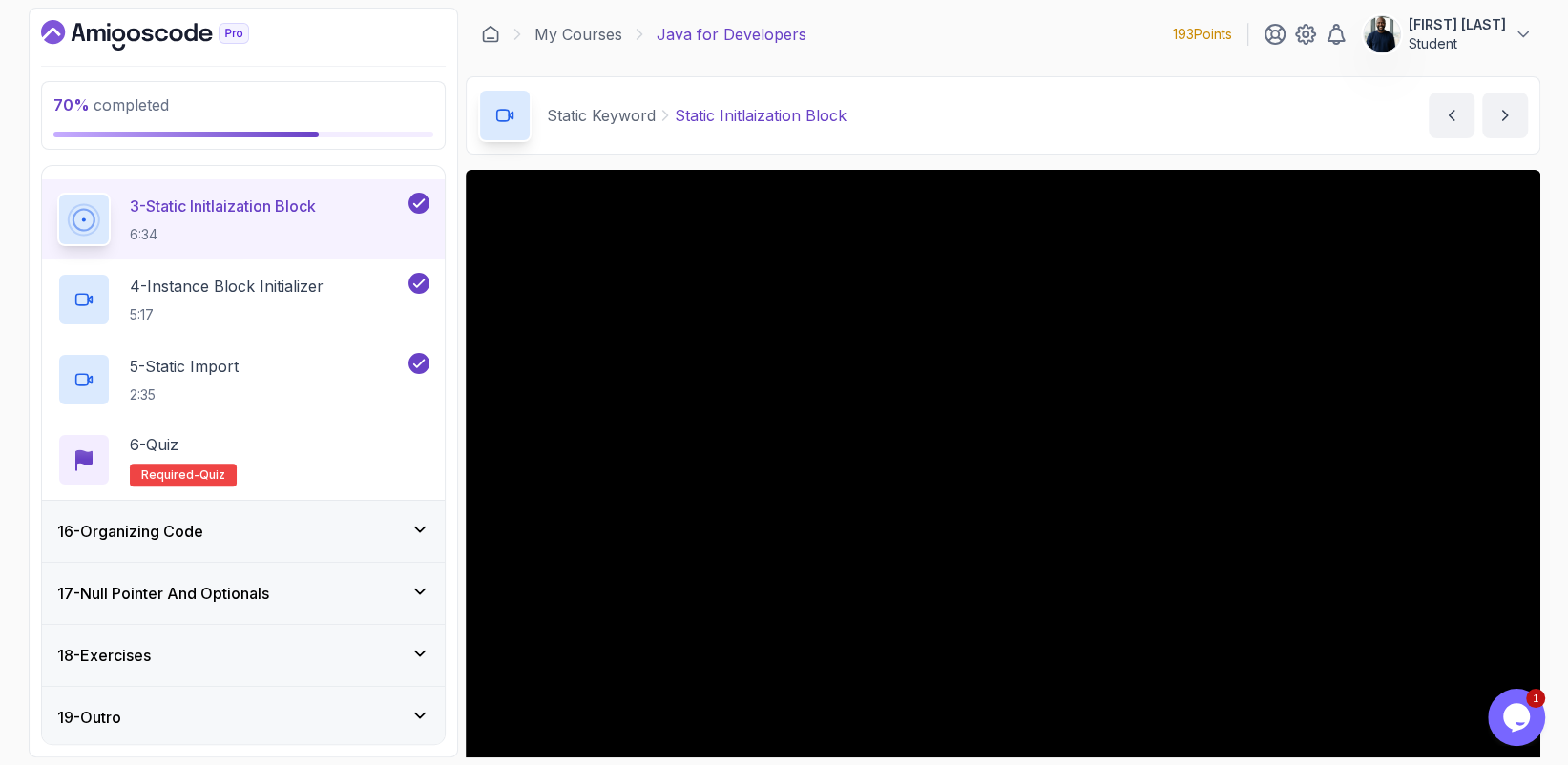 click on "16  -  Organizing Code" at bounding box center [243, 531] 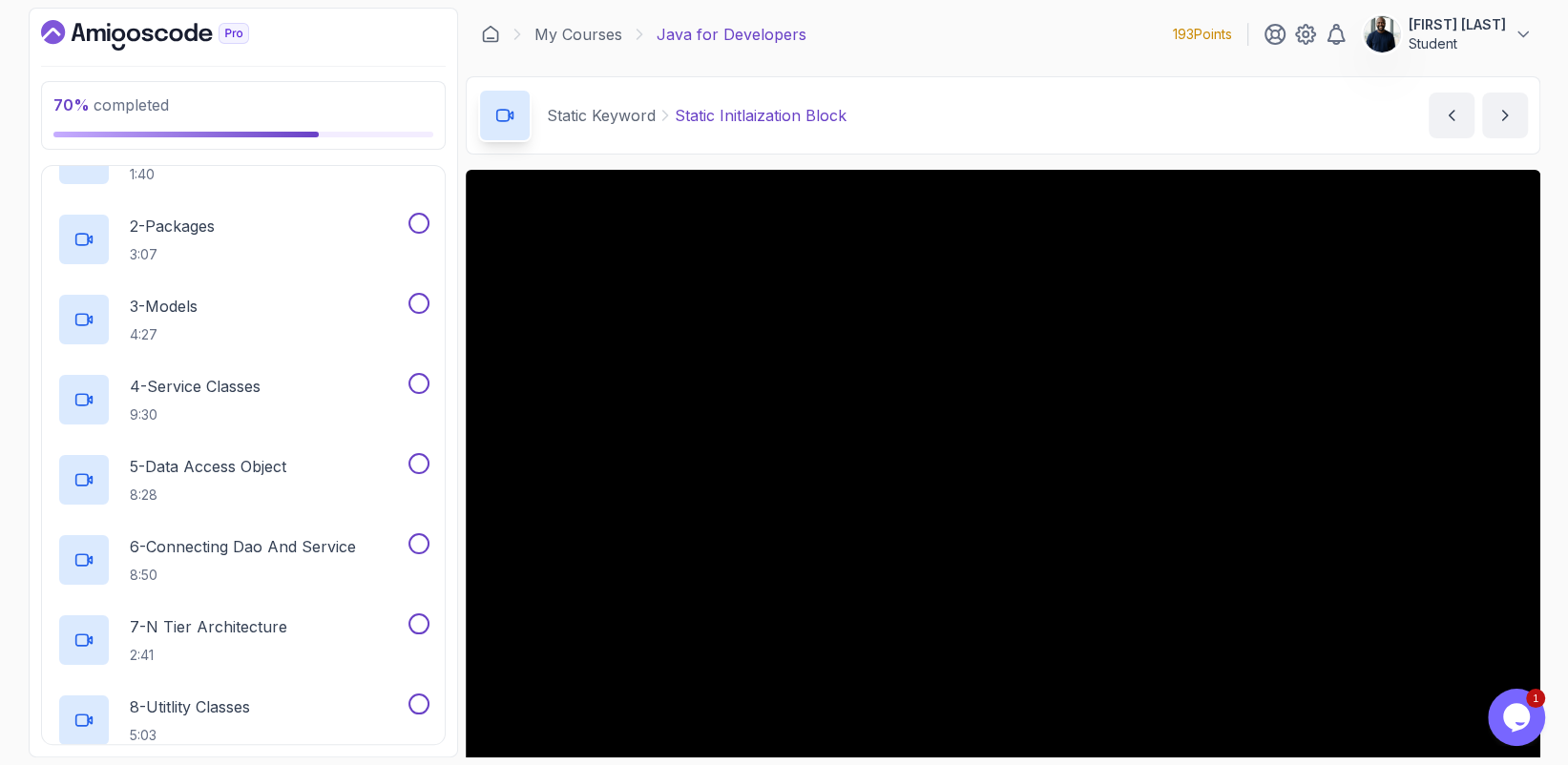 scroll, scrollTop: 1316, scrollLeft: 0, axis: vertical 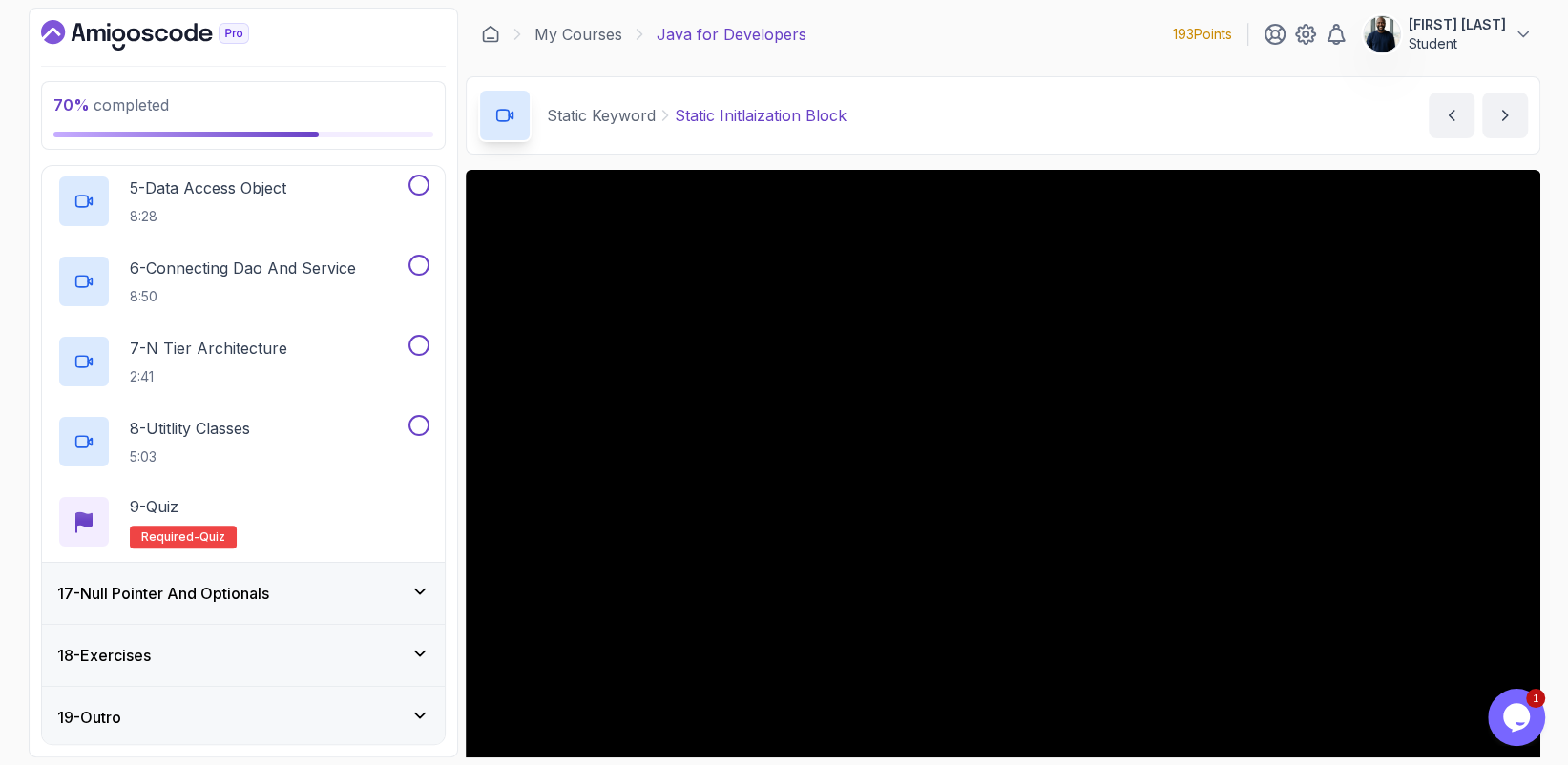 click on "17  -  Null Pointer And Optionals" at bounding box center [163, 593] 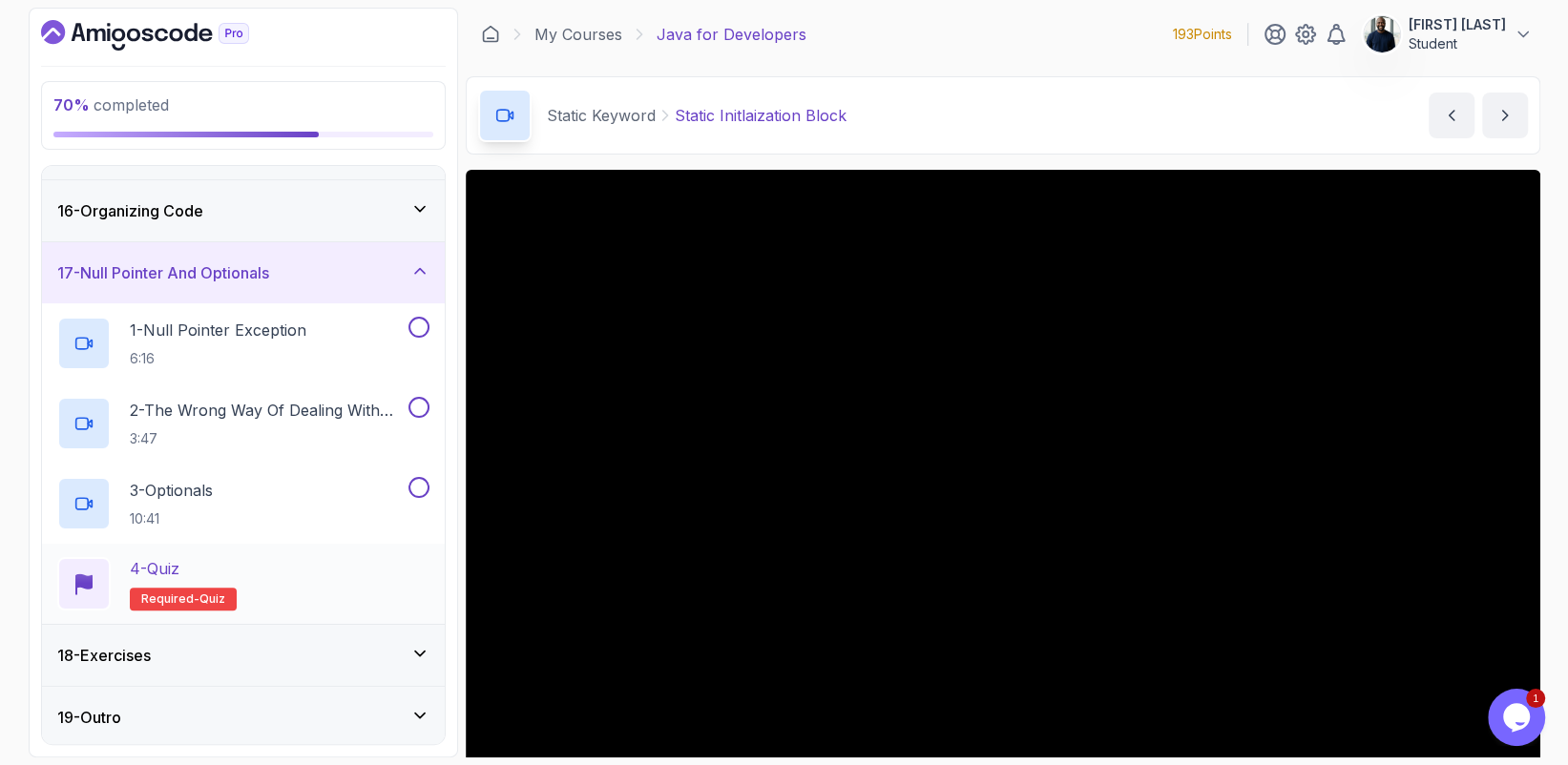 scroll, scrollTop: 820, scrollLeft: 0, axis: vertical 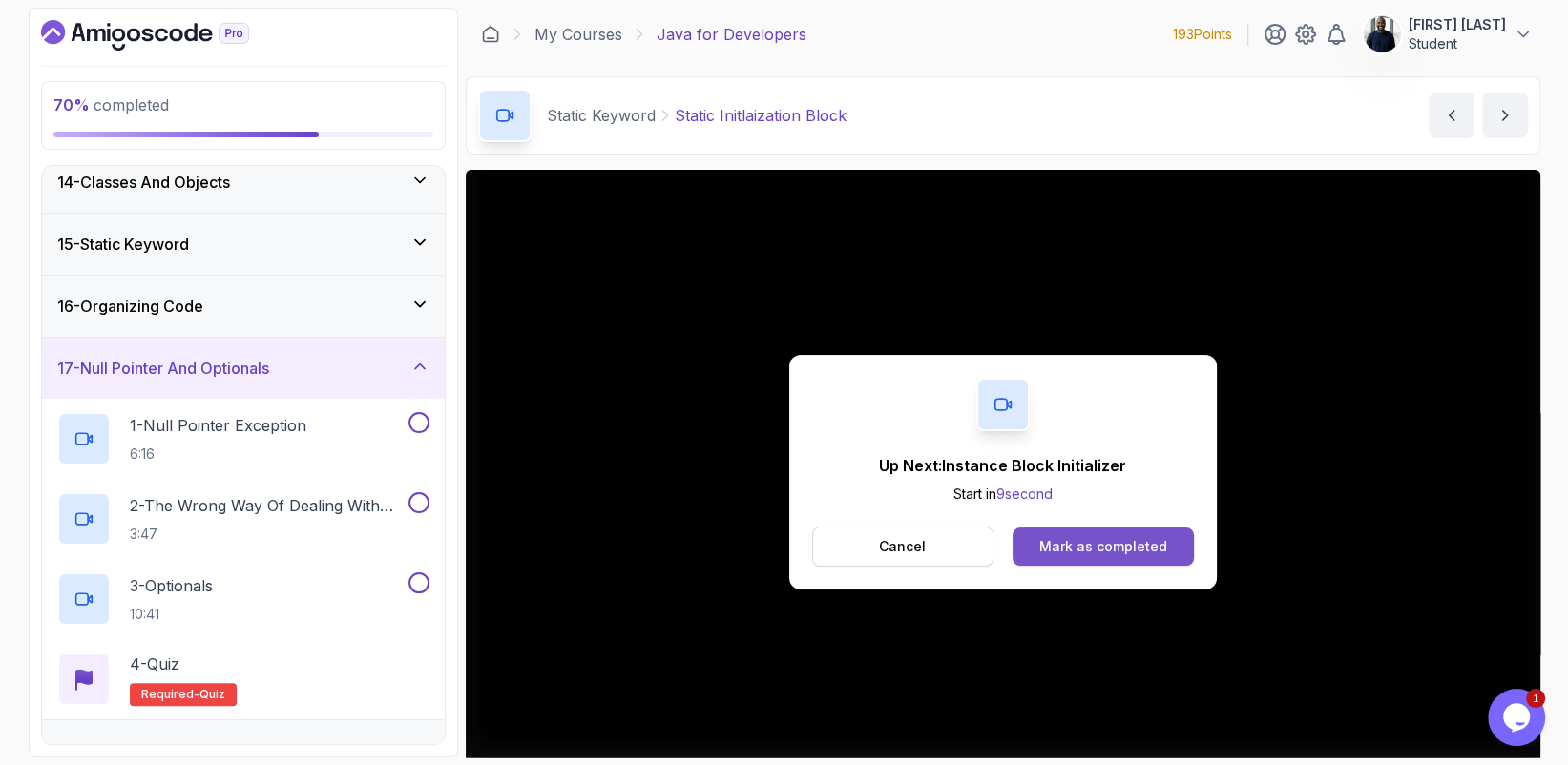 click on "Mark as completed" at bounding box center (1103, 547) 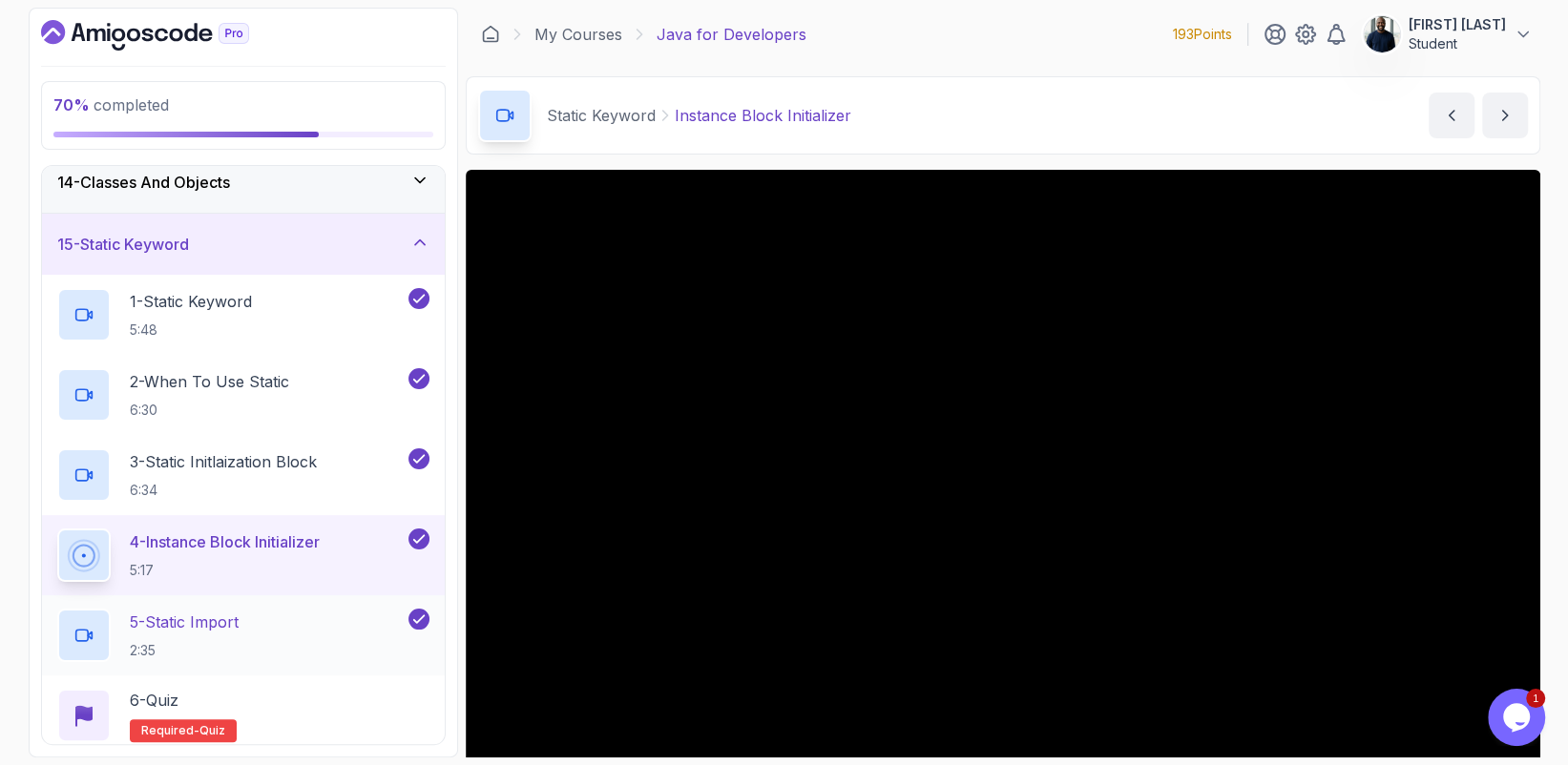 click on "5  -  Static Import 2:35" at bounding box center (231, 635) 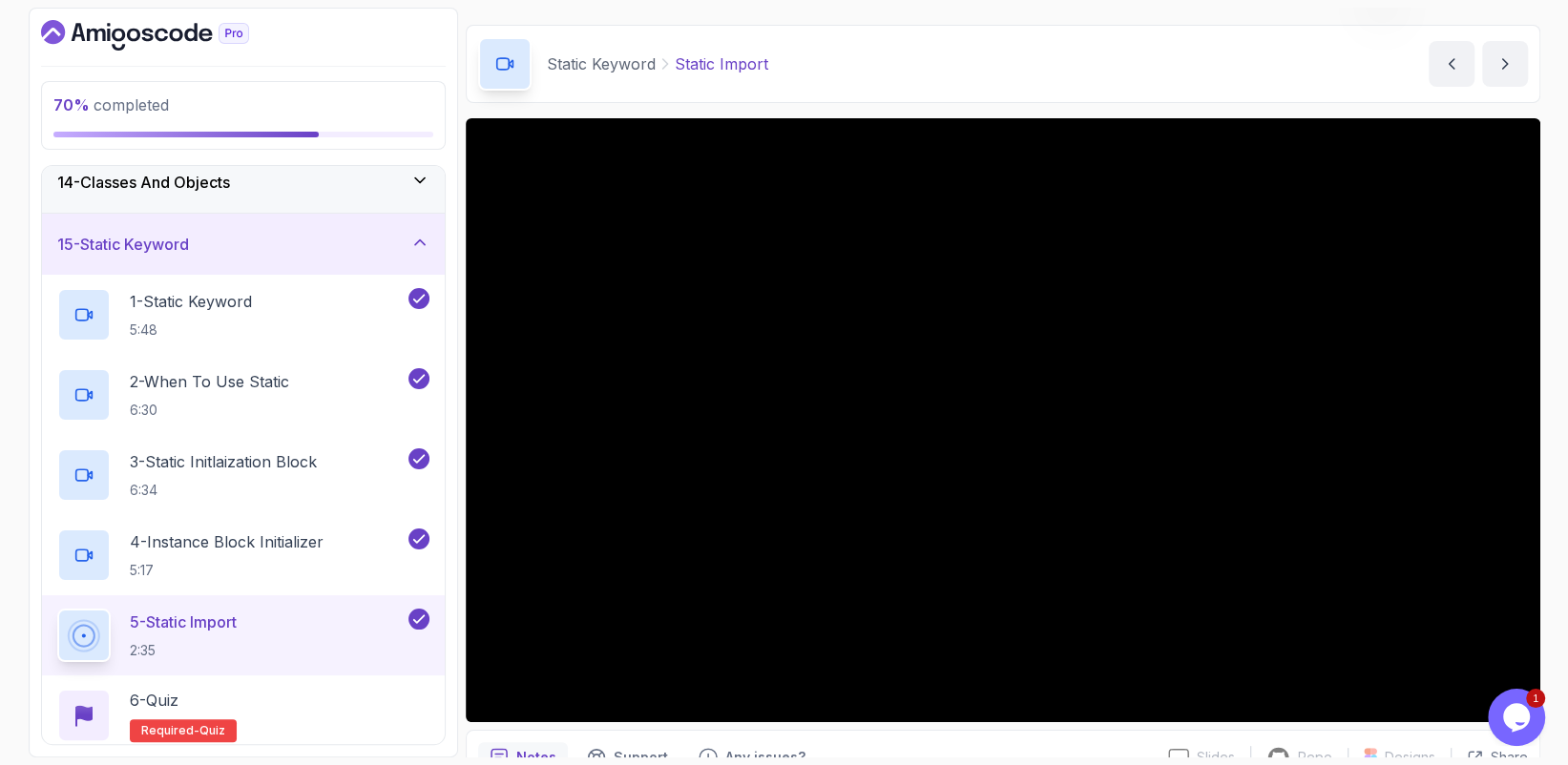 scroll, scrollTop: 52, scrollLeft: 0, axis: vertical 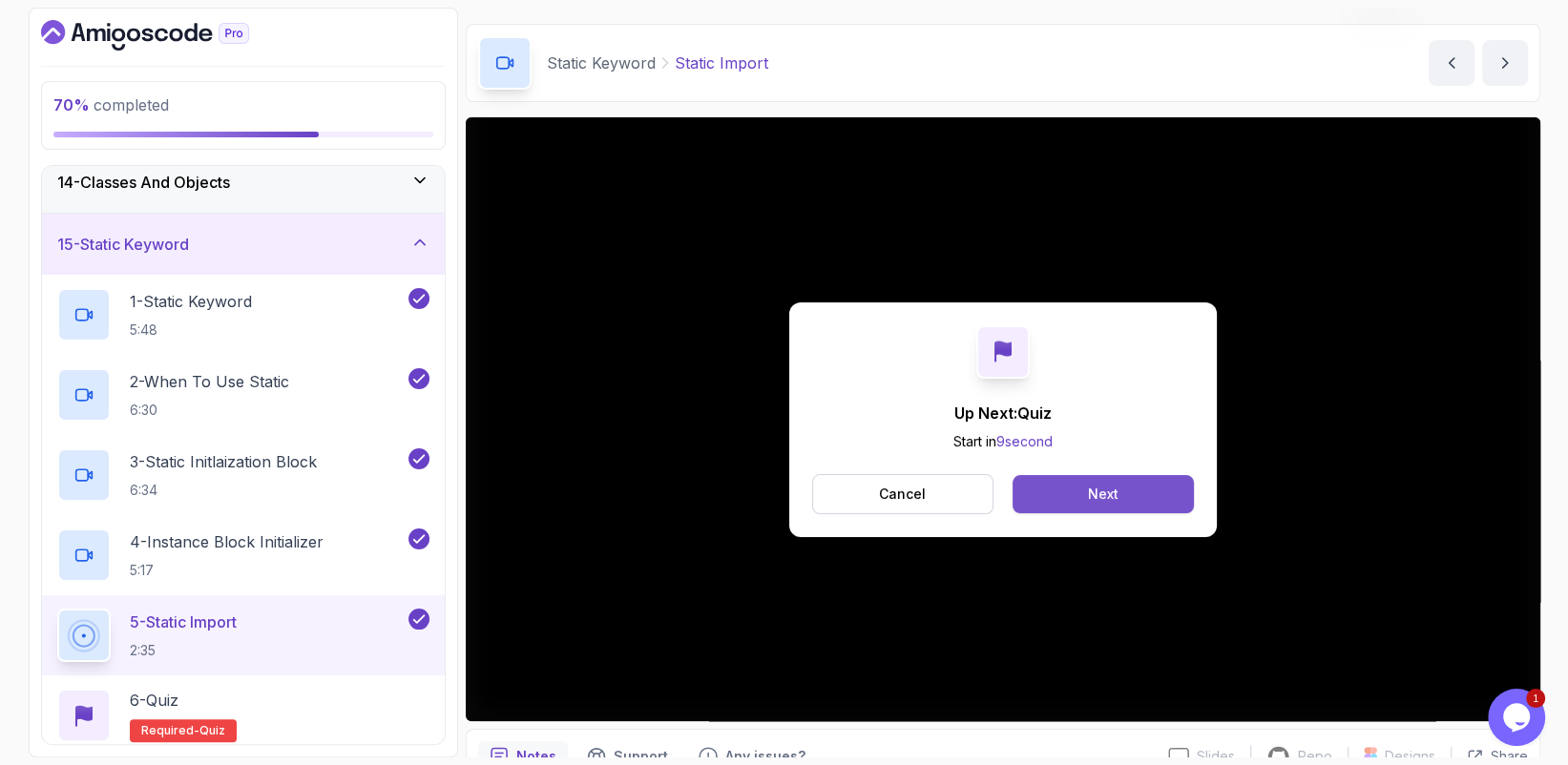 click on "Next" at bounding box center [1102, 494] 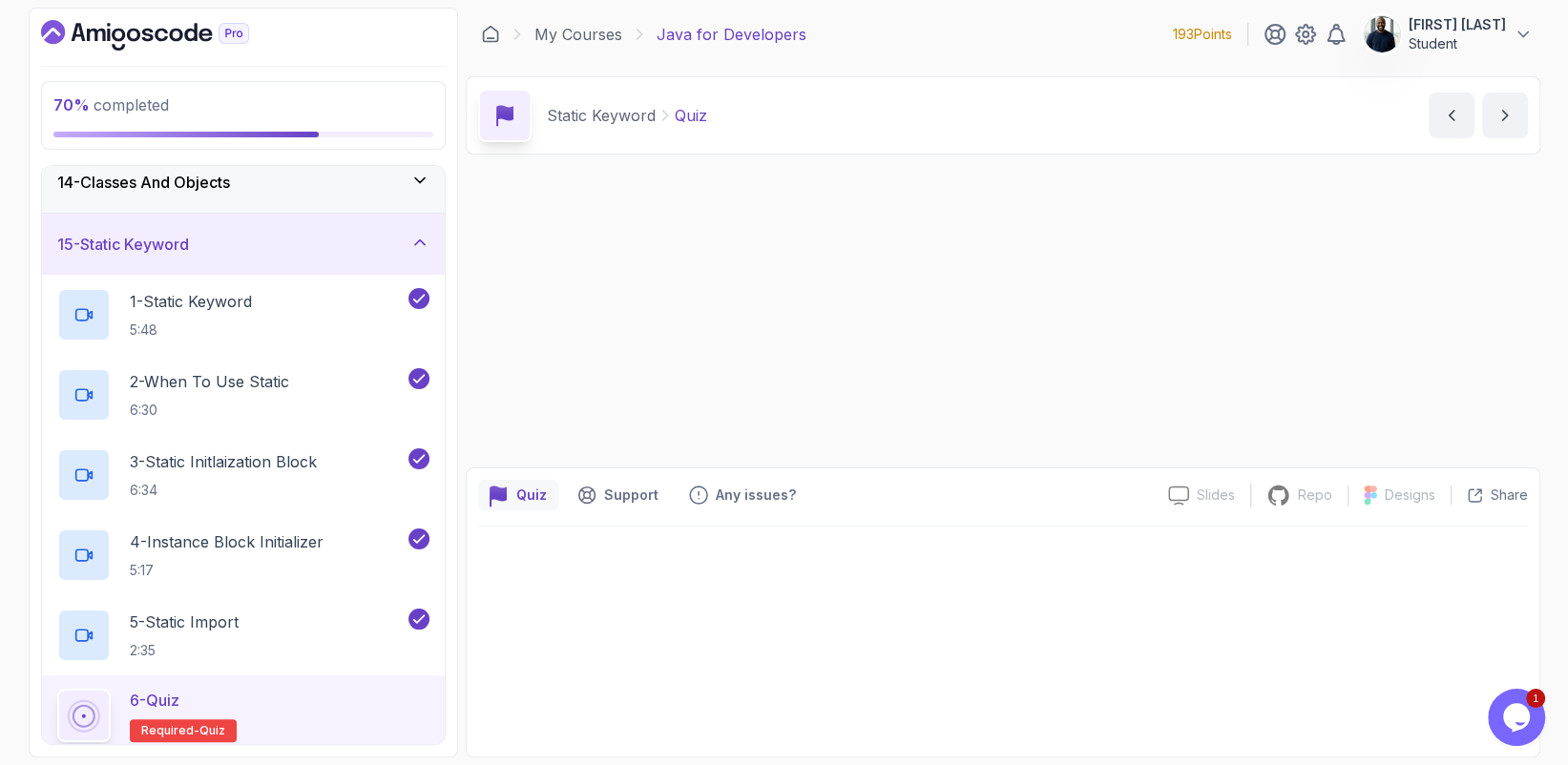 scroll, scrollTop: 0, scrollLeft: 0, axis: both 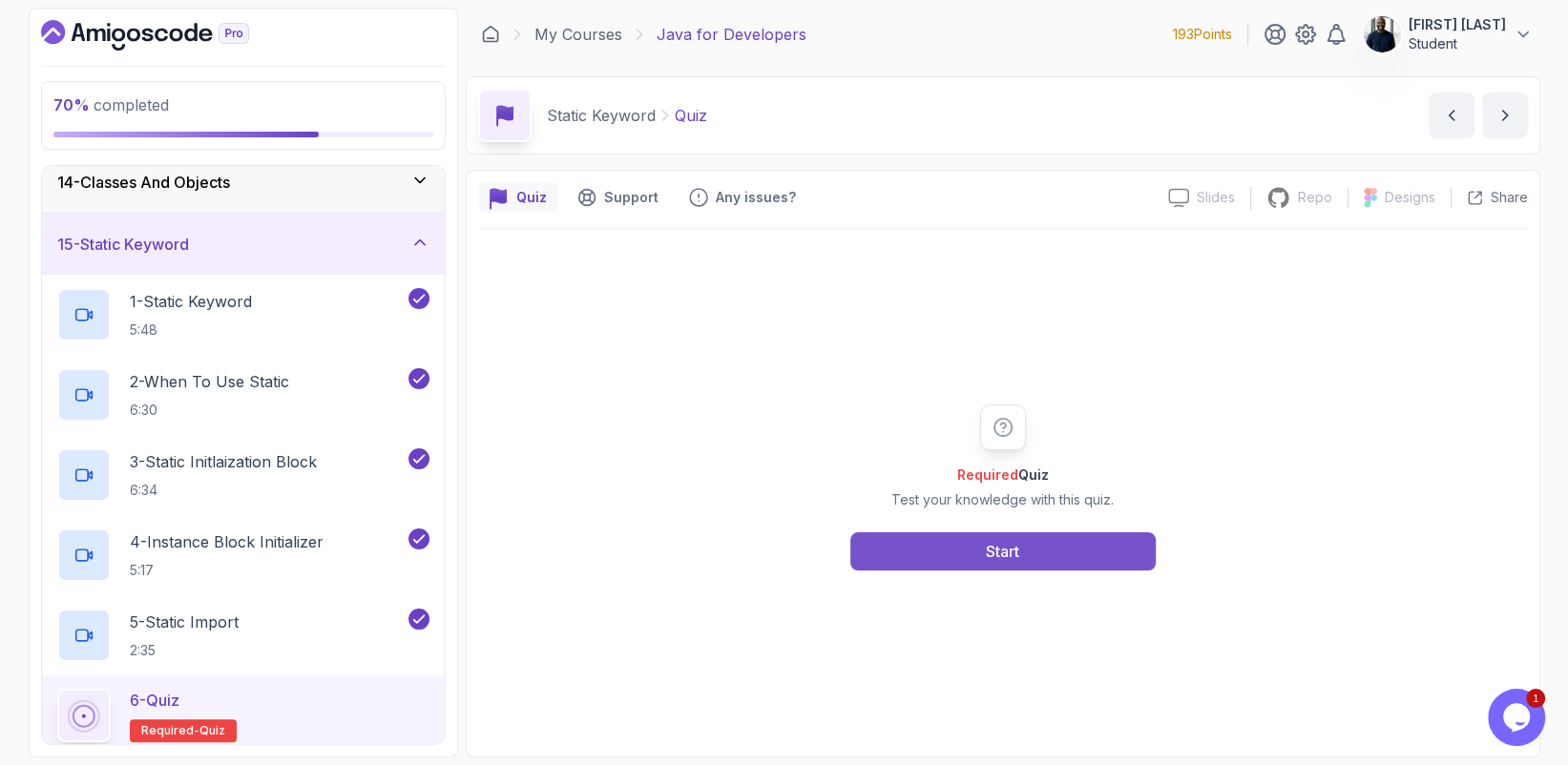 click on "Start" at bounding box center (1003, 551) 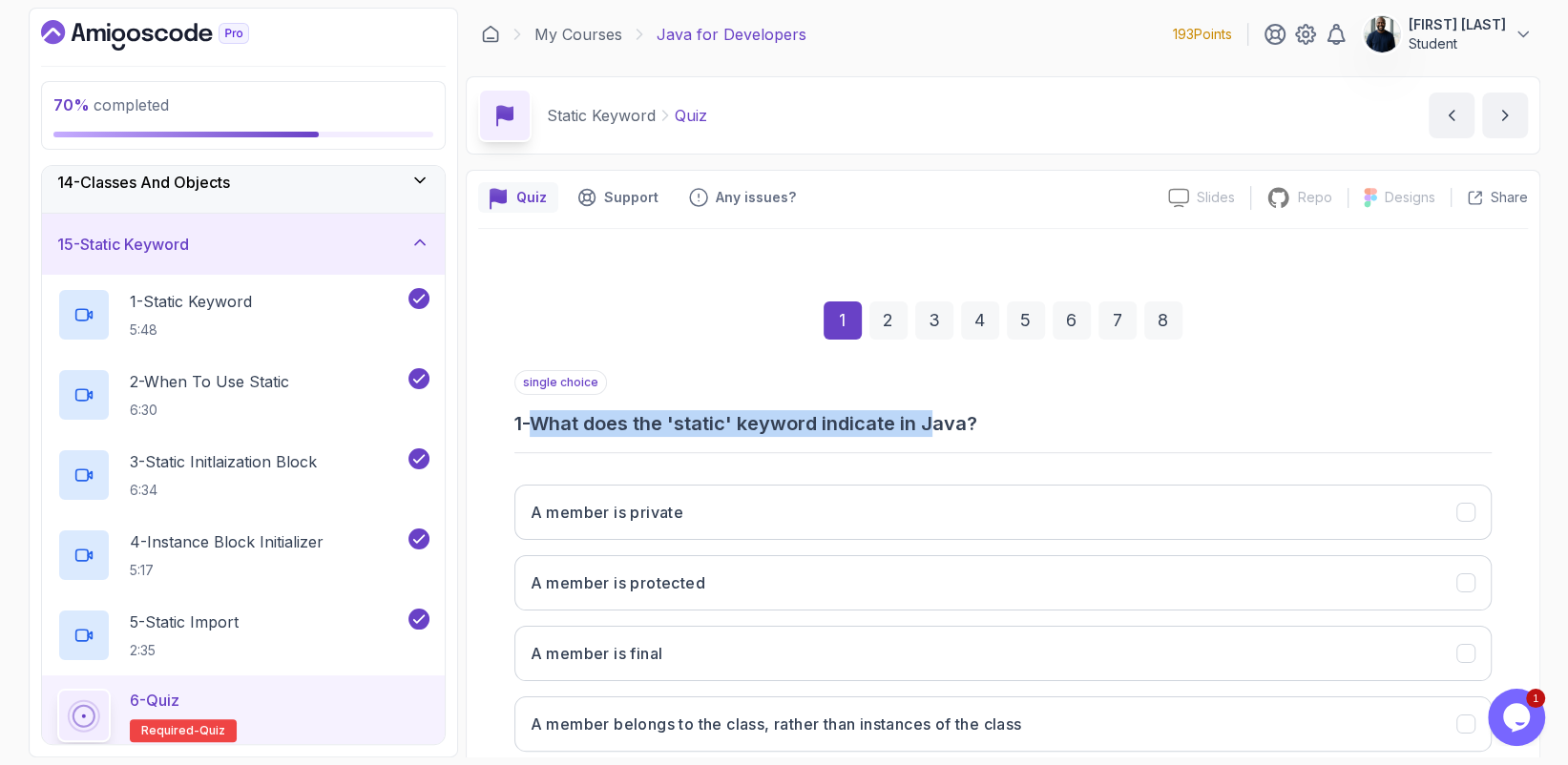 drag, startPoint x: 540, startPoint y: 428, endPoint x: 936, endPoint y: 428, distance: 396 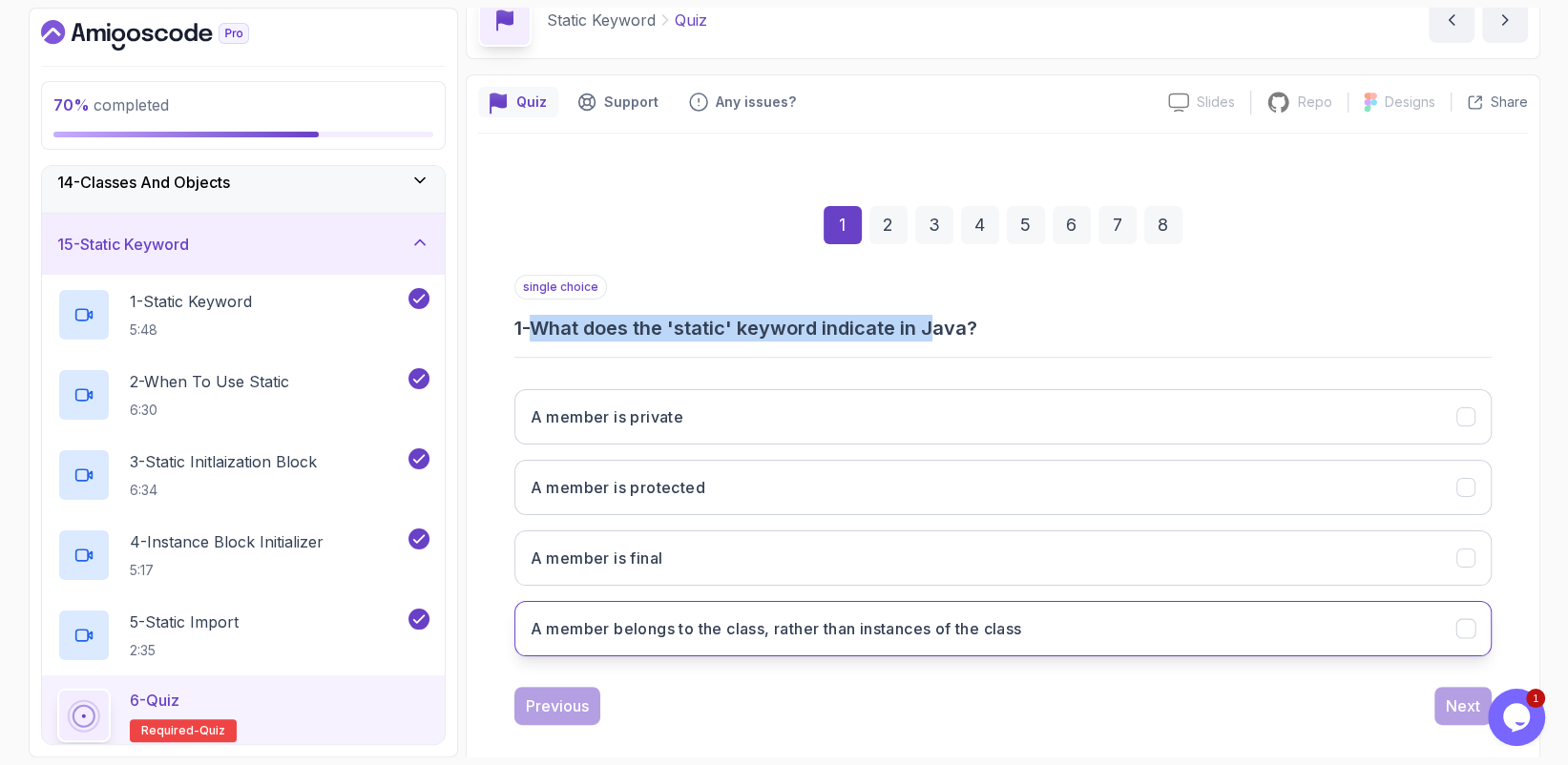 click on "A member belongs to the class, rather than instances of the class" at bounding box center [1003, 629] 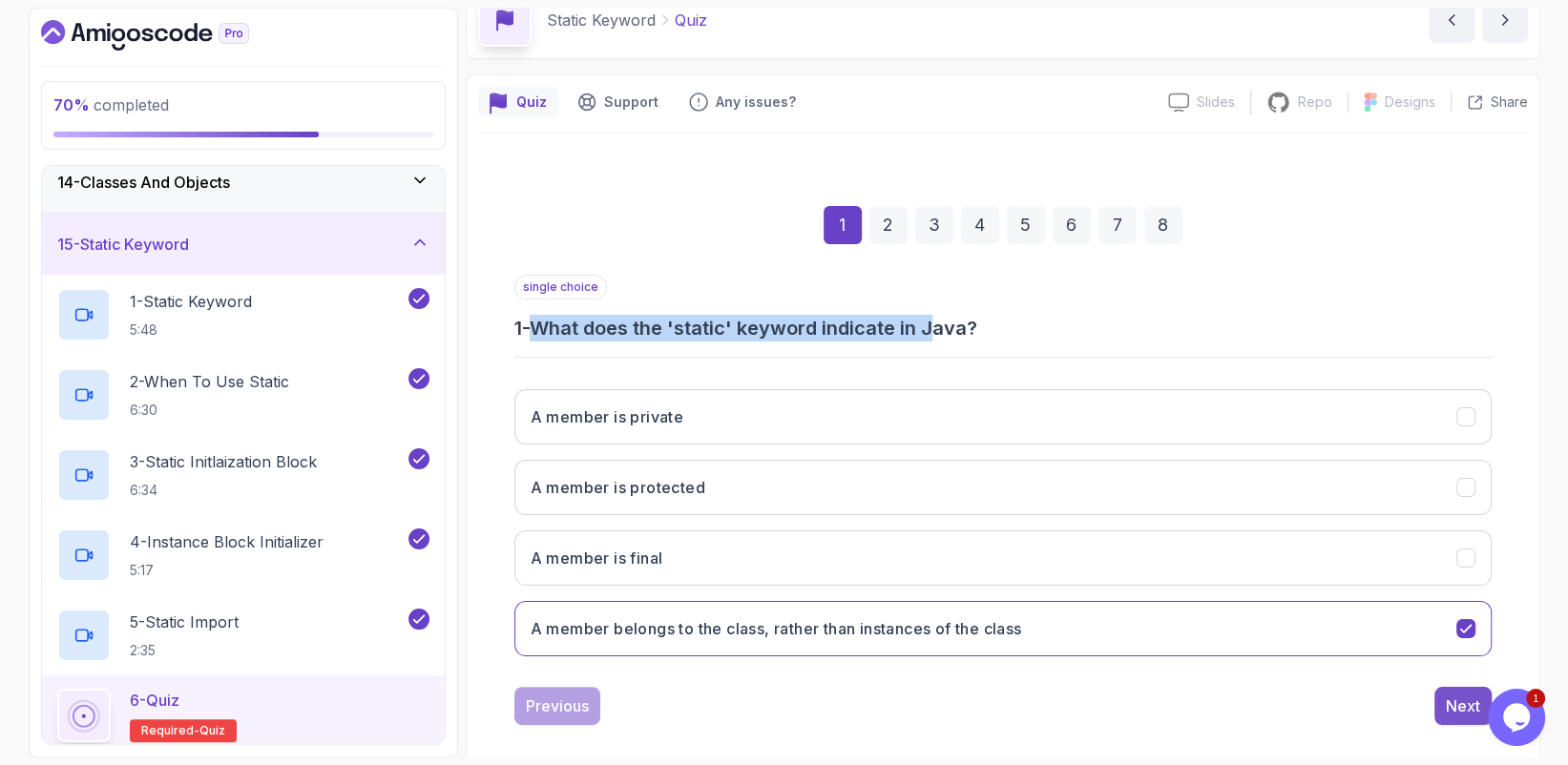 click on "Next" at bounding box center (1463, 706) 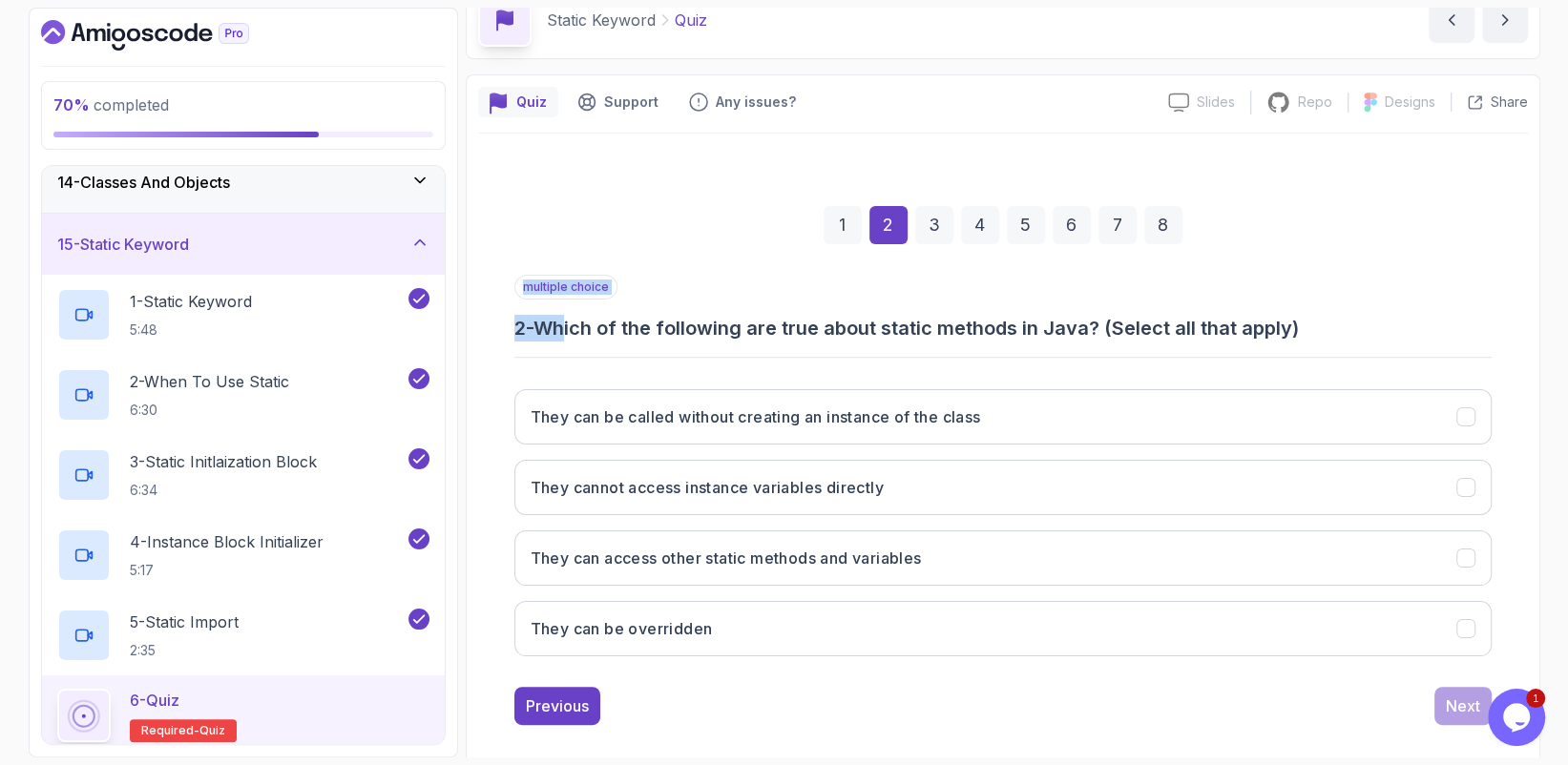 drag, startPoint x: 573, startPoint y: 337, endPoint x: 956, endPoint y: 352, distance: 383.29362 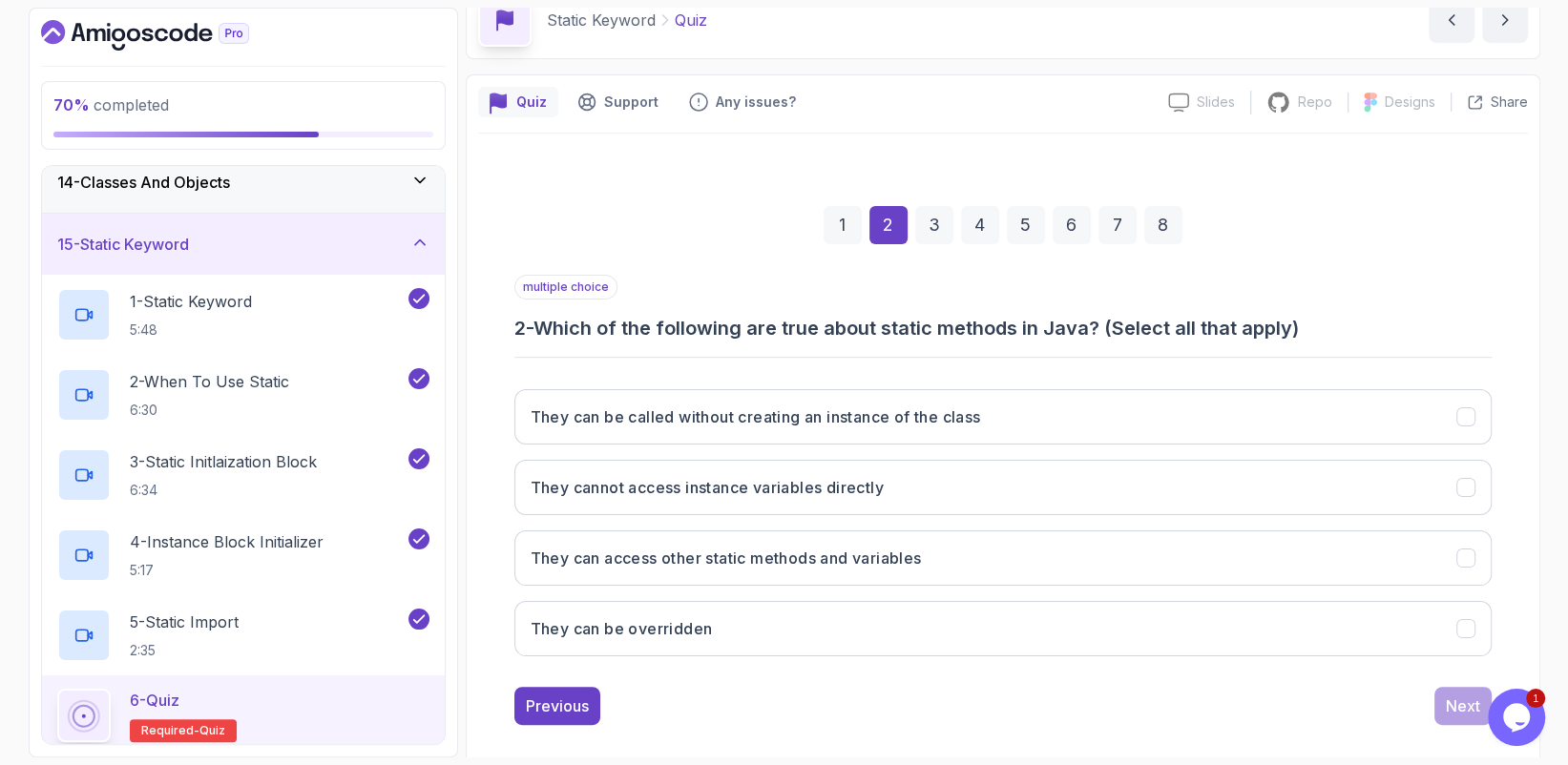 click on "multiple choice 2  -  Which of the following are true about static methods in Java? (Select all that apply) They can be called without creating an instance of the class They cannot access instance variables directly They can access other static methods and variables They can be overridden" at bounding box center (1003, 473) 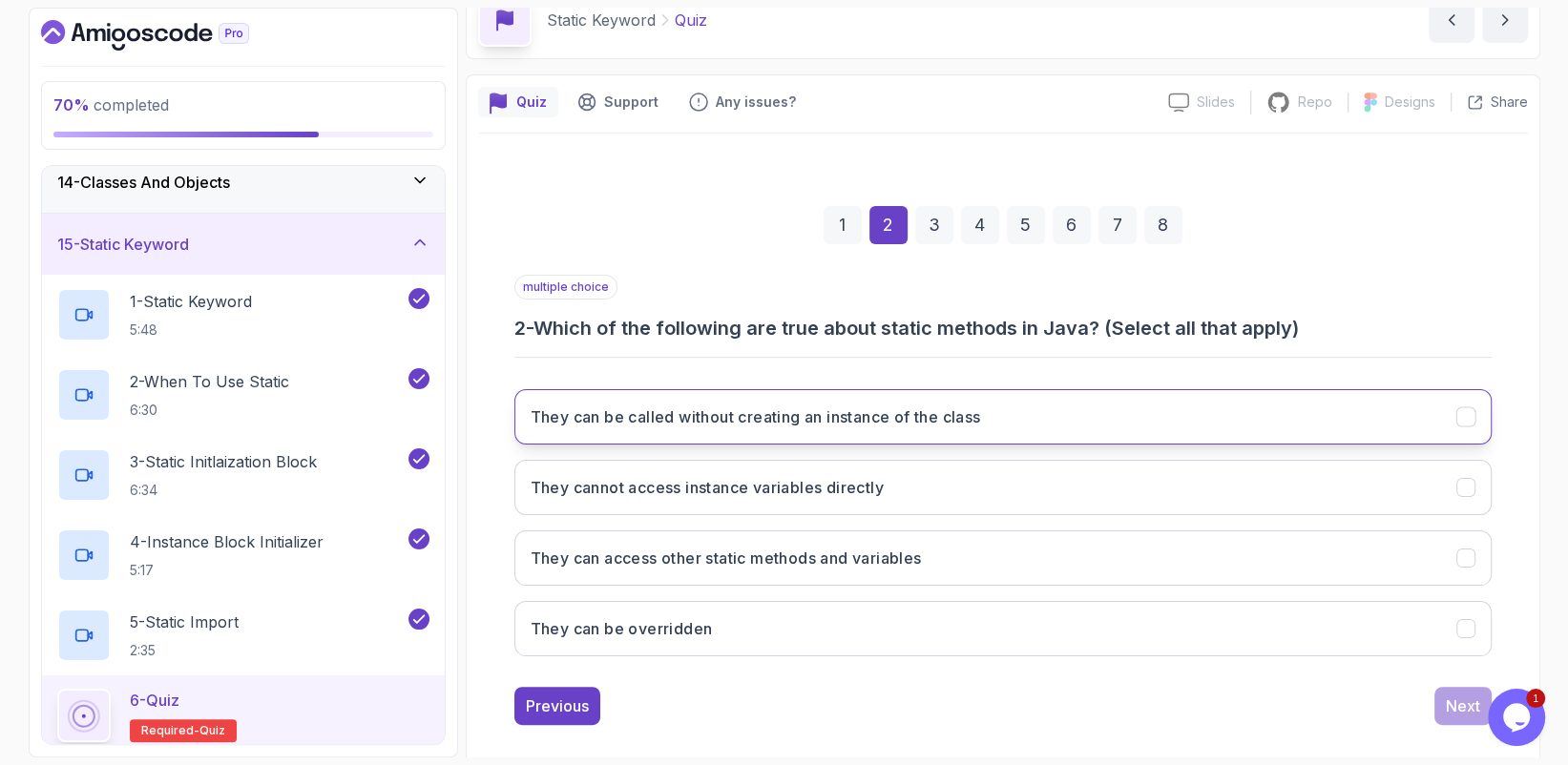 click on "They can be called without creating an instance of the class" at bounding box center (1003, 417) 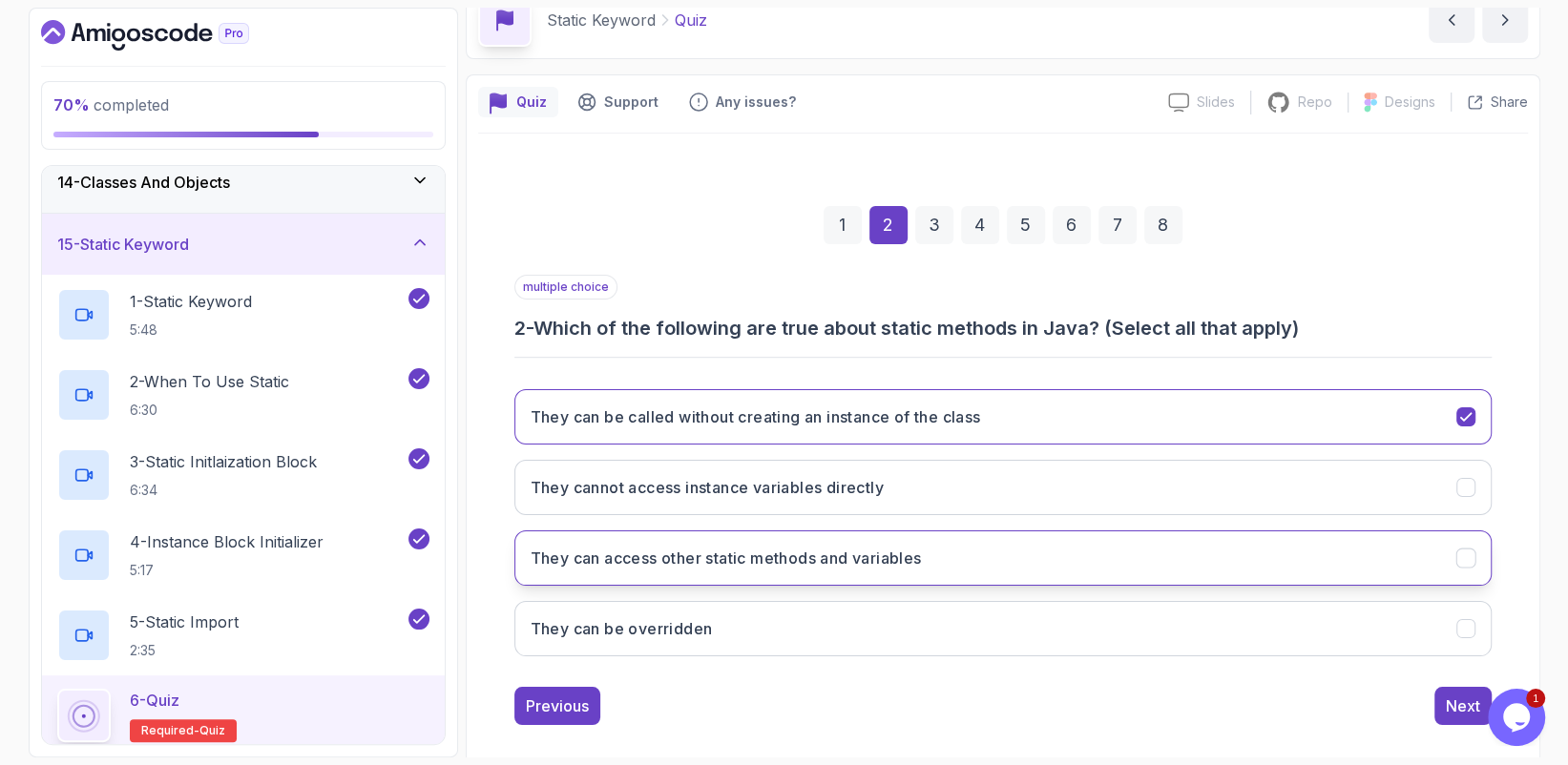 click on "They can access other static methods and variables" at bounding box center [726, 558] 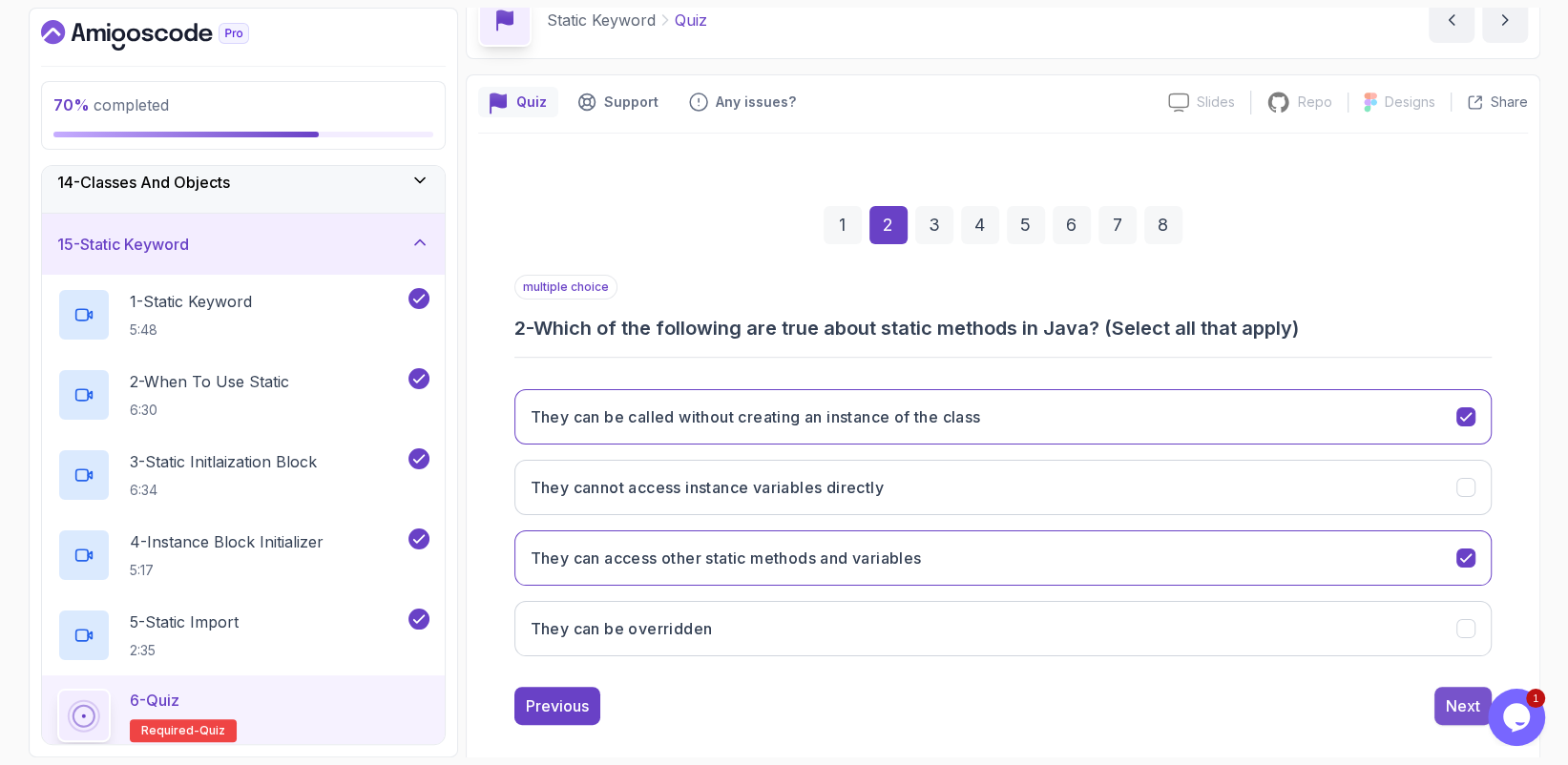 click on "Next" at bounding box center (1463, 706) 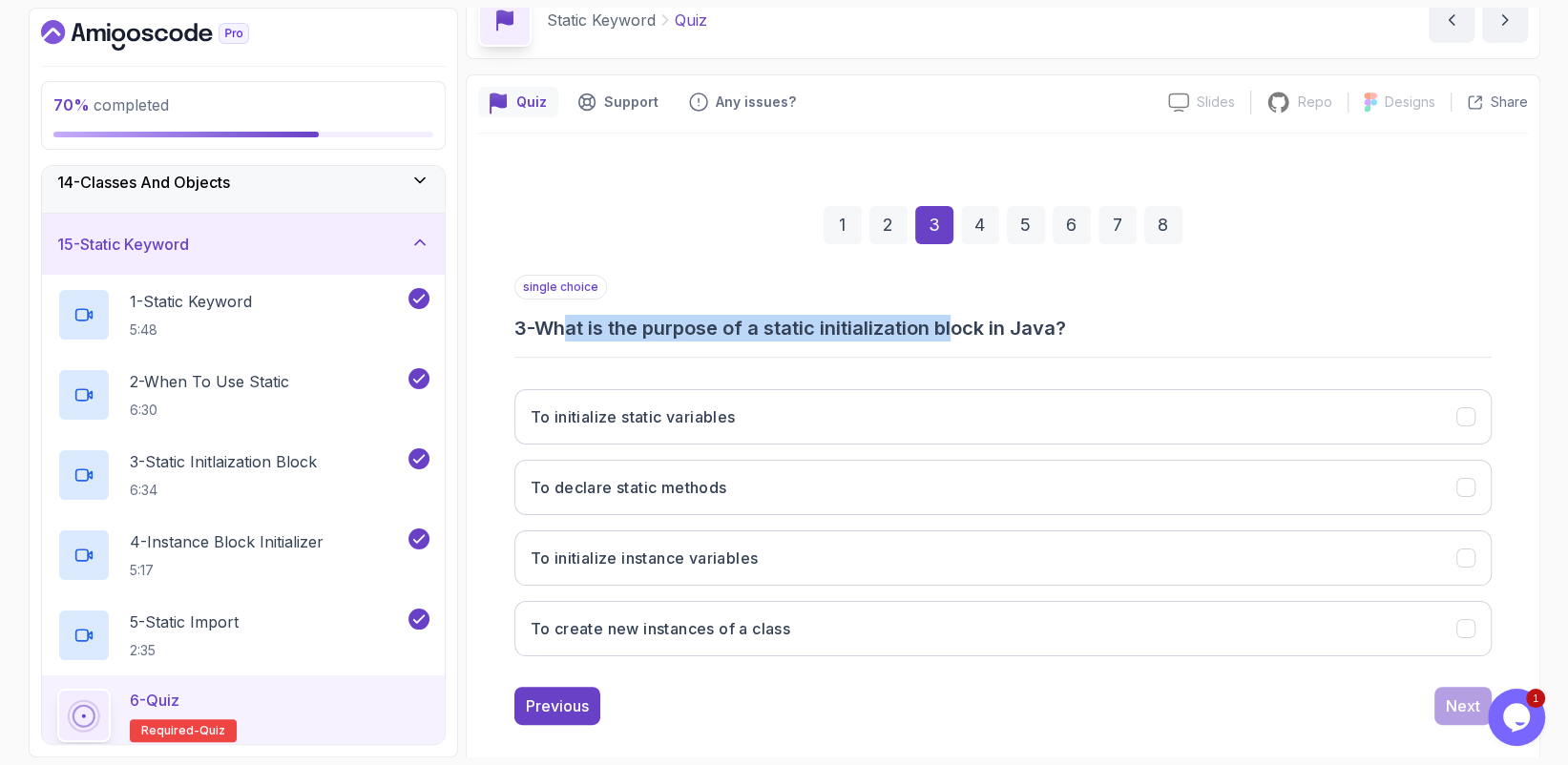 drag, startPoint x: 571, startPoint y: 336, endPoint x: 960, endPoint y: 330, distance: 389.04627 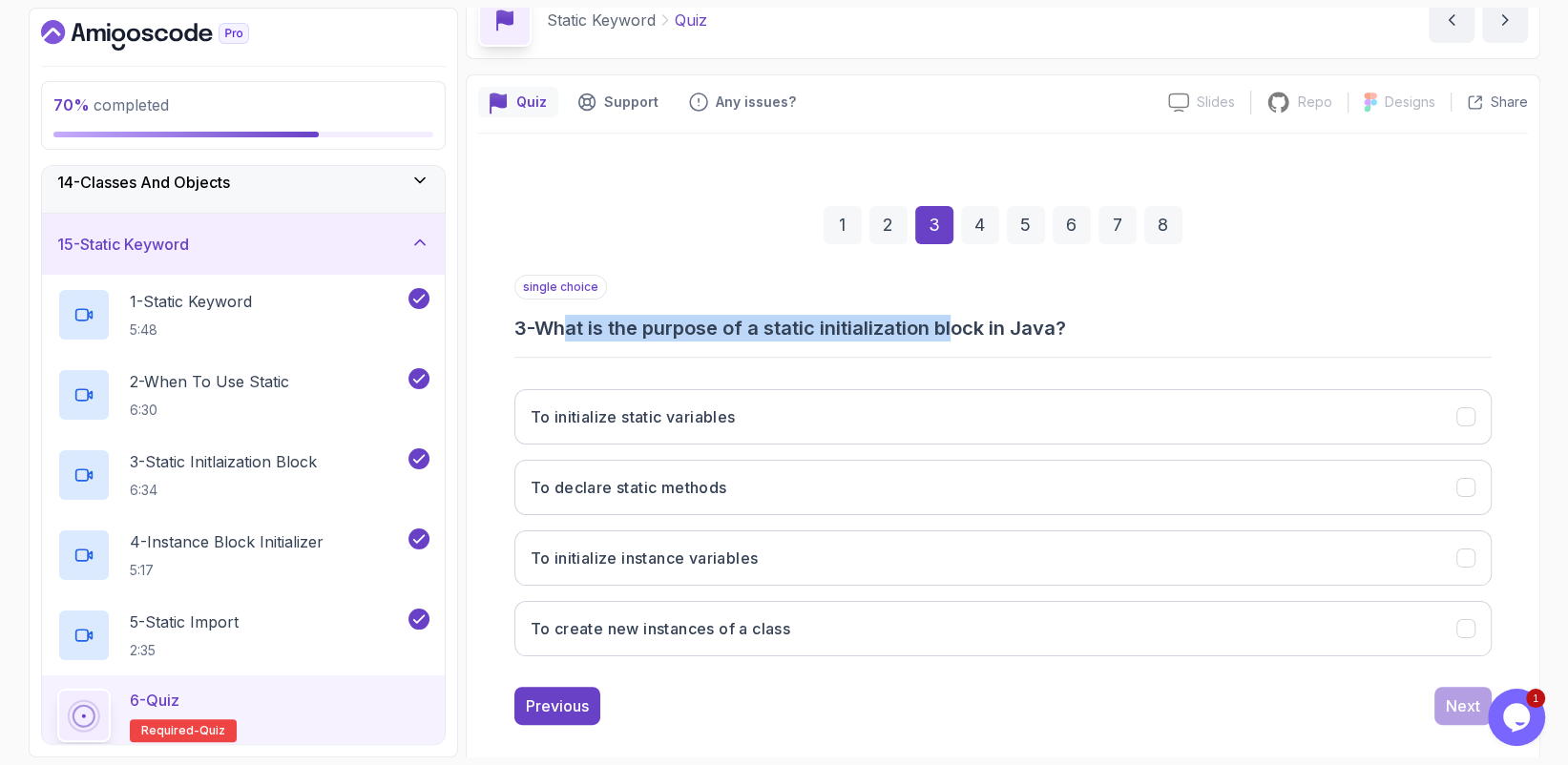 click on "3  -  What is the purpose of a static initialization block in Java?" at bounding box center (1003, 328) 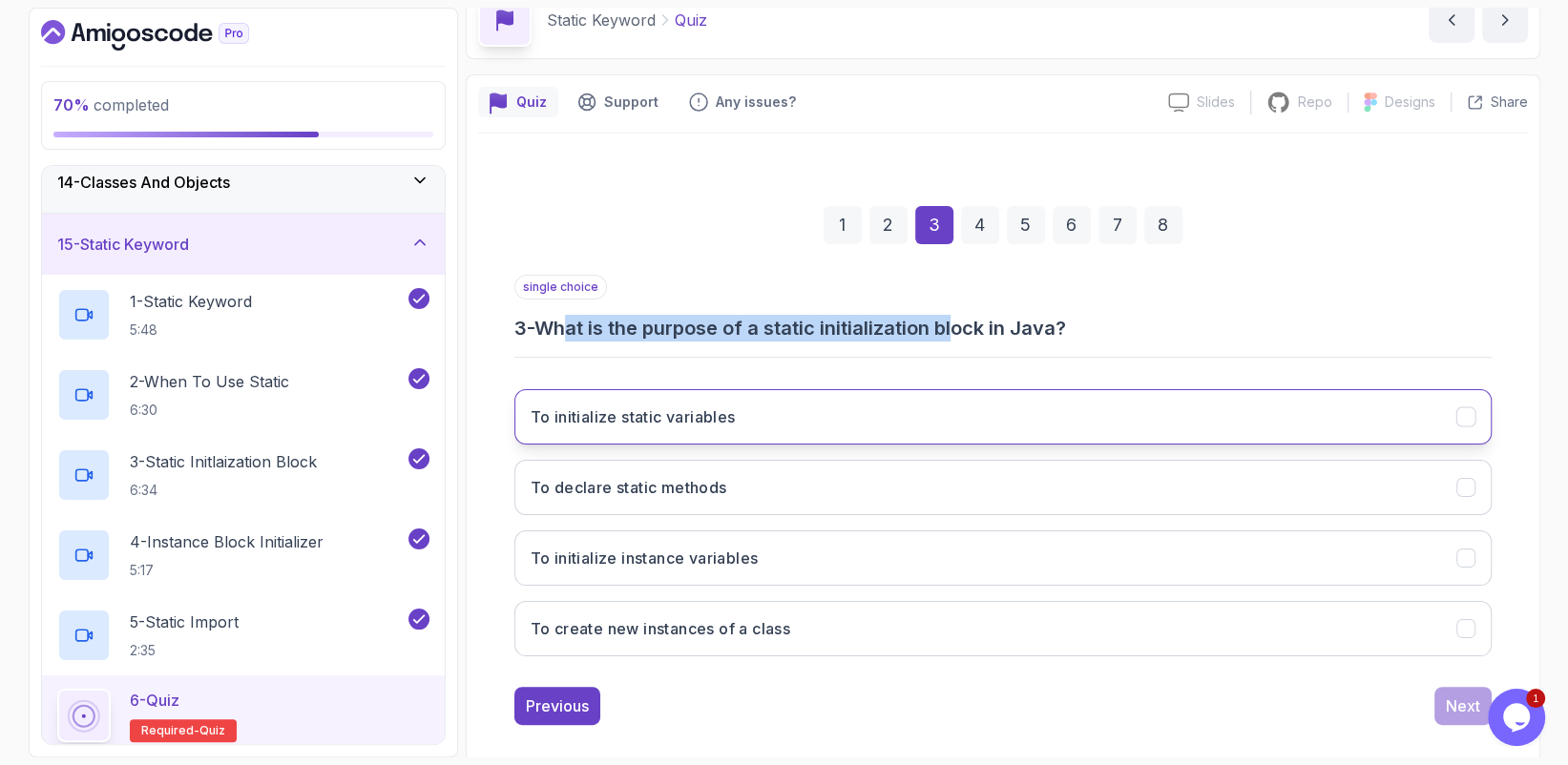 drag, startPoint x: 521, startPoint y: 403, endPoint x: 718, endPoint y: 404, distance: 197.00254 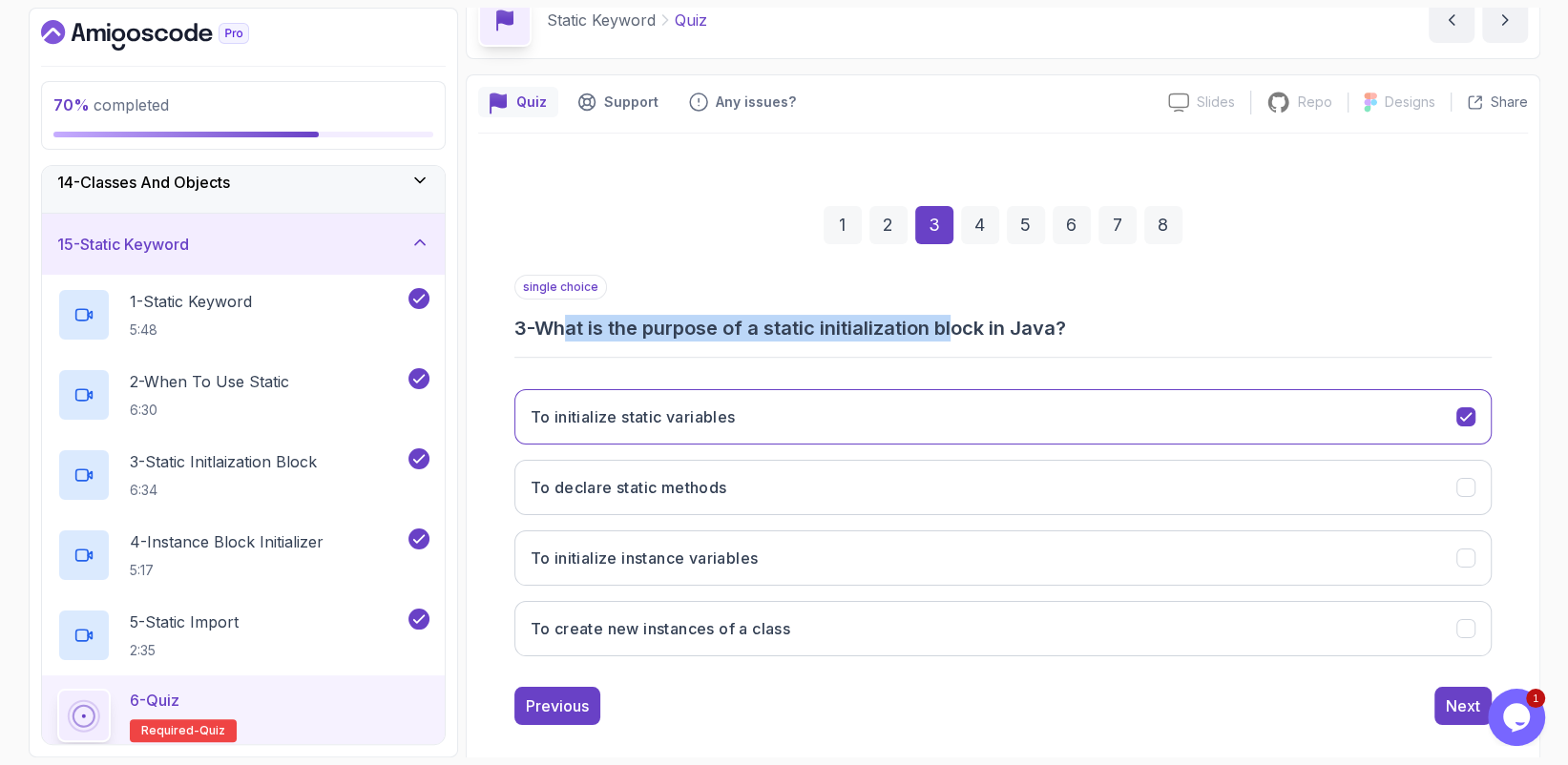 click on "3  -  What is the purpose of a static initialization block in Java?" at bounding box center (1003, 328) 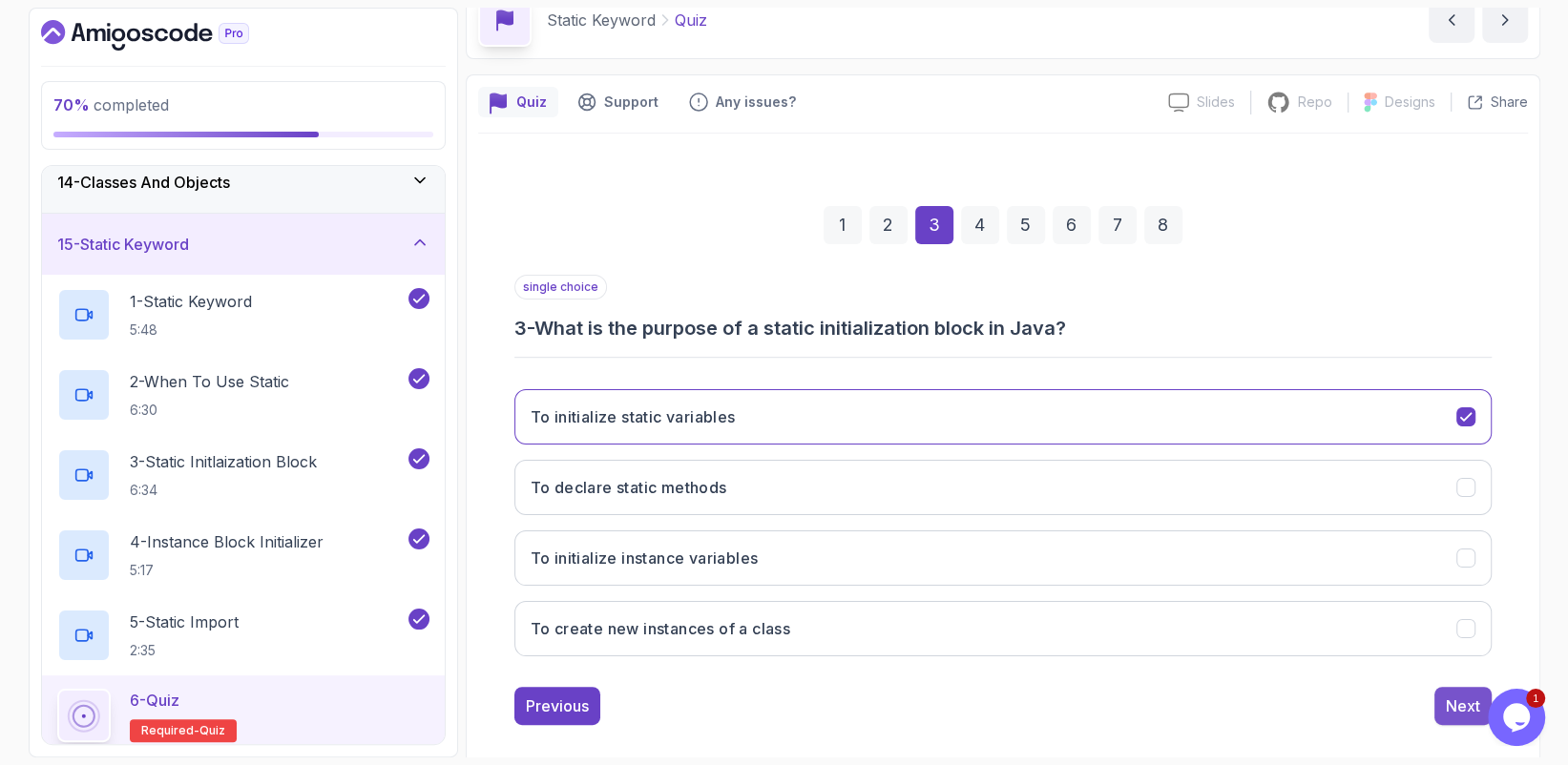 click on "Next" at bounding box center (1463, 706) 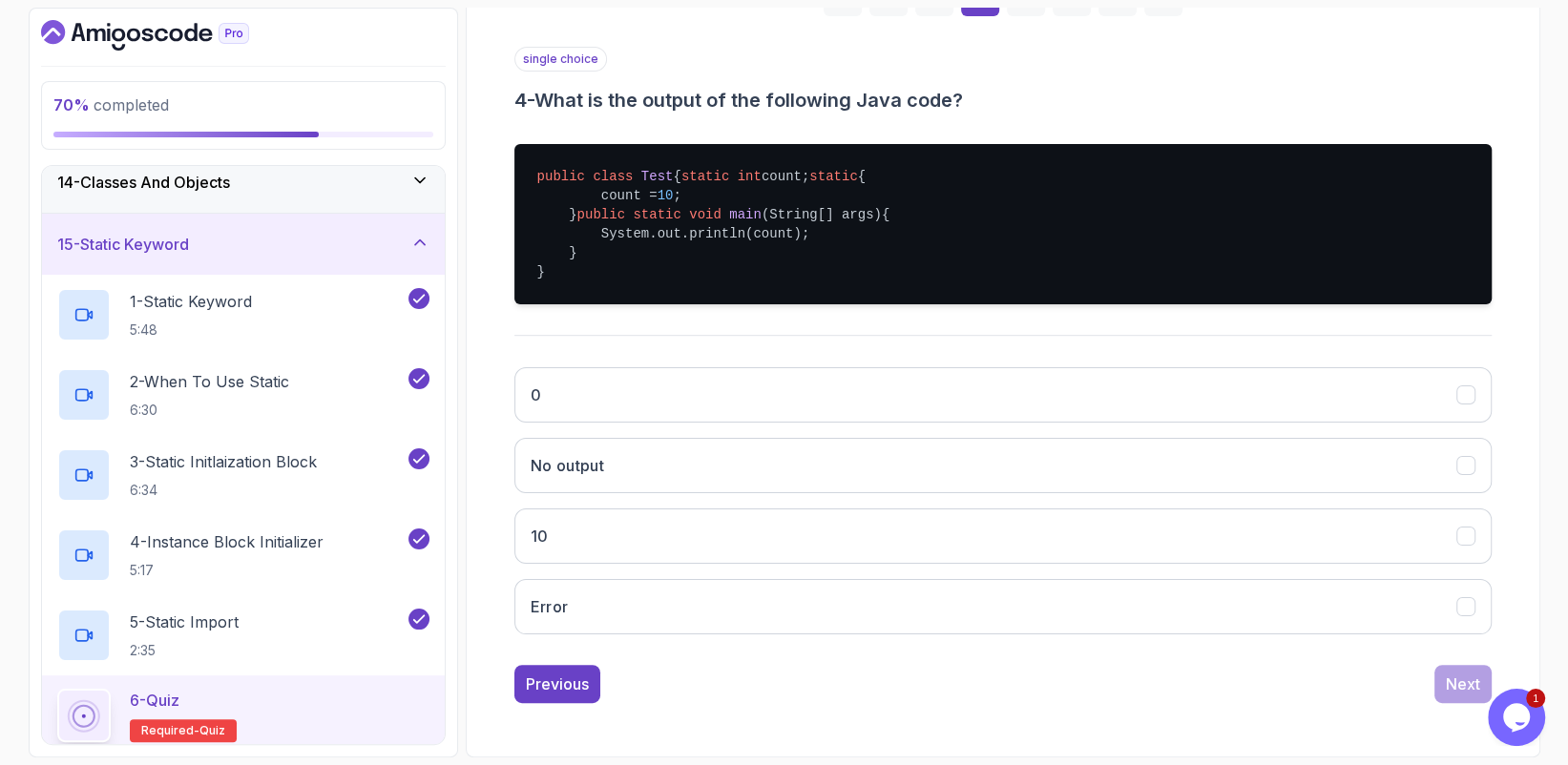 scroll, scrollTop: 378, scrollLeft: 0, axis: vertical 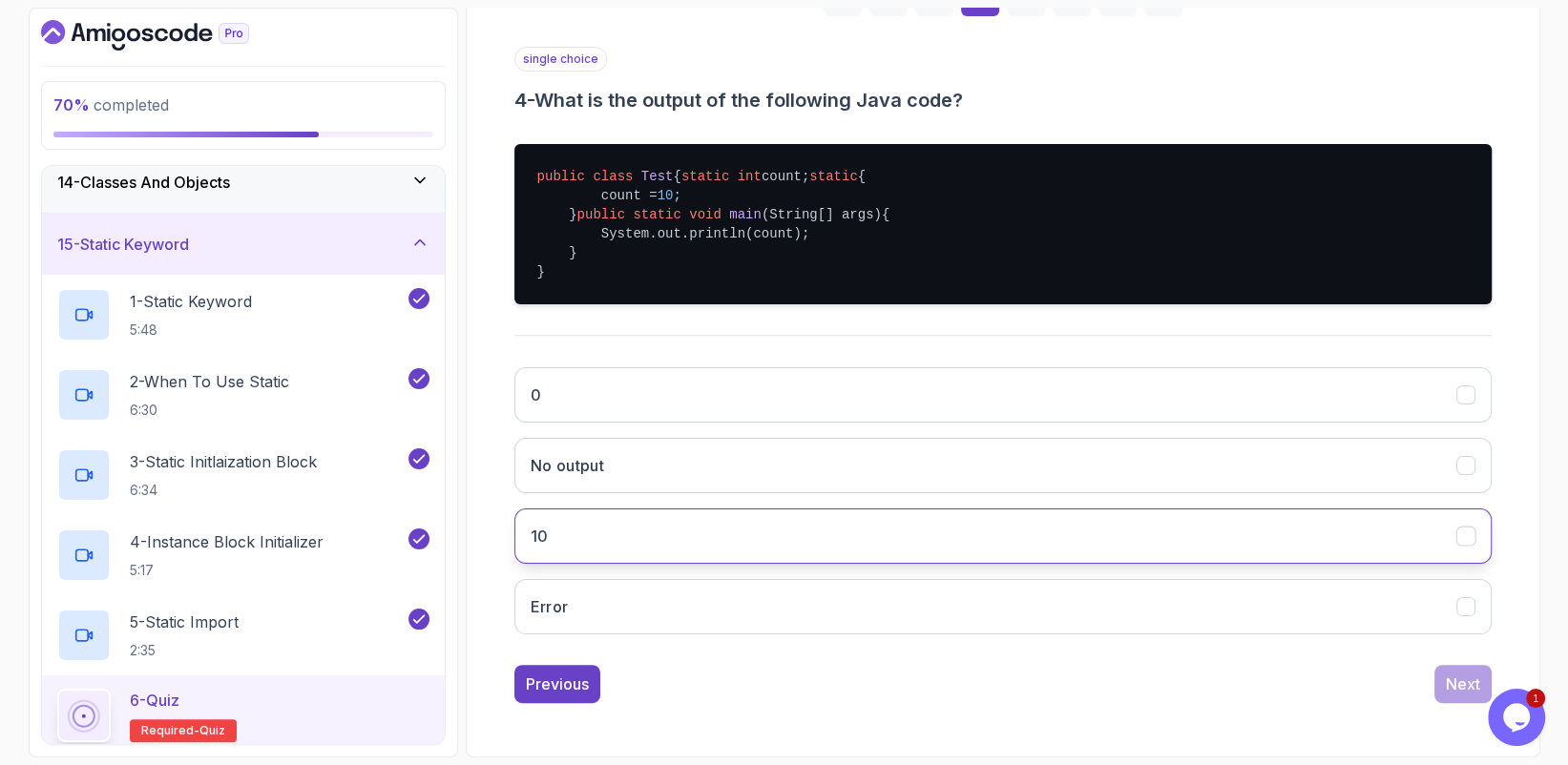 click on "10" at bounding box center (1003, 536) 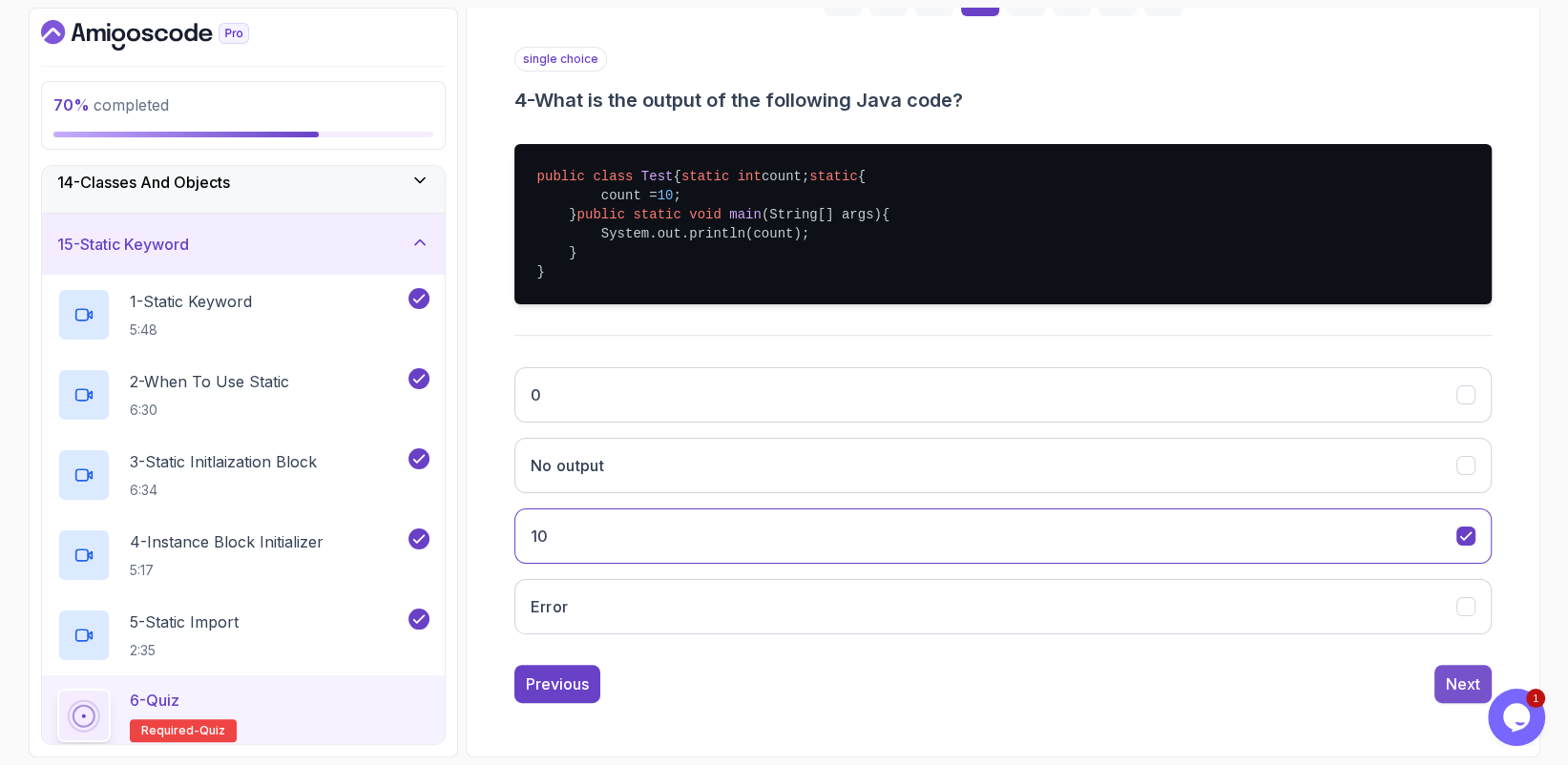click on "Next" at bounding box center [1463, 684] 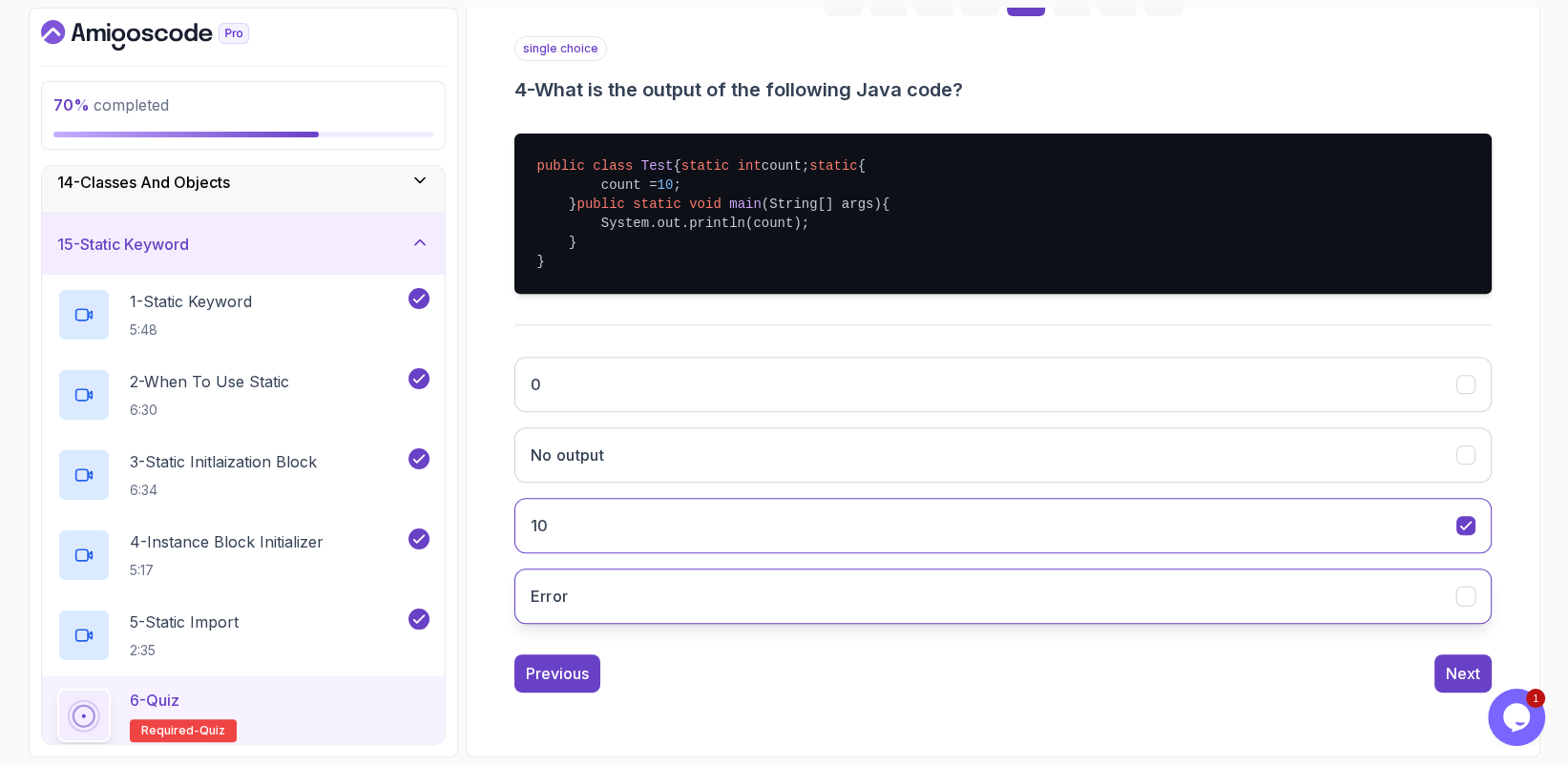 scroll, scrollTop: 115, scrollLeft: 0, axis: vertical 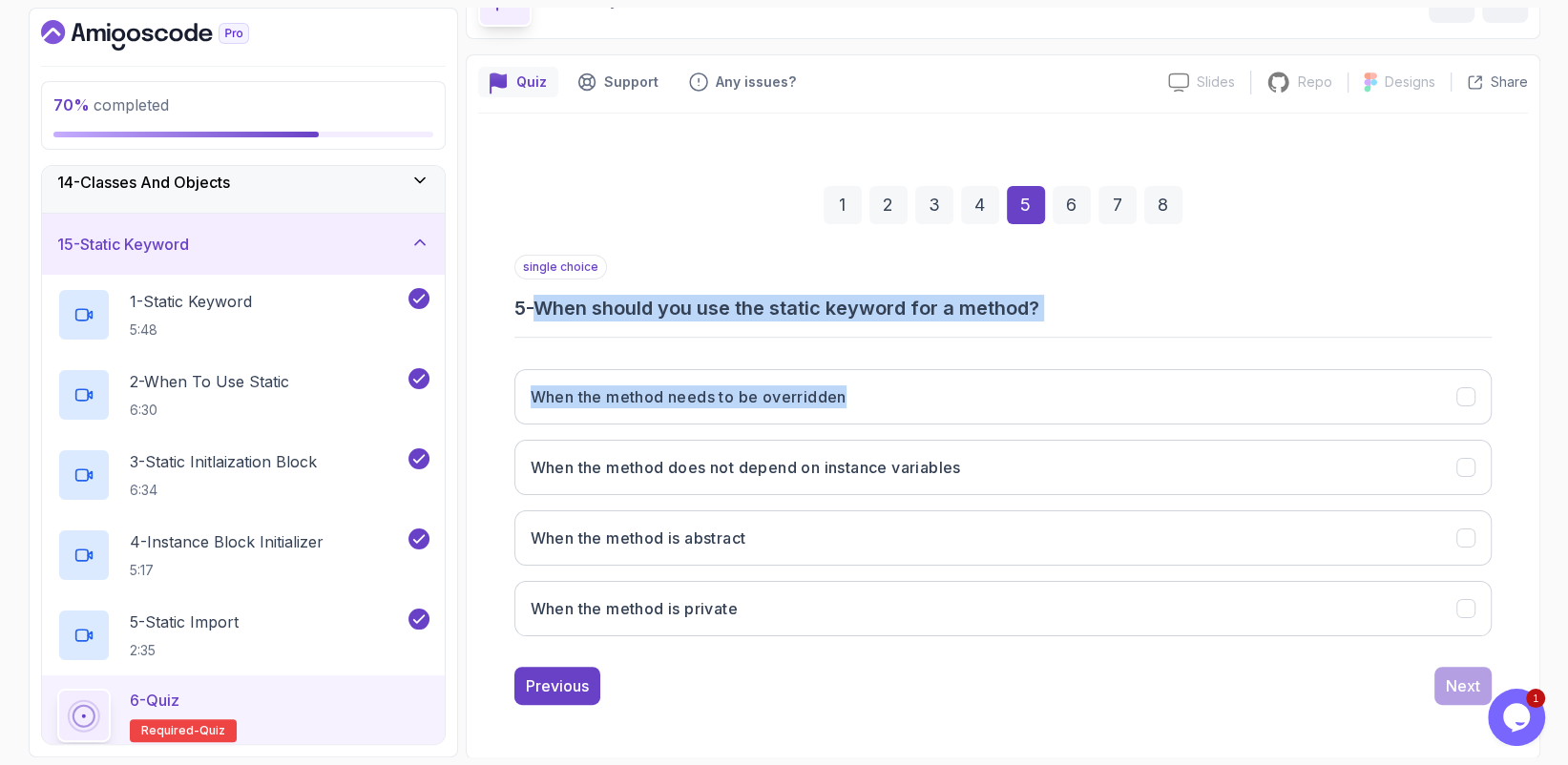 drag, startPoint x: 531, startPoint y: 298, endPoint x: 1067, endPoint y: 356, distance: 539.1289 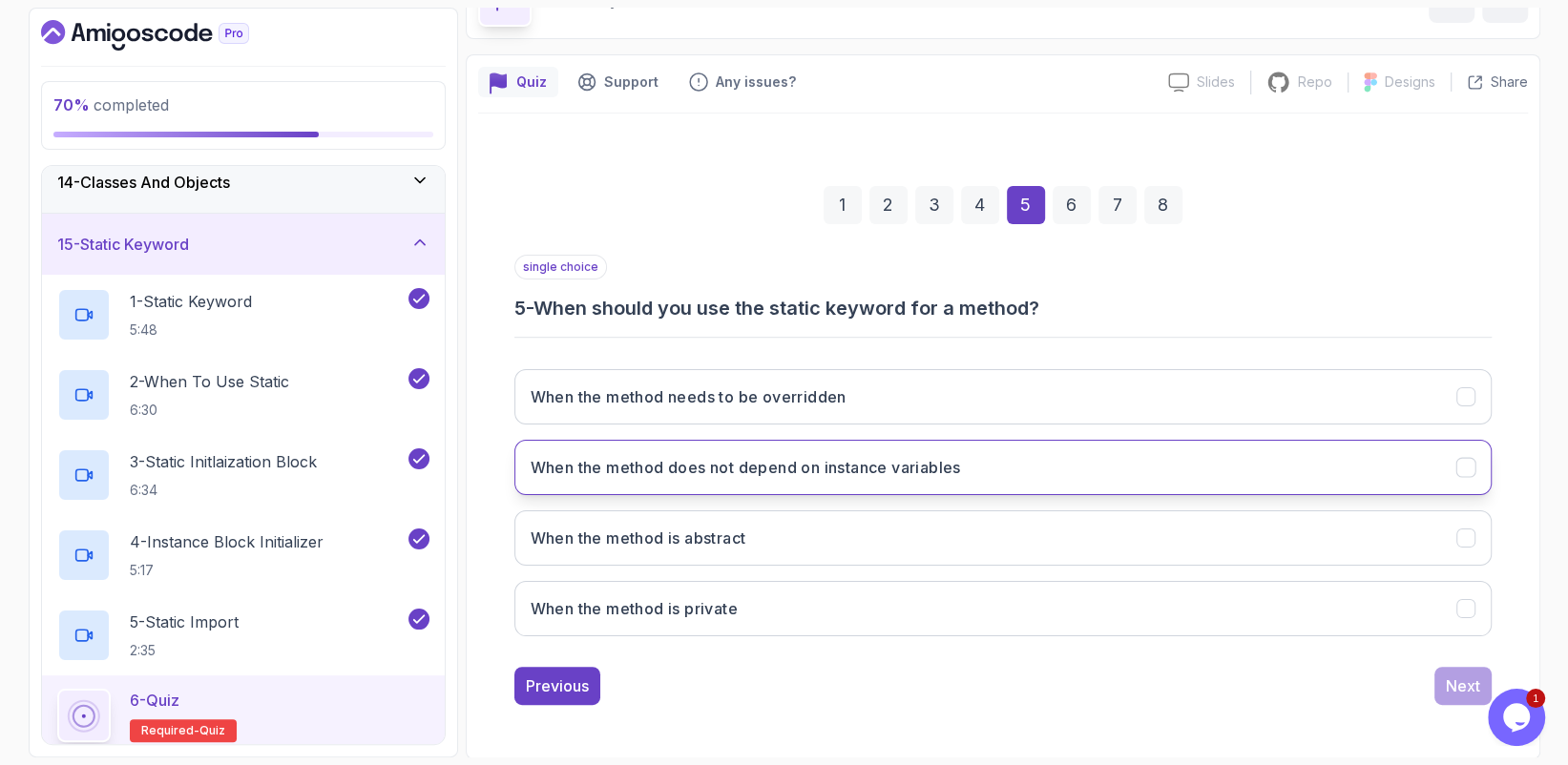 click on "When the method does not depend on instance variables" at bounding box center [1003, 467] 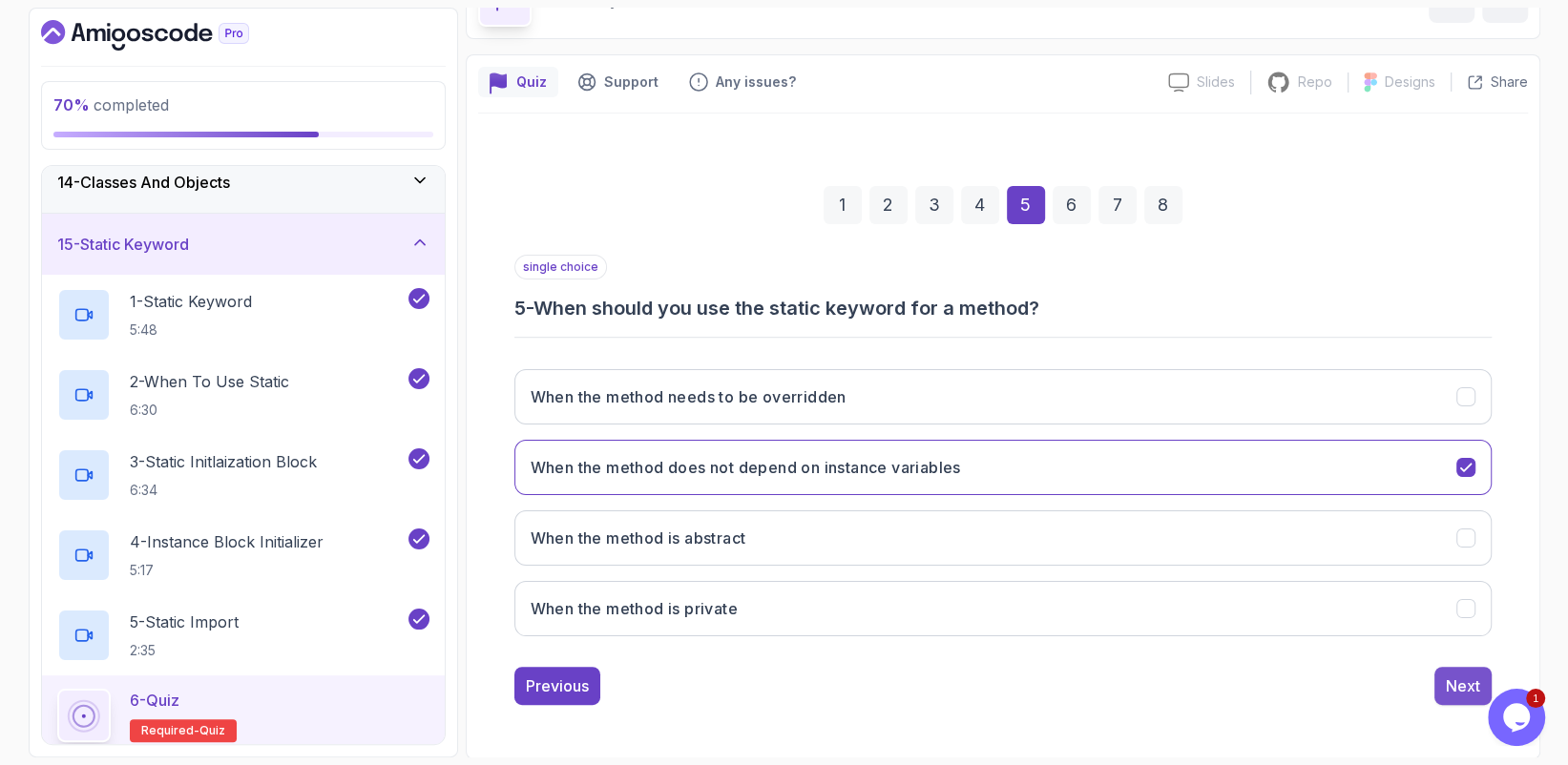 click on "Next" at bounding box center [1463, 686] 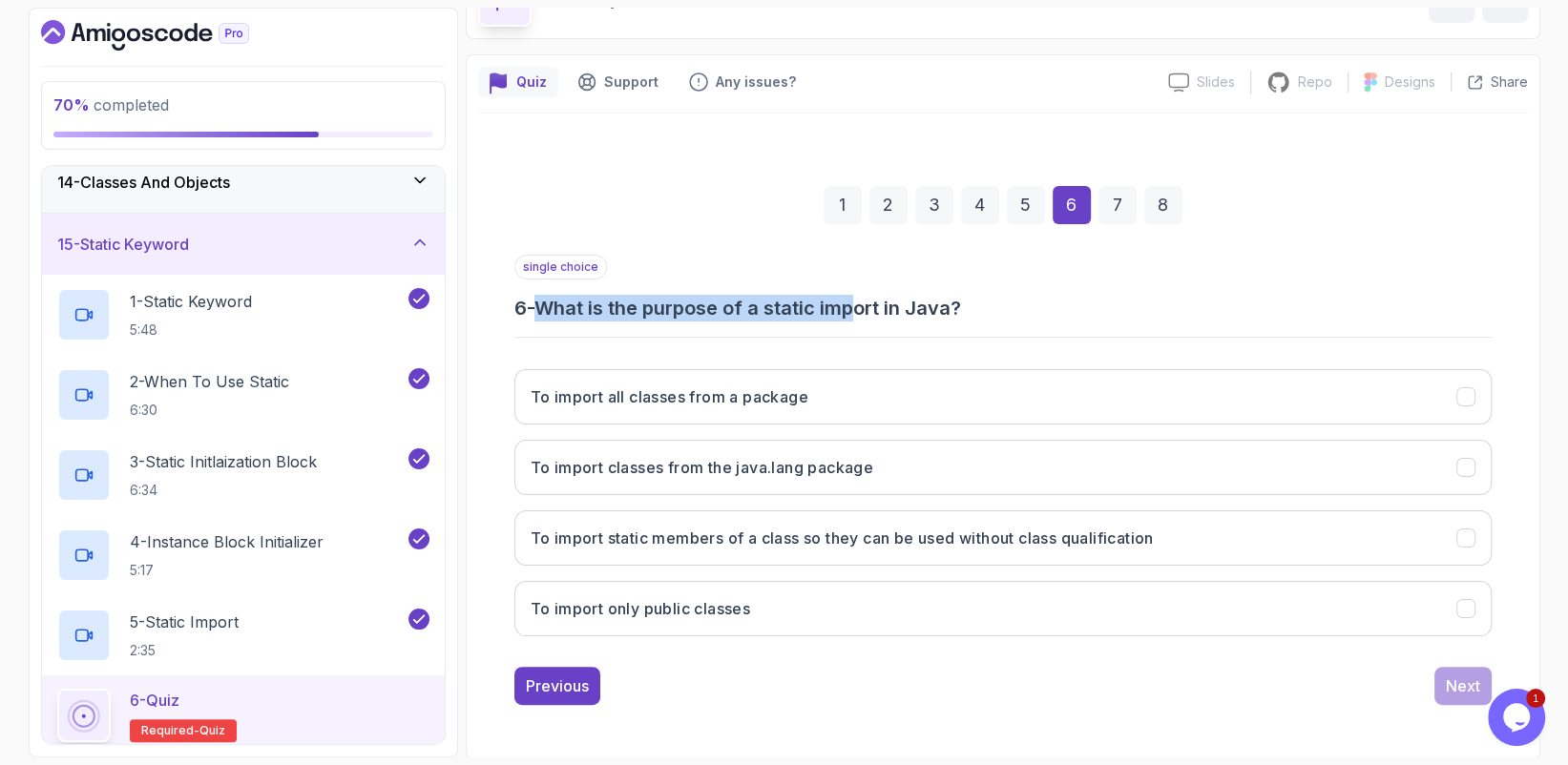 drag, startPoint x: 543, startPoint y: 312, endPoint x: 865, endPoint y: 316, distance: 322.02484 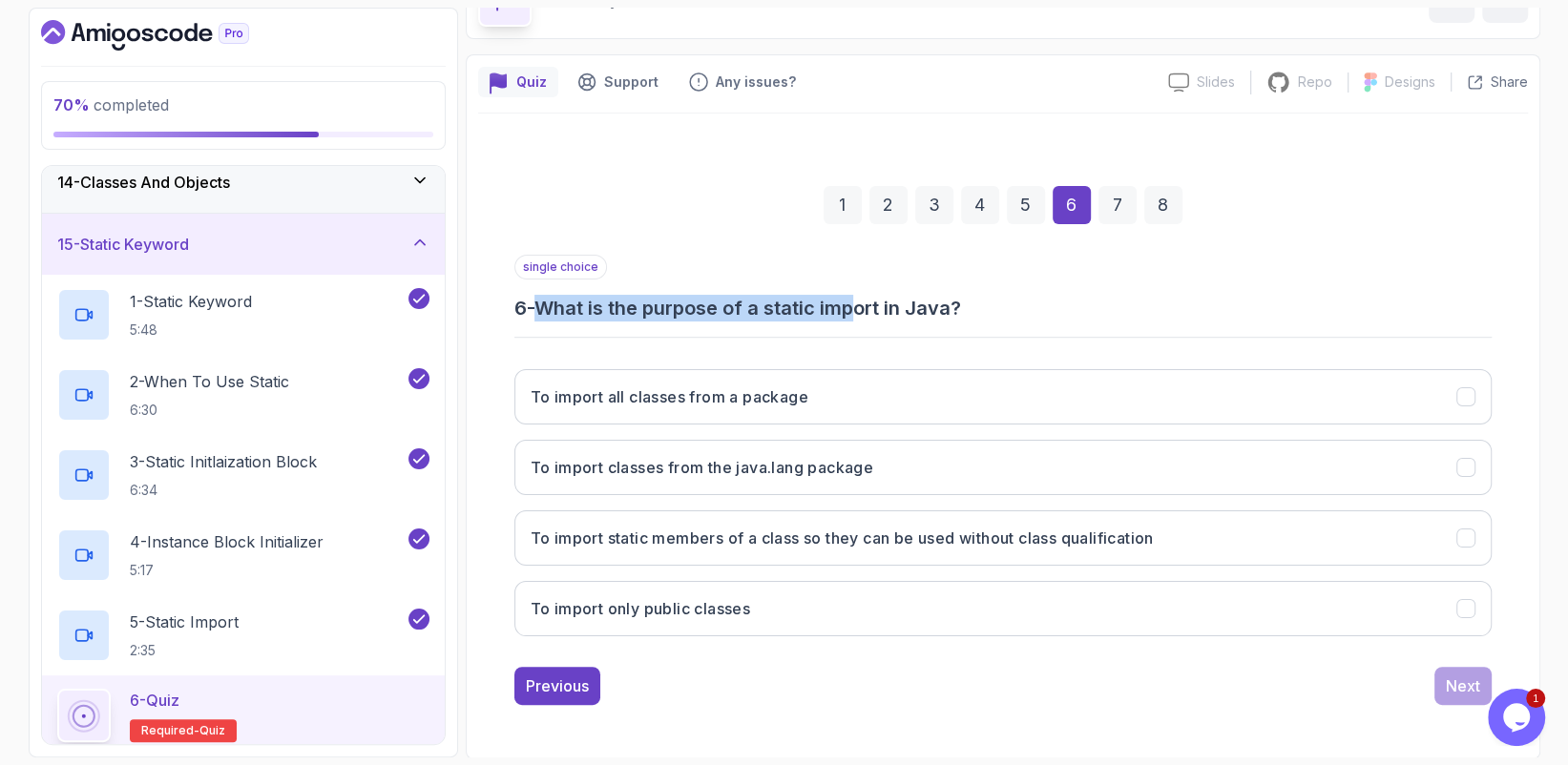 click on "6  -  What is the purpose of a static import in Java?" at bounding box center [1003, 308] 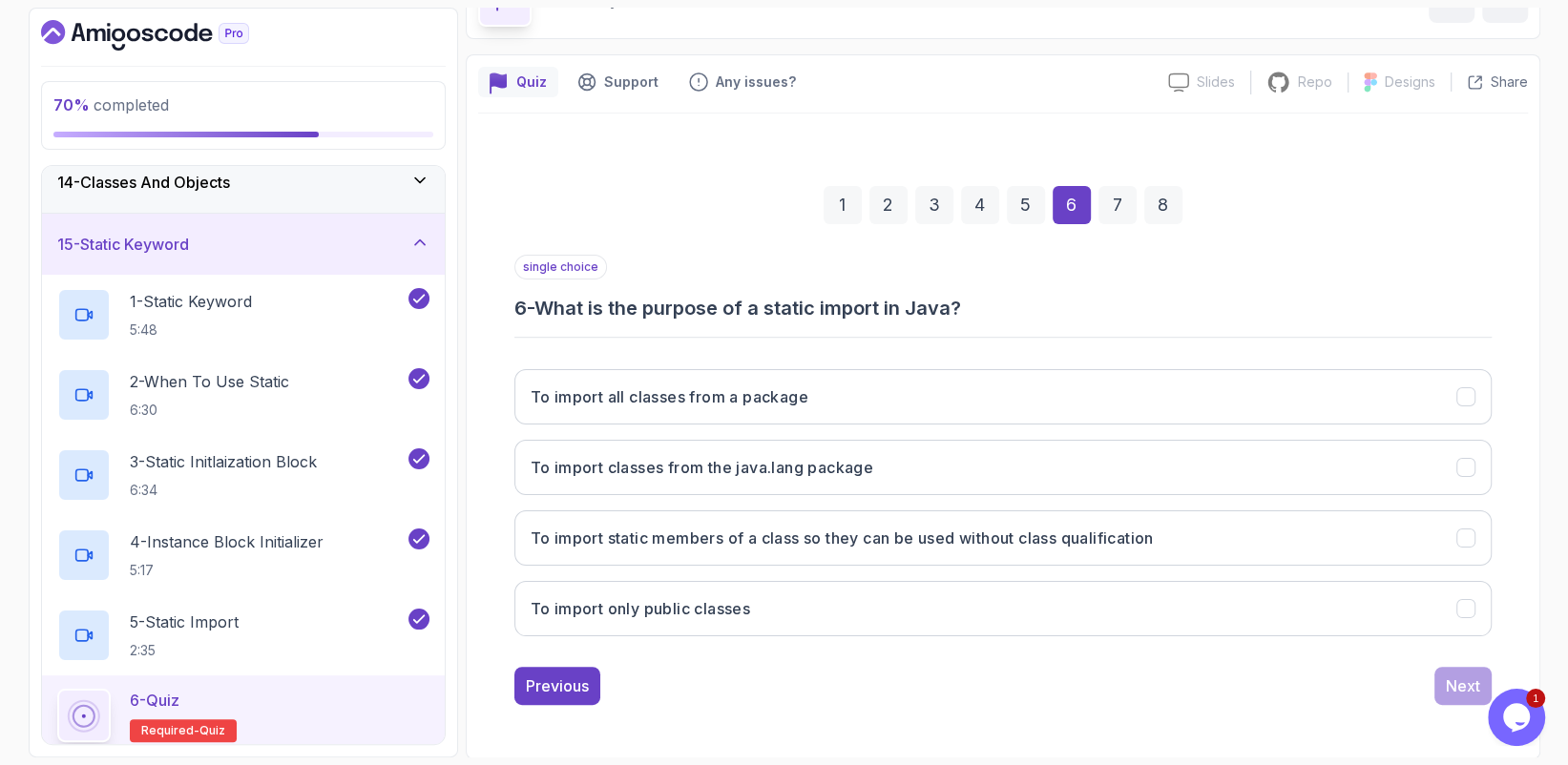 click on "single choice 6  -  What is the purpose of a static import in Java? To import all classes from a package To import classes from the java.lang package To import static members of a class so they can be used without class qualification To import only public classes" at bounding box center [1003, 453] 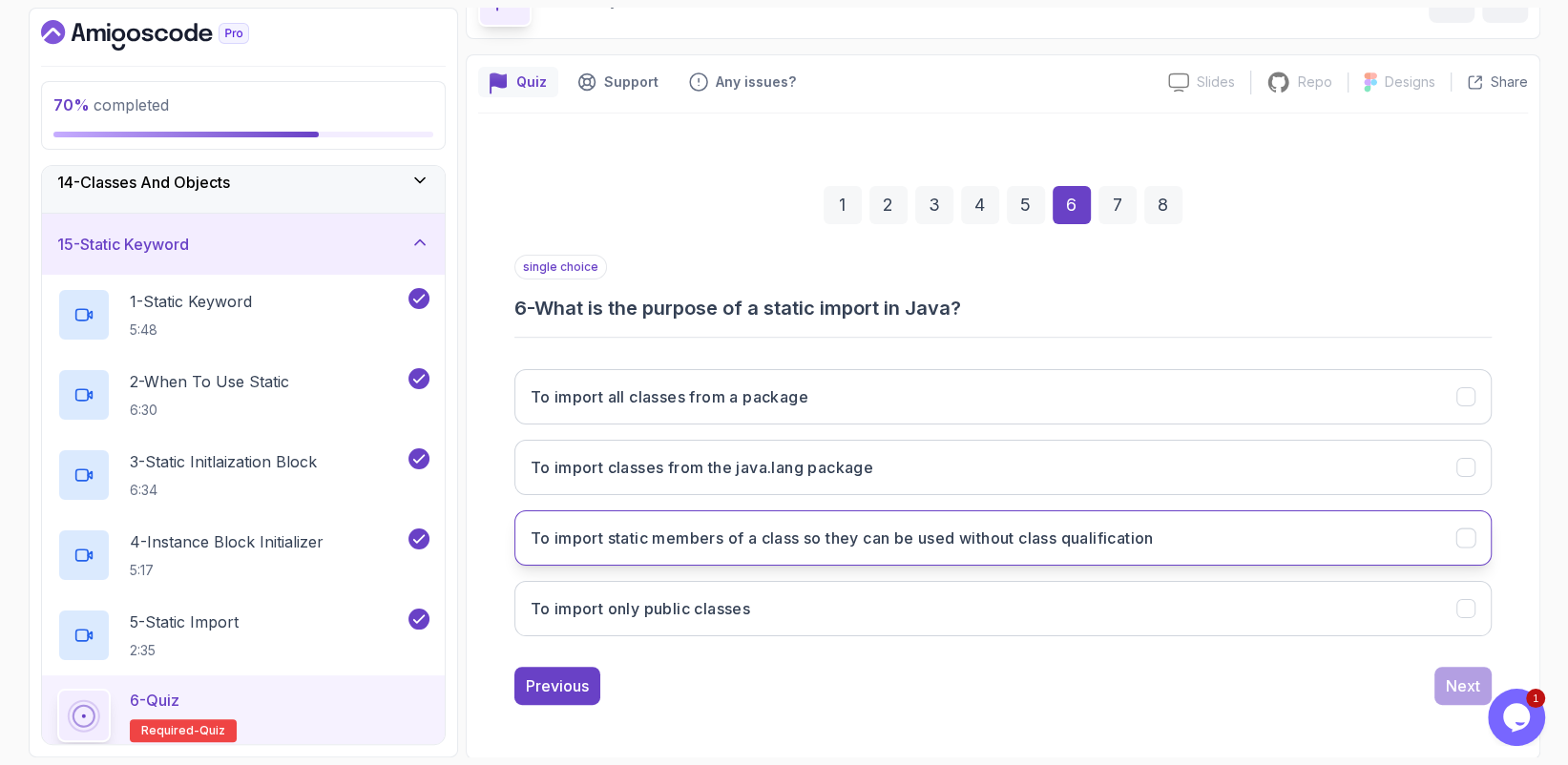 click on "To import static members of a class so they can be used without class qualification" at bounding box center [1003, 538] 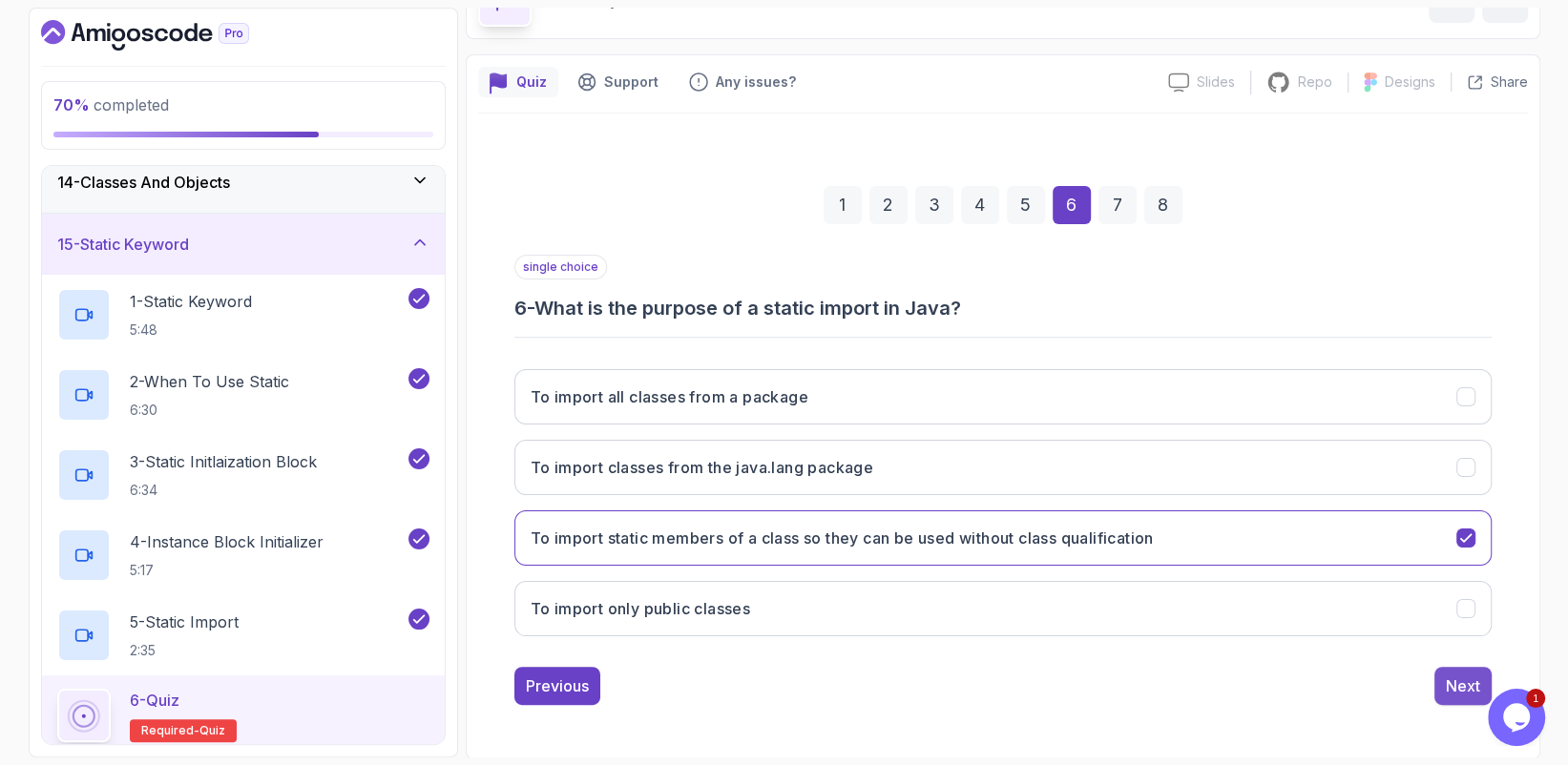 click on "Next" at bounding box center (1463, 686) 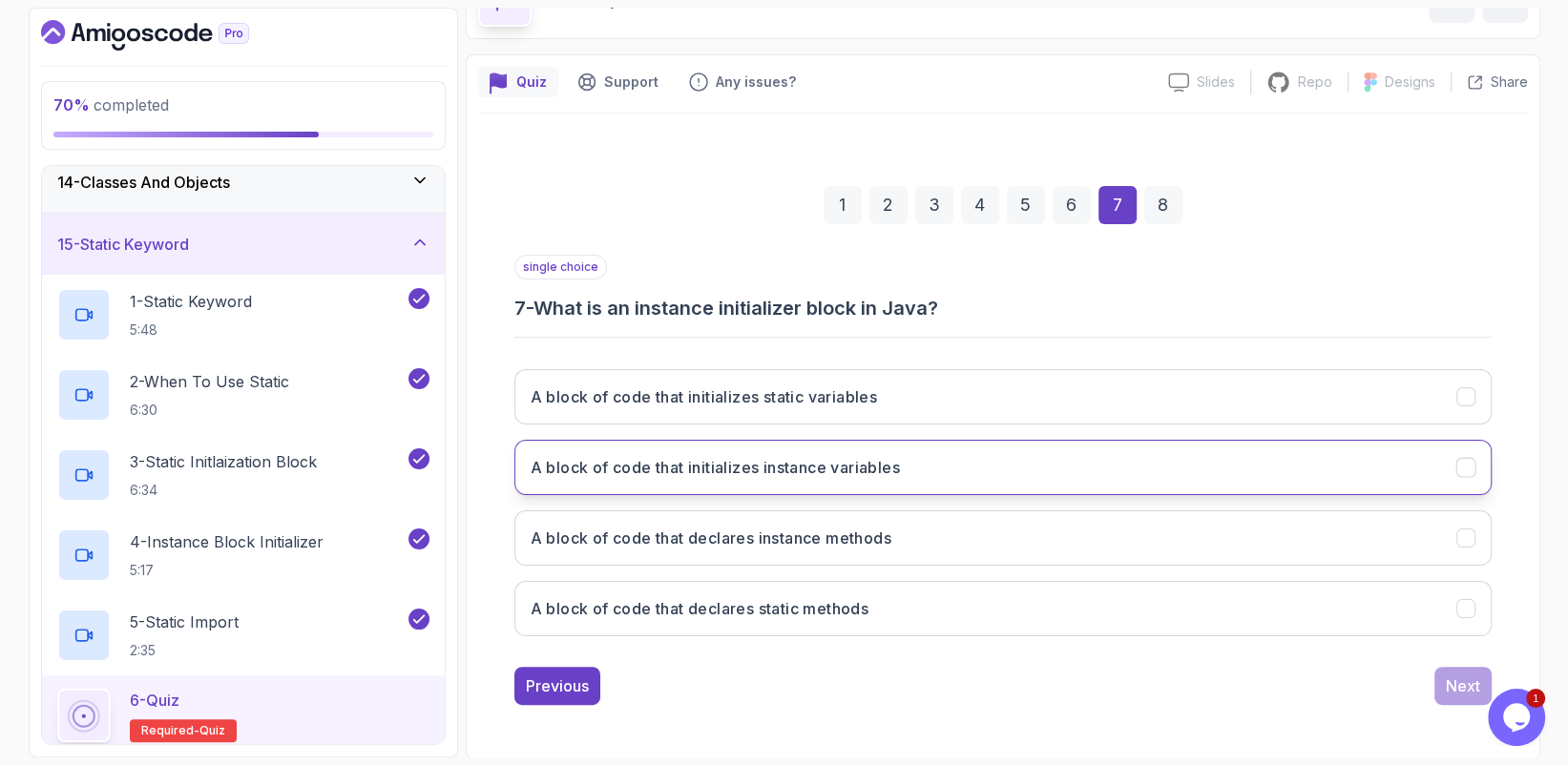click on "A block of code that initializes instance variables" at bounding box center [1003, 467] 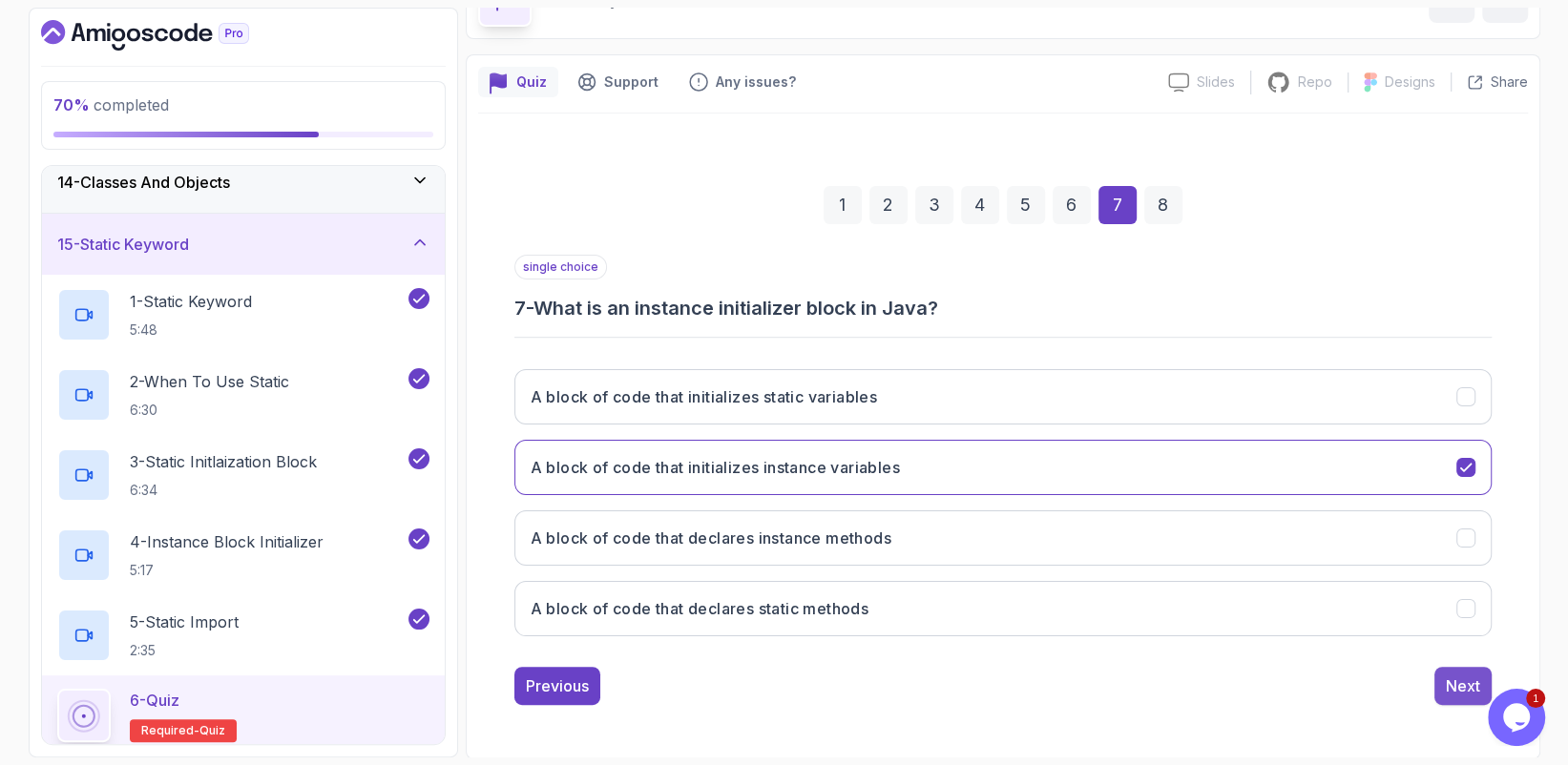 click on "Next" at bounding box center (1463, 686) 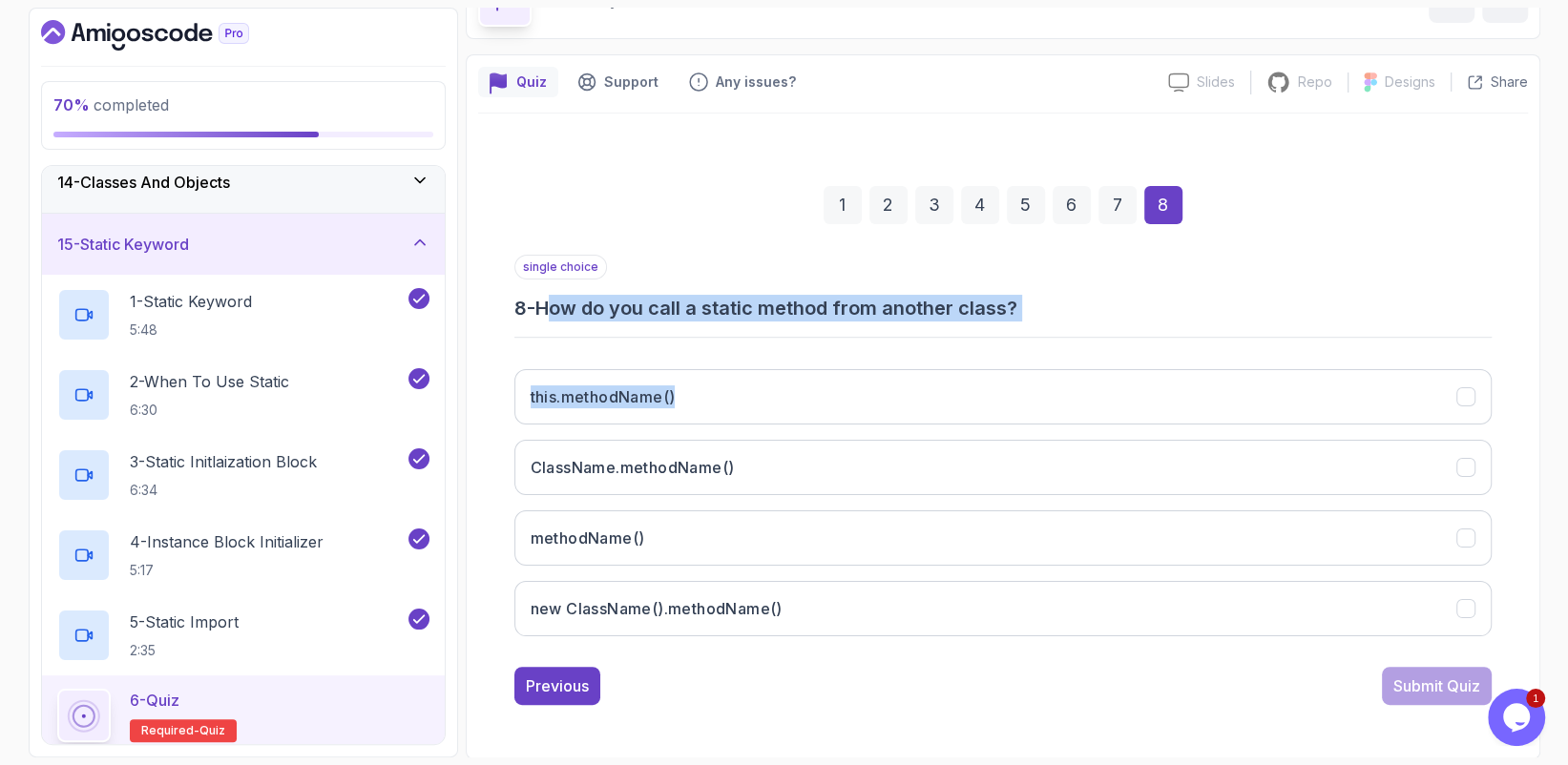 drag, startPoint x: 558, startPoint y: 318, endPoint x: 999, endPoint y: 340, distance: 441.54841 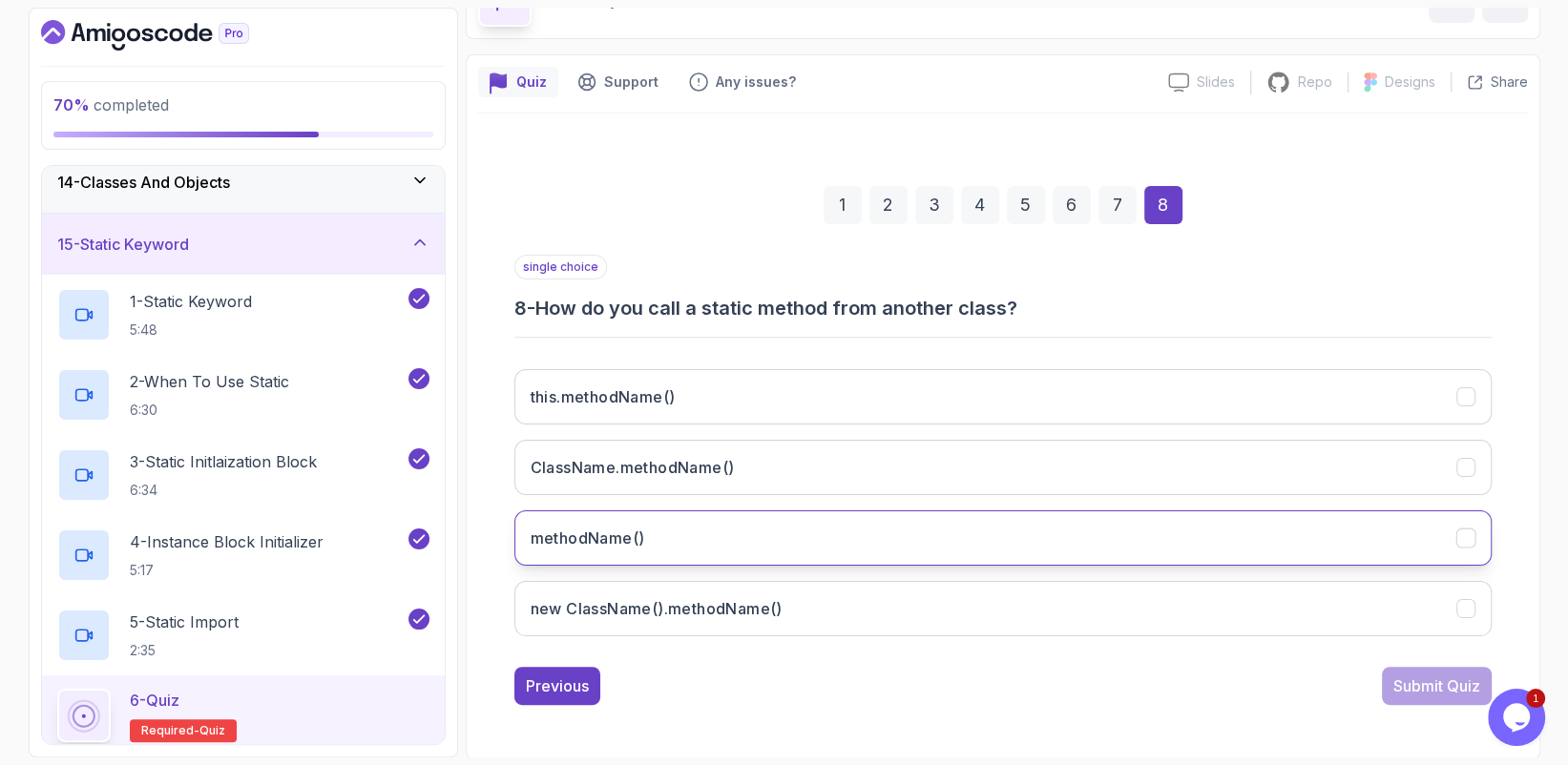 click on "methodName()" at bounding box center (1003, 538) 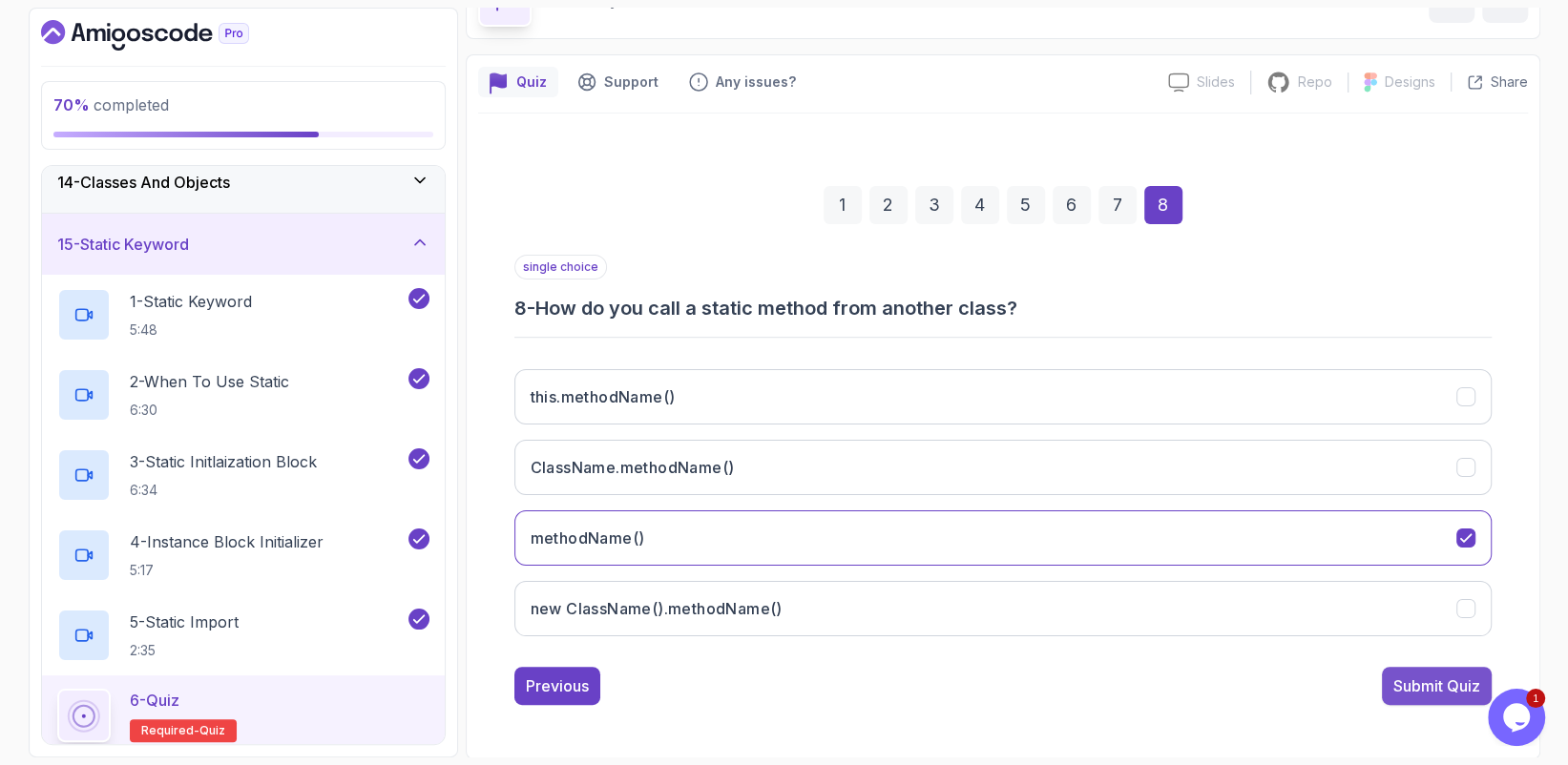 click on "Submit Quiz" at bounding box center (1436, 686) 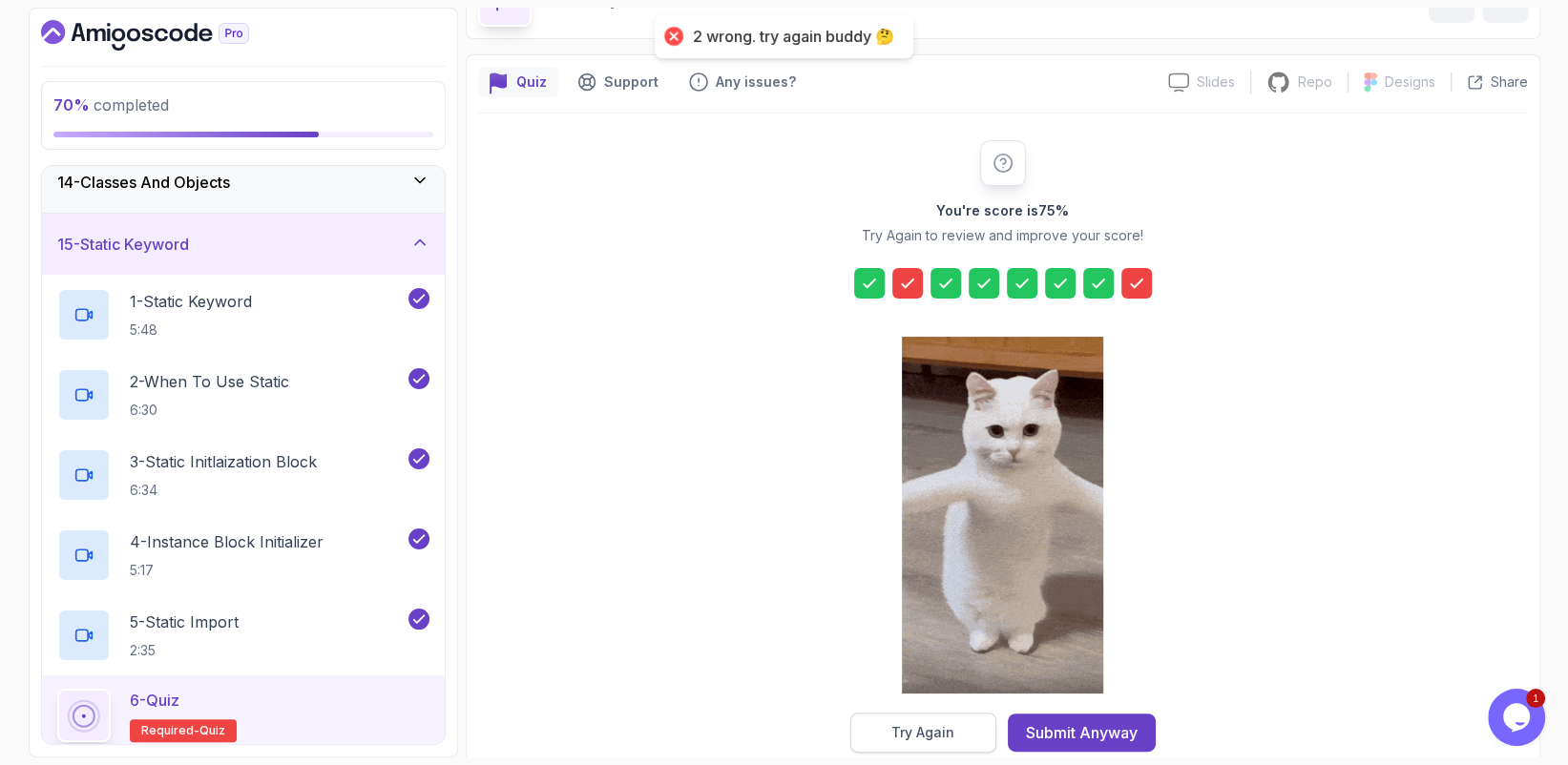 click on "Try Again" at bounding box center [923, 733] 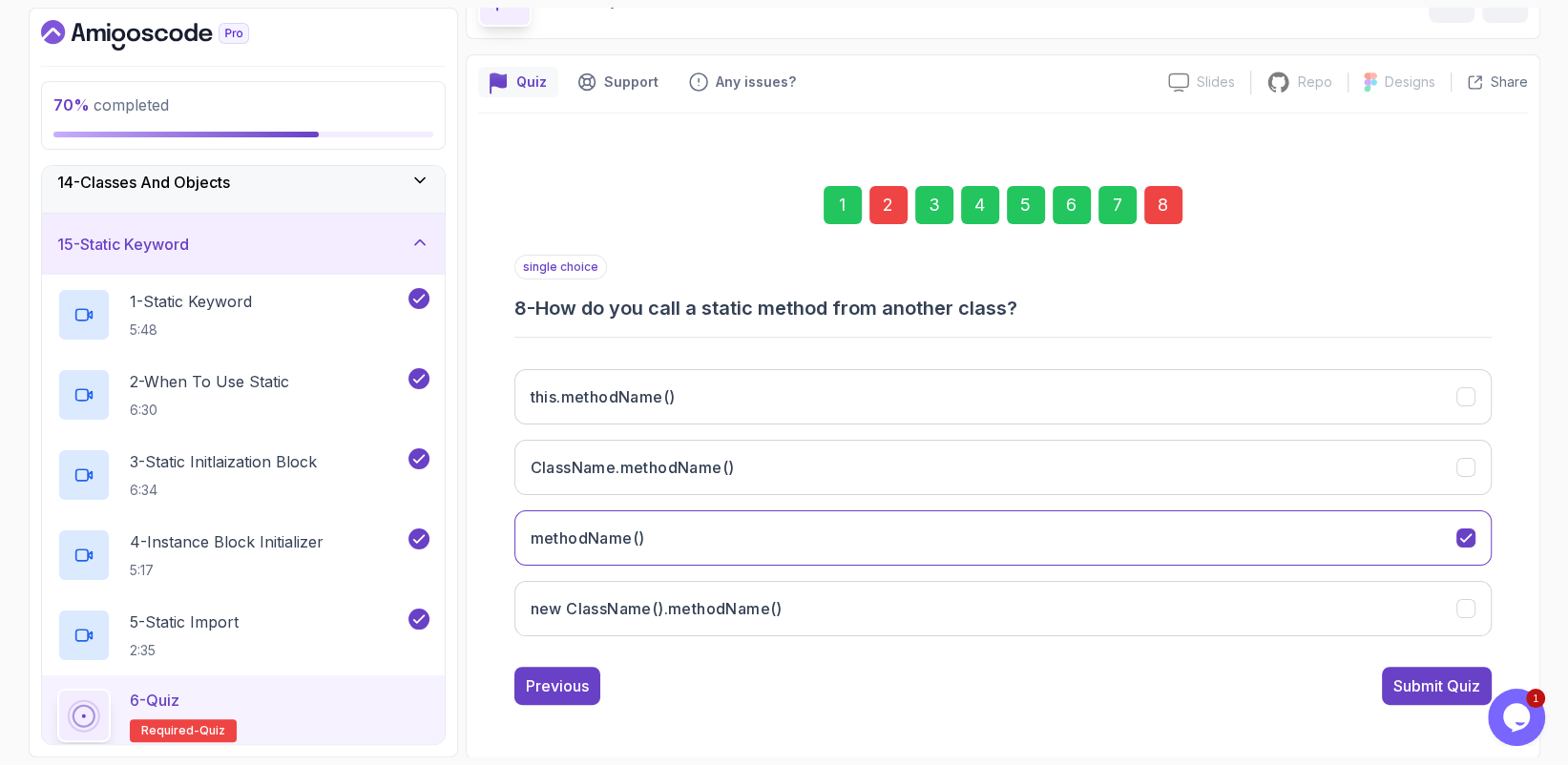 click on "2" at bounding box center [889, 205] 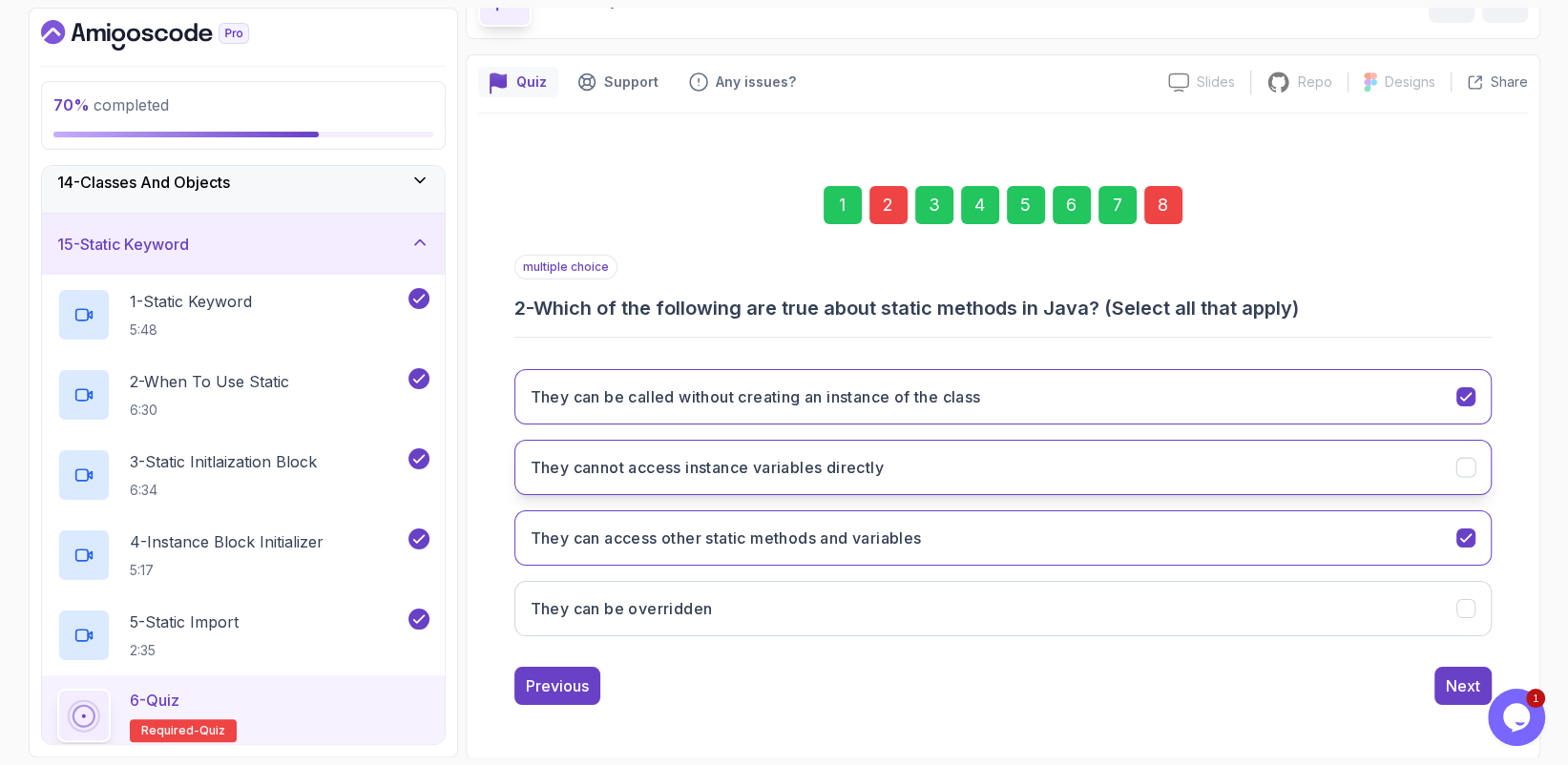 click on "They cannot access instance variables directly" at bounding box center [707, 467] 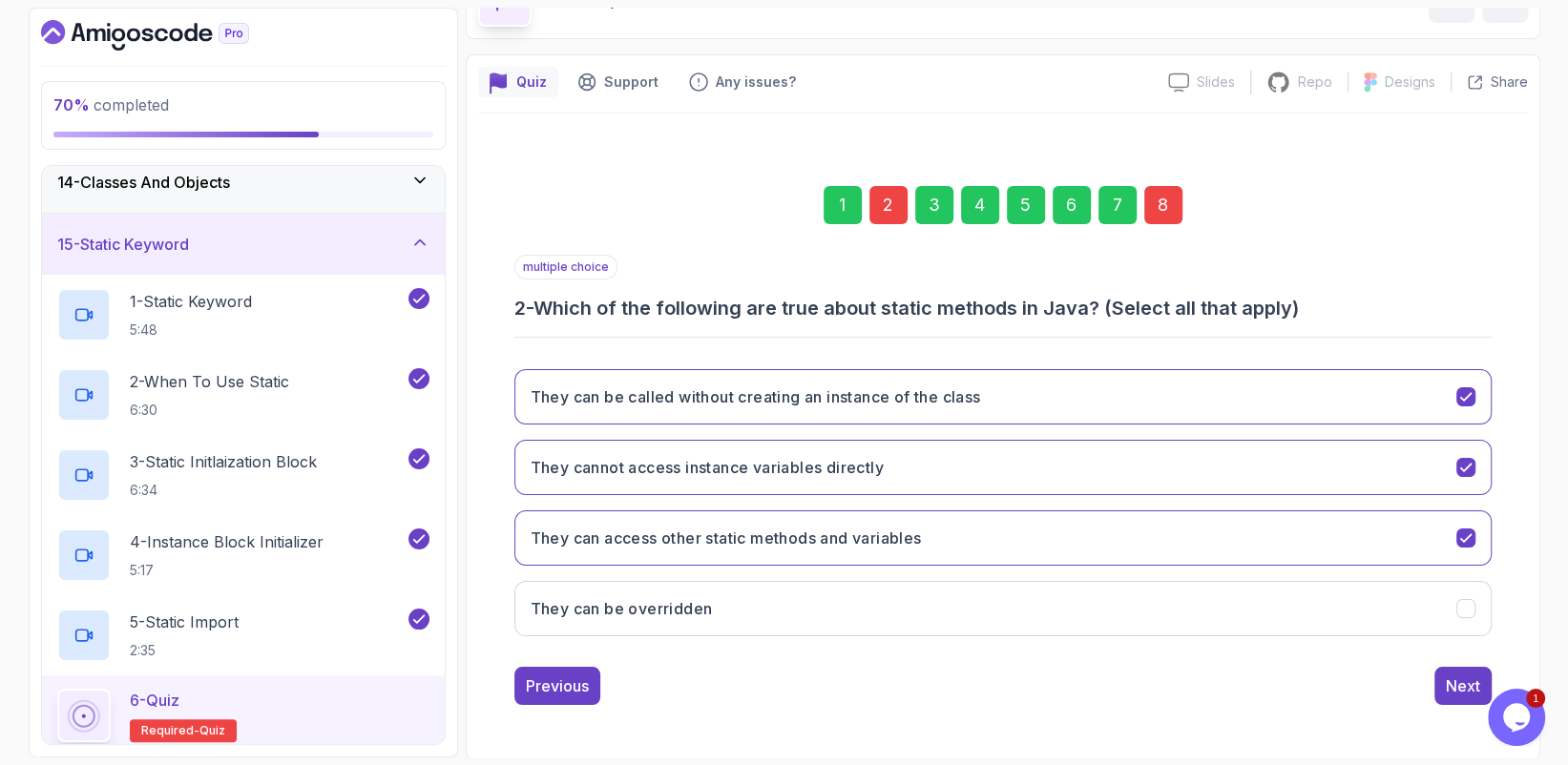 click on "8" at bounding box center (1163, 205) 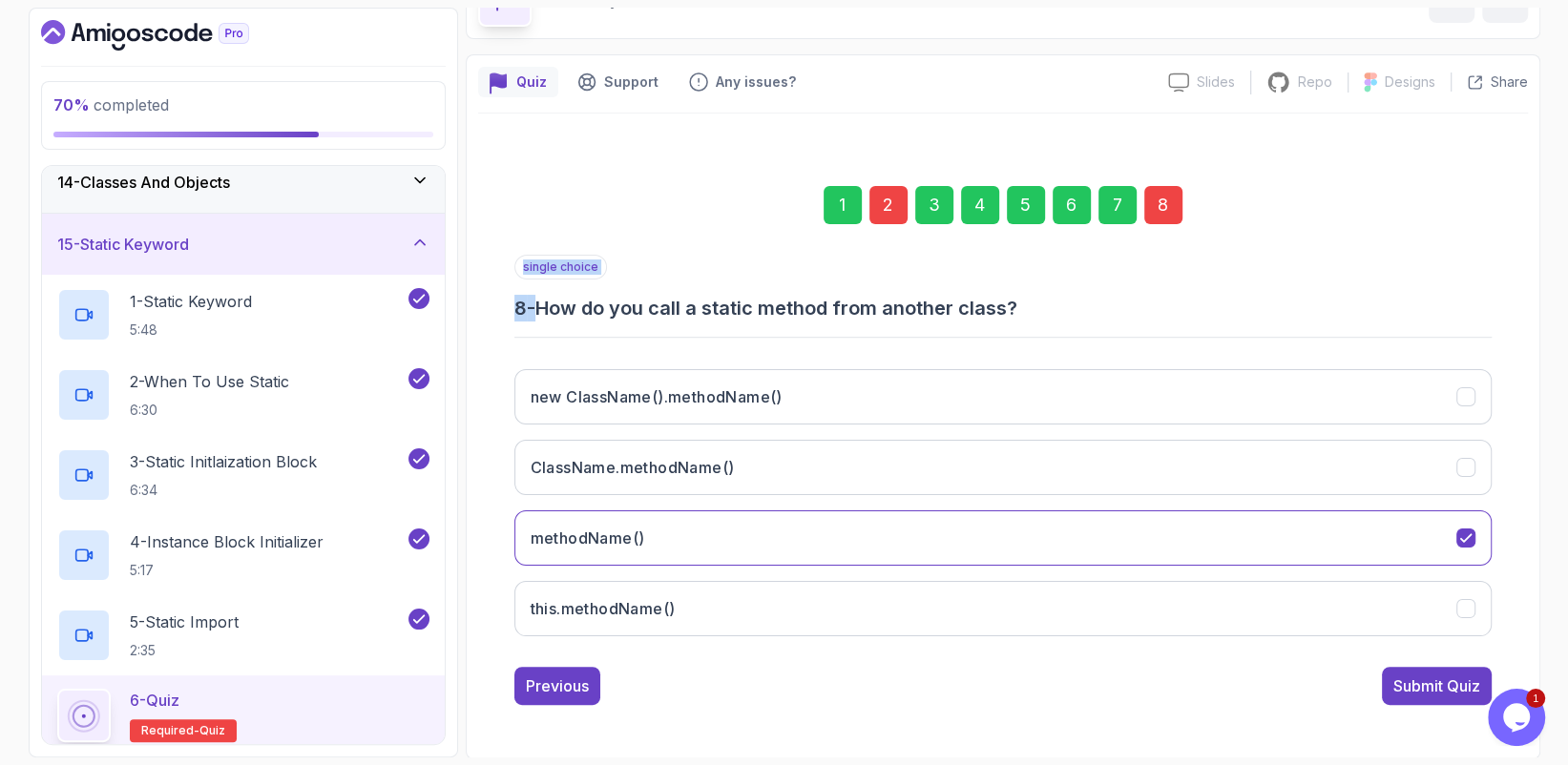 drag, startPoint x: 888, startPoint y: 326, endPoint x: 1162, endPoint y: 325, distance: 274.00182 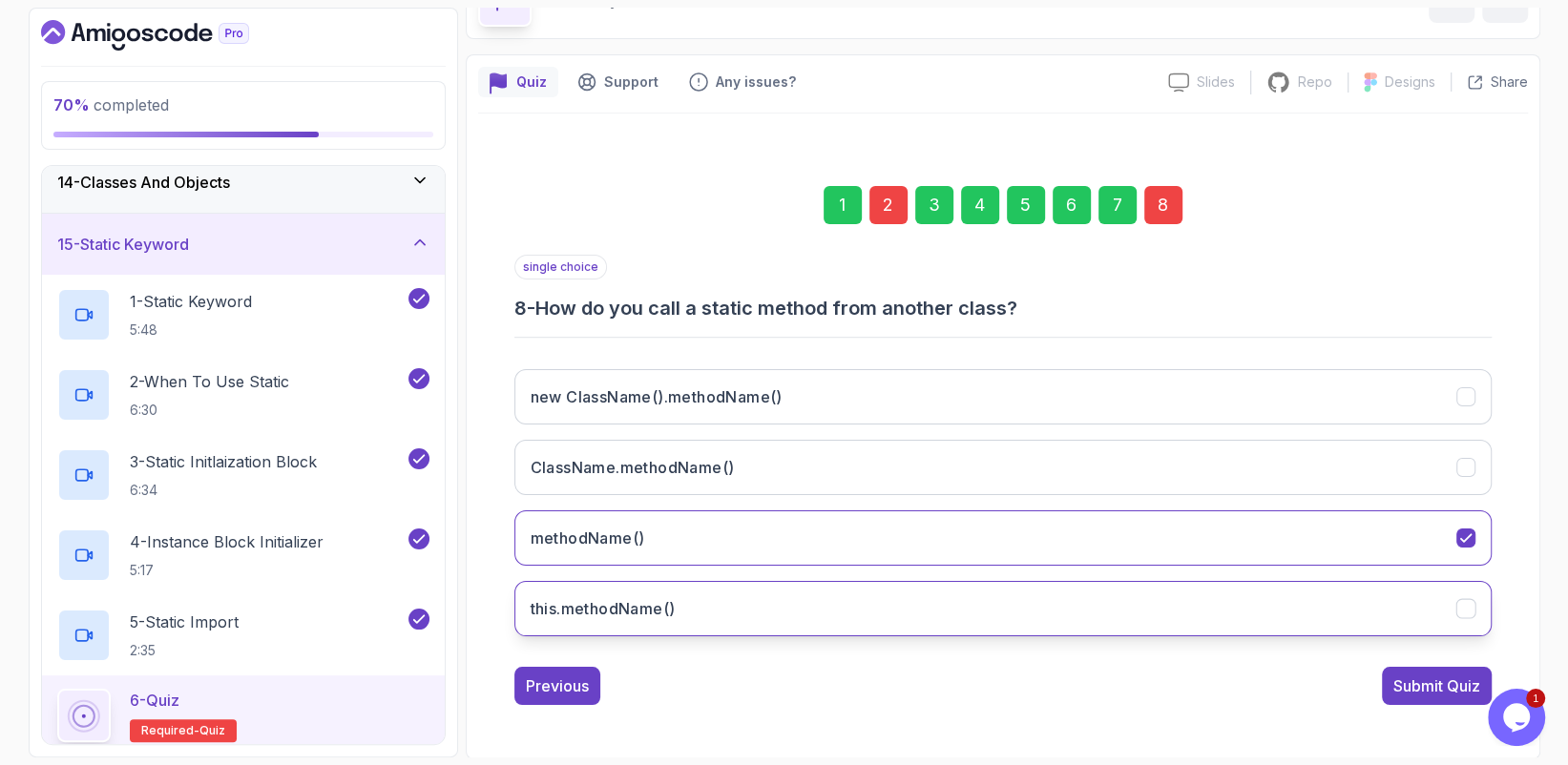 click on "this.methodName()" at bounding box center (1003, 609) 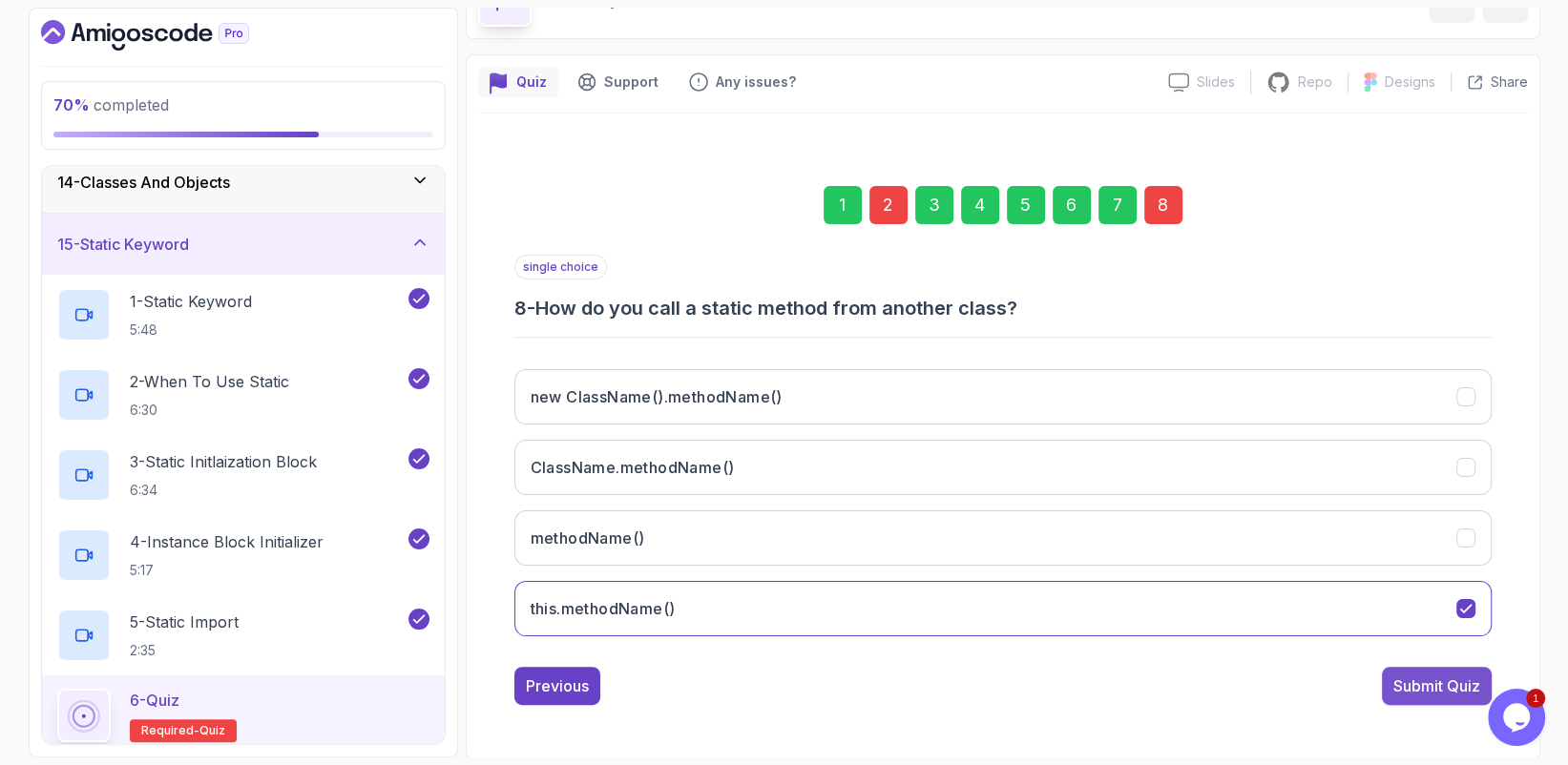 click on "Submit Quiz" at bounding box center [1436, 686] 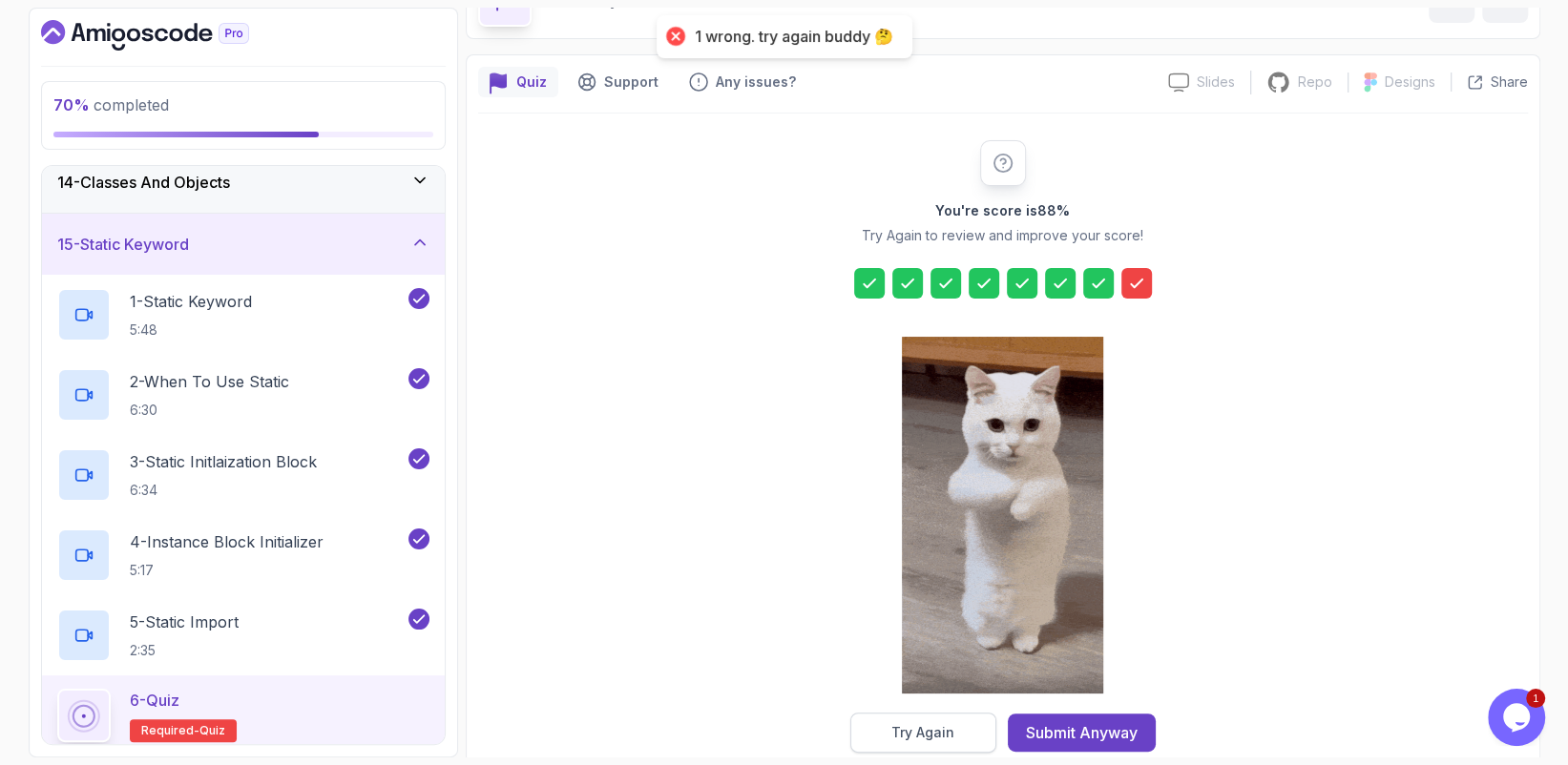 click on "Try Again" at bounding box center [923, 733] 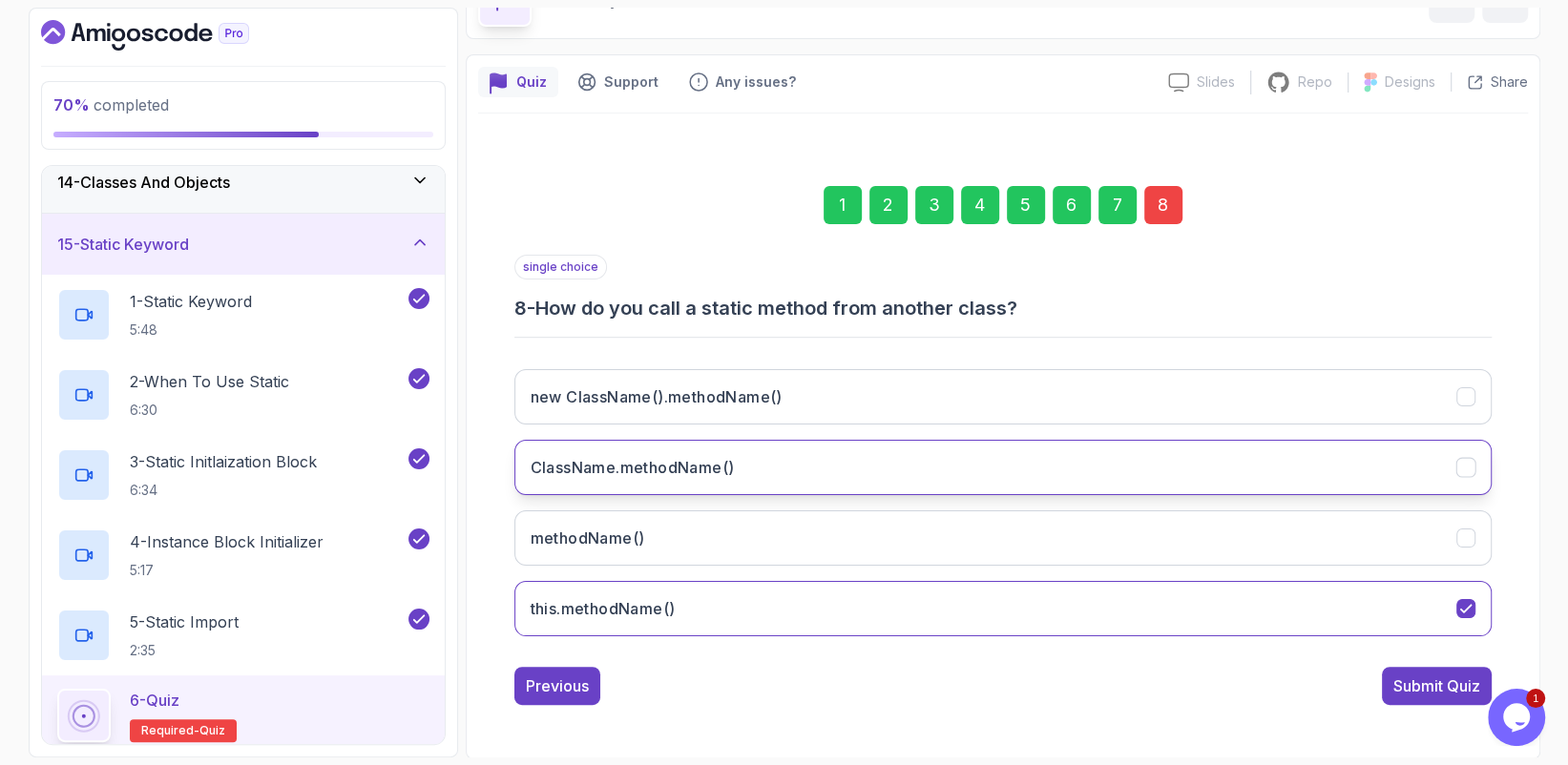 click on "ClassName.methodName()" at bounding box center [1003, 467] 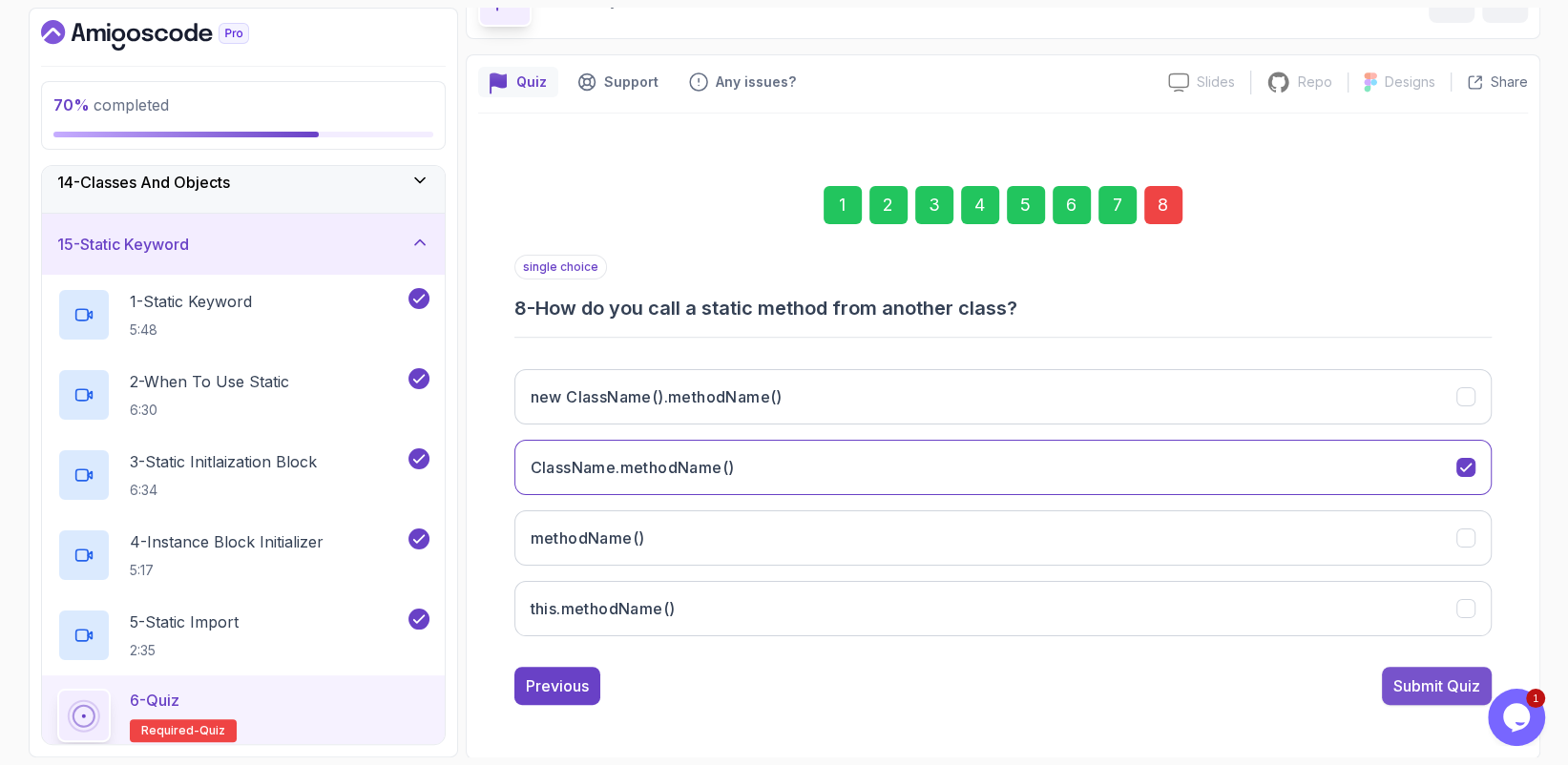 click on "Submit Quiz" at bounding box center (1436, 686) 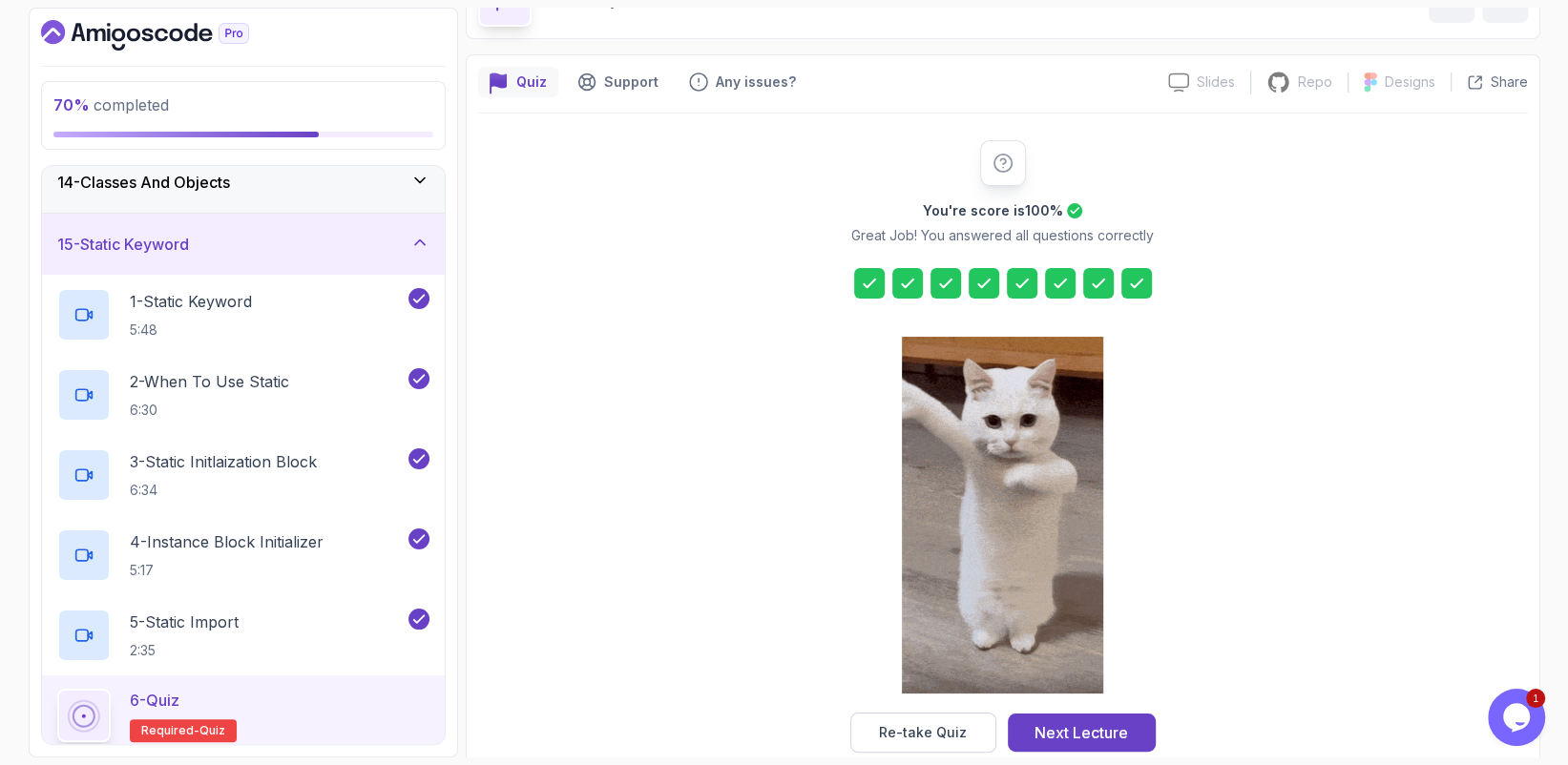 scroll, scrollTop: 148, scrollLeft: 0, axis: vertical 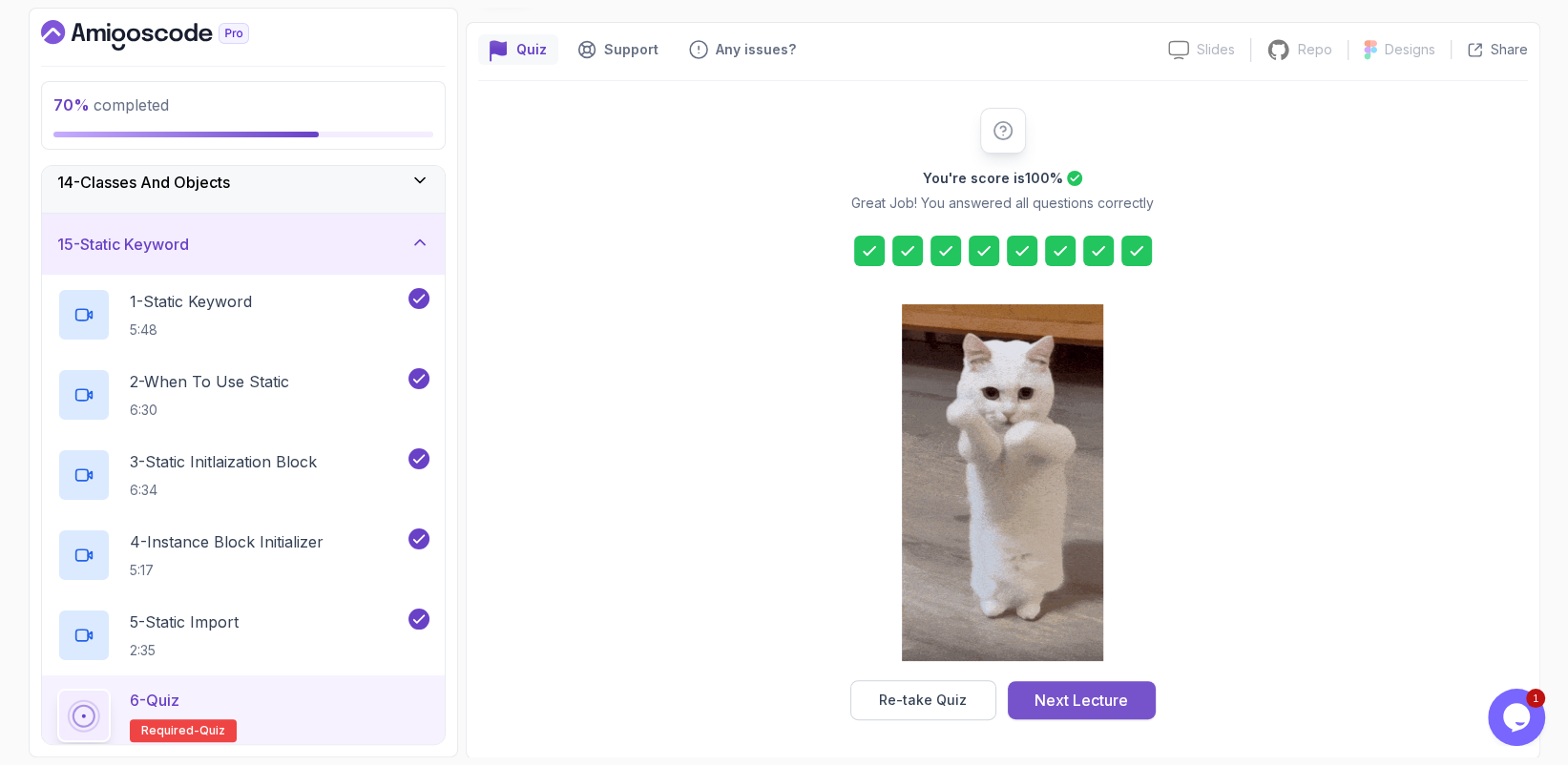 click on "Next Lecture" at bounding box center [1081, 700] 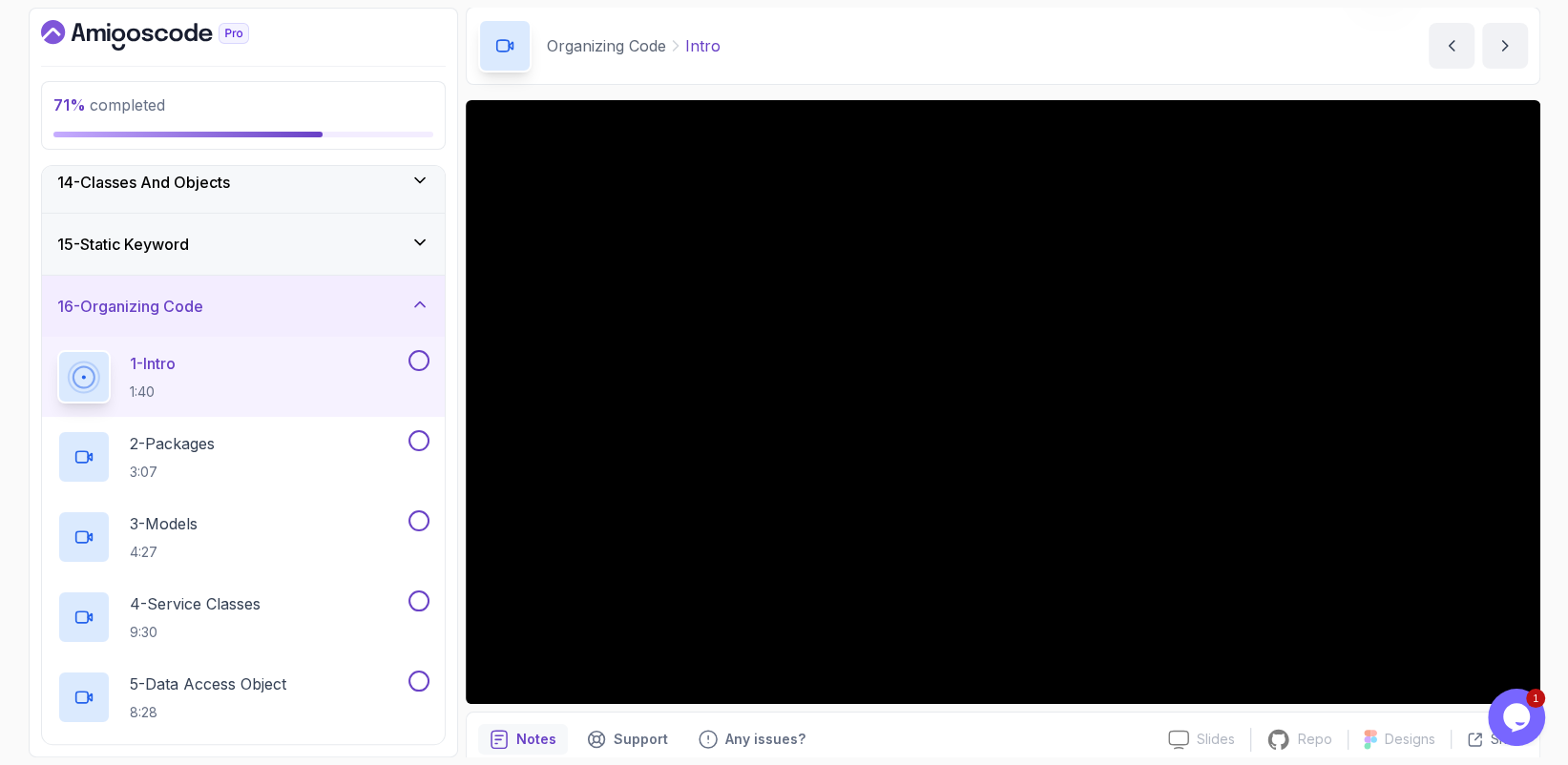 scroll, scrollTop: 148, scrollLeft: 0, axis: vertical 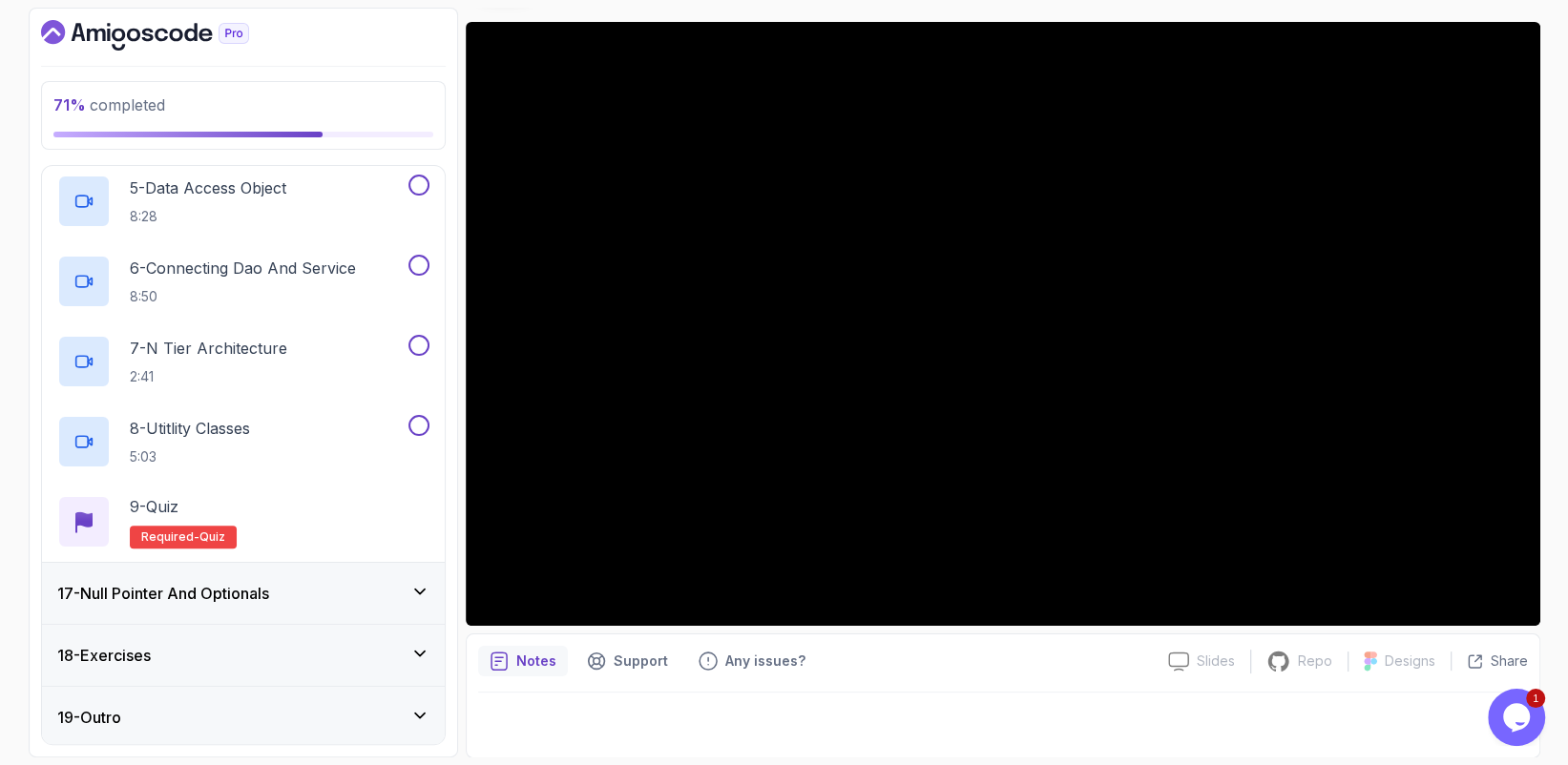 click on "18  -  Exercises" at bounding box center [243, 655] 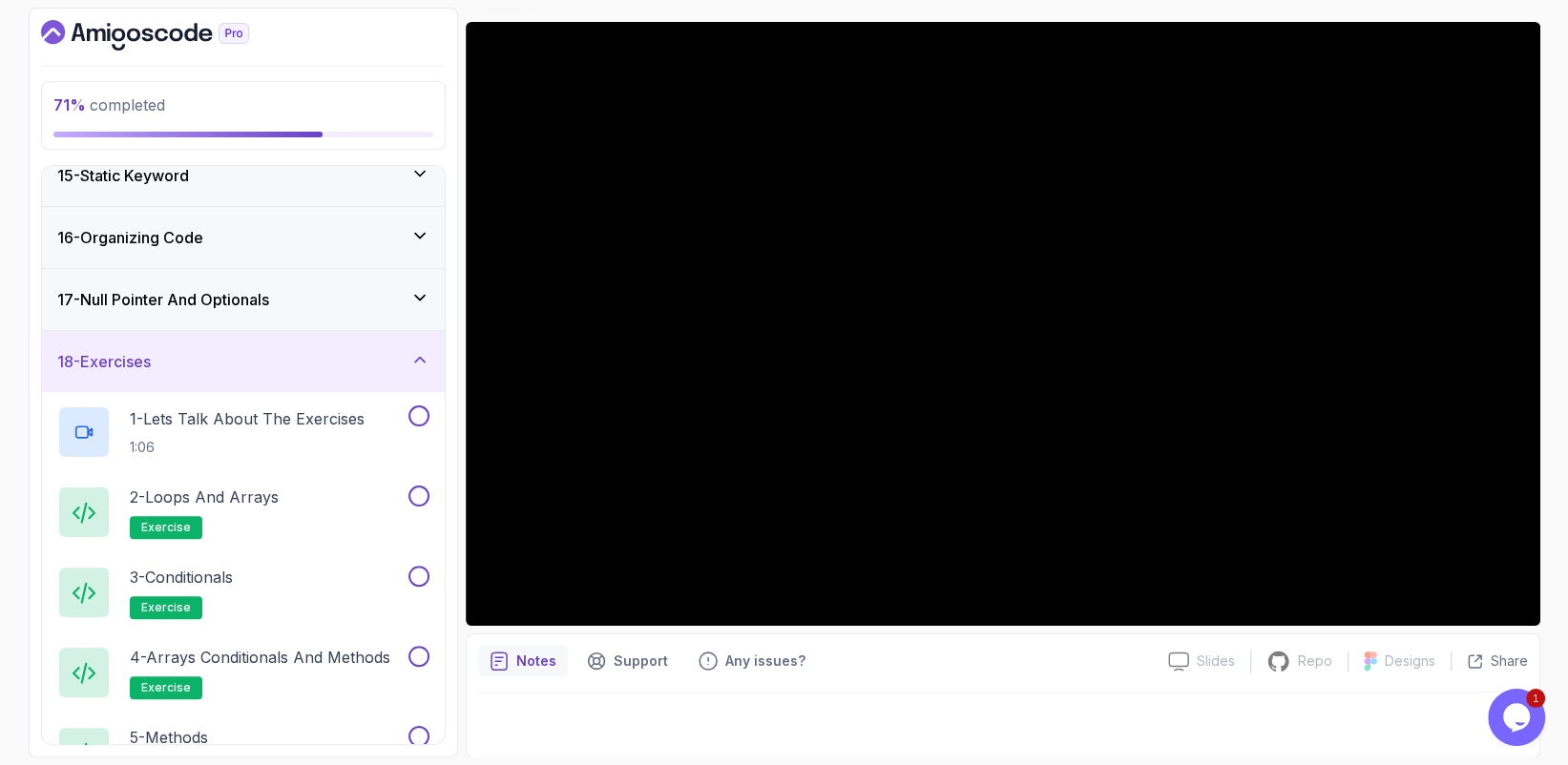scroll, scrollTop: 874, scrollLeft: 0, axis: vertical 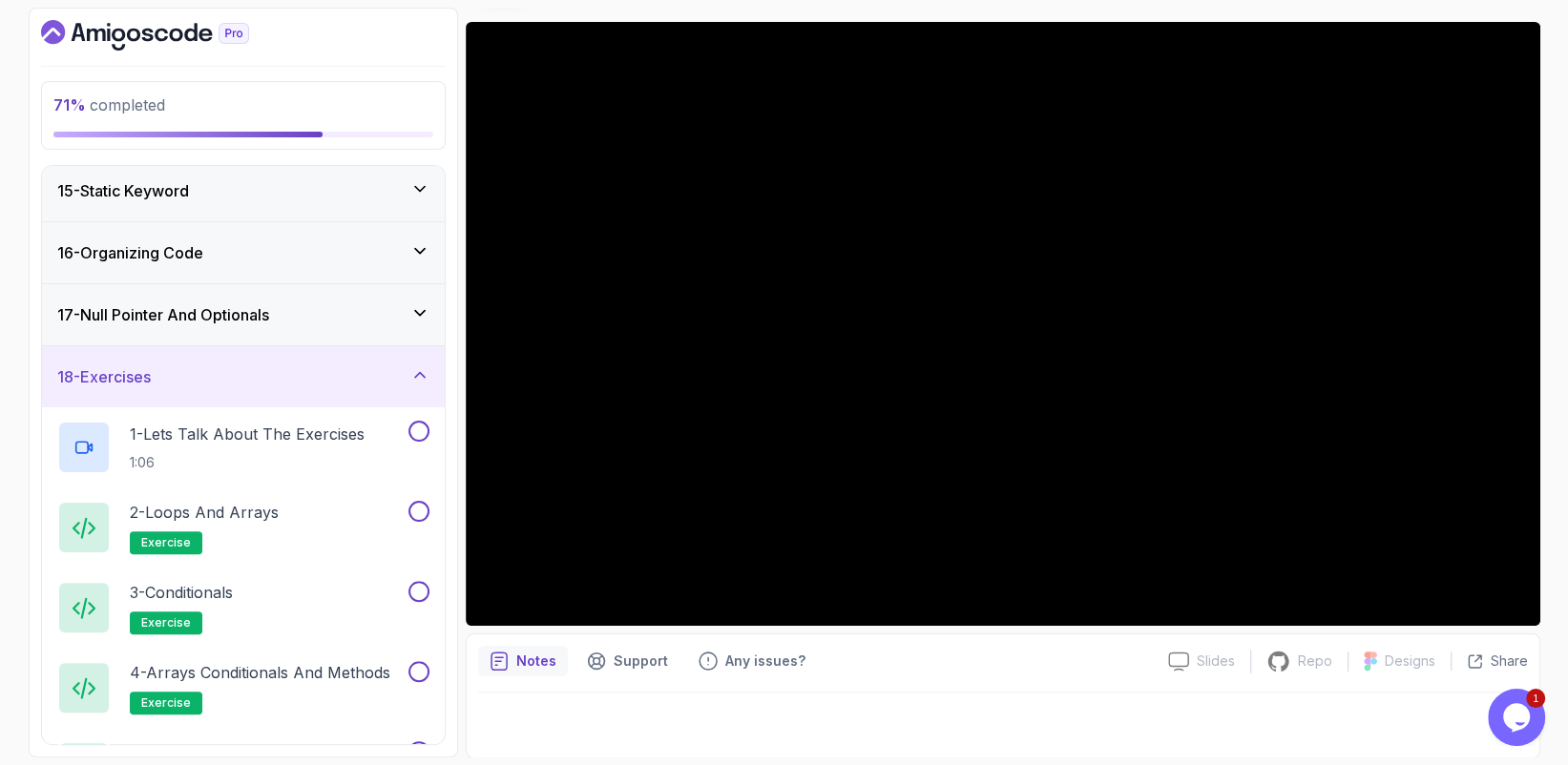 click on "18  -  Exercises" at bounding box center [243, 377] 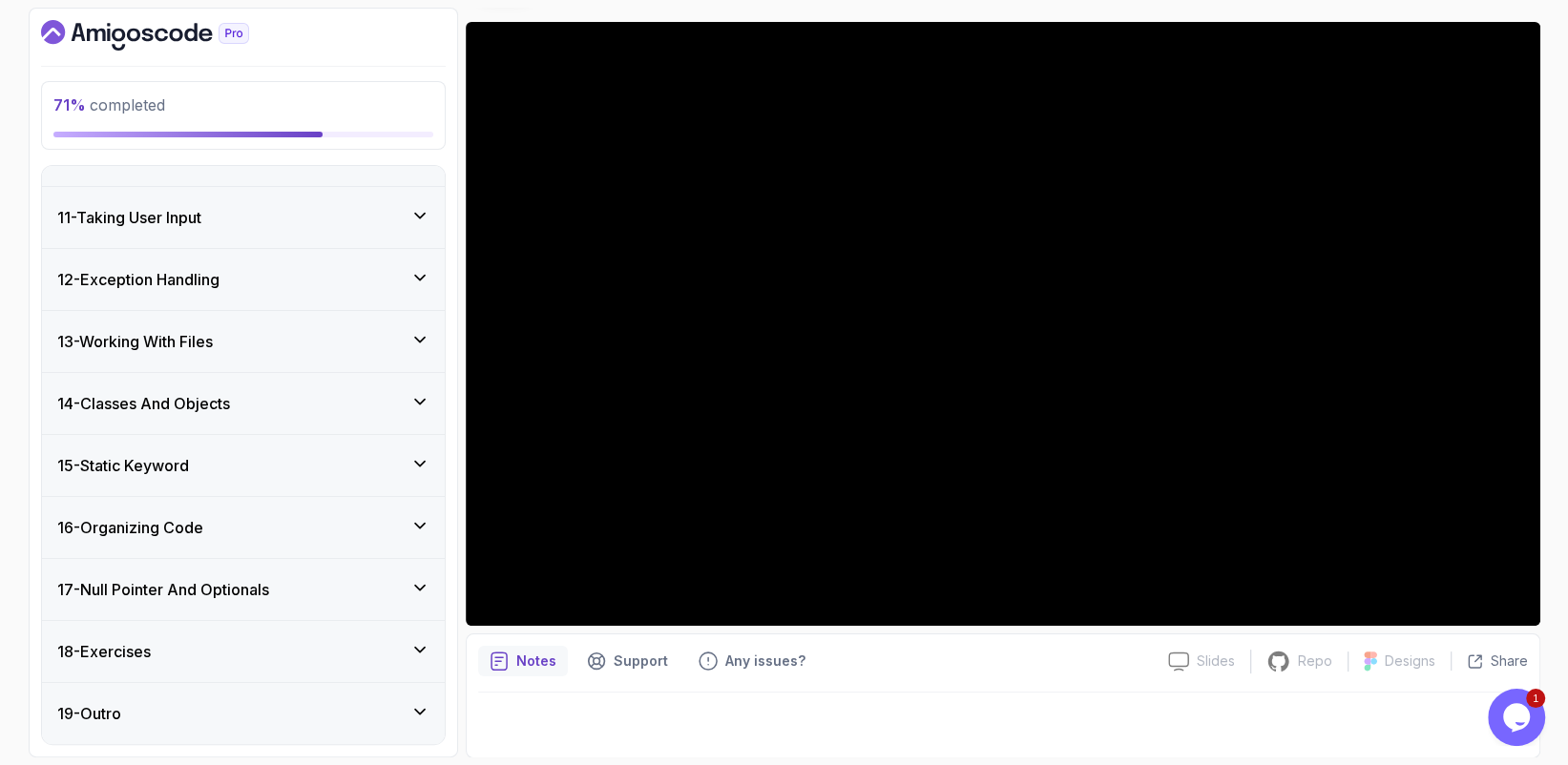 scroll, scrollTop: 595, scrollLeft: 0, axis: vertical 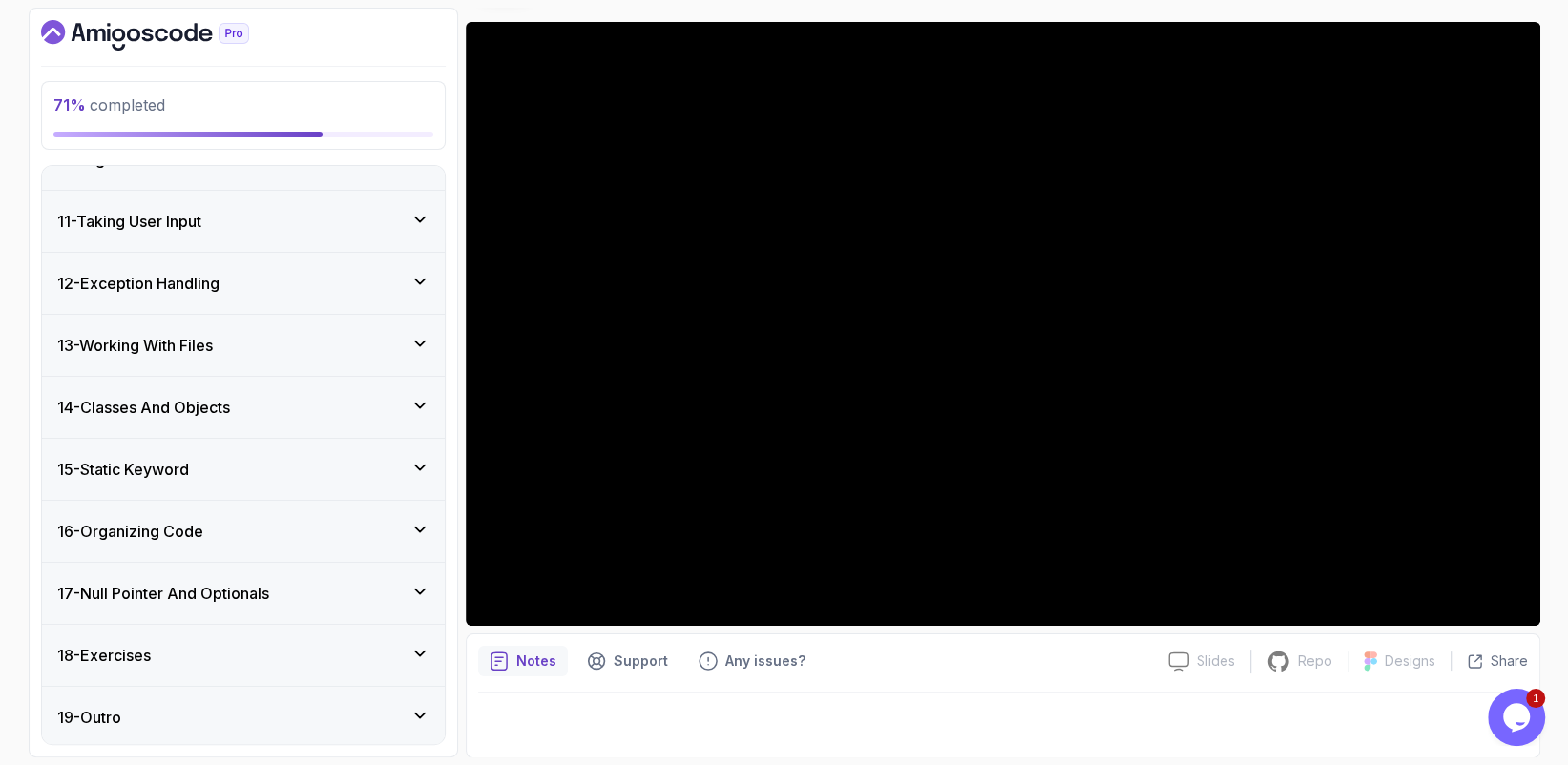 click on "19  -  Outro" at bounding box center (243, 717) 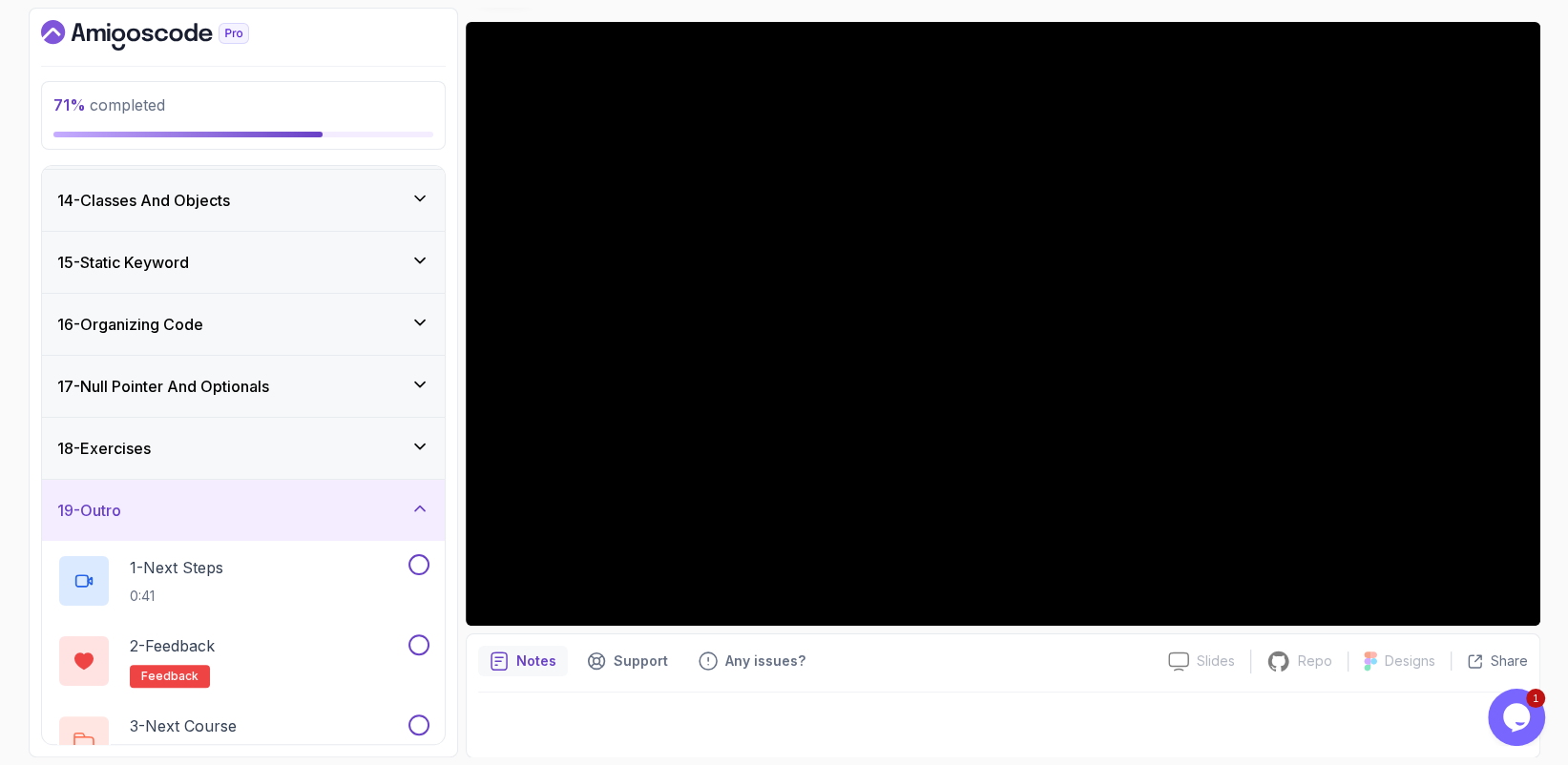 scroll, scrollTop: 836, scrollLeft: 0, axis: vertical 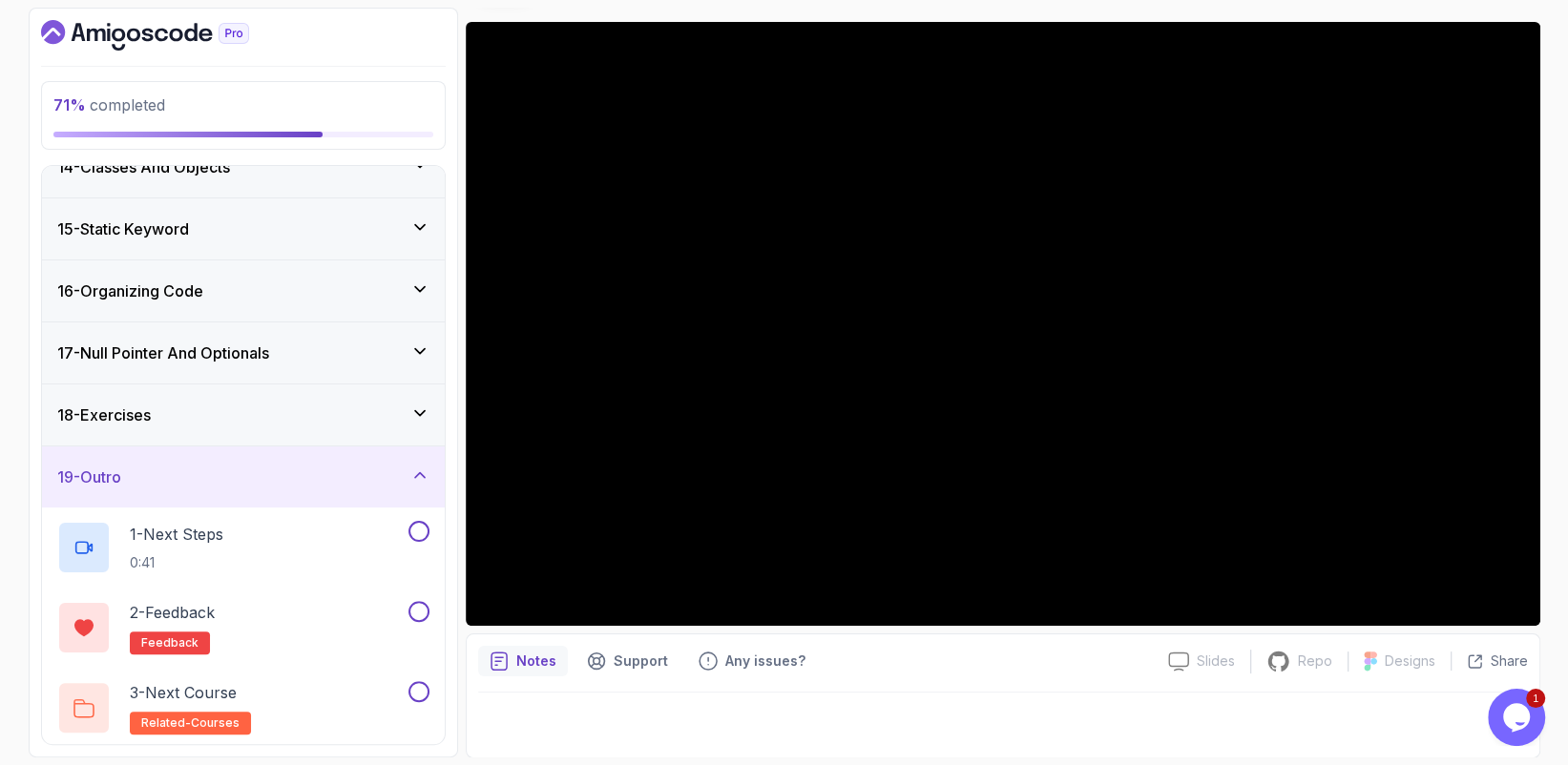 click on "19  -  Outro" at bounding box center (243, 477) 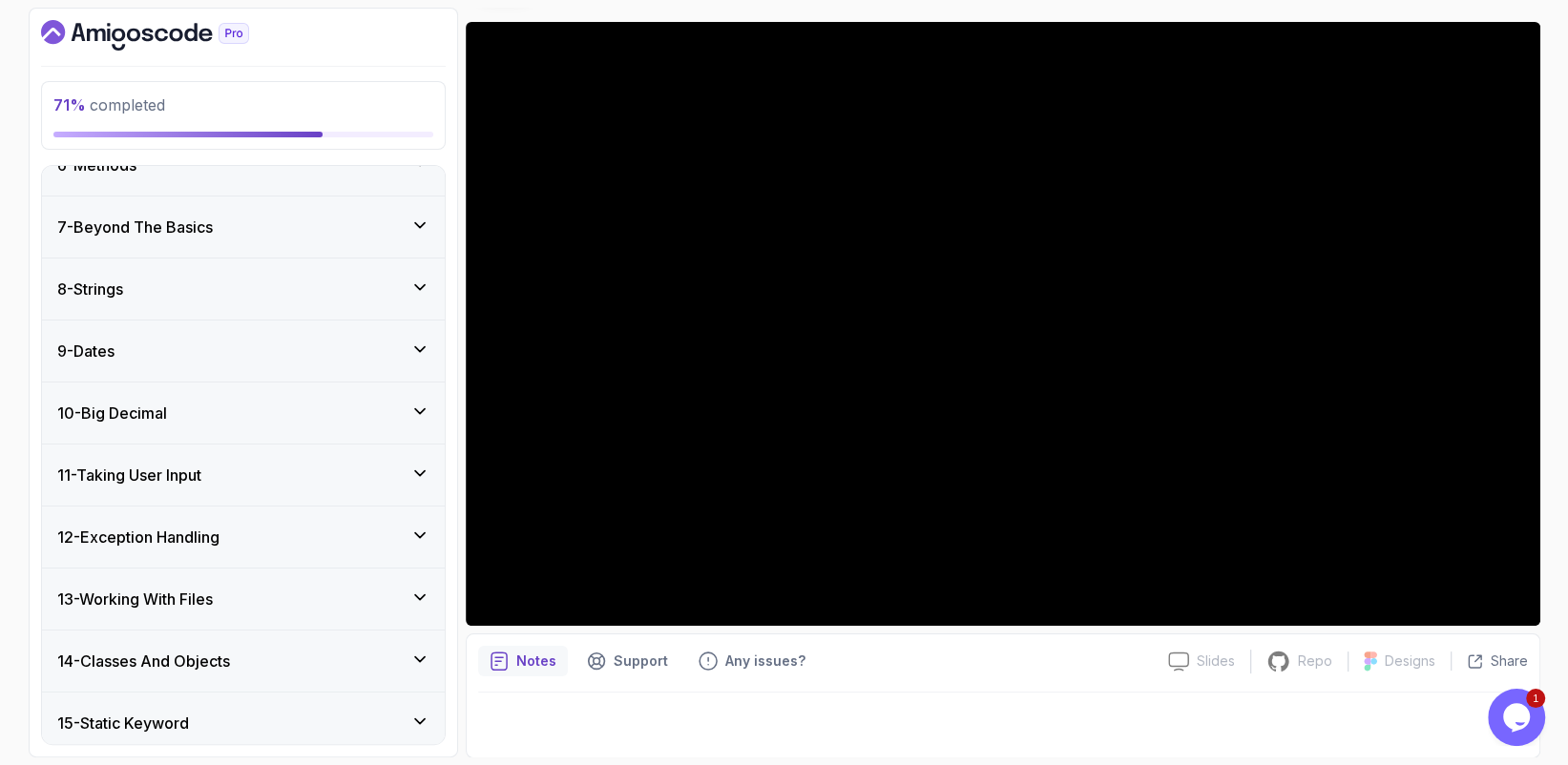 scroll, scrollTop: 404, scrollLeft: 0, axis: vertical 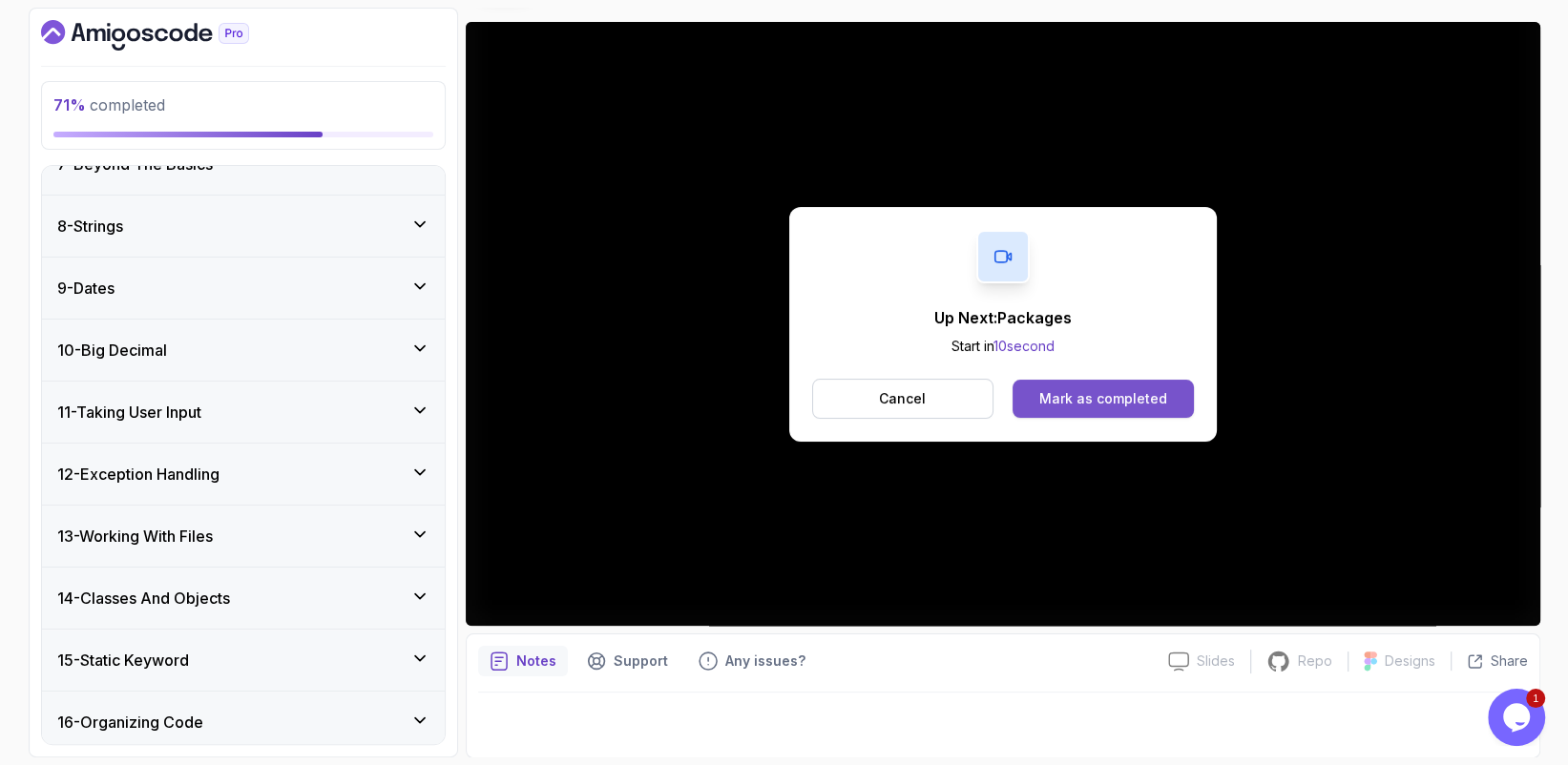 click on "Mark as completed" at bounding box center [1103, 399] 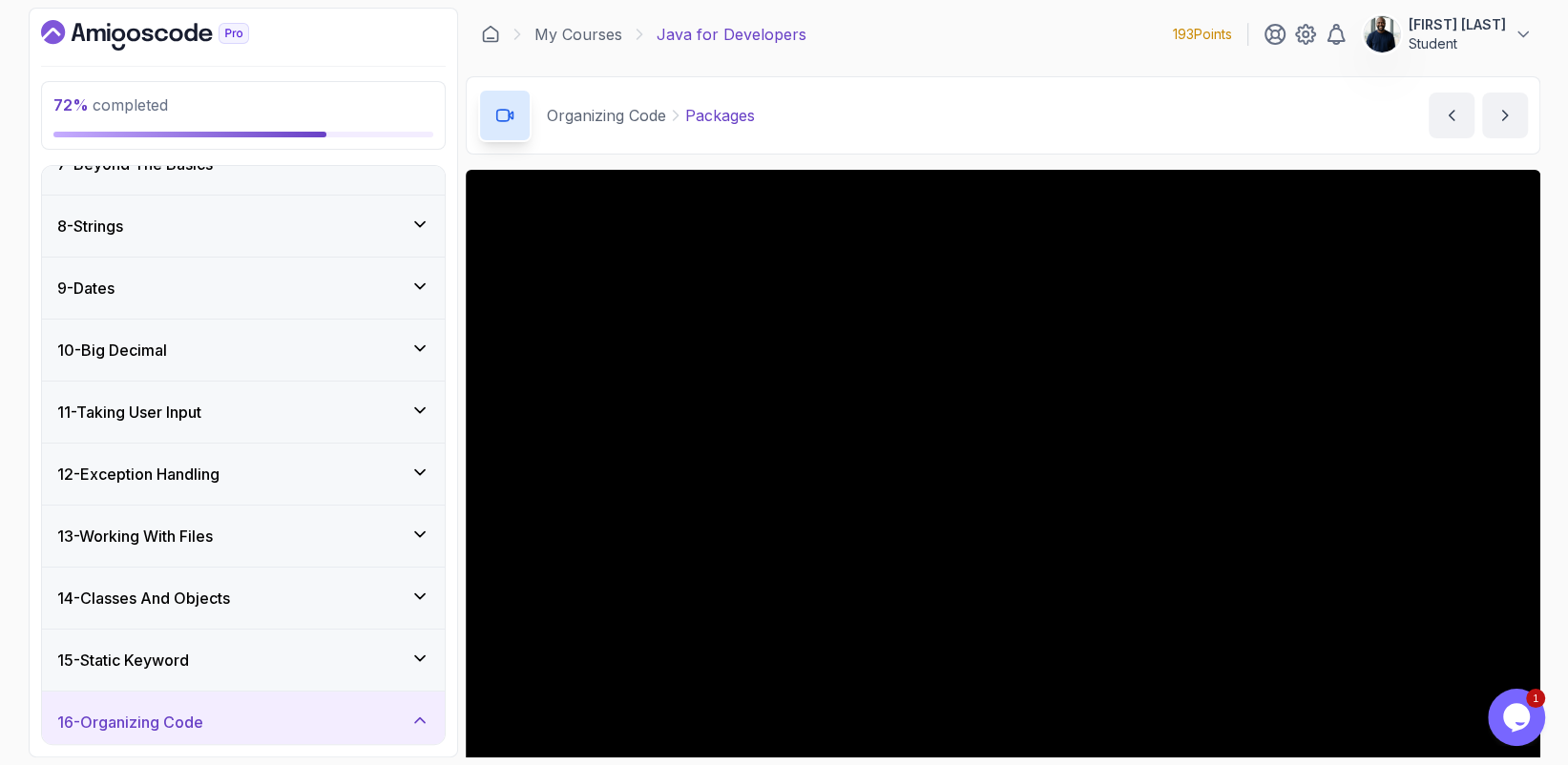 scroll, scrollTop: 5, scrollLeft: 0, axis: vertical 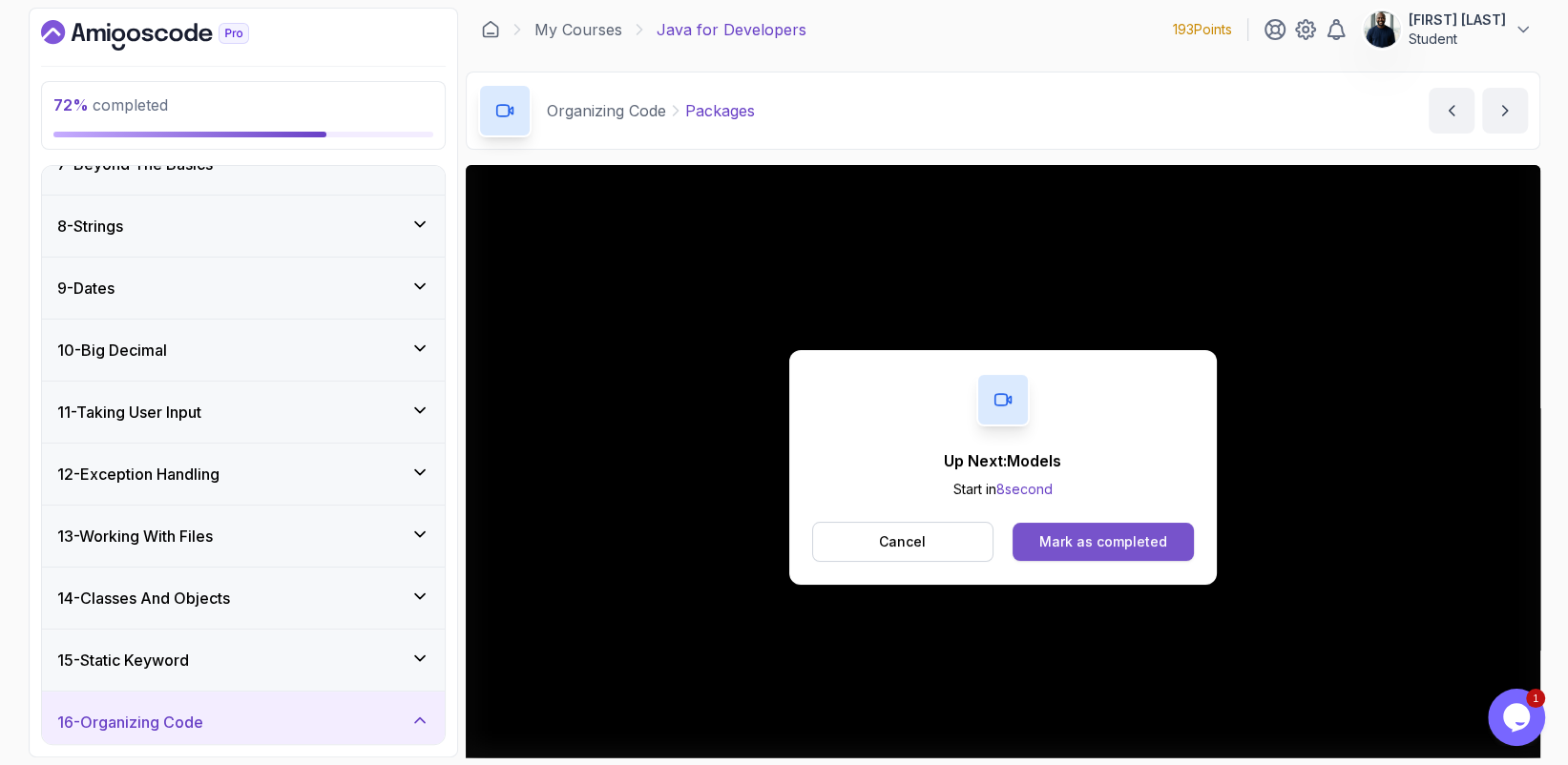click on "Mark as completed" at bounding box center [1103, 542] 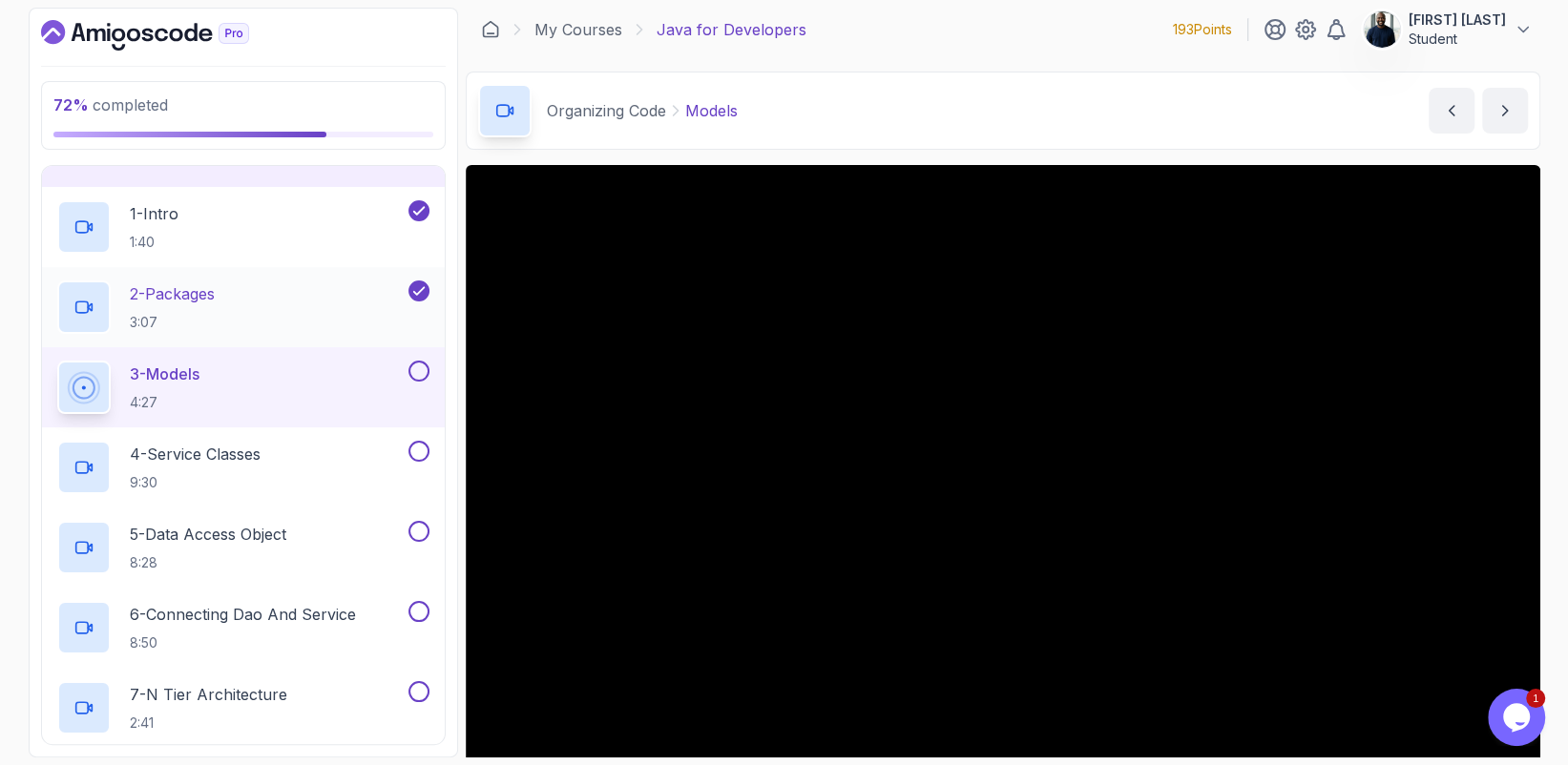 scroll, scrollTop: 1263, scrollLeft: 0, axis: vertical 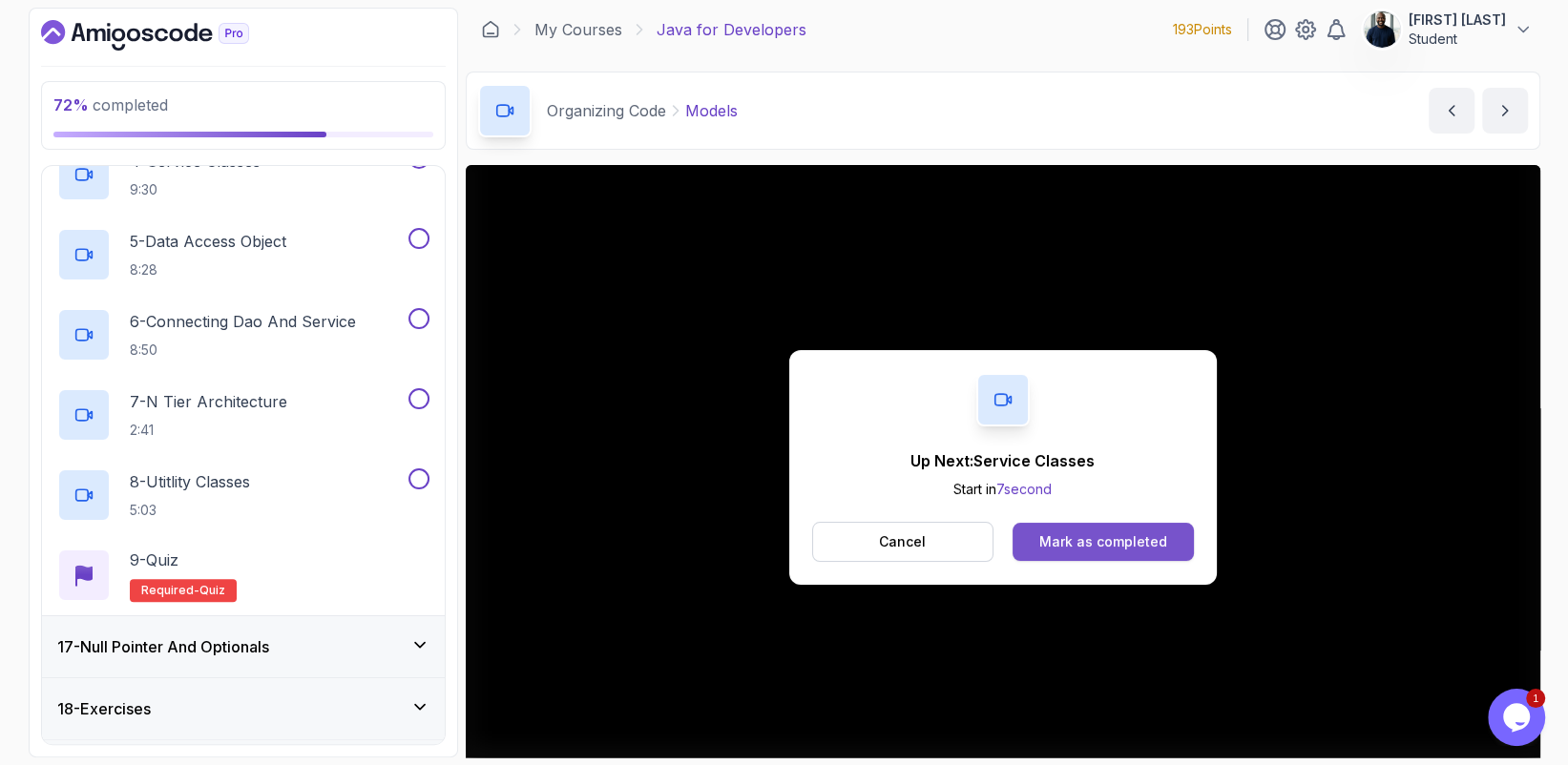 click on "Mark as completed" at bounding box center [1103, 542] 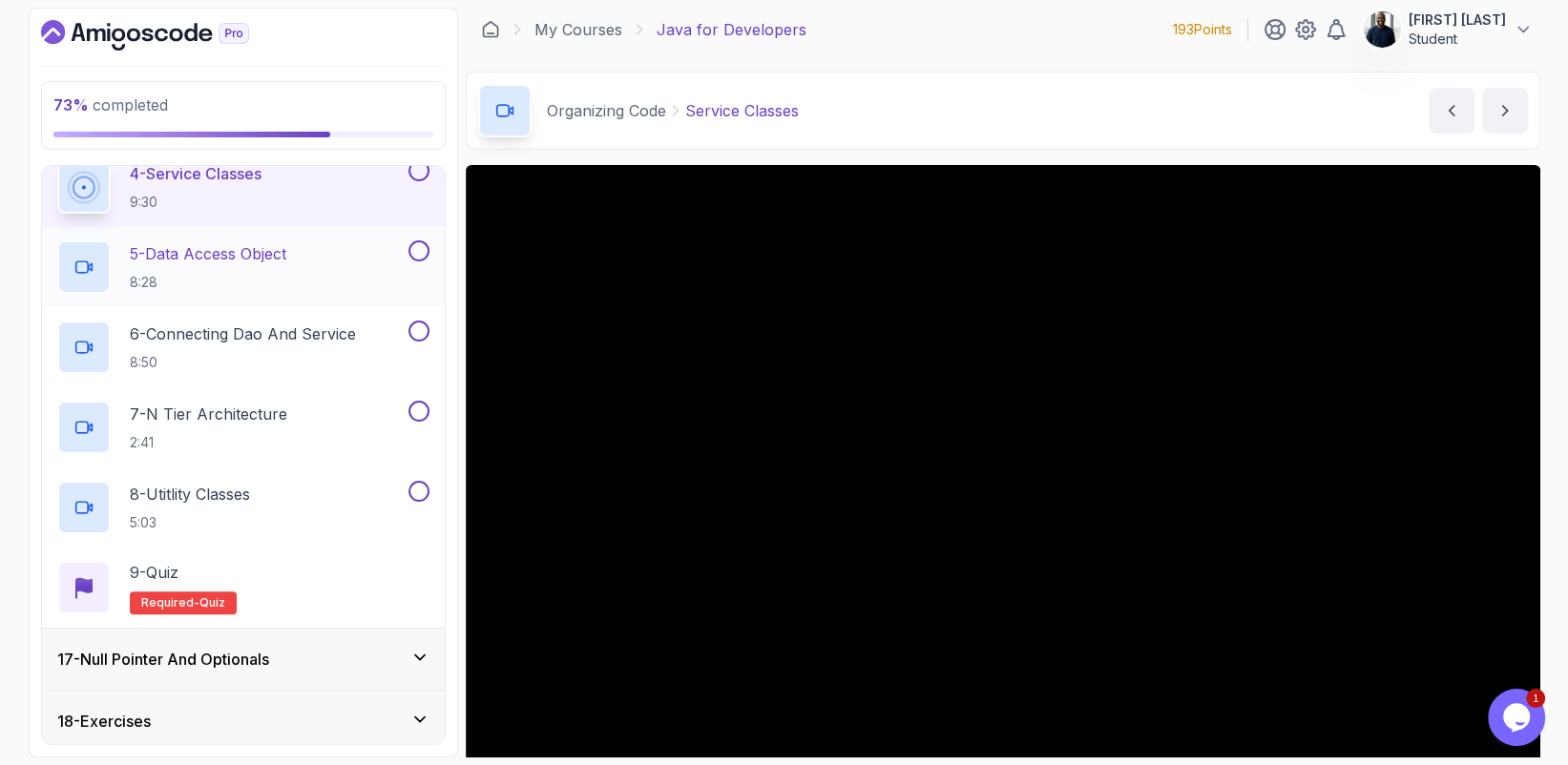 click at bounding box center [419, 251] 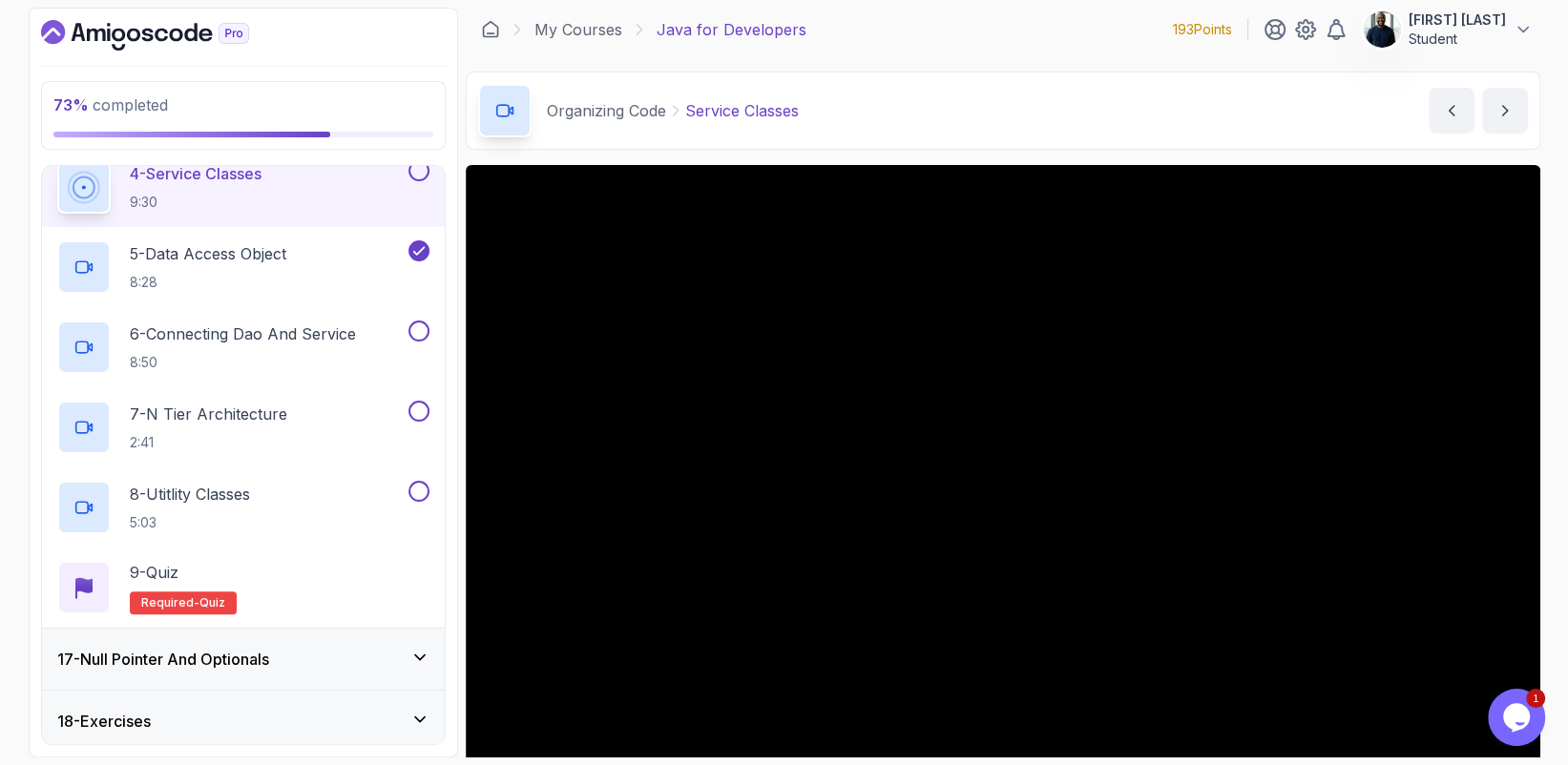 scroll, scrollTop: 0, scrollLeft: 0, axis: both 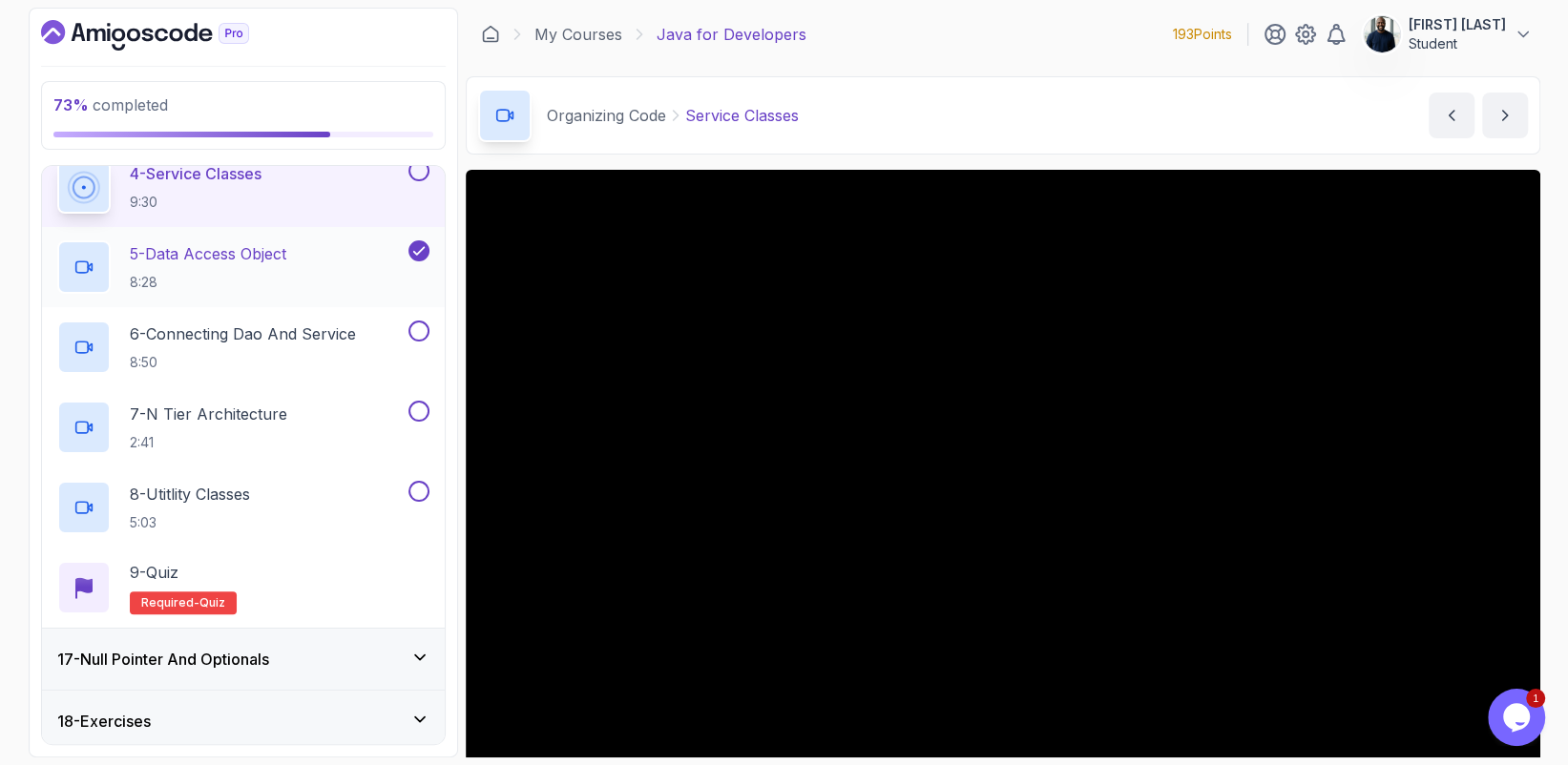 click on "5  -  Data Access Object" at bounding box center (208, 254) 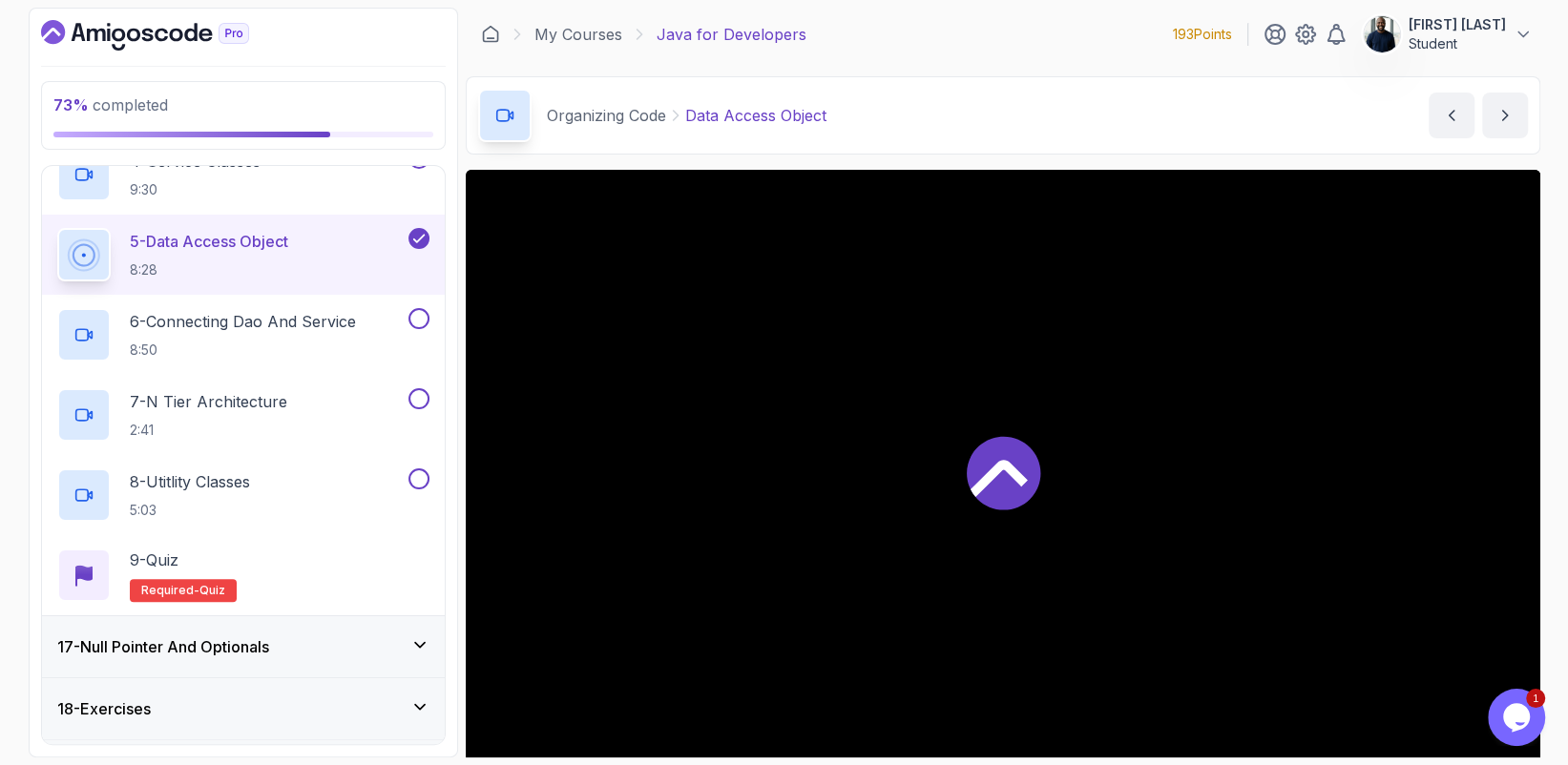 scroll, scrollTop: 881, scrollLeft: 0, axis: vertical 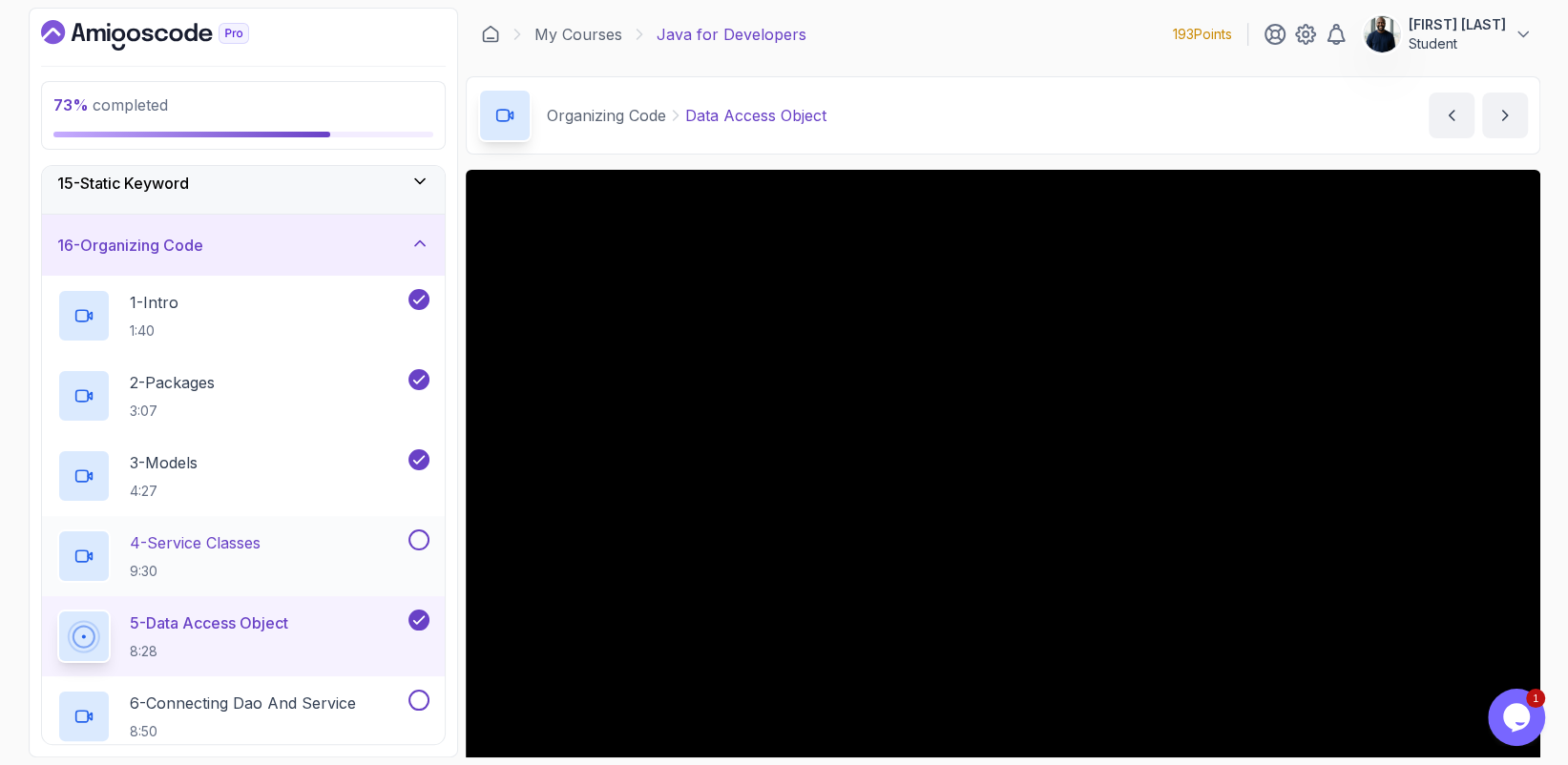 click at bounding box center (417, 540) 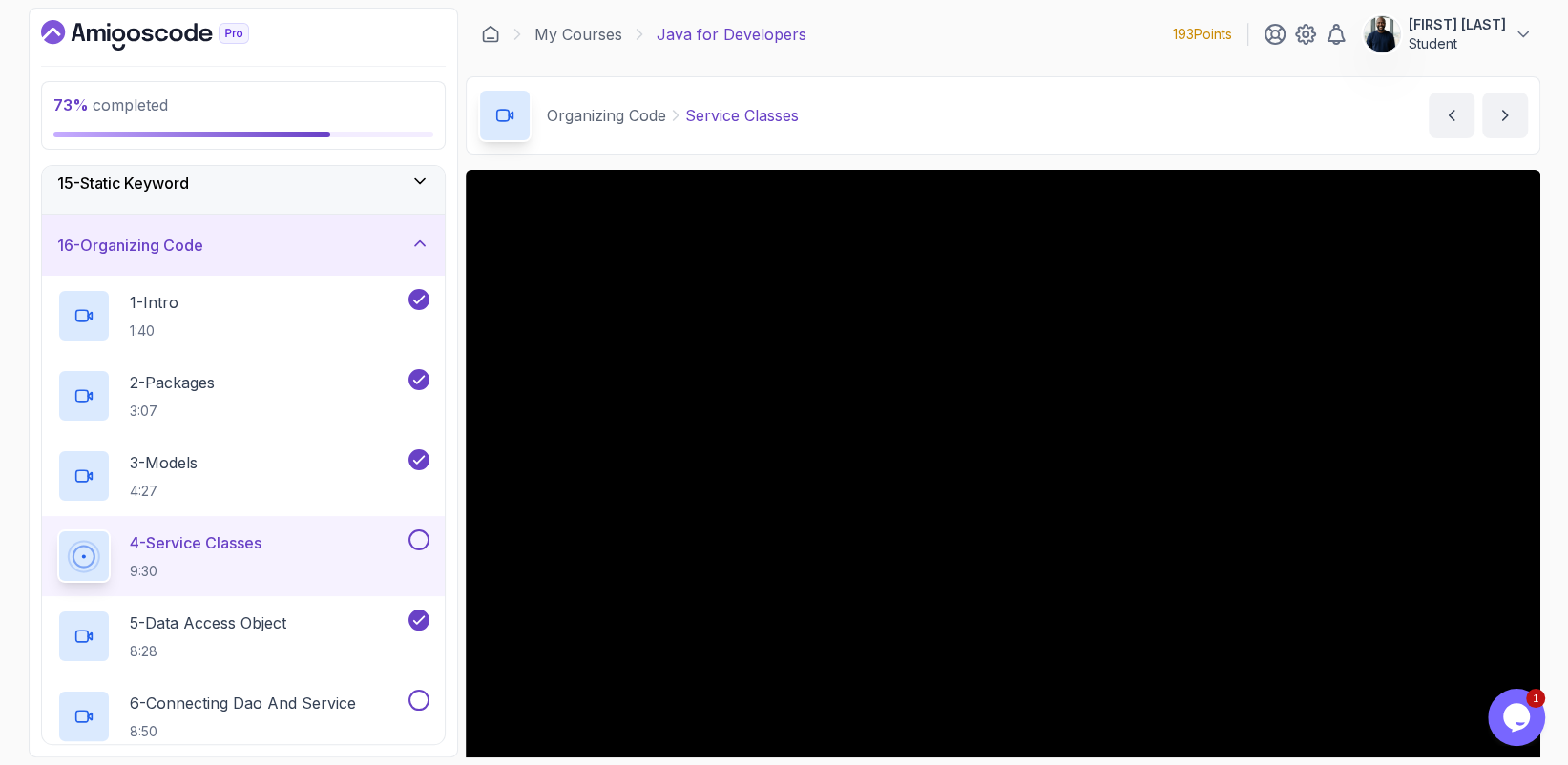 click at bounding box center [419, 540] 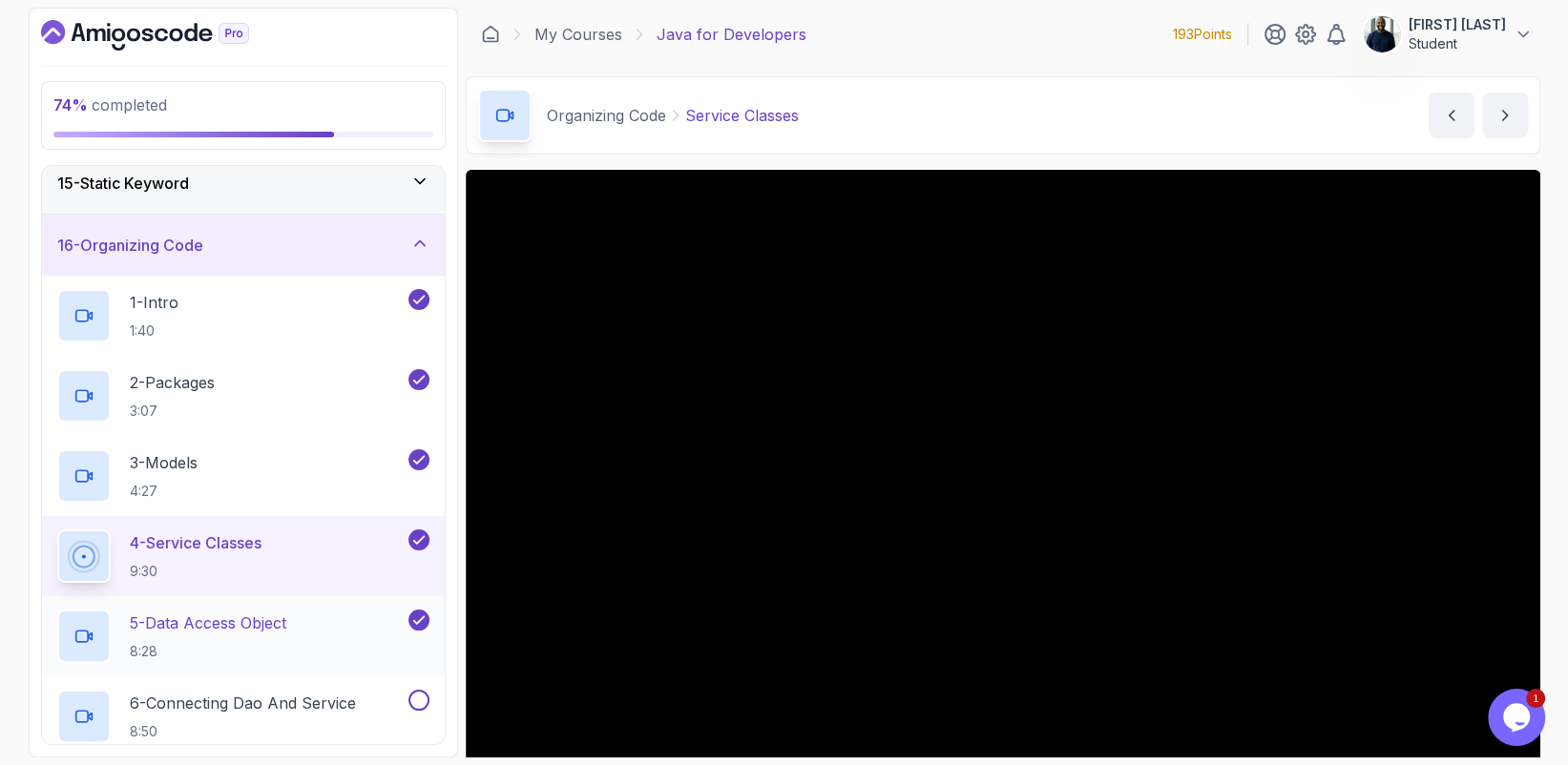 click on "5  -  Data Access Object 8:28" at bounding box center (231, 636) 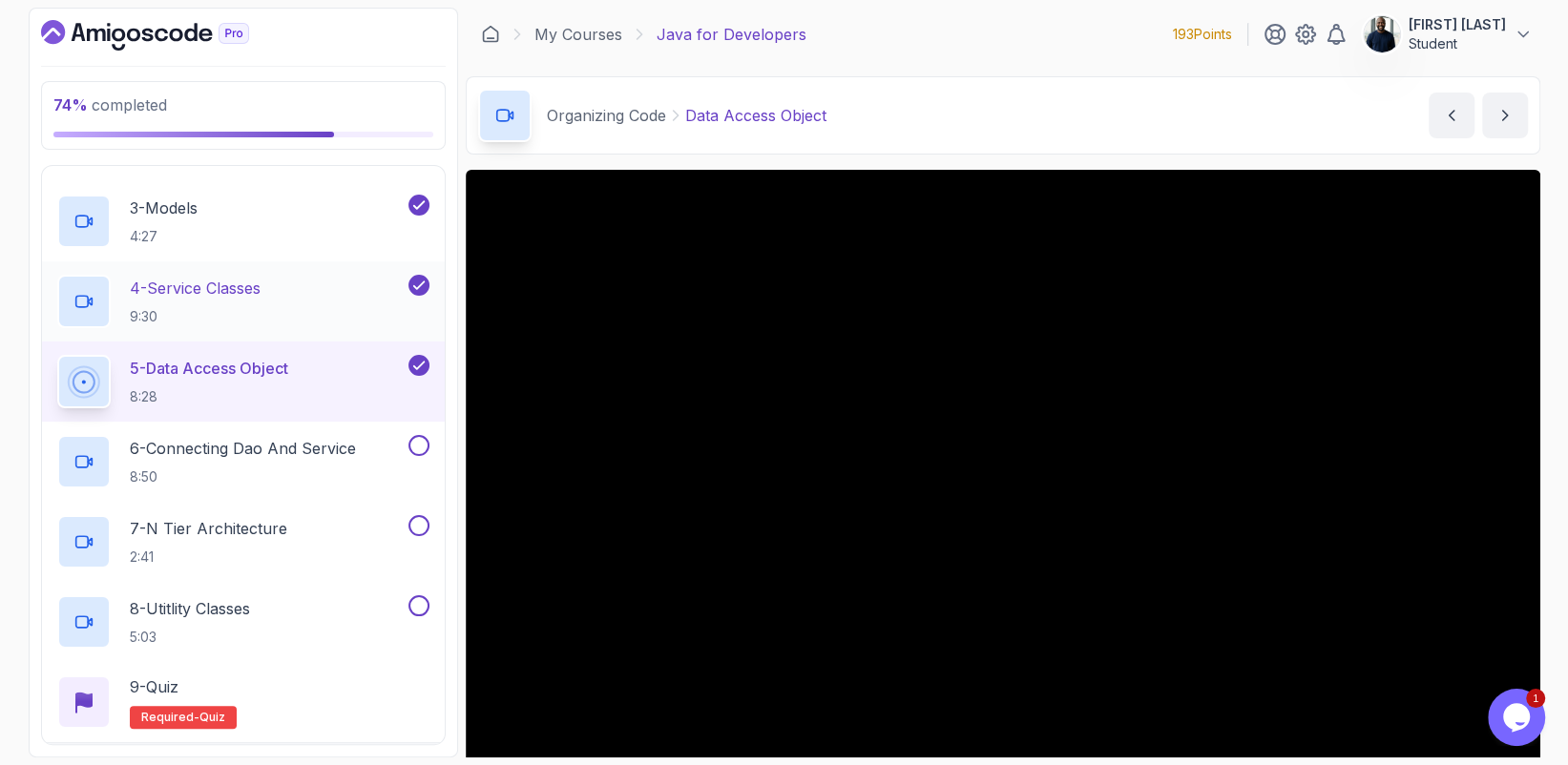 scroll, scrollTop: 1168, scrollLeft: 0, axis: vertical 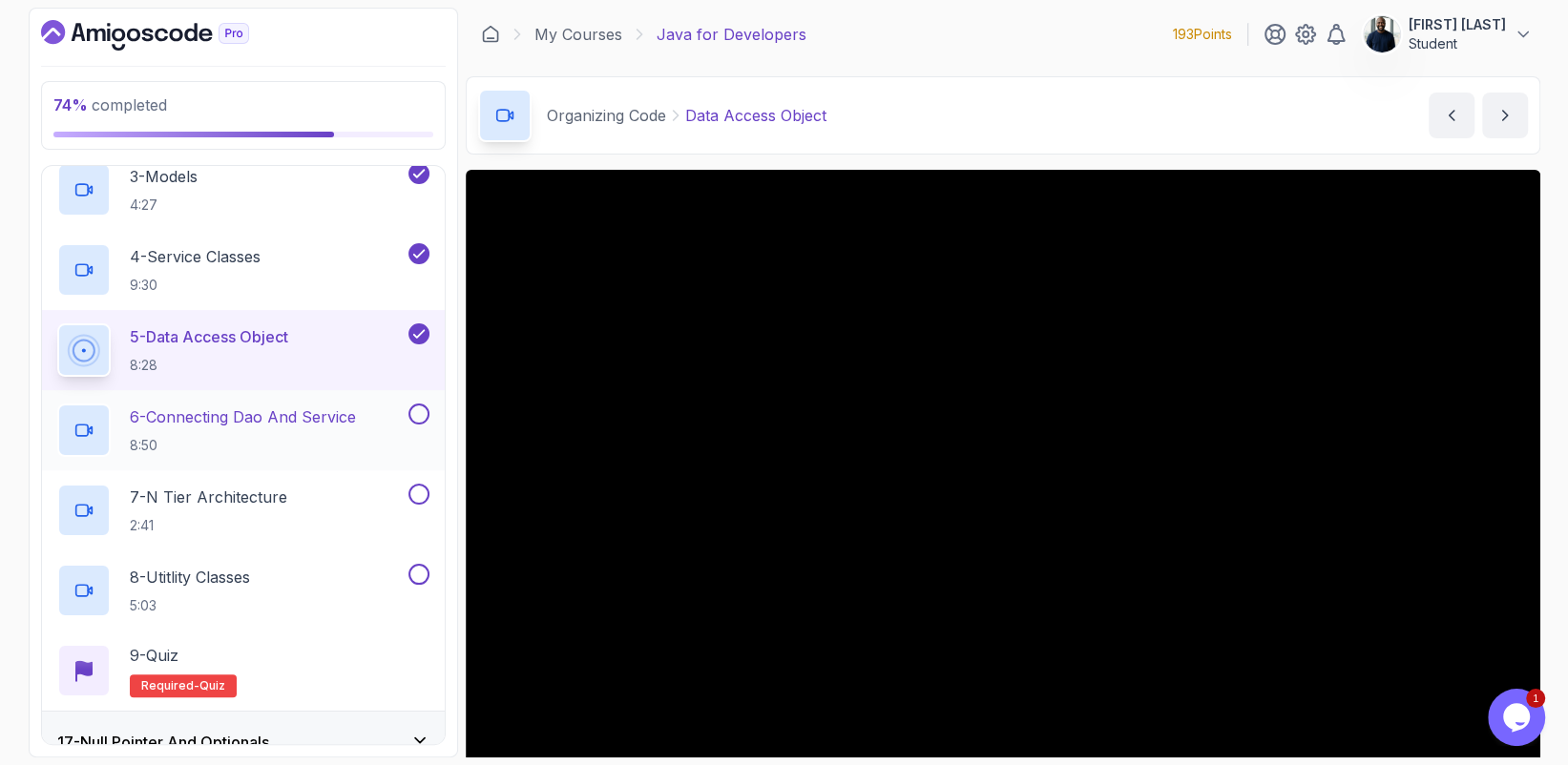 click on "6  -  Connecting Dao And Service 8:50" at bounding box center [243, 430] 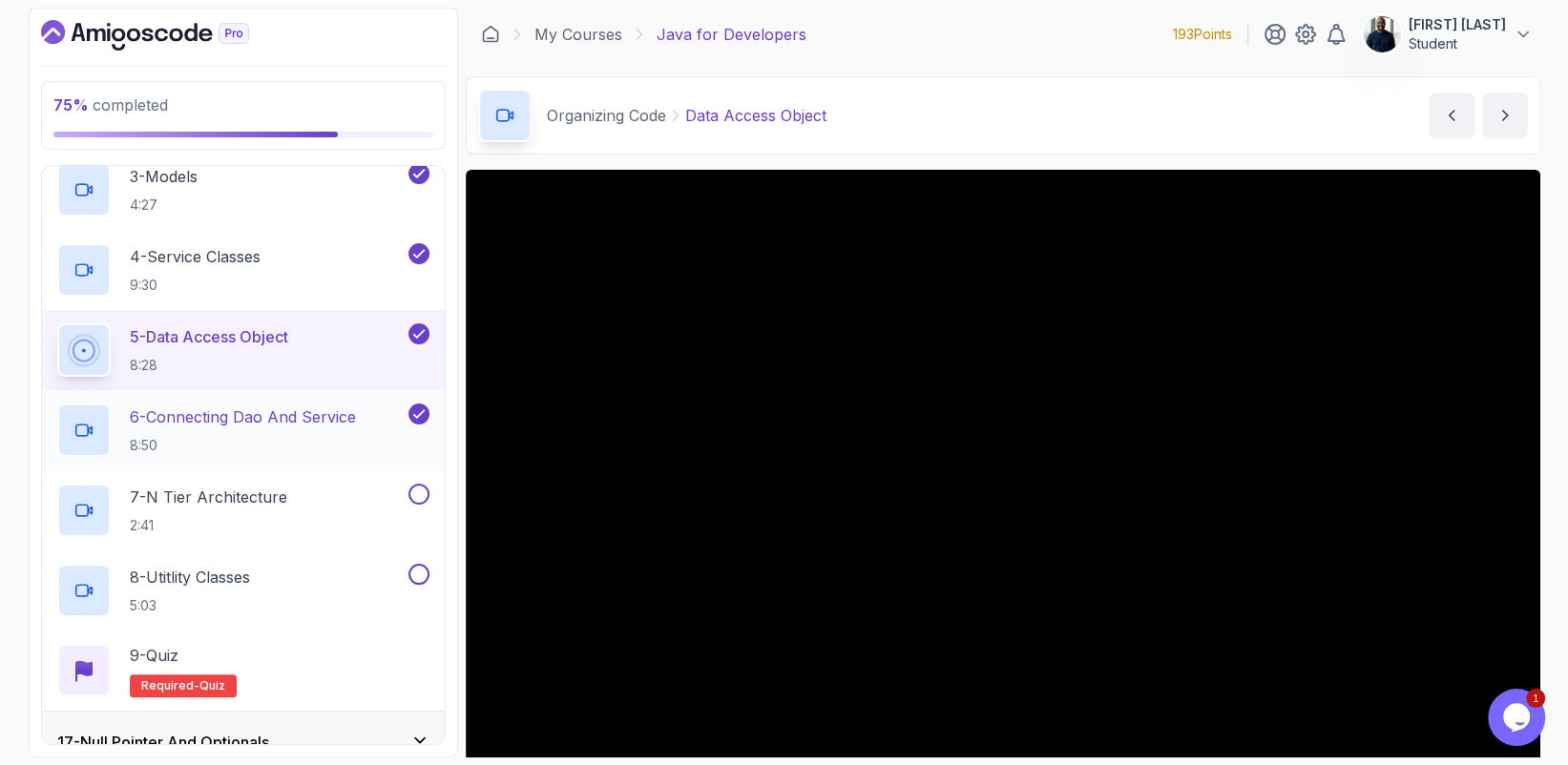 click on "6  -  Connecting Dao And Service 8:50" at bounding box center [242, 430] 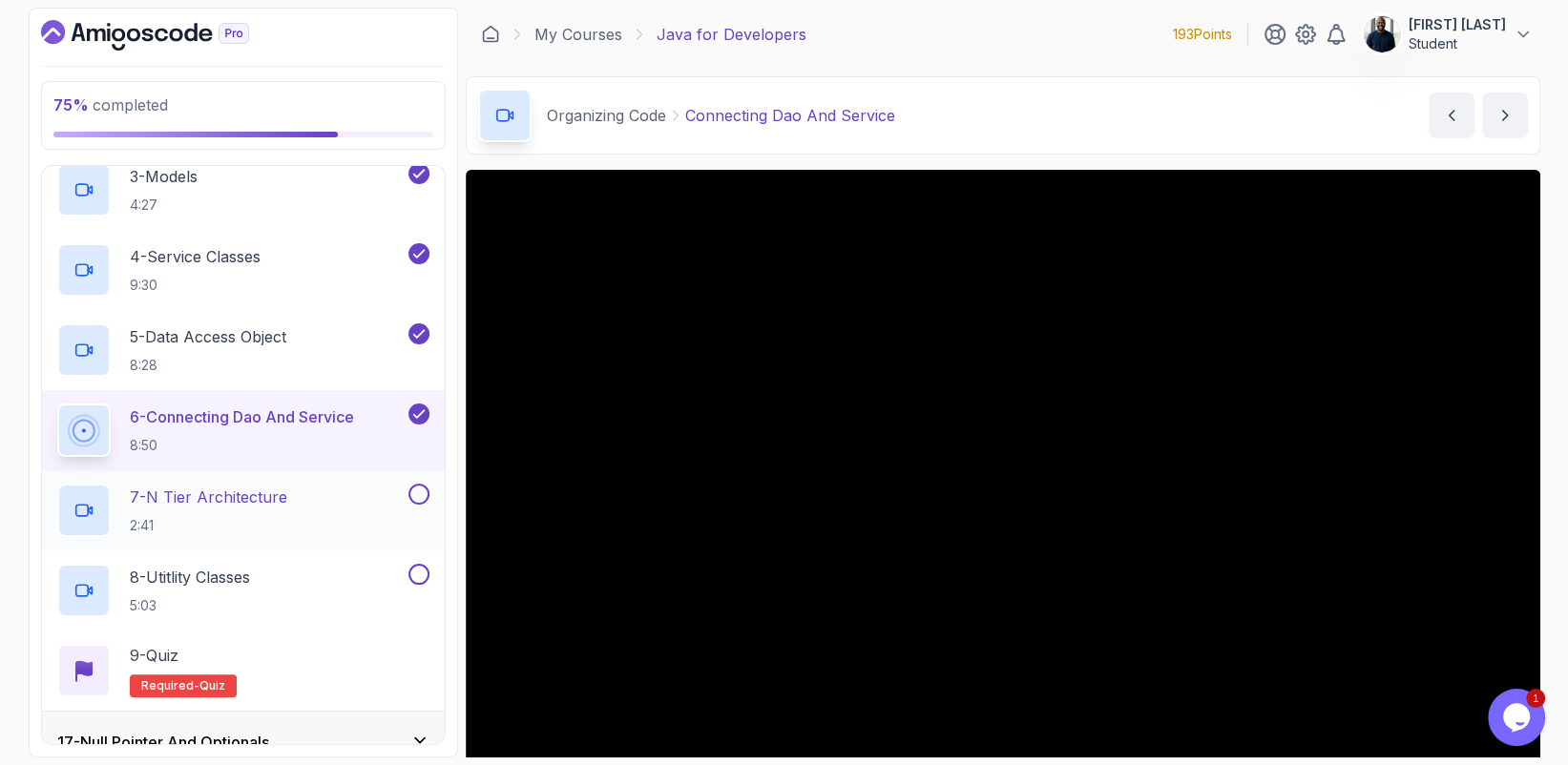 click on "7  -  N Tier Architecture 2:41" at bounding box center (231, 510) 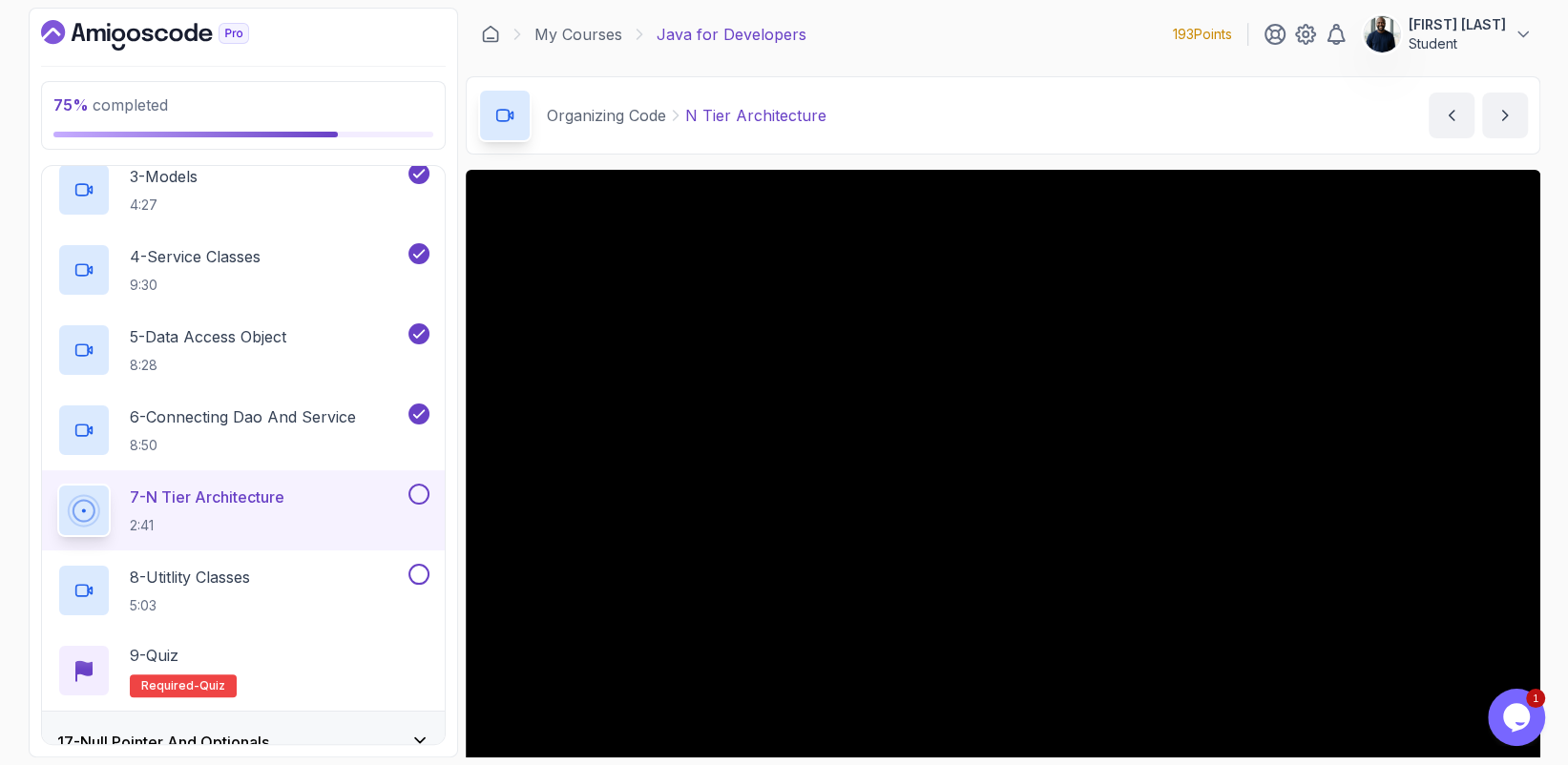 click at bounding box center (419, 494) 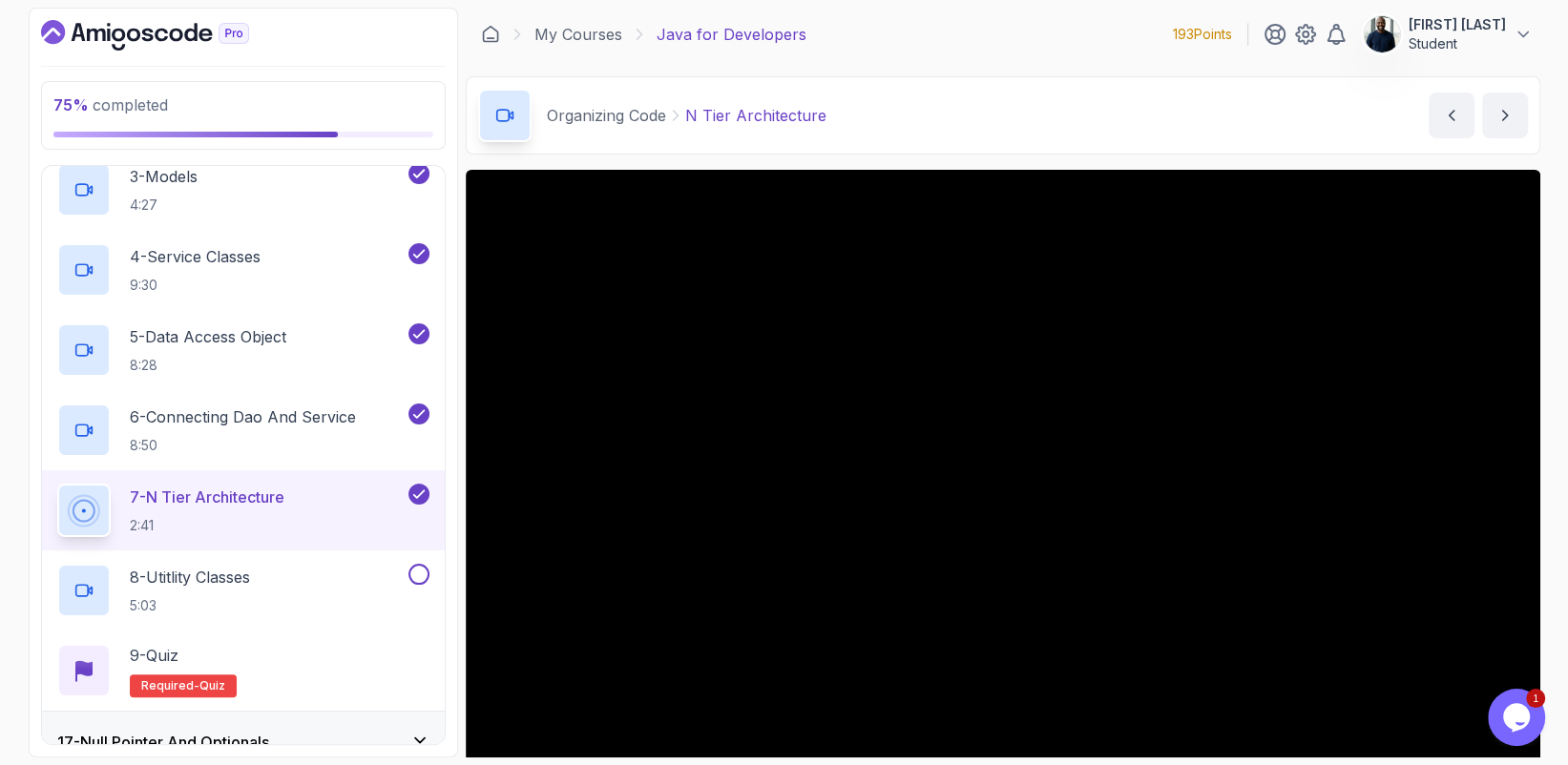 scroll, scrollTop: 95, scrollLeft: 0, axis: vertical 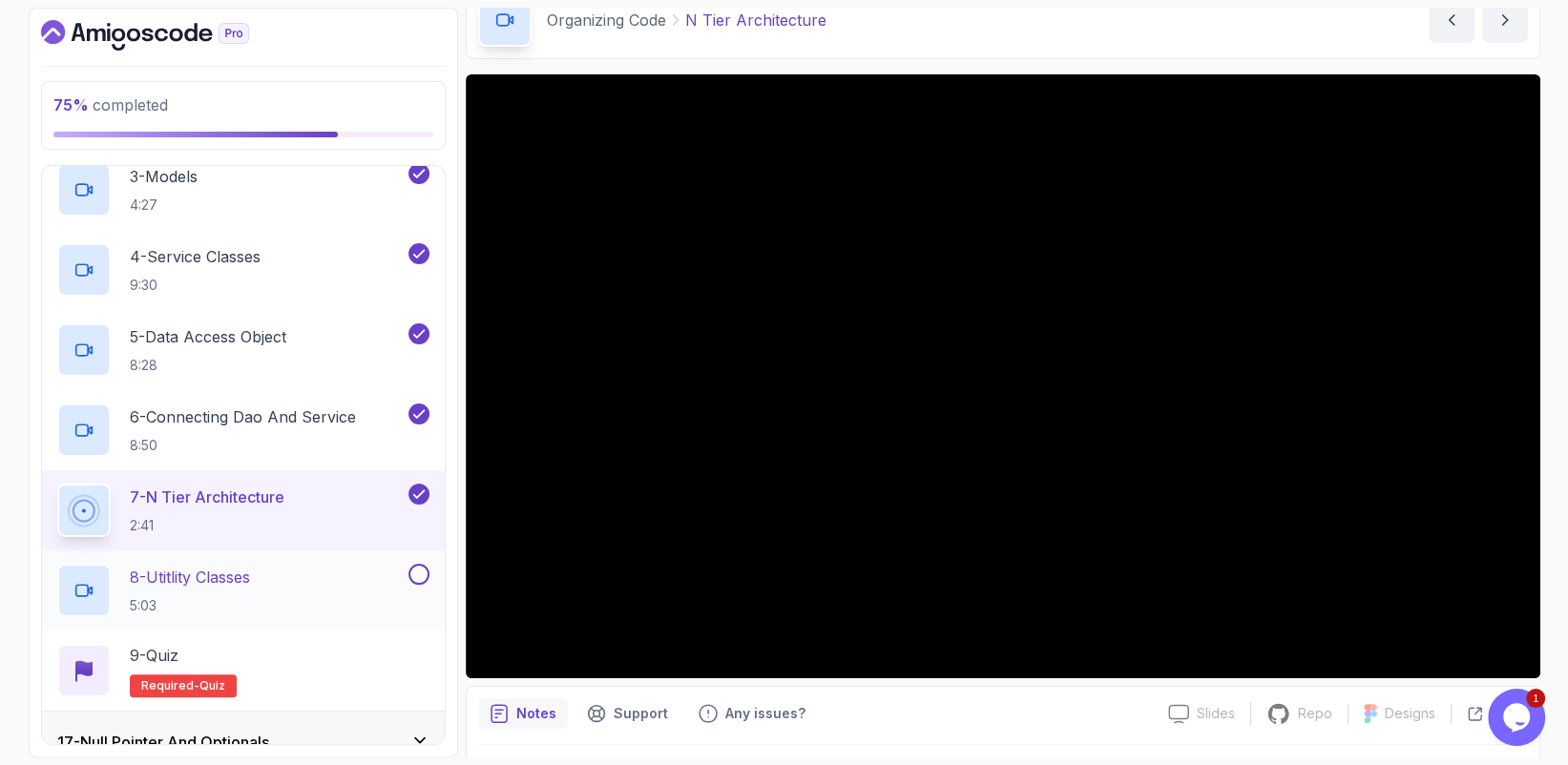 click on "5:03" at bounding box center (190, 606) 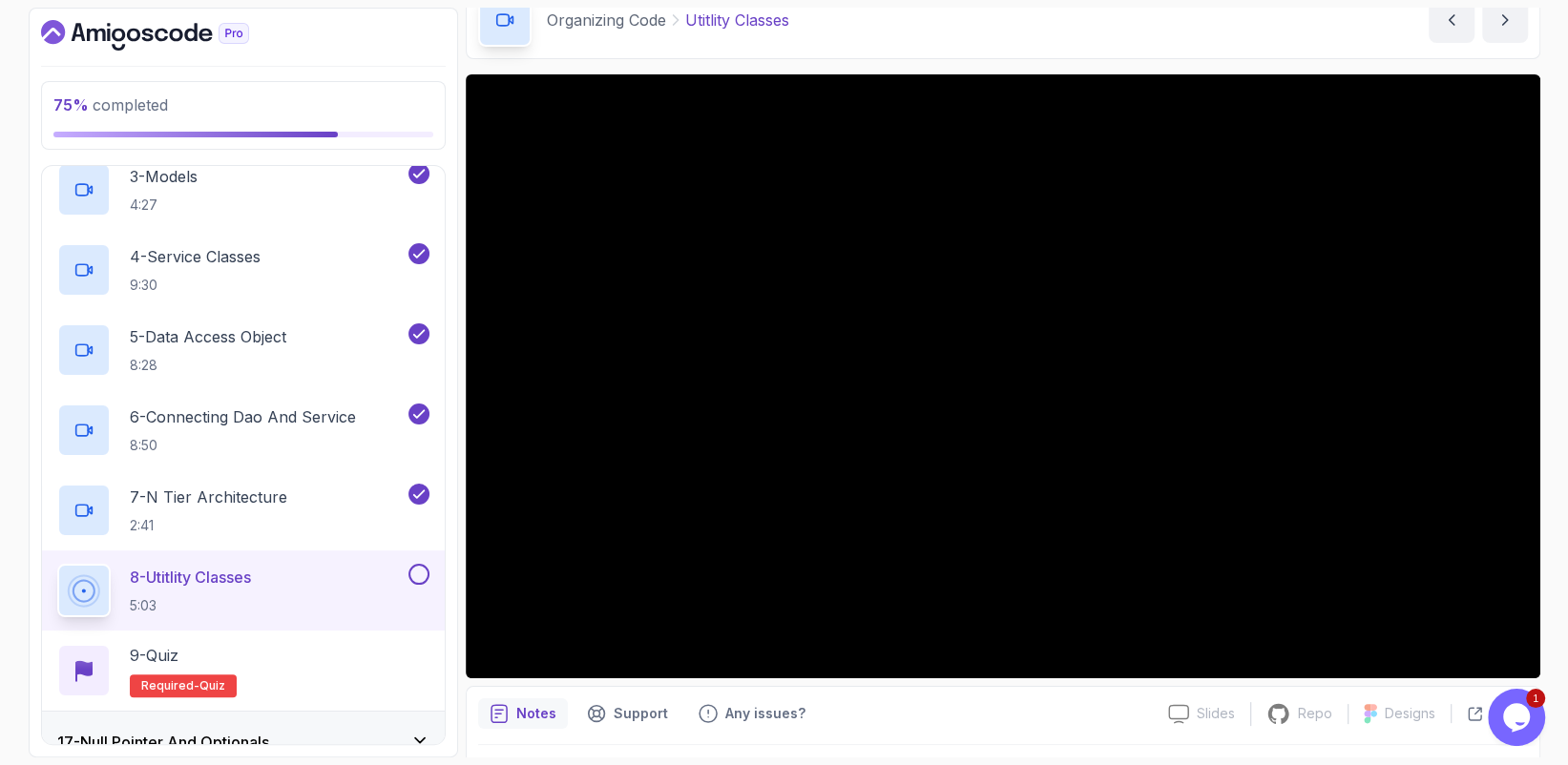 click at bounding box center (419, 574) 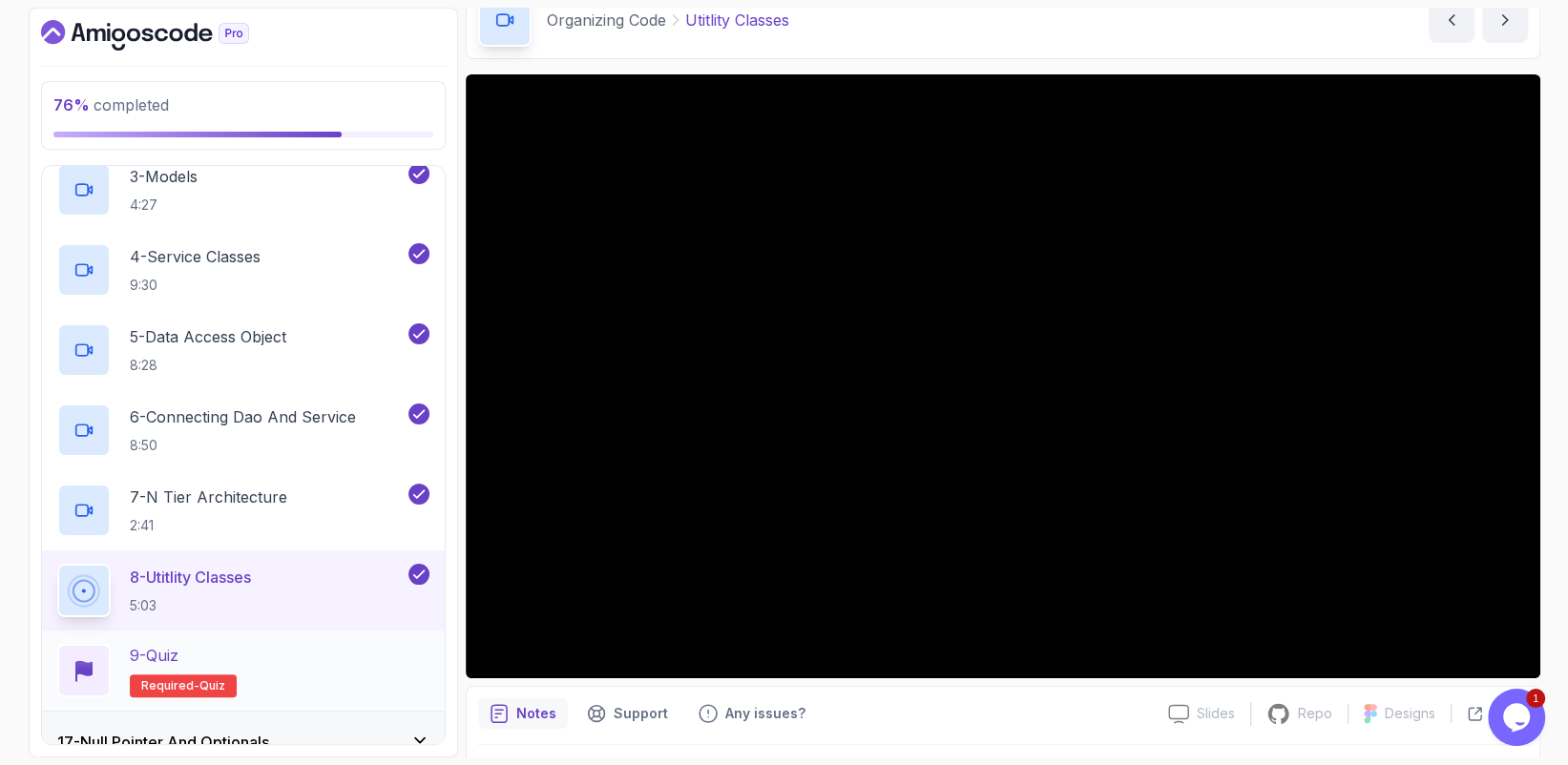 click on "9  -  Quiz Required- quiz" at bounding box center [243, 671] 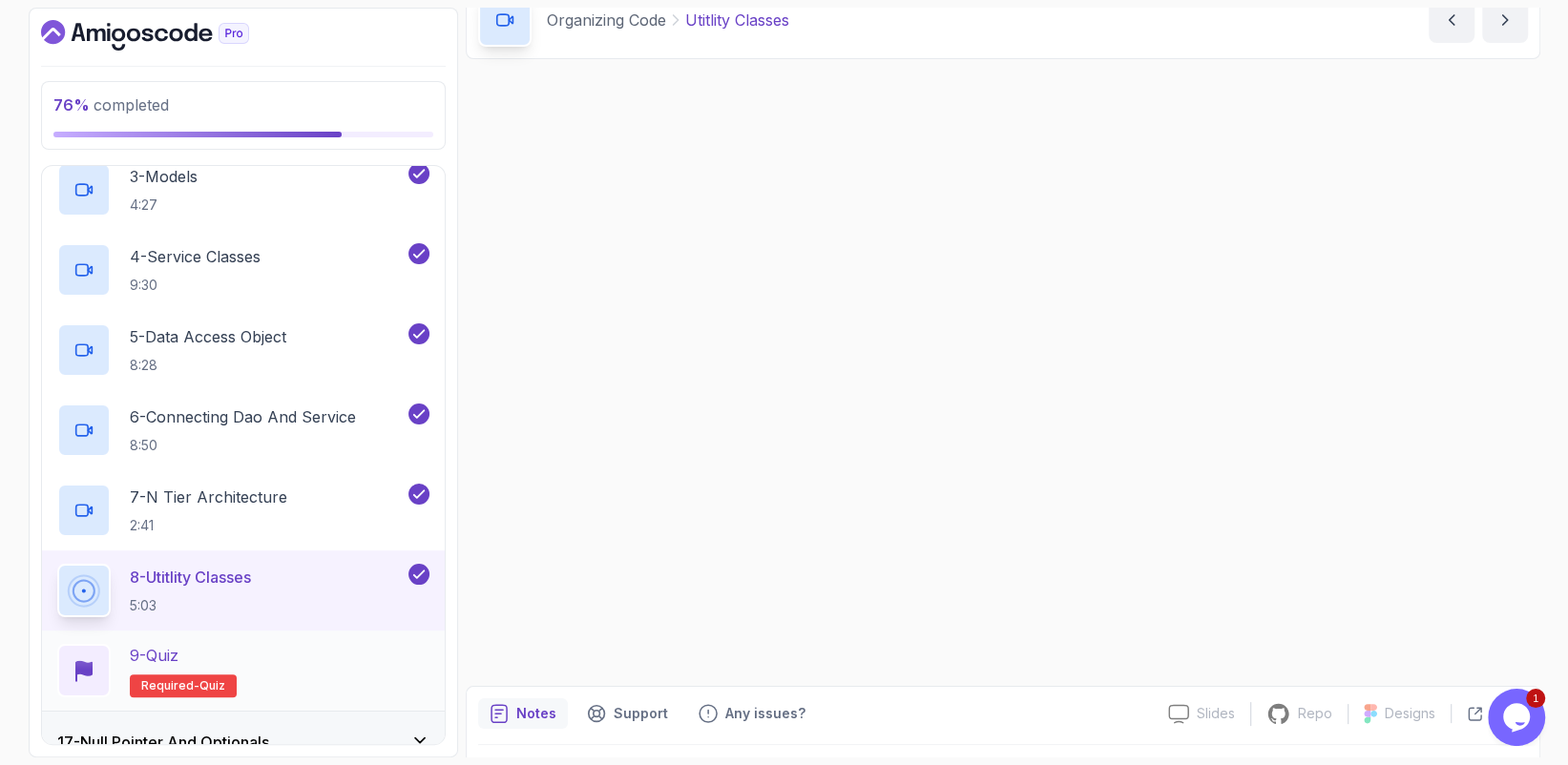scroll, scrollTop: 0, scrollLeft: 0, axis: both 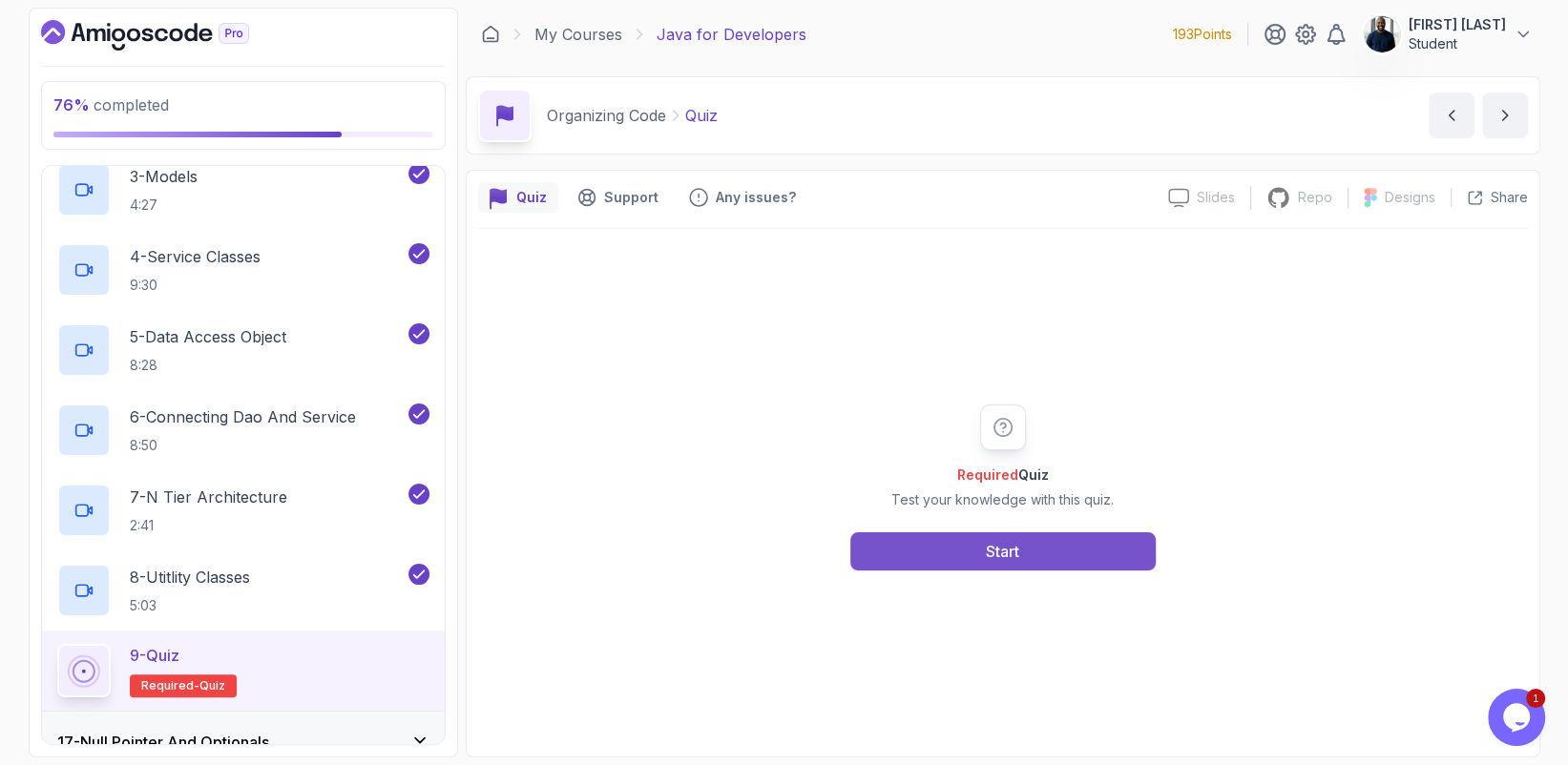 click on "Start" at bounding box center [1003, 551] 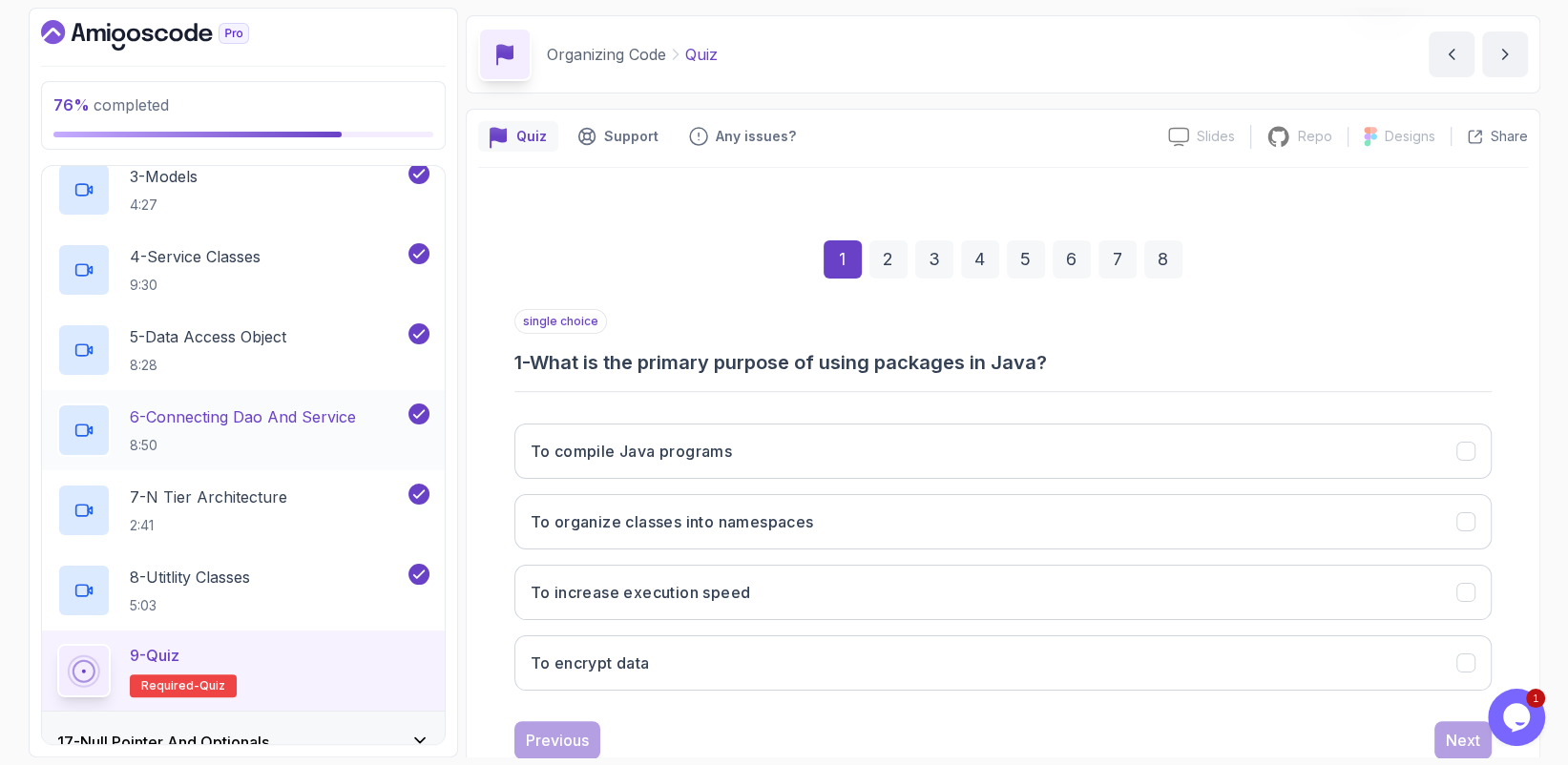 scroll, scrollTop: 95, scrollLeft: 0, axis: vertical 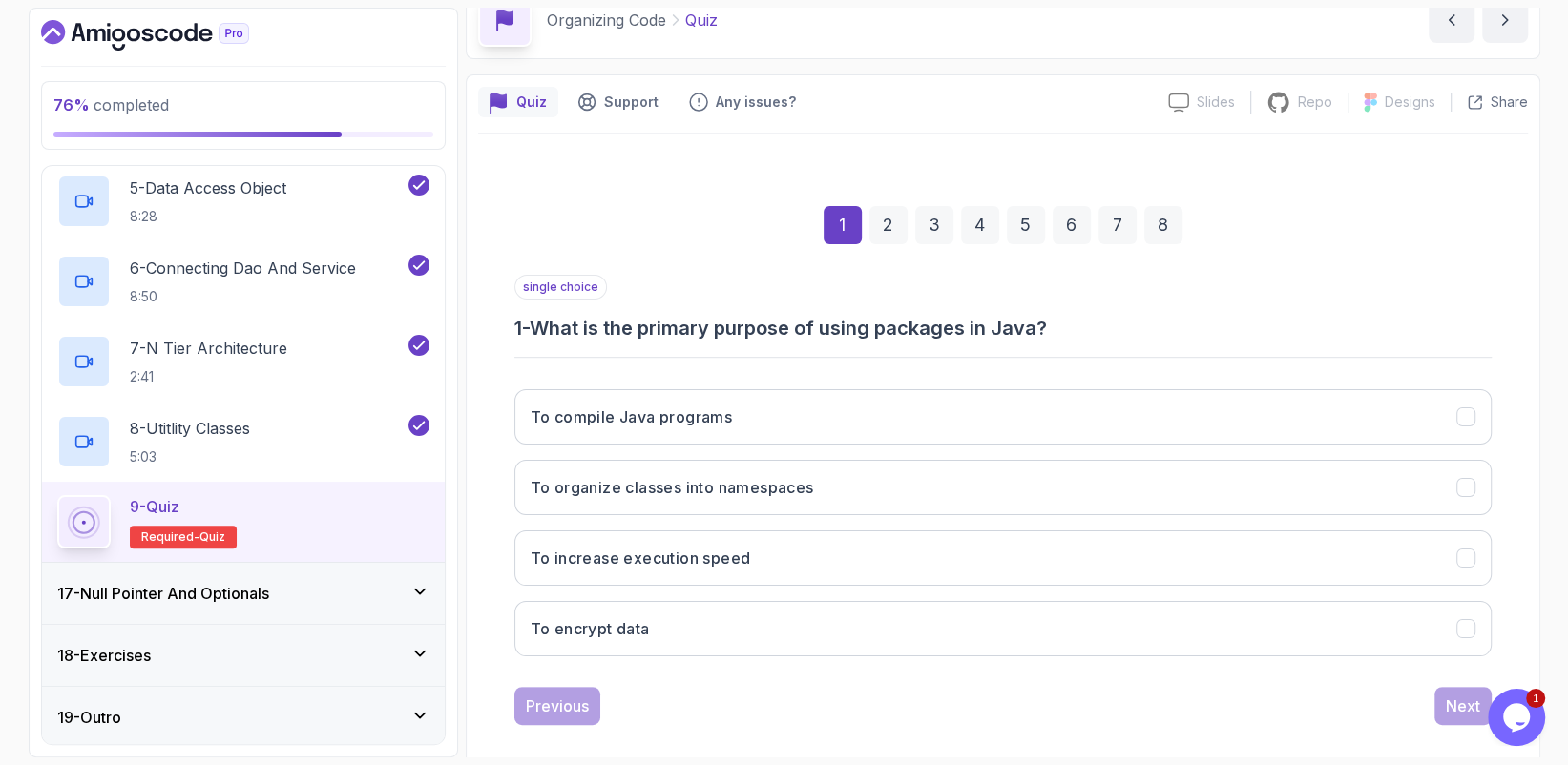 click on "17  -  Null Pointer And Optionals" at bounding box center (163, 593) 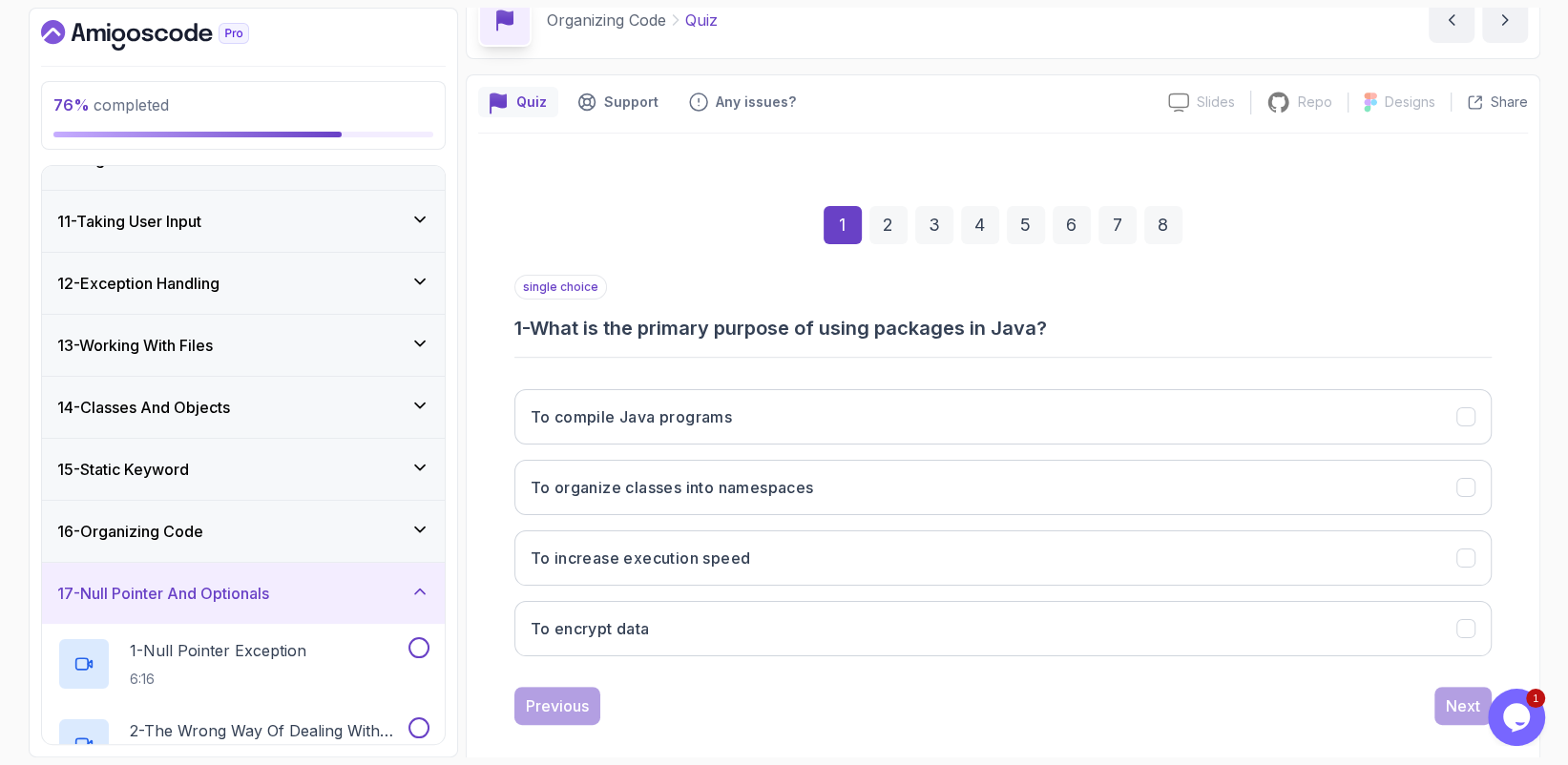scroll, scrollTop: 916, scrollLeft: 0, axis: vertical 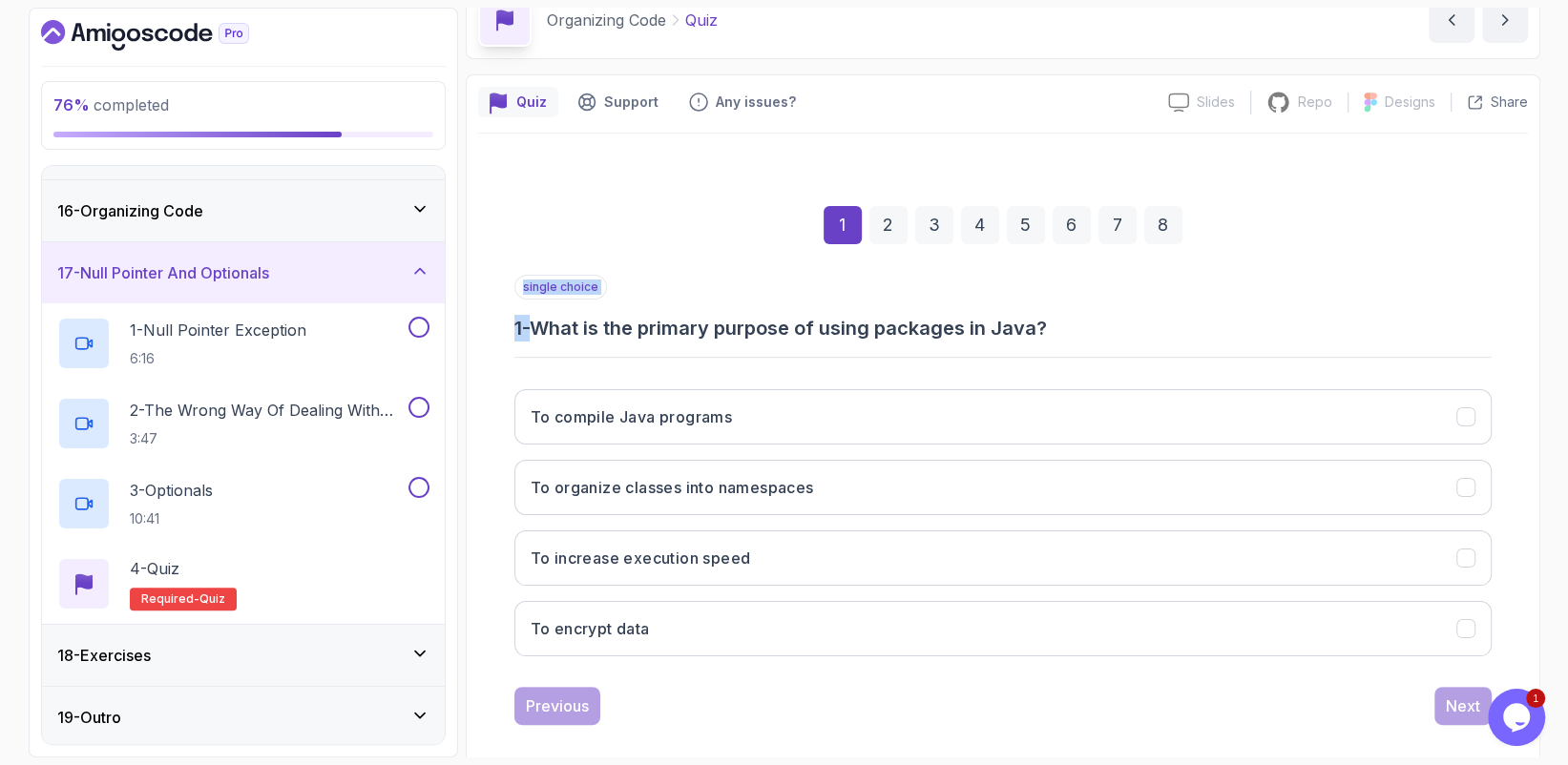 drag, startPoint x: 547, startPoint y: 329, endPoint x: 1140, endPoint y: 344, distance: 593.18968 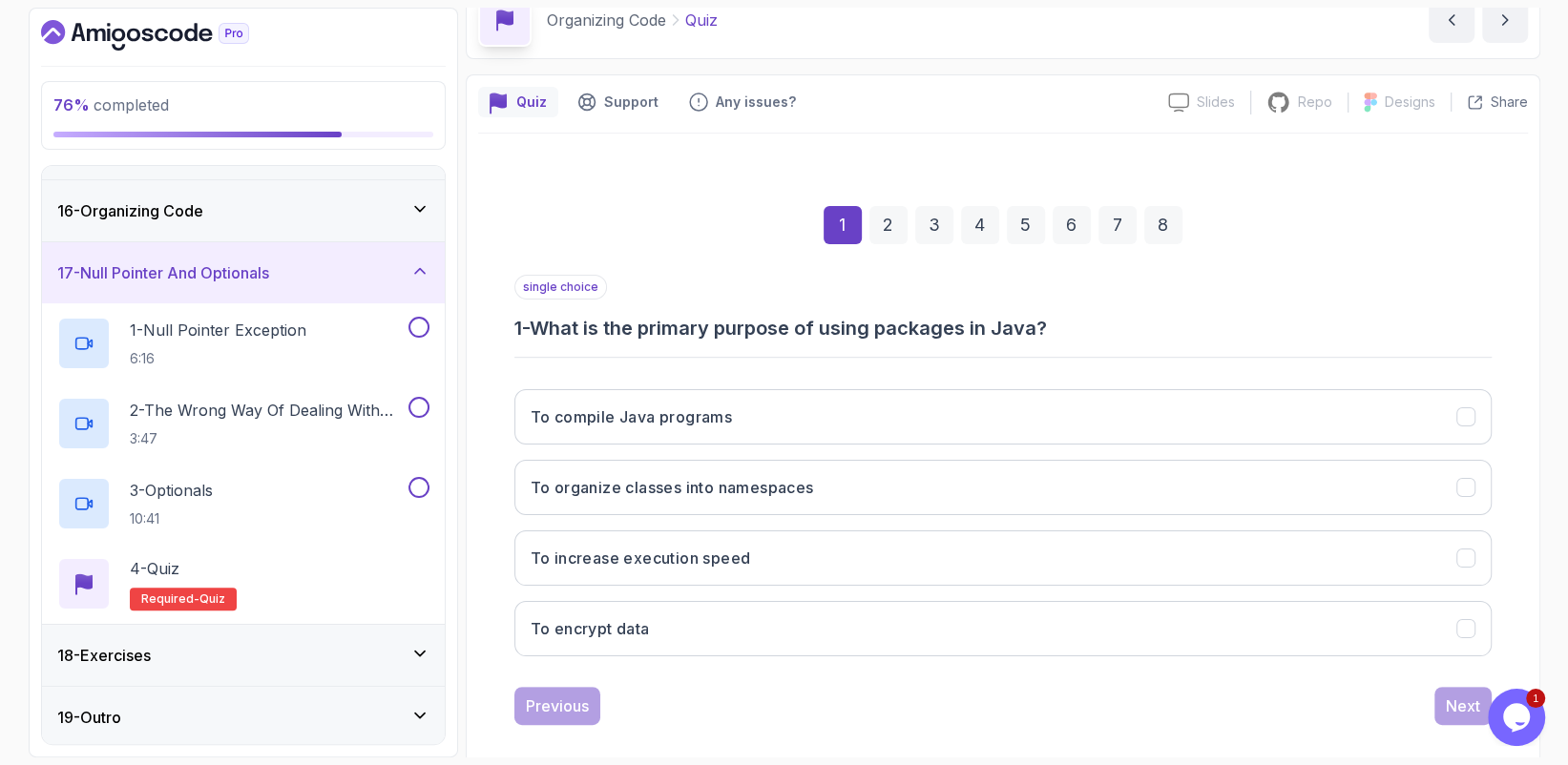 click on "single choice 1  -  What is the primary purpose of using packages in Java? To compile Java programs To organize classes into namespaces To increase execution speed To encrypt data" at bounding box center [1003, 473] 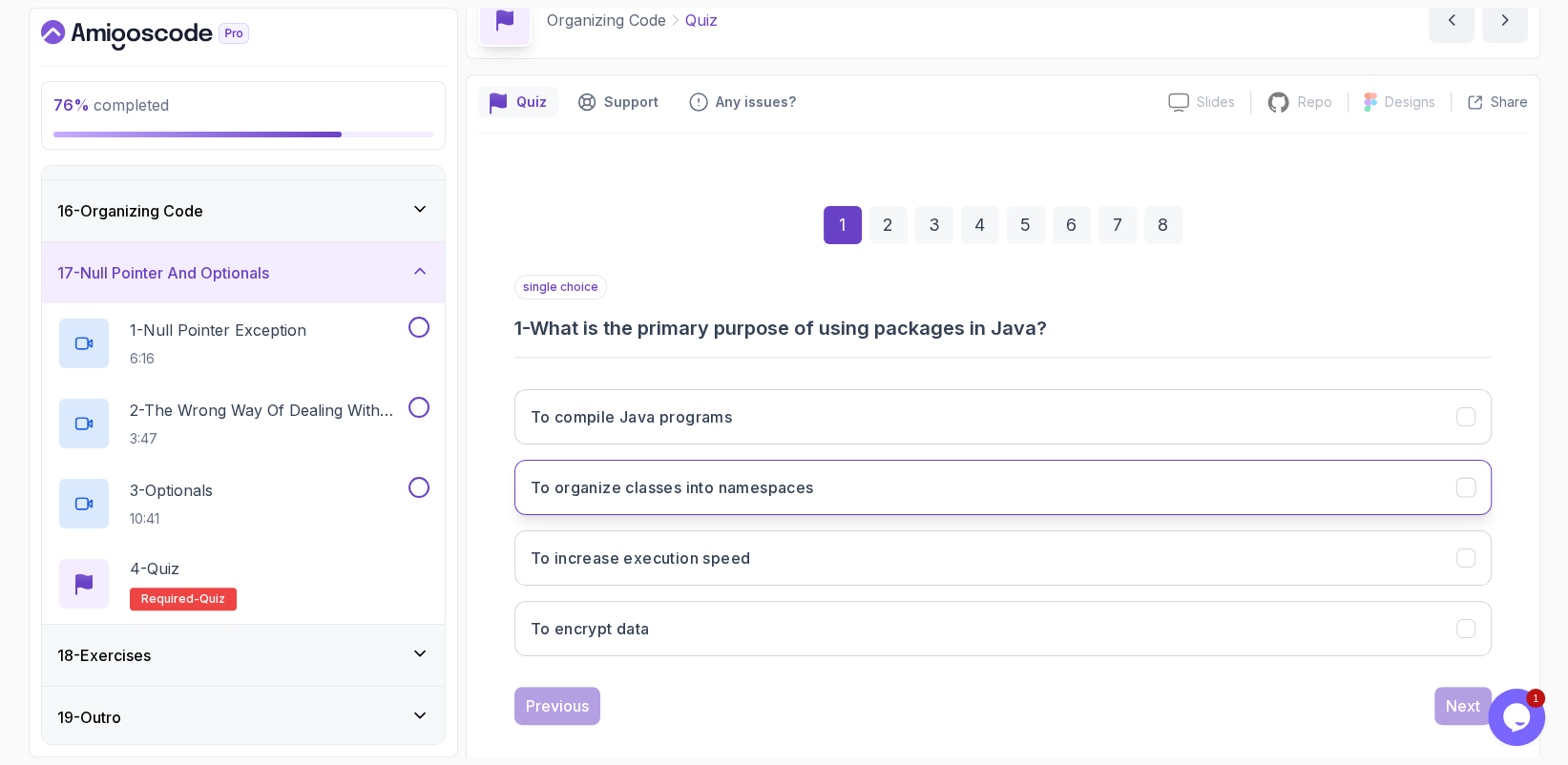 click on "To organize classes into namespaces" at bounding box center [1003, 487] 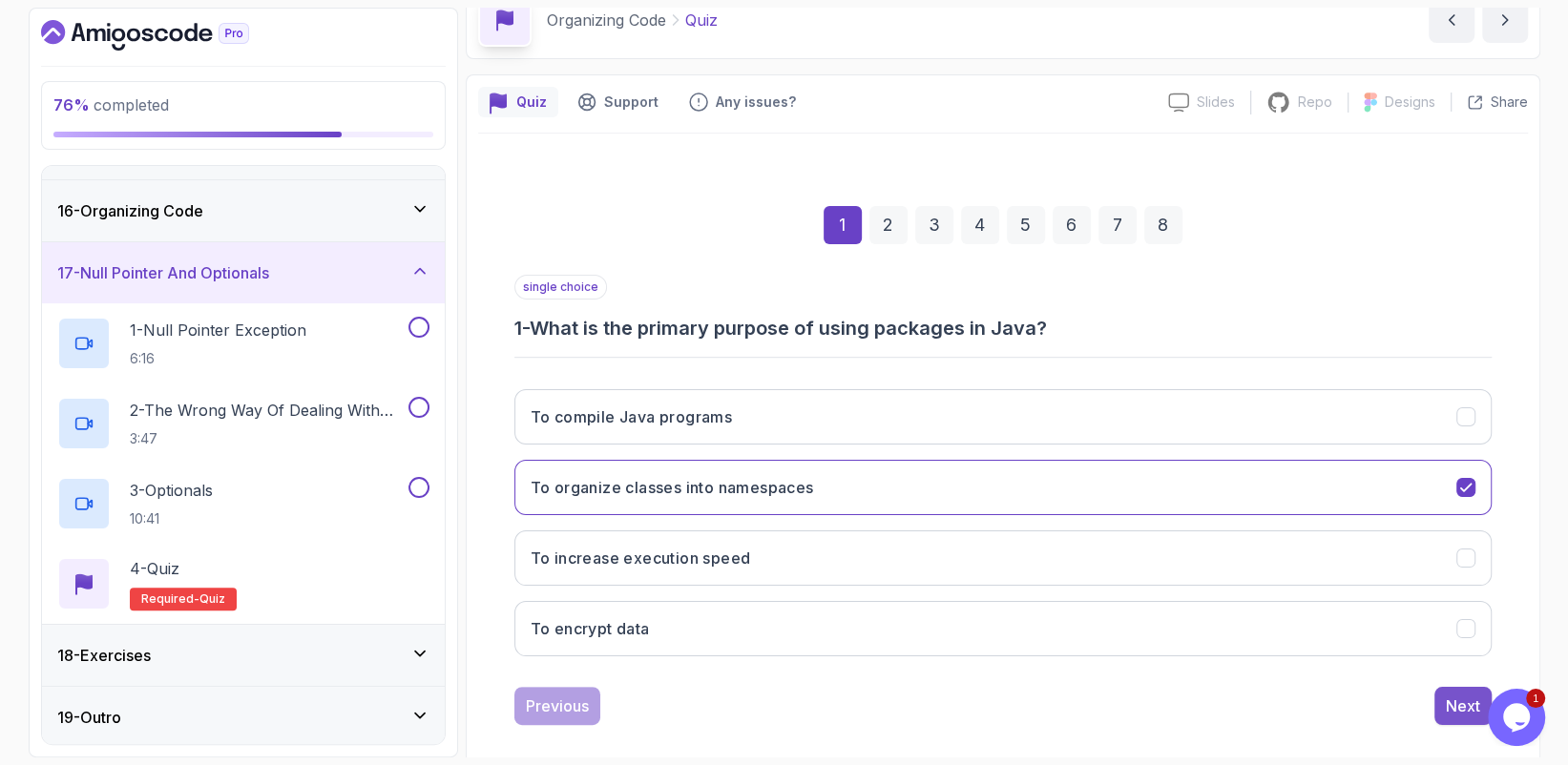 click on "Next" at bounding box center (1463, 706) 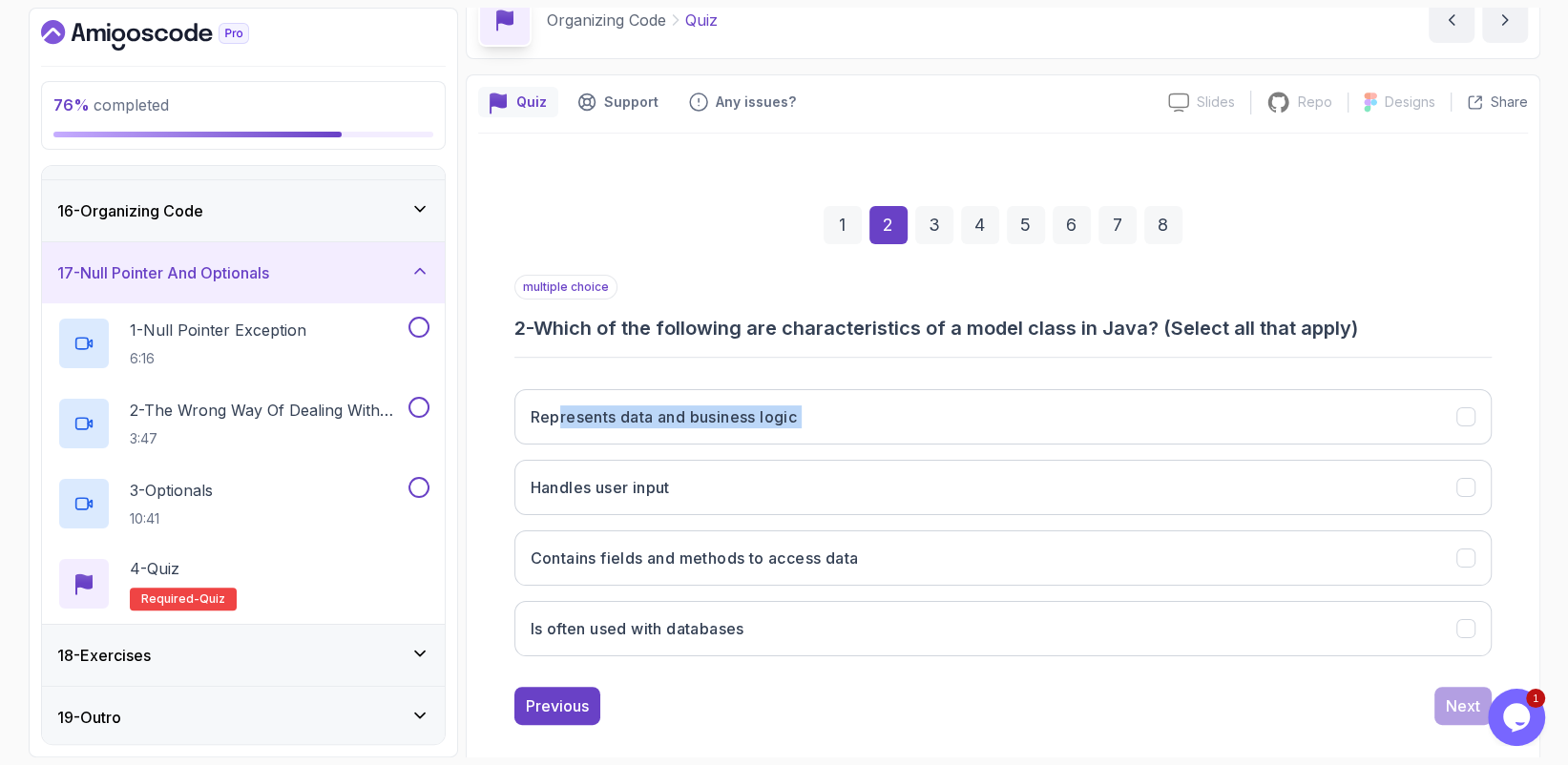 drag, startPoint x: 561, startPoint y: 360, endPoint x: 1291, endPoint y: 359, distance: 730.0007 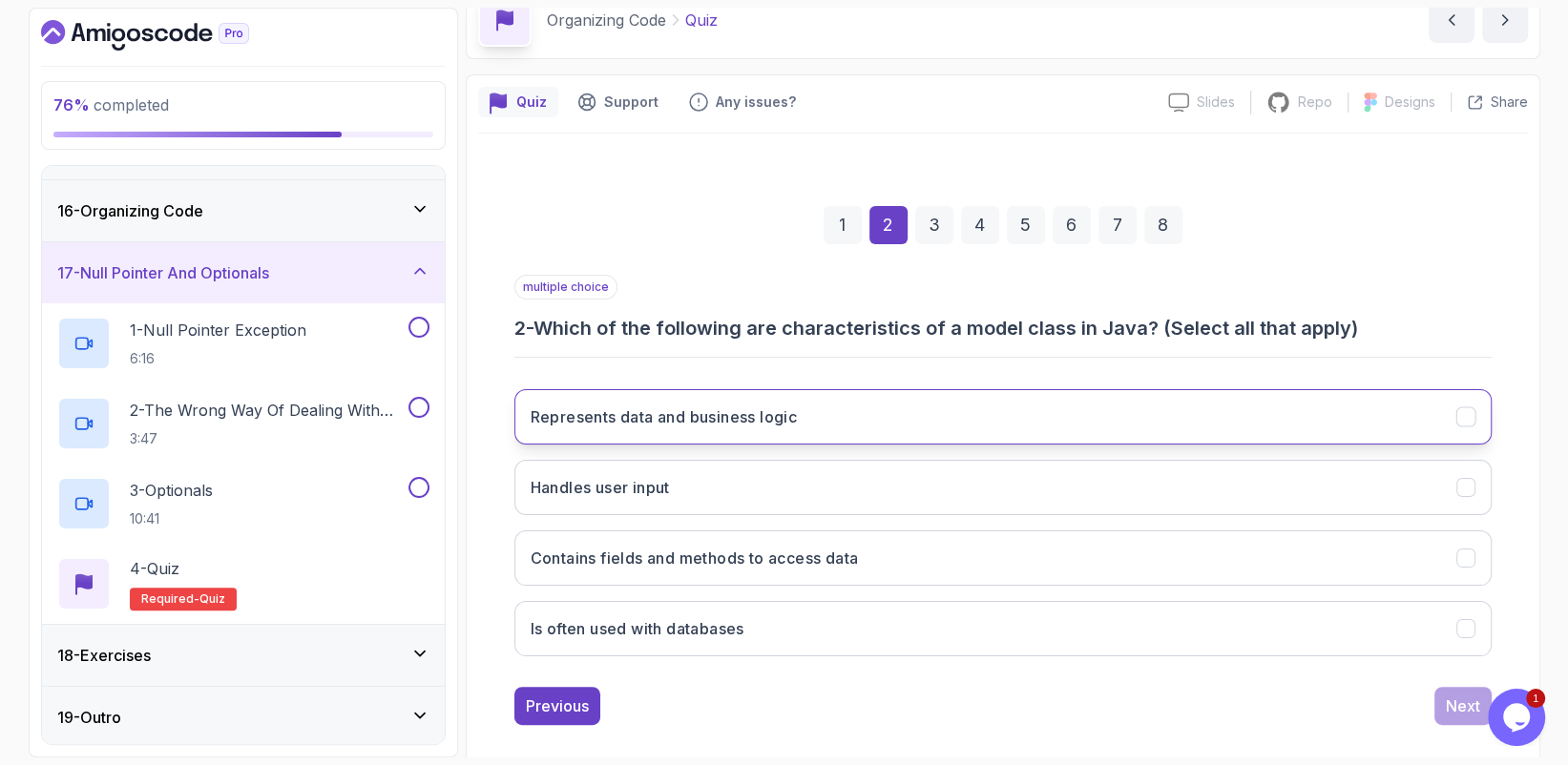 click on "Represents data and business logic" at bounding box center [1003, 417] 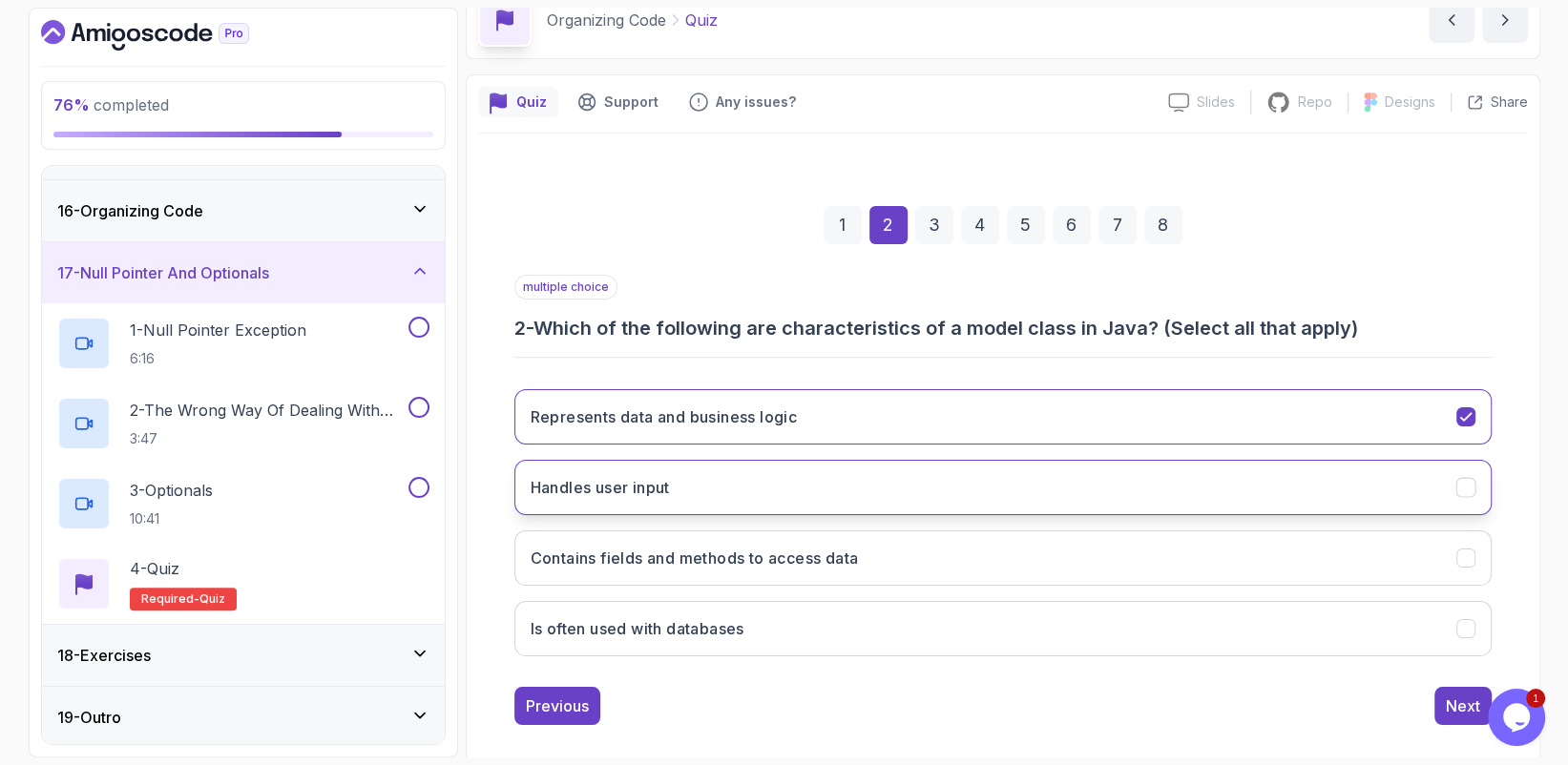 click on "Handles user input" at bounding box center (1003, 487) 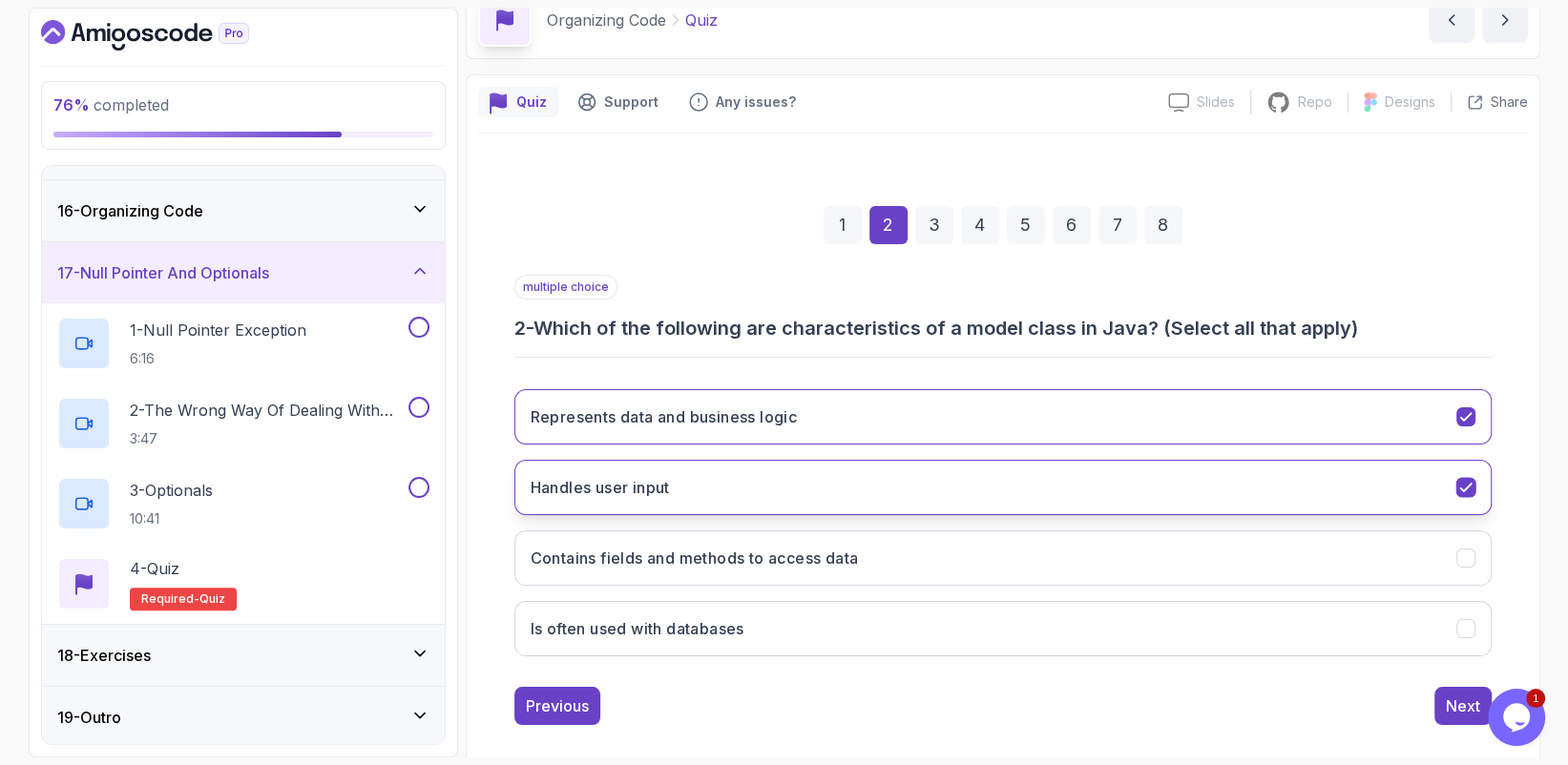 click on "Handles user input" at bounding box center (1003, 487) 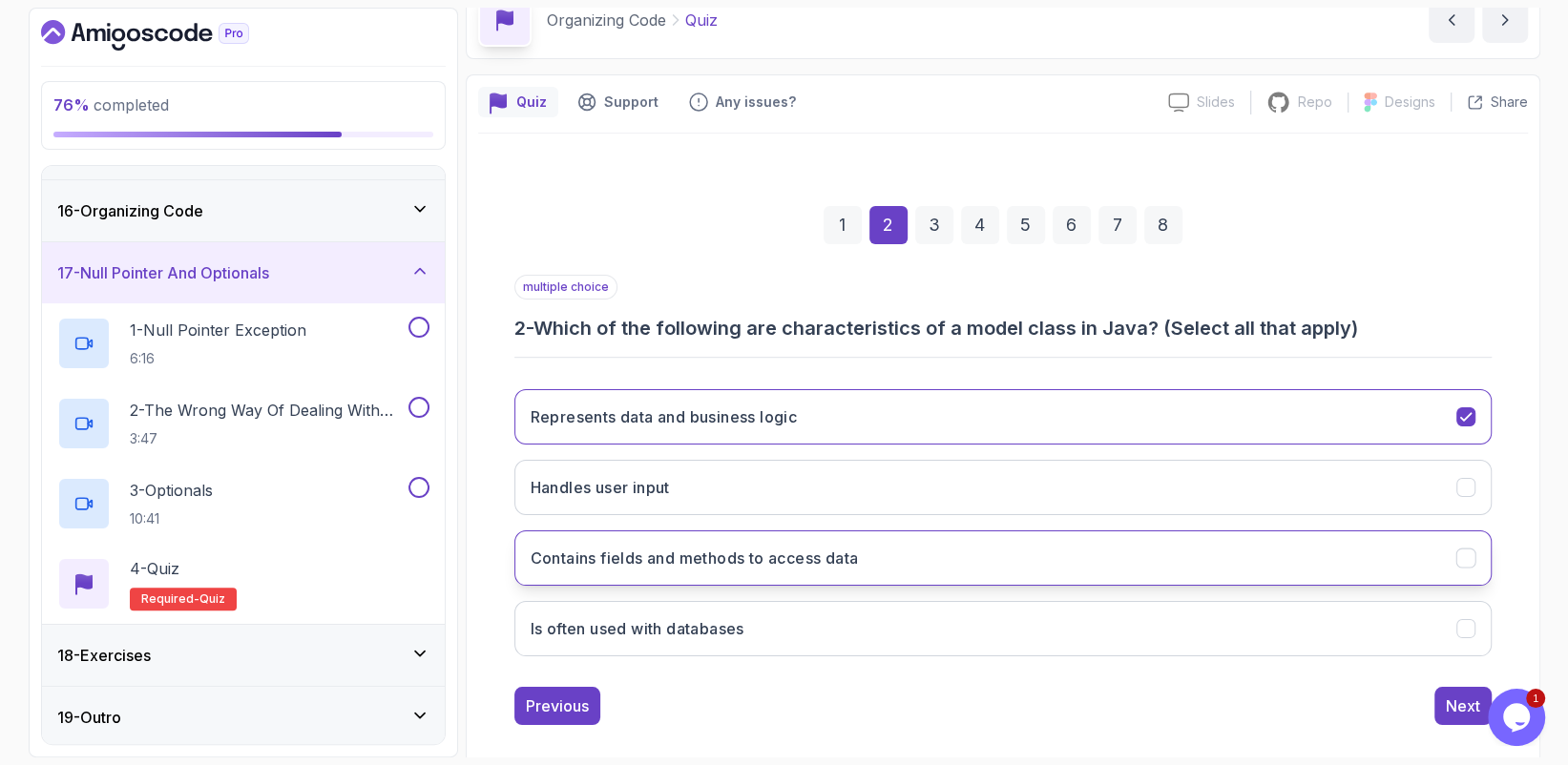 click on "Contains fields and methods to access data" at bounding box center [1003, 558] 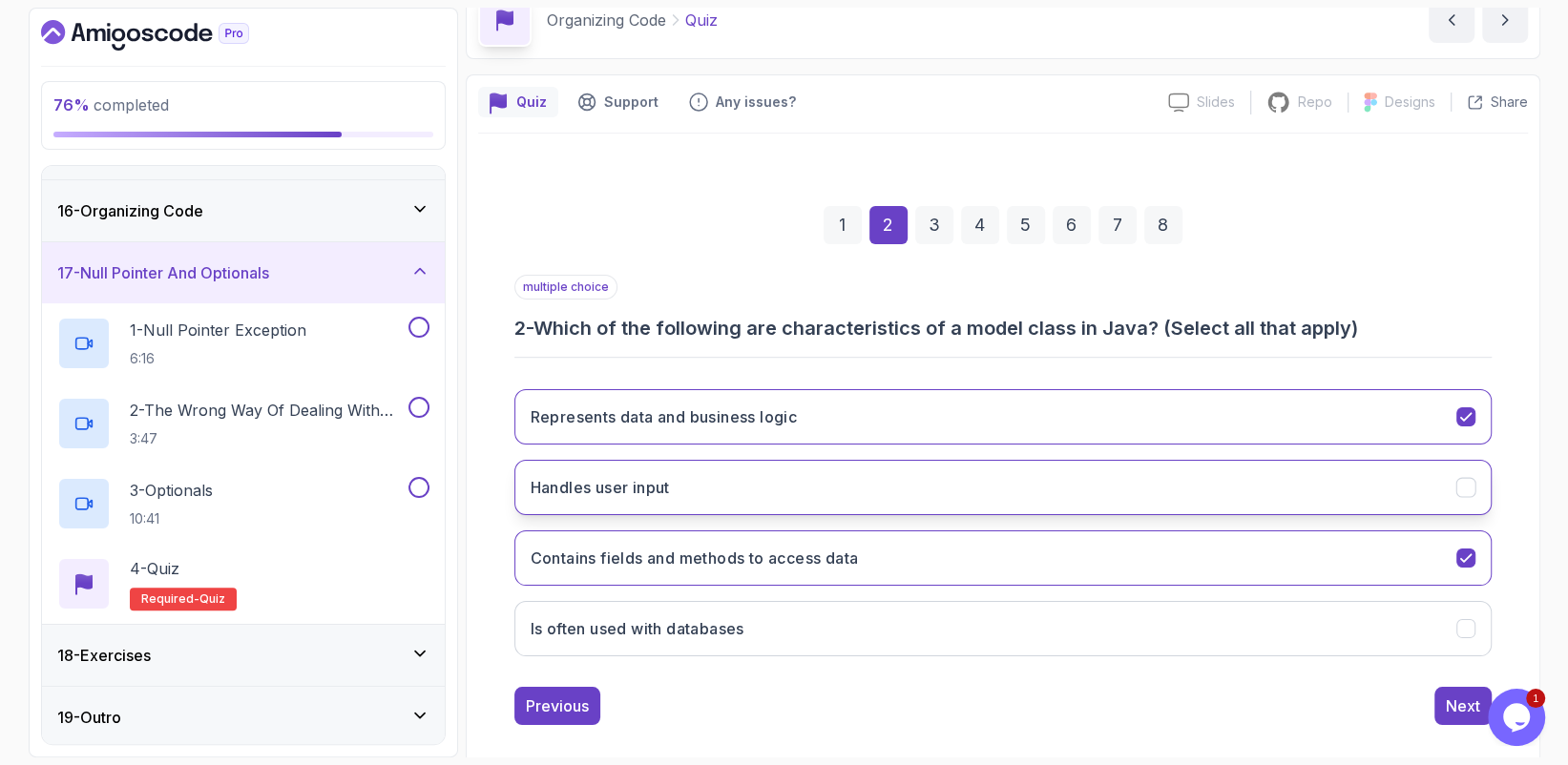 click on "Handles user input" at bounding box center [1003, 487] 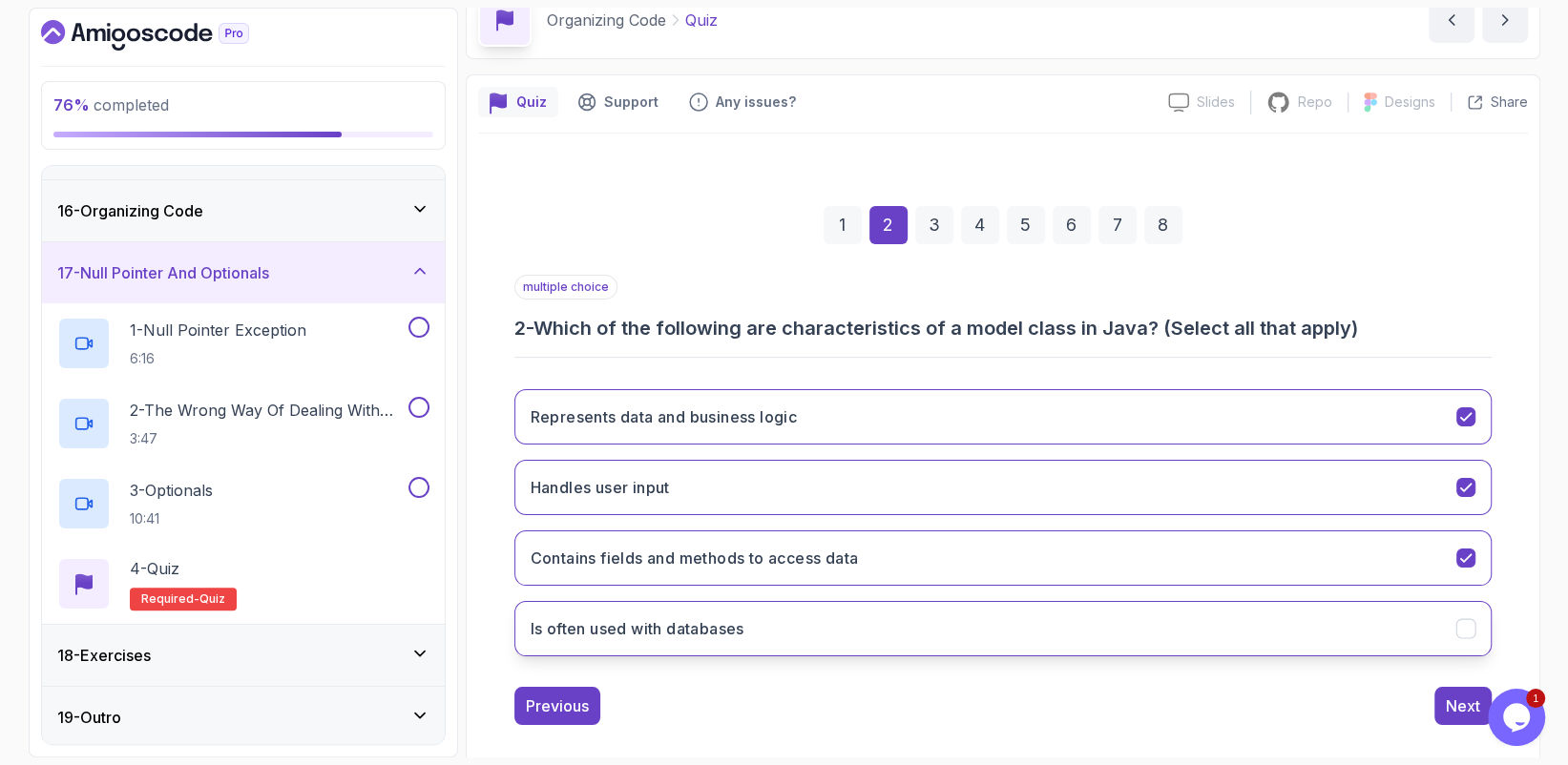 click on "Is often used with databases" at bounding box center [1003, 629] 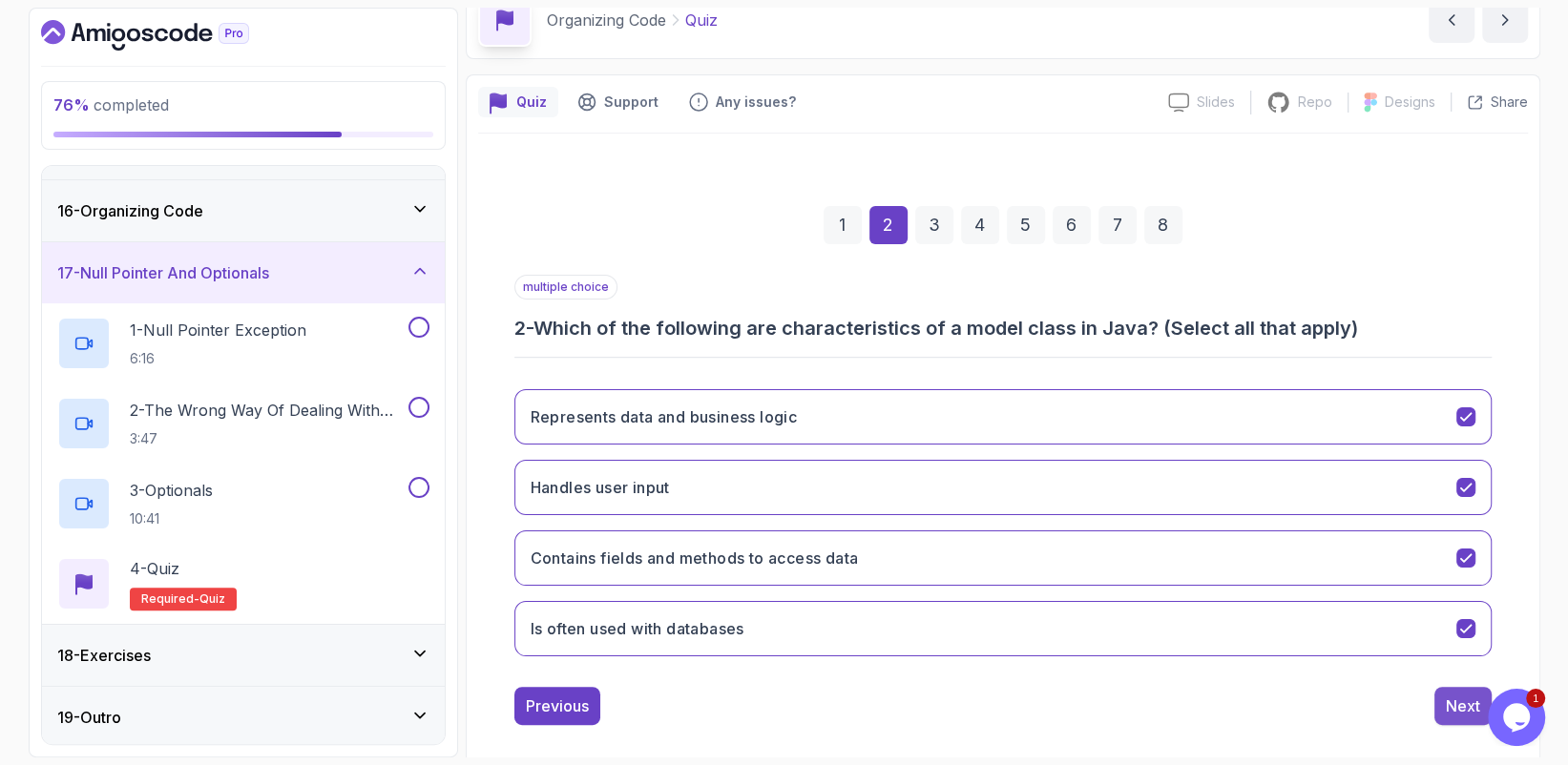 click on "Next" at bounding box center [1463, 706] 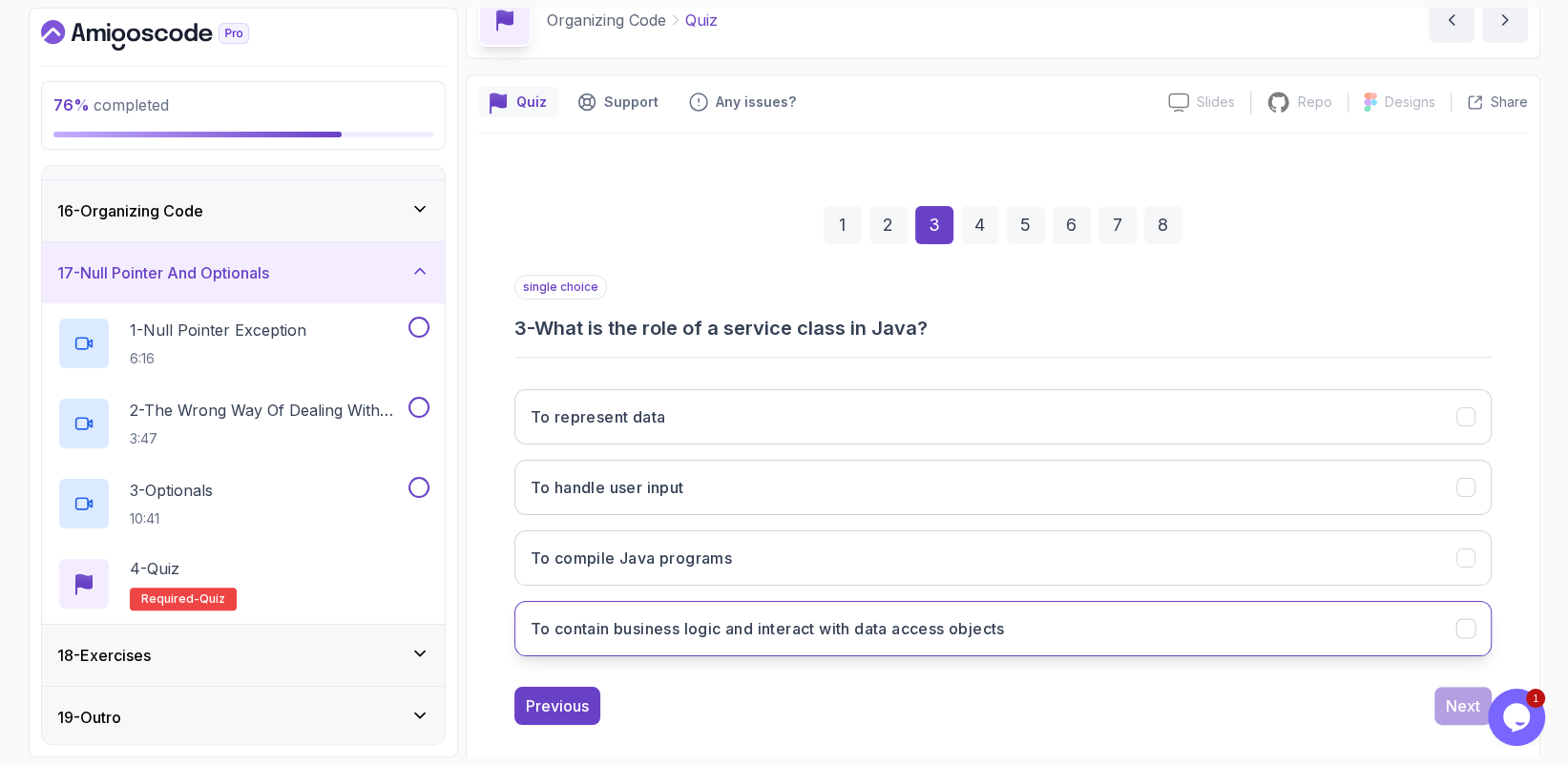 click on "To contain business logic and interact with data access objects" at bounding box center [1003, 629] 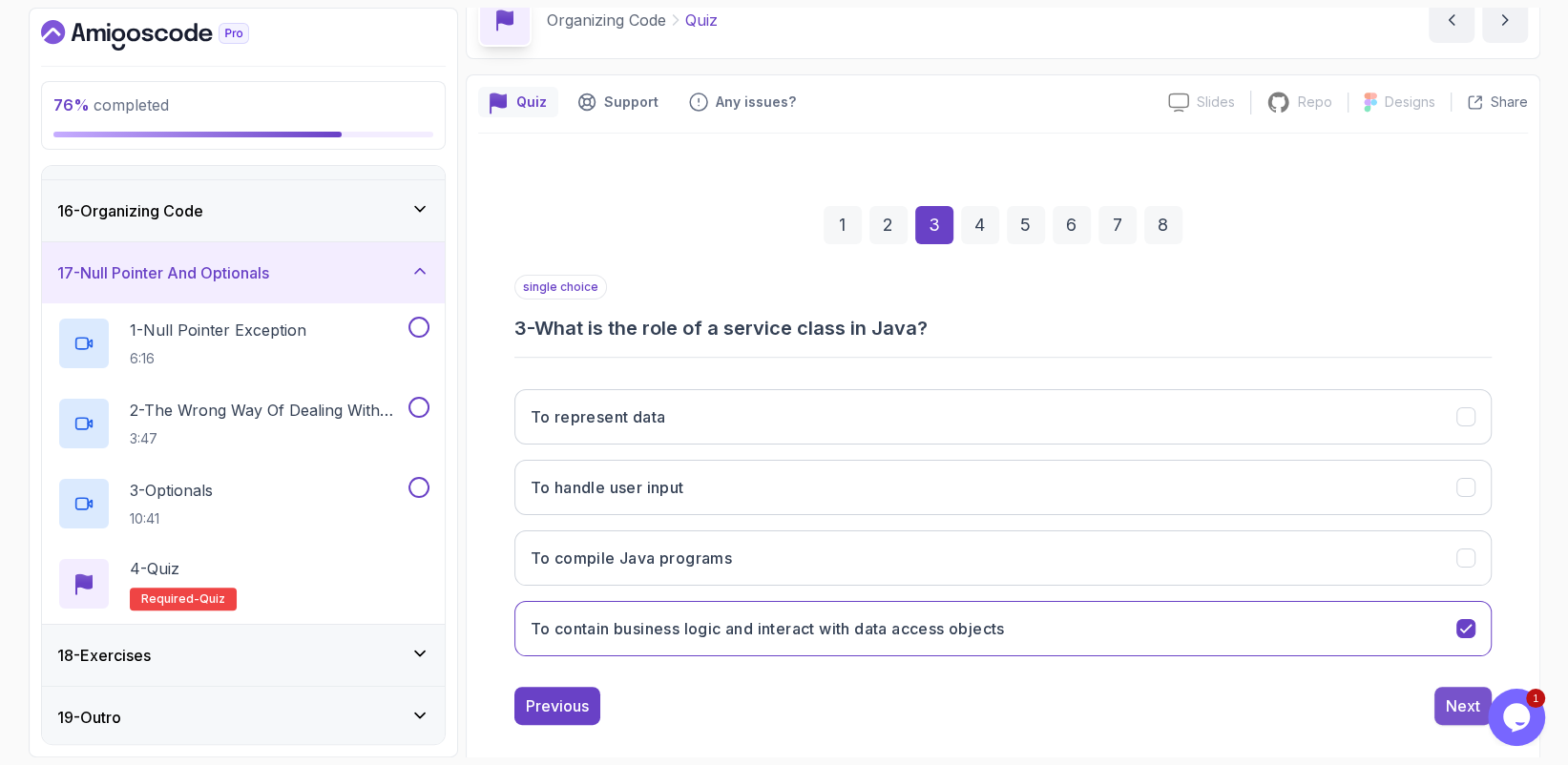 click on "Next" at bounding box center (1463, 706) 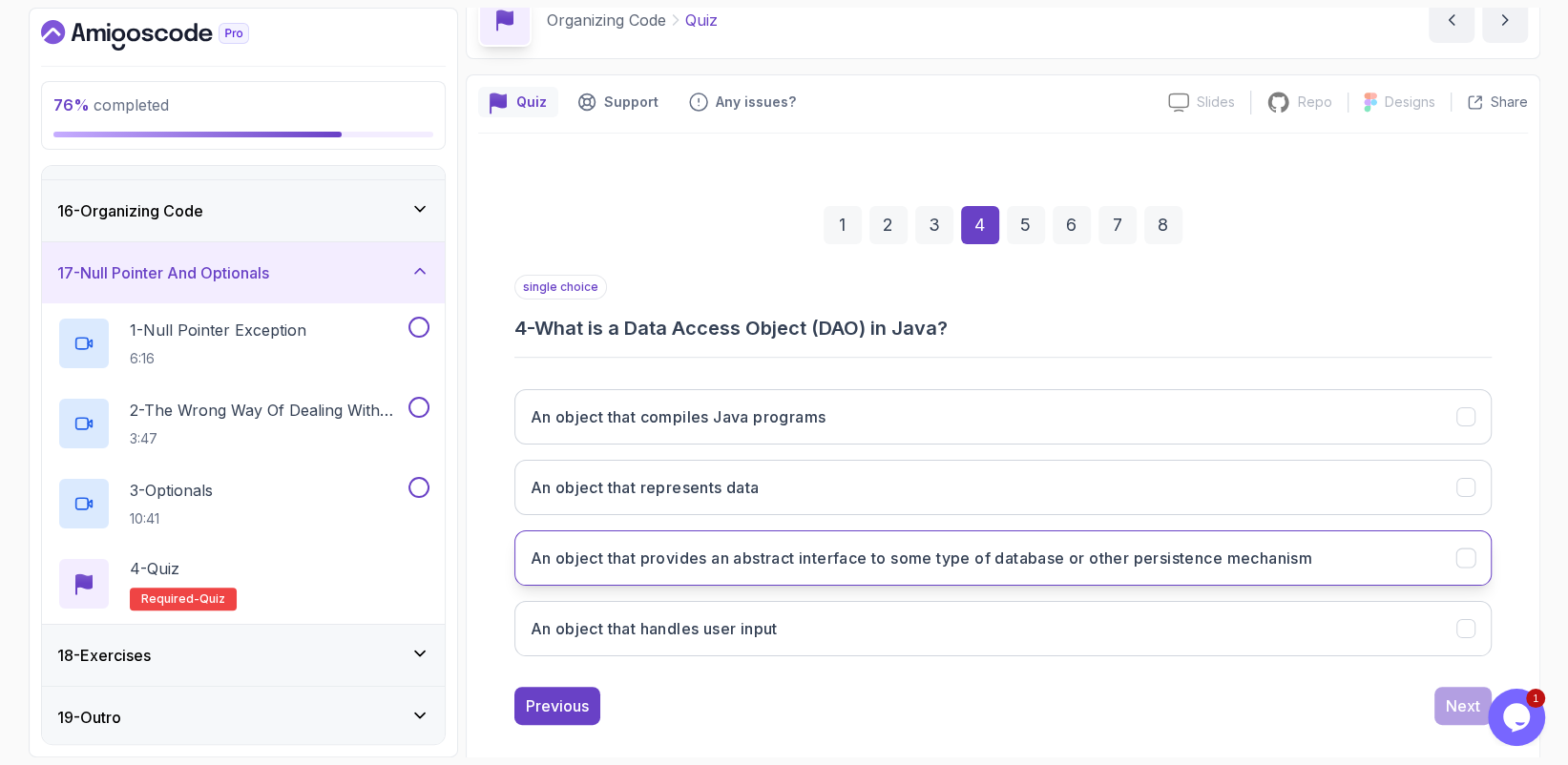 click on "An object that provides an abstract interface to some type of database or other persistence mechanism" at bounding box center (921, 558) 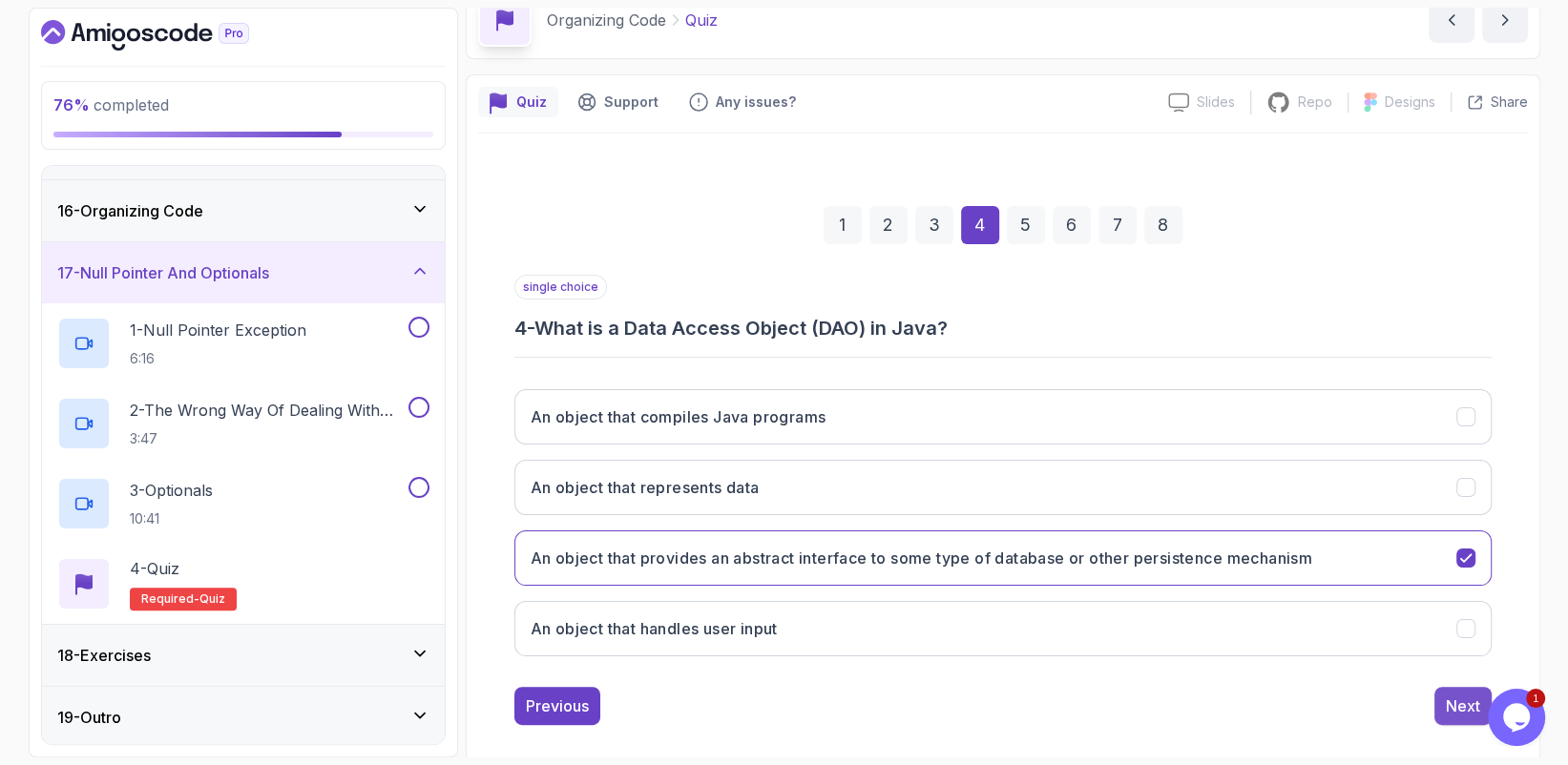 click on "Next" at bounding box center [1463, 706] 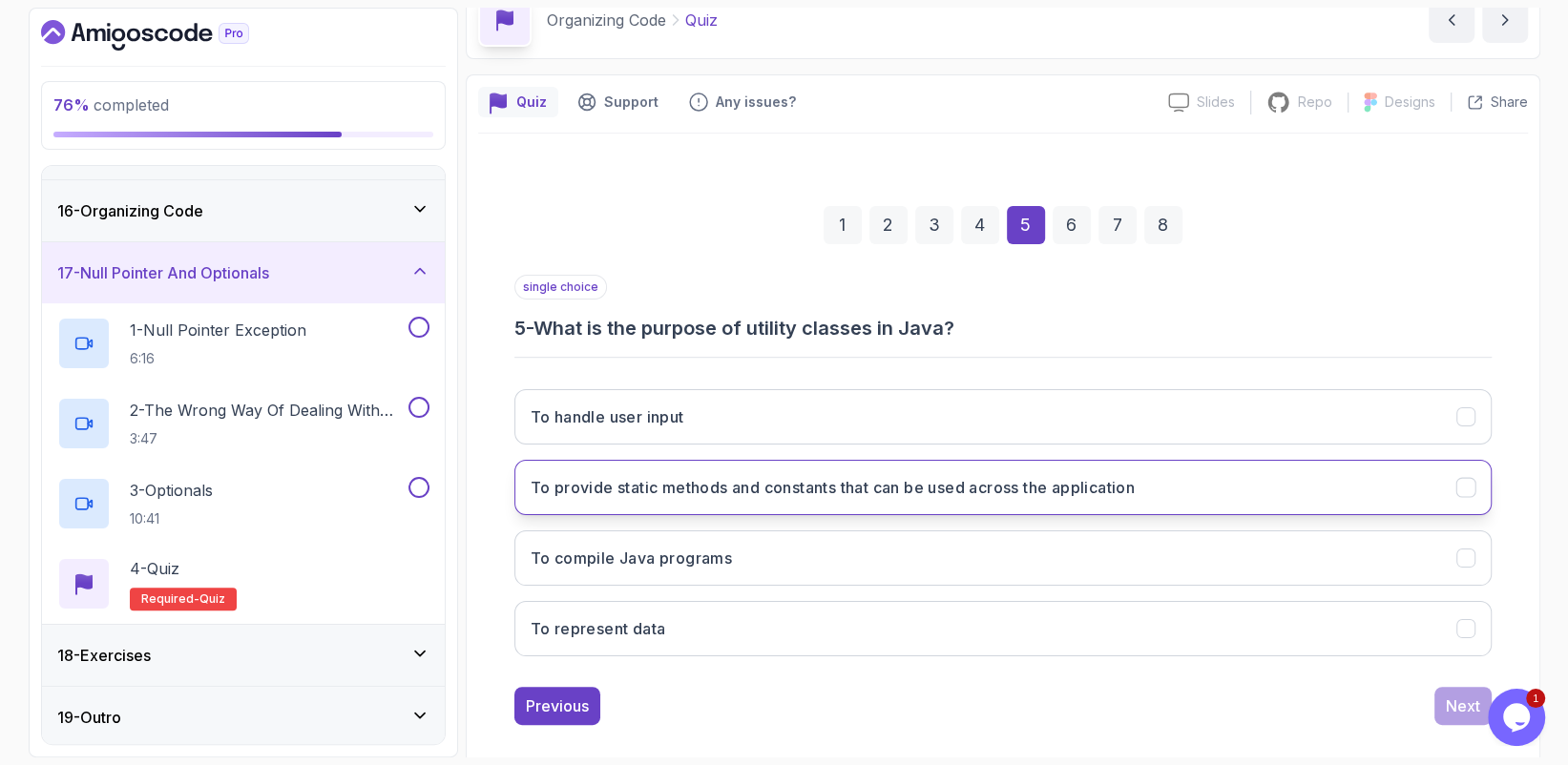 click on "To provide static methods and constants that can be used across the application" at bounding box center (1003, 487) 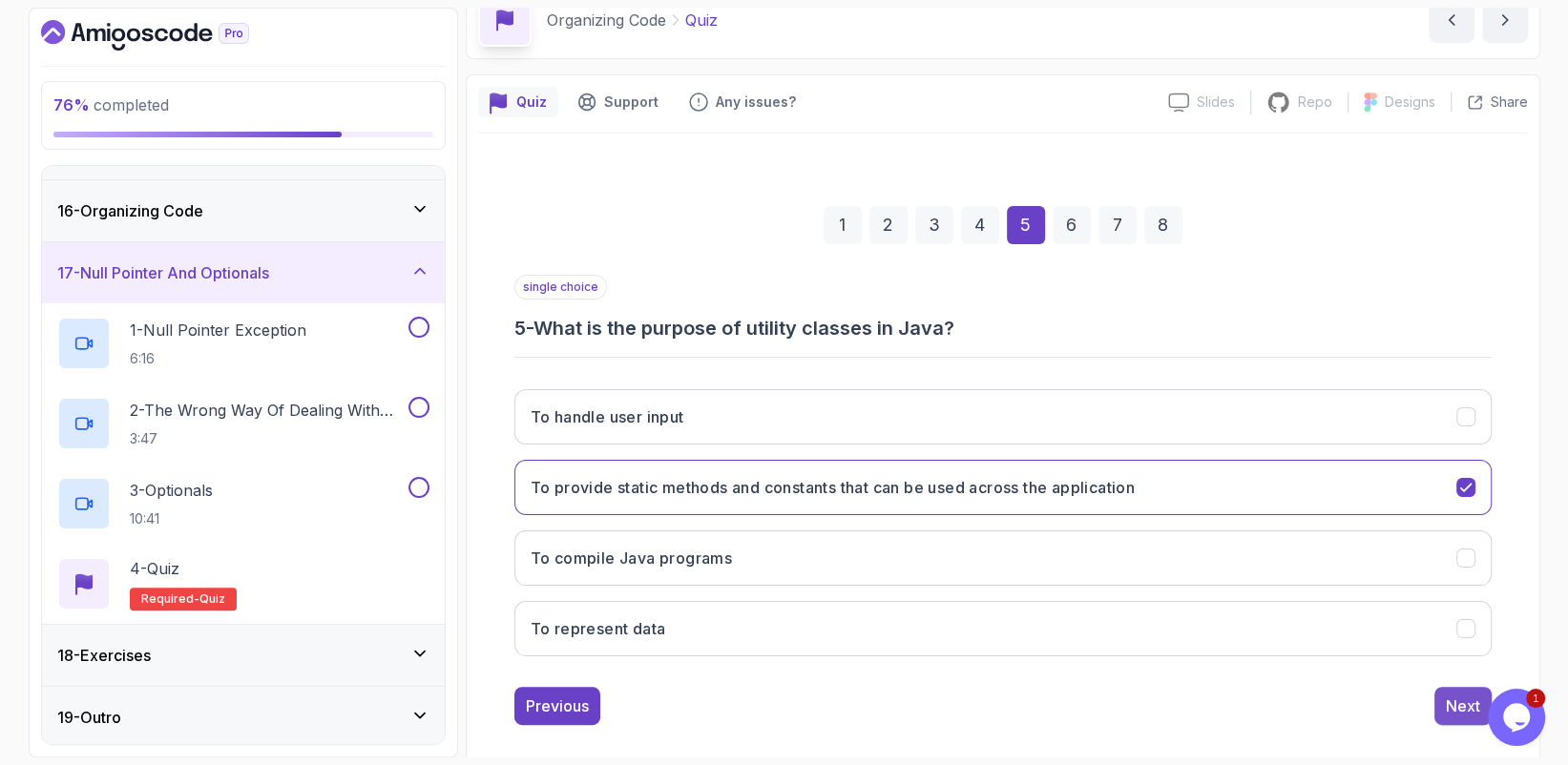 click on "Next" at bounding box center [1463, 706] 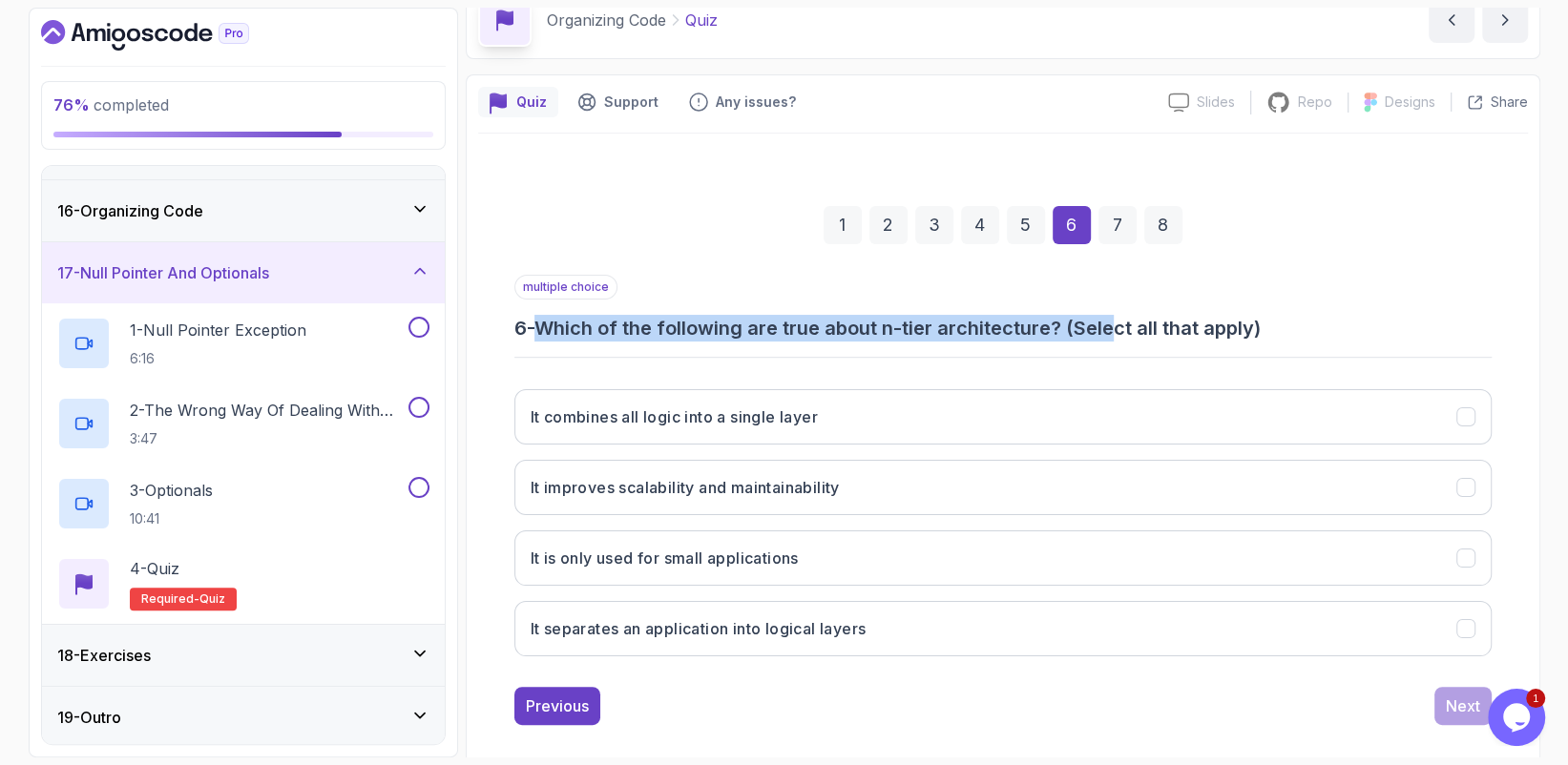 drag, startPoint x: 546, startPoint y: 326, endPoint x: 1121, endPoint y: 315, distance: 575.1052 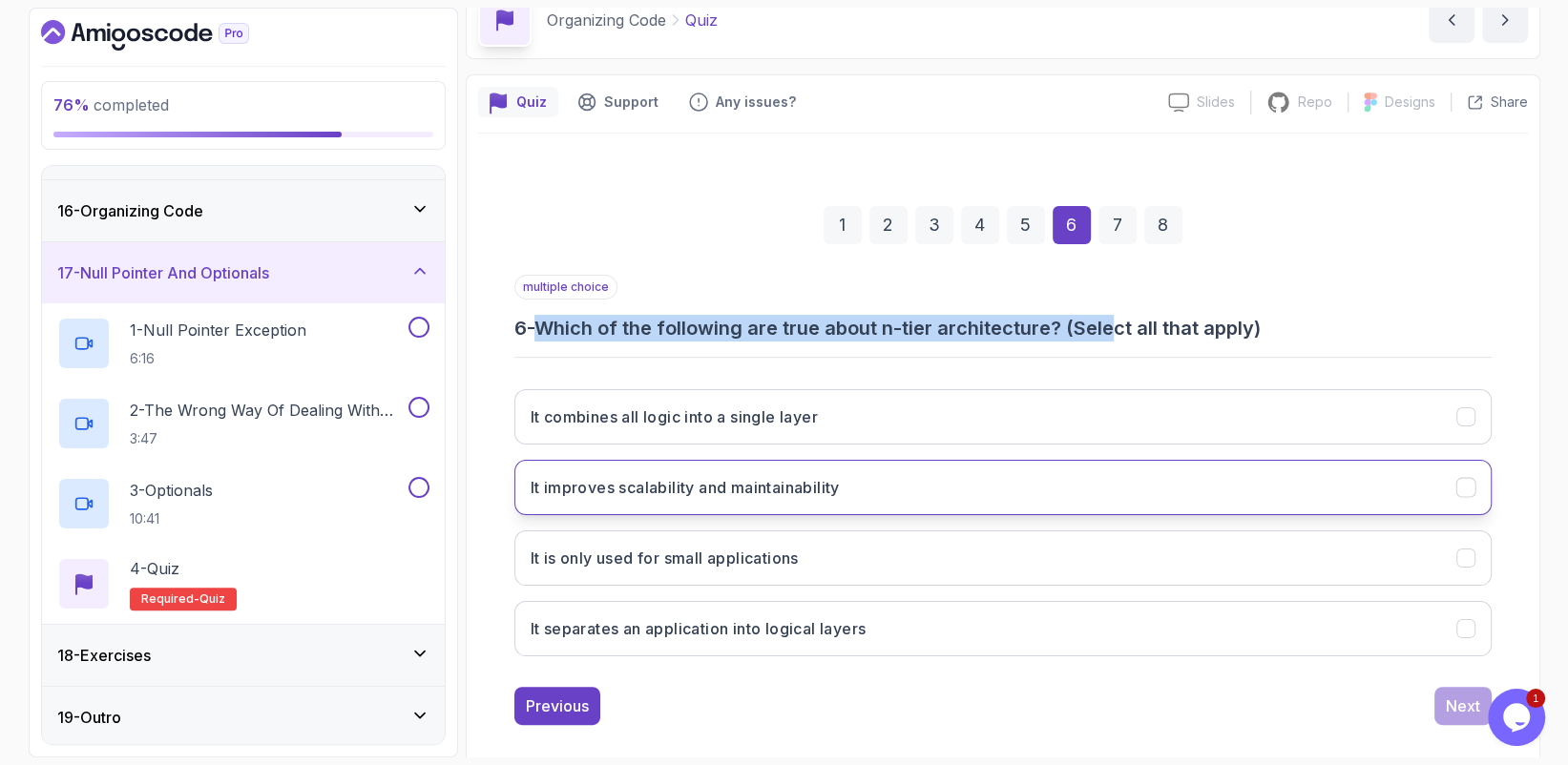 click on "It improves scalability and maintainability" at bounding box center [1003, 487] 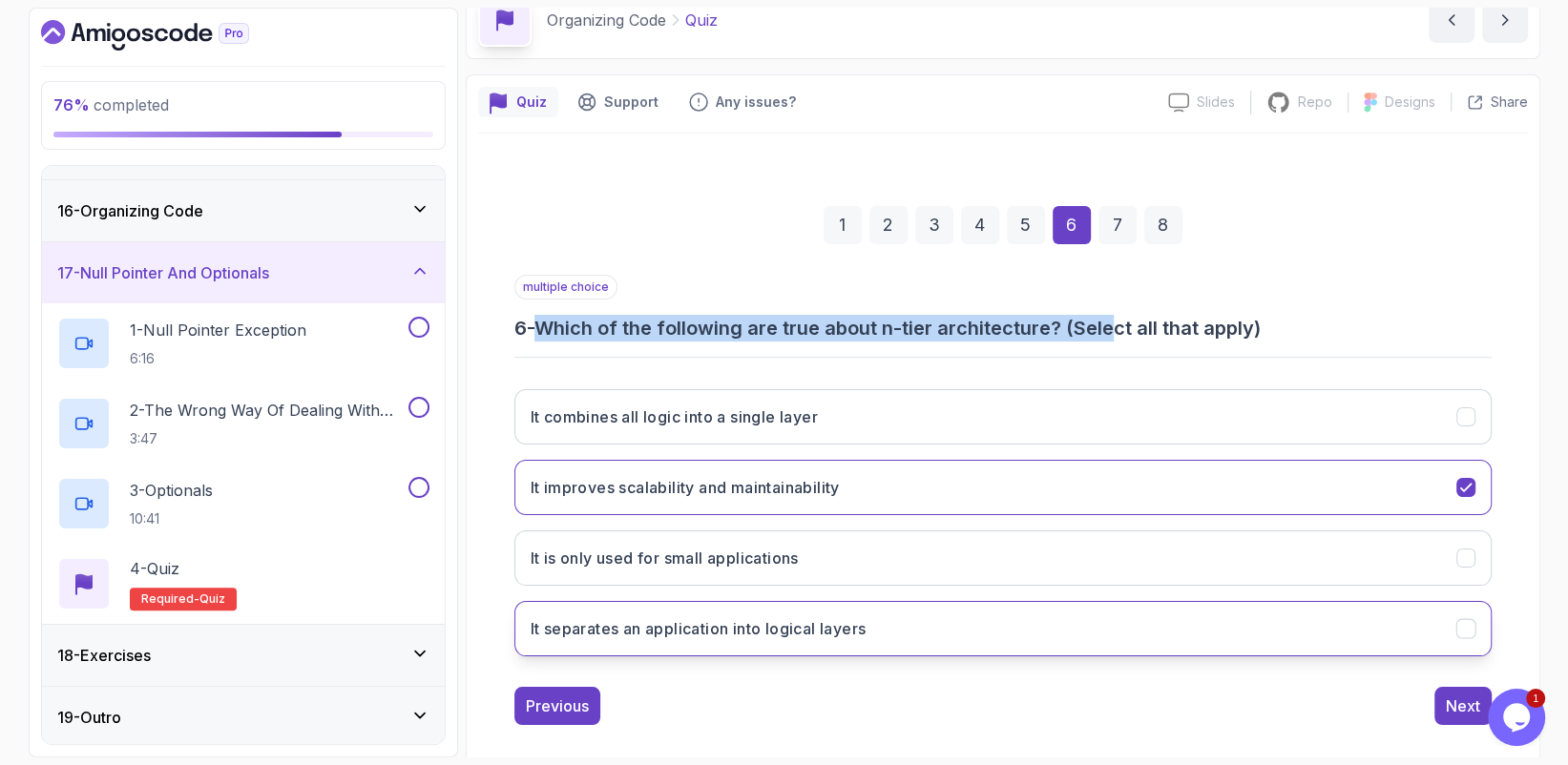 click on "It separates an application into logical layers" at bounding box center [1003, 629] 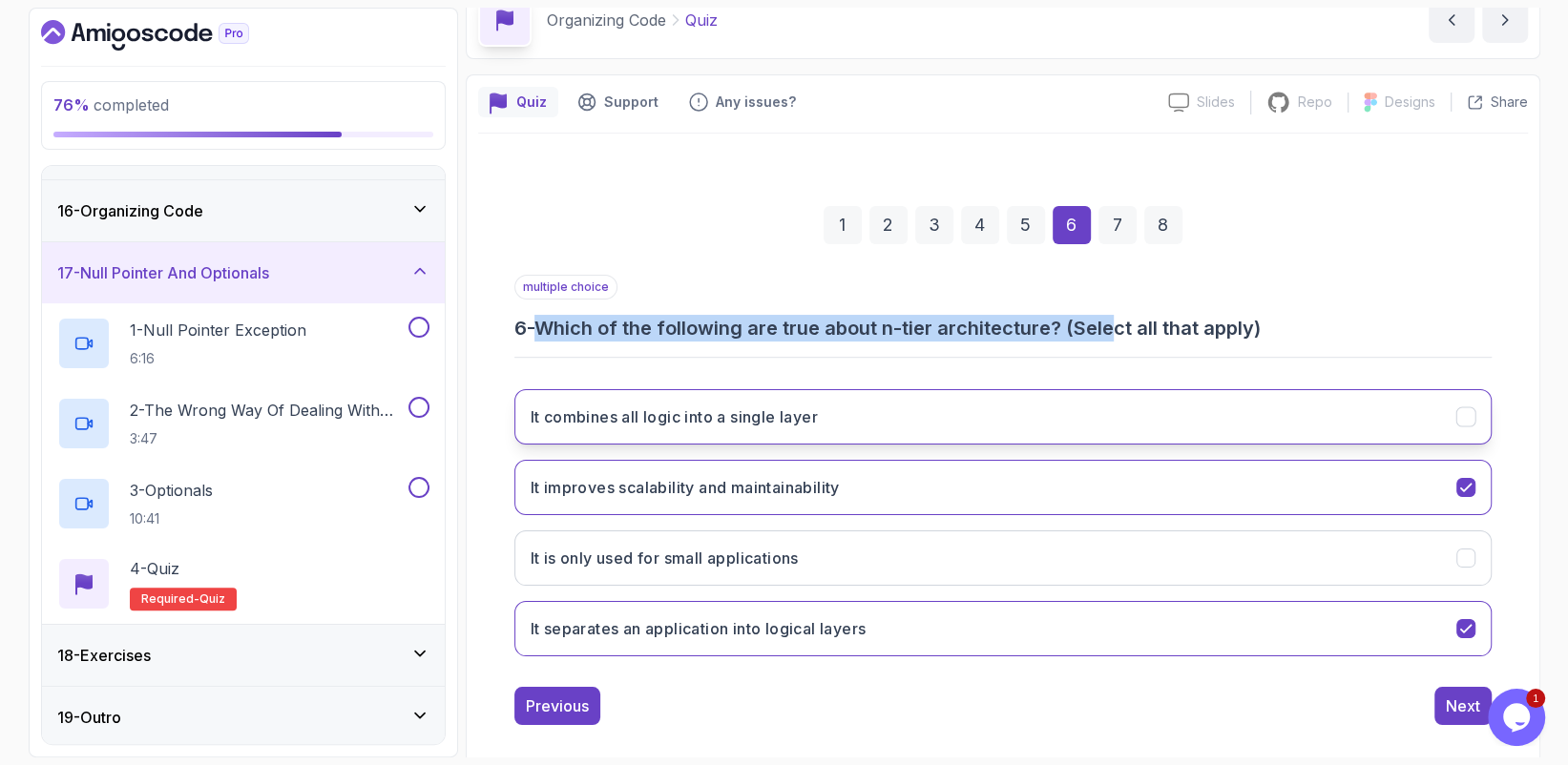 click on "It combines all logic into a single layer" at bounding box center [1003, 417] 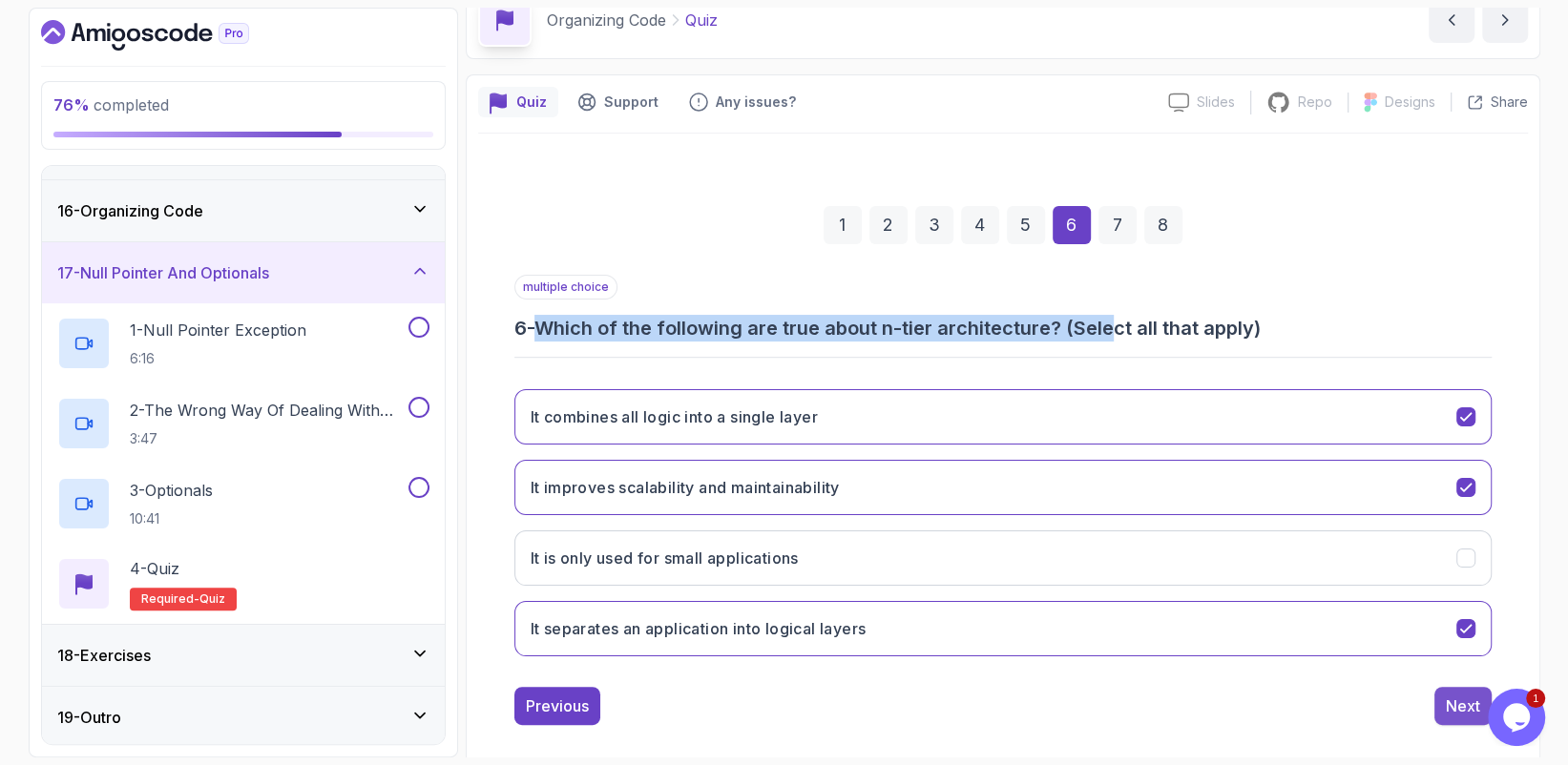 click on "Next" at bounding box center [1463, 706] 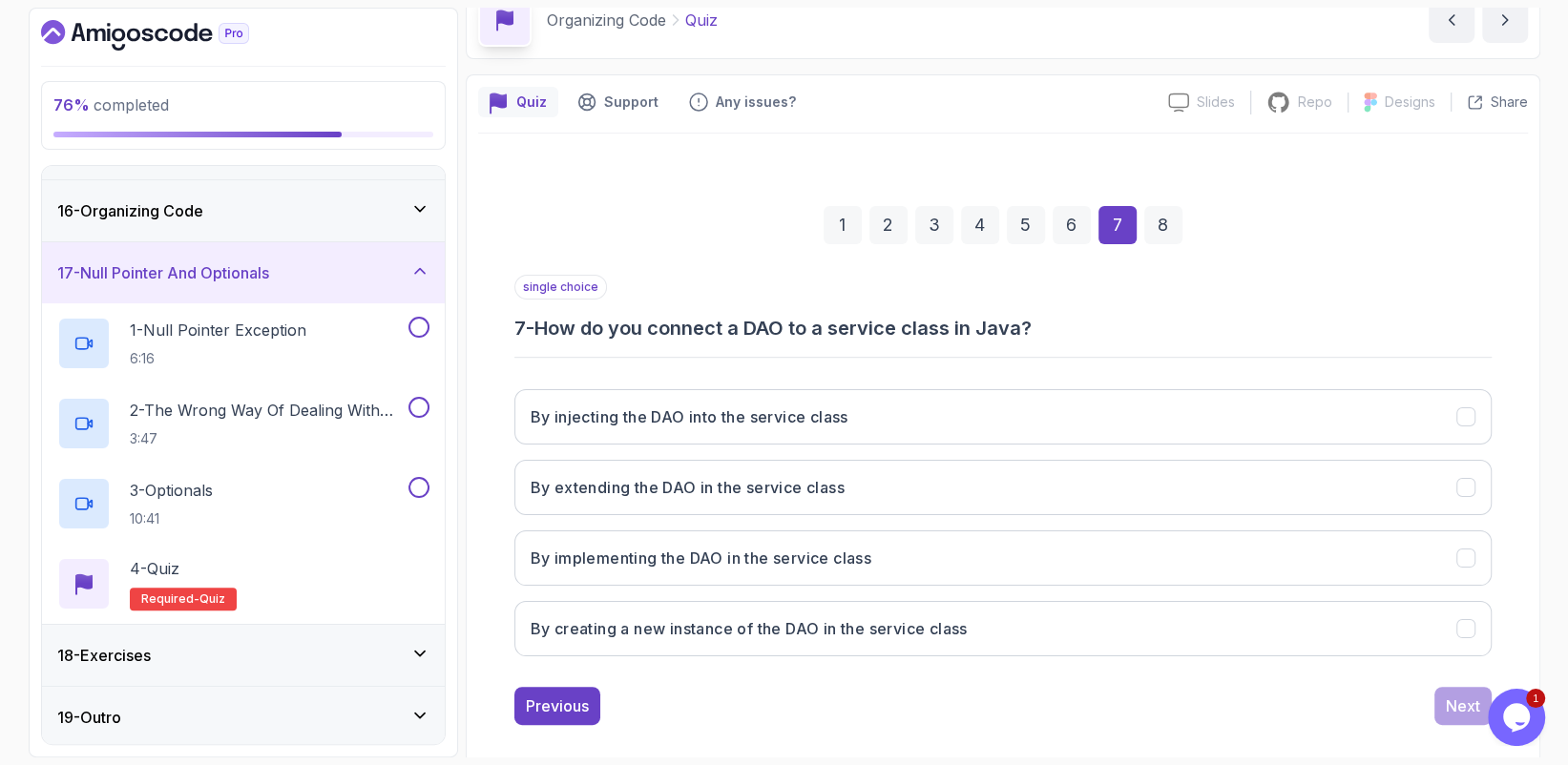 drag, startPoint x: 568, startPoint y: 342, endPoint x: 1206, endPoint y: 342, distance: 638 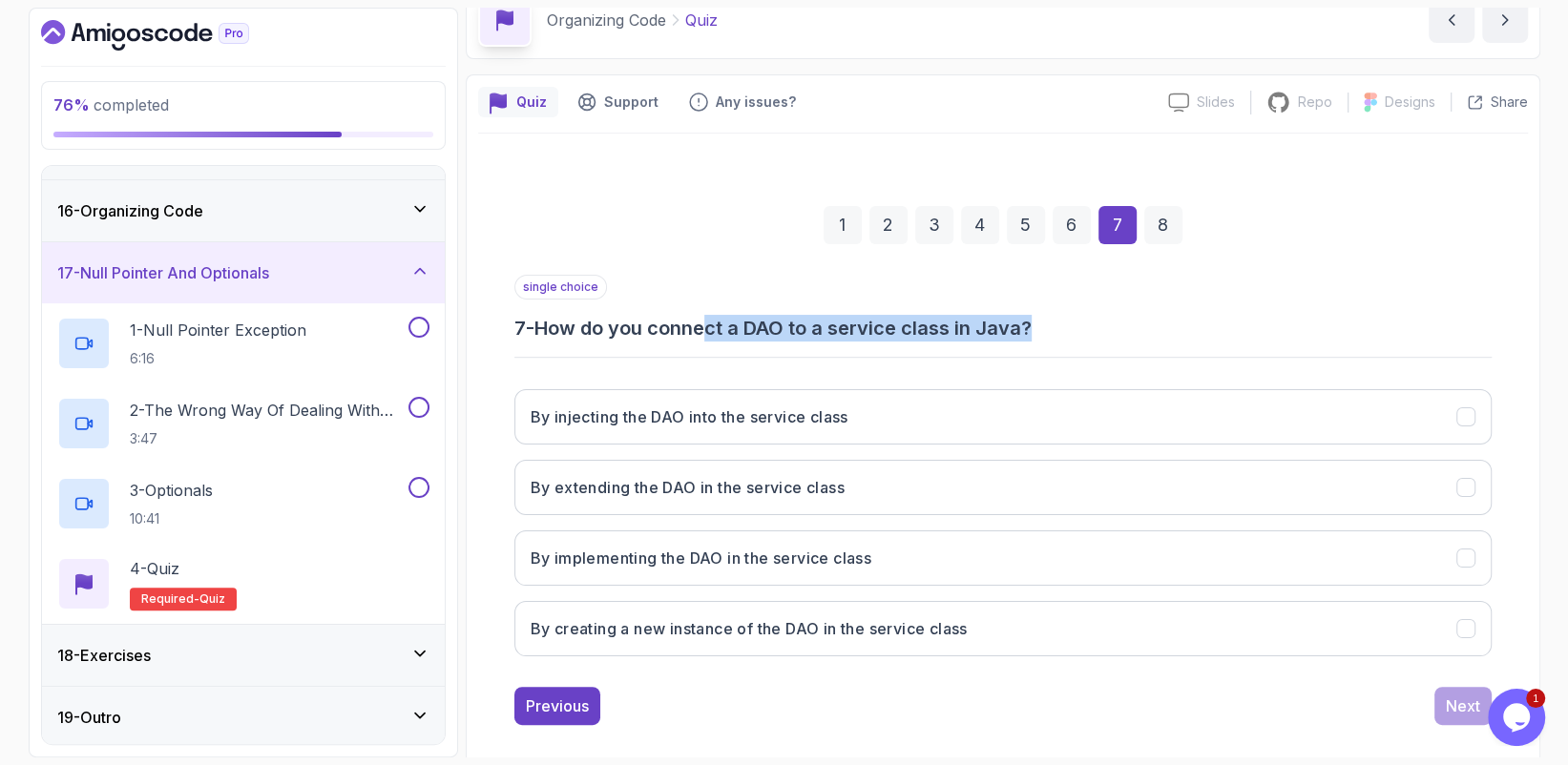 drag, startPoint x: 713, startPoint y: 323, endPoint x: 1057, endPoint y: 330, distance: 344.07121 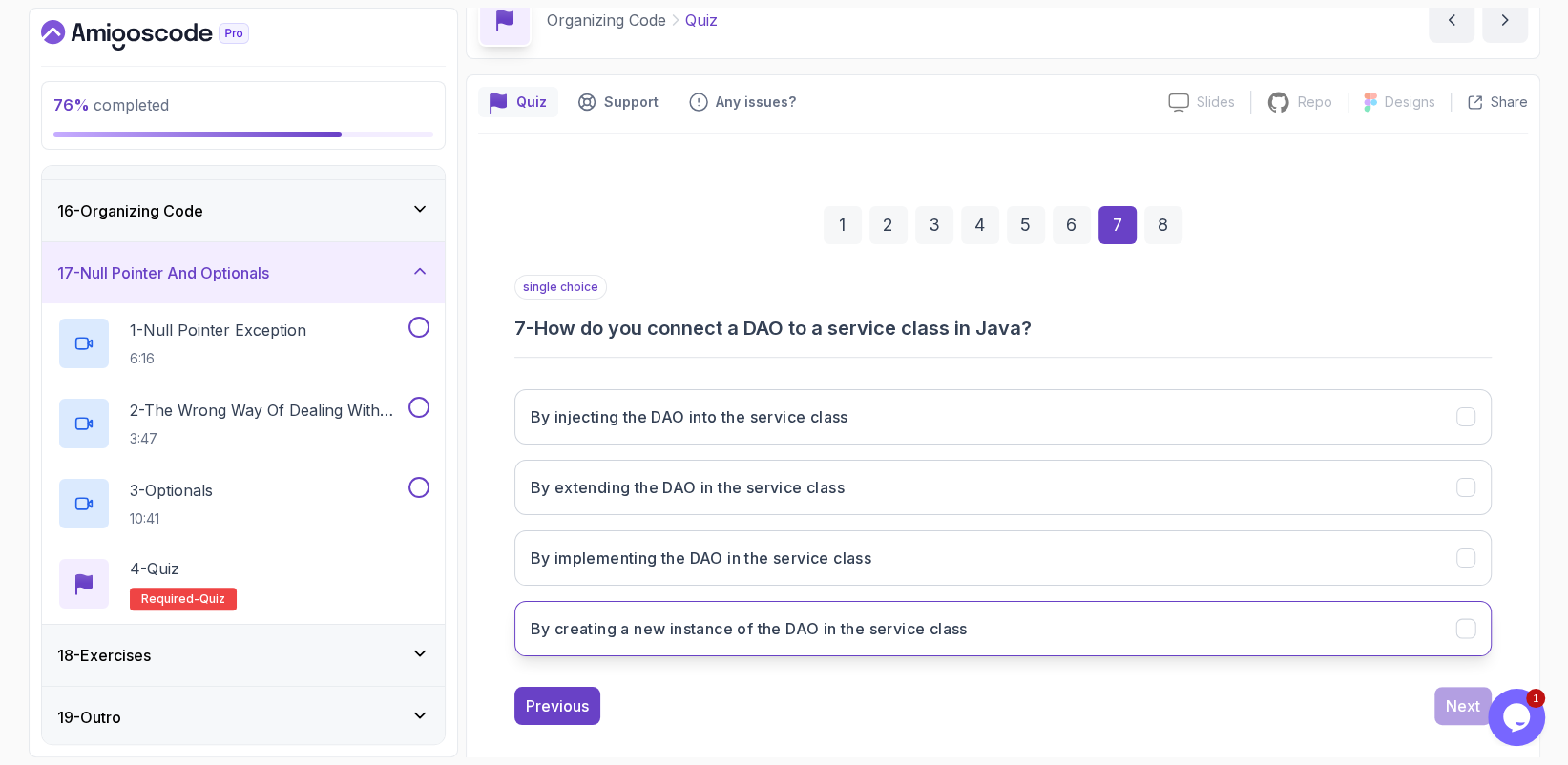 click on "By creating a new instance of the DAO in the service class" at bounding box center (1003, 629) 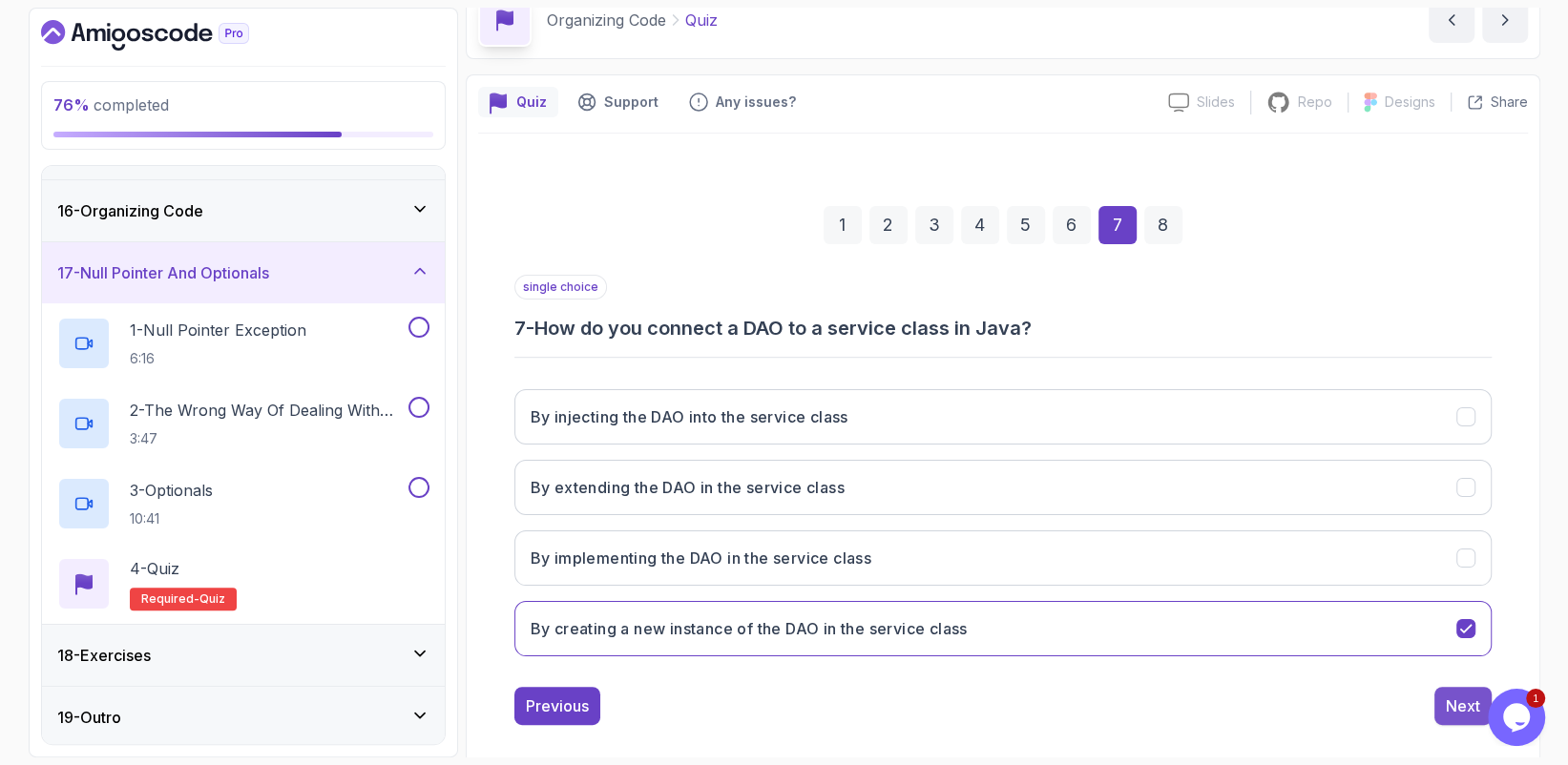 click on "Next" at bounding box center [1463, 706] 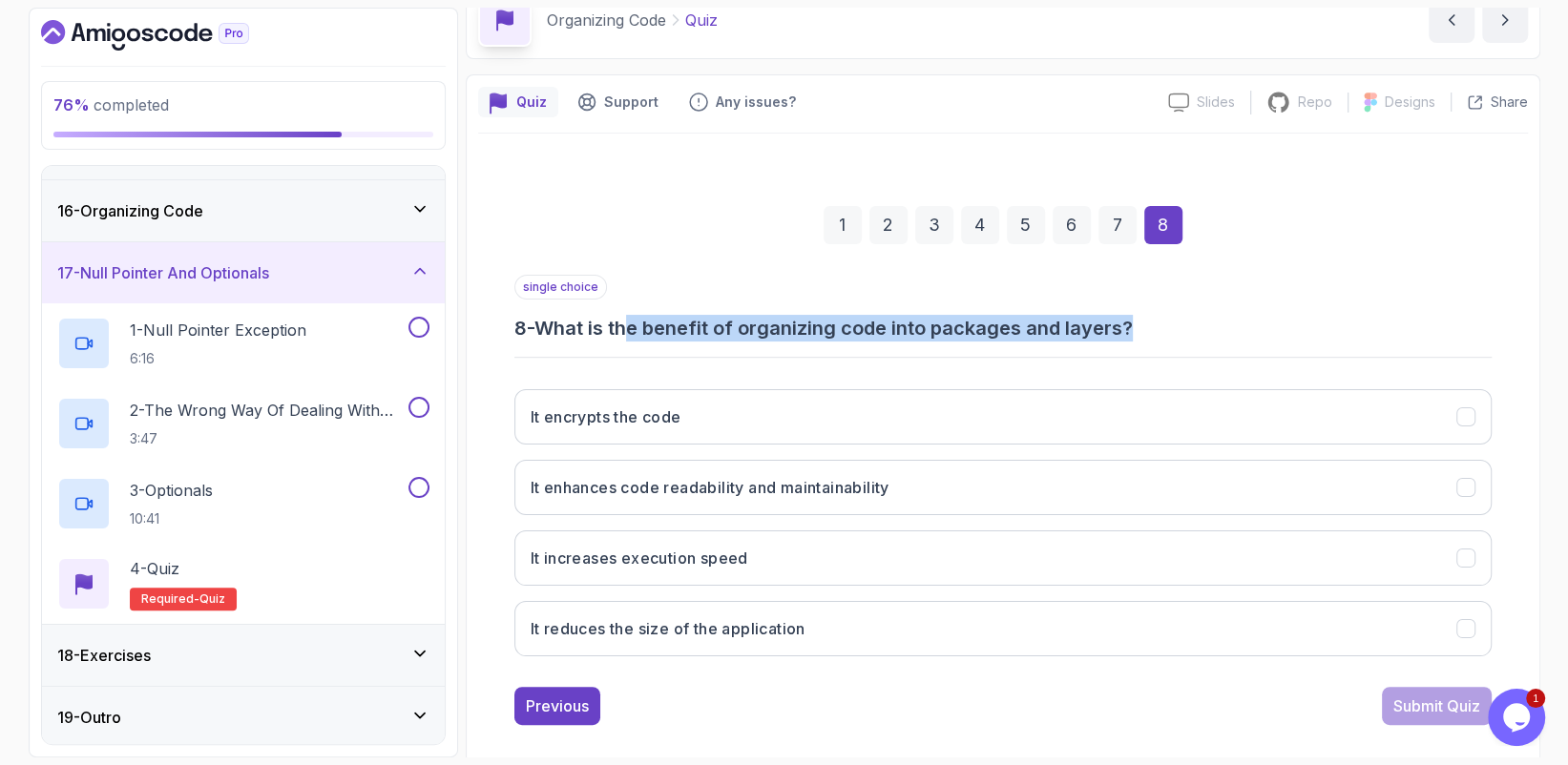 drag, startPoint x: 638, startPoint y: 334, endPoint x: 1176, endPoint y: 331, distance: 538.008 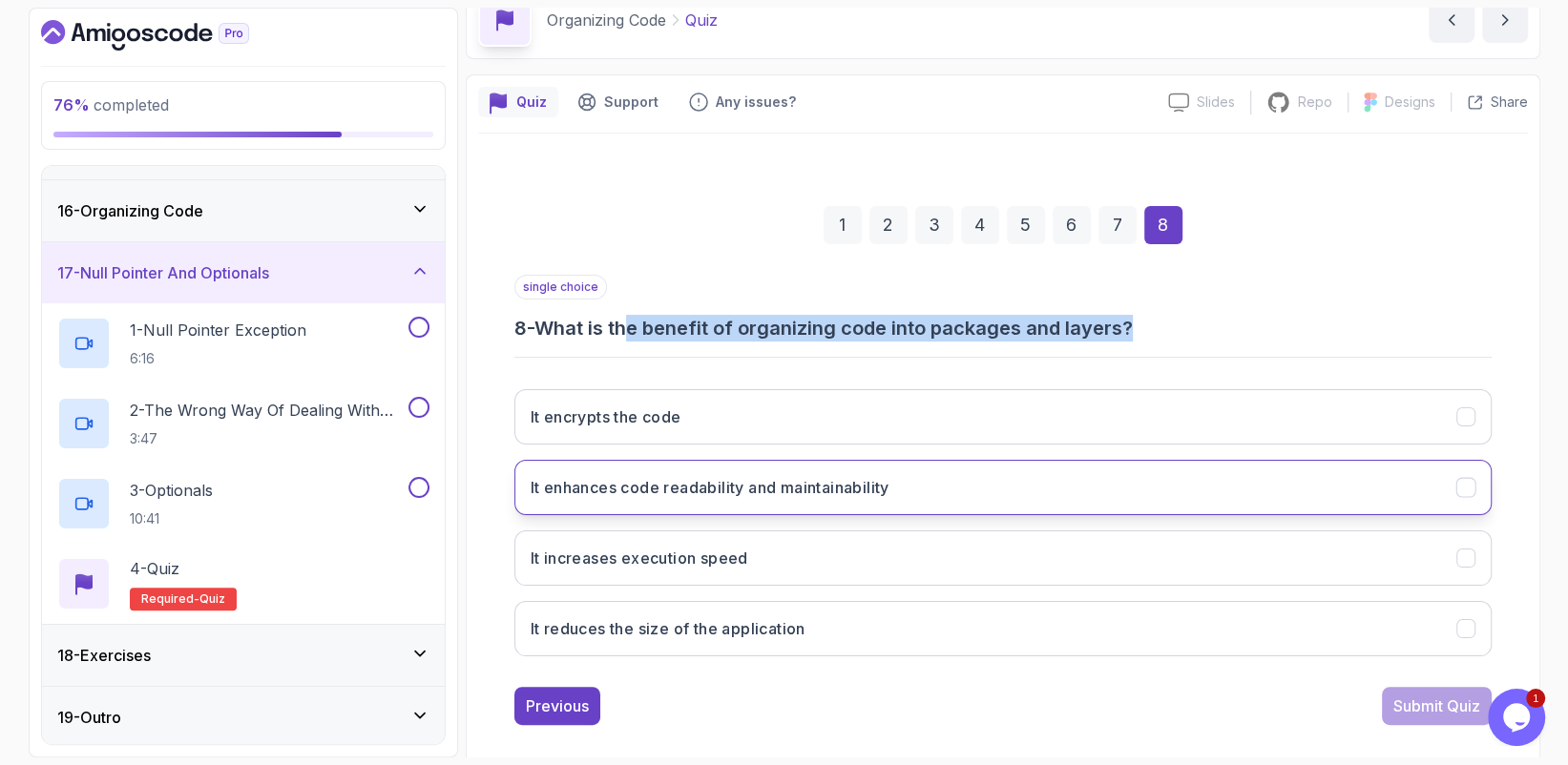 click on "It enhances code readability and maintainability" at bounding box center [1003, 487] 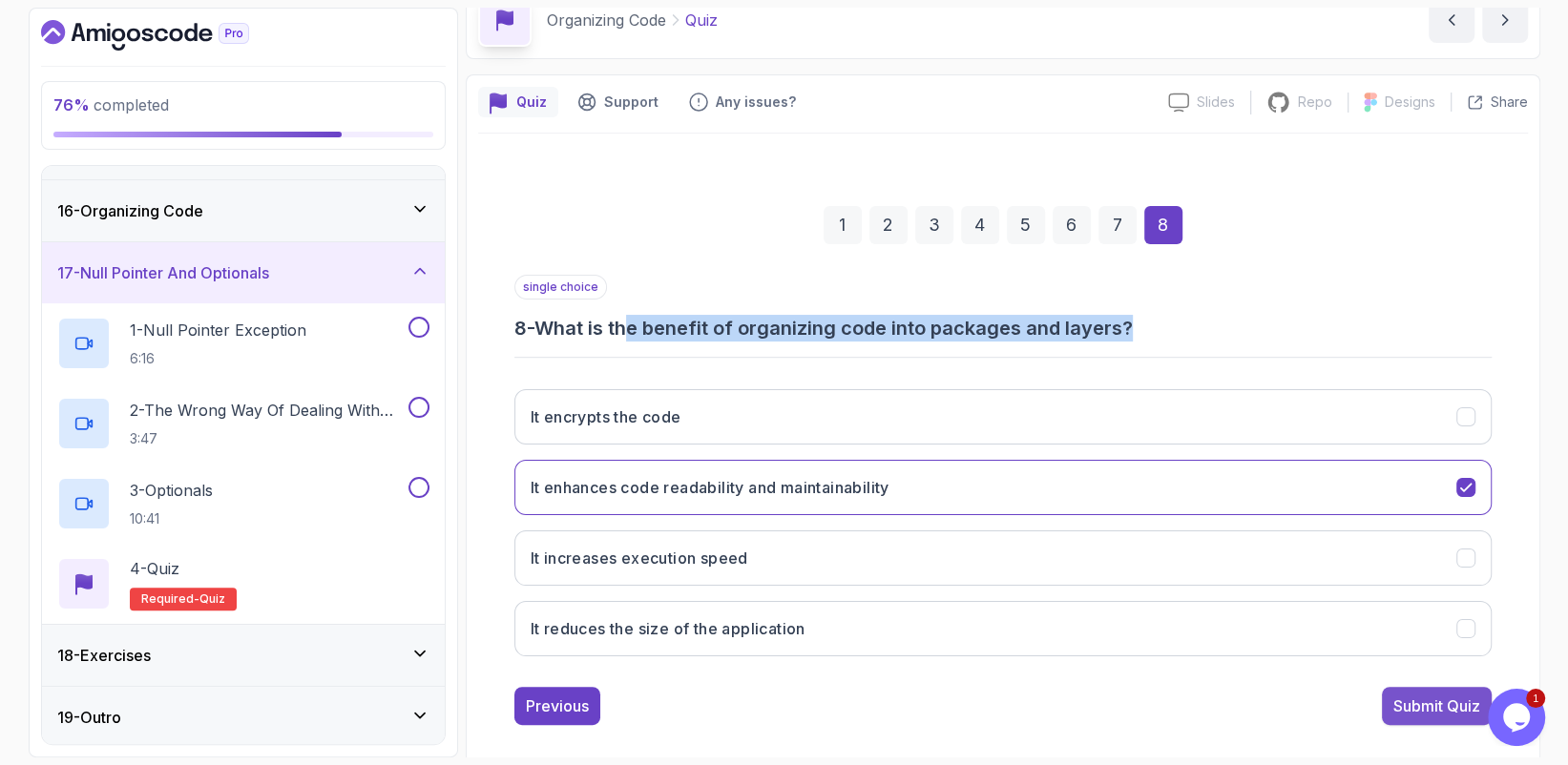 click on "Submit Quiz" at bounding box center (1436, 706) 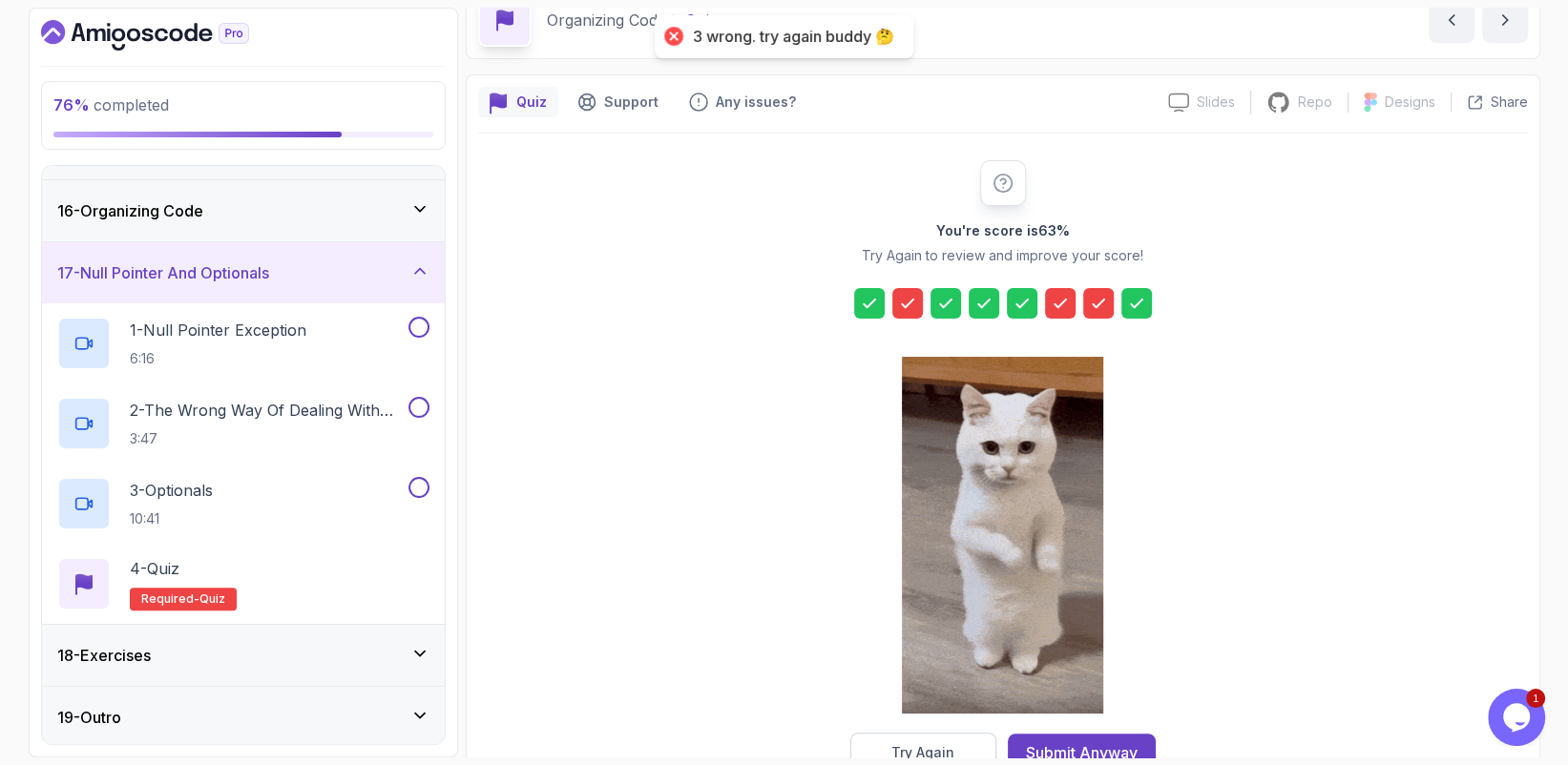 click on "Try Again" at bounding box center (923, 753) 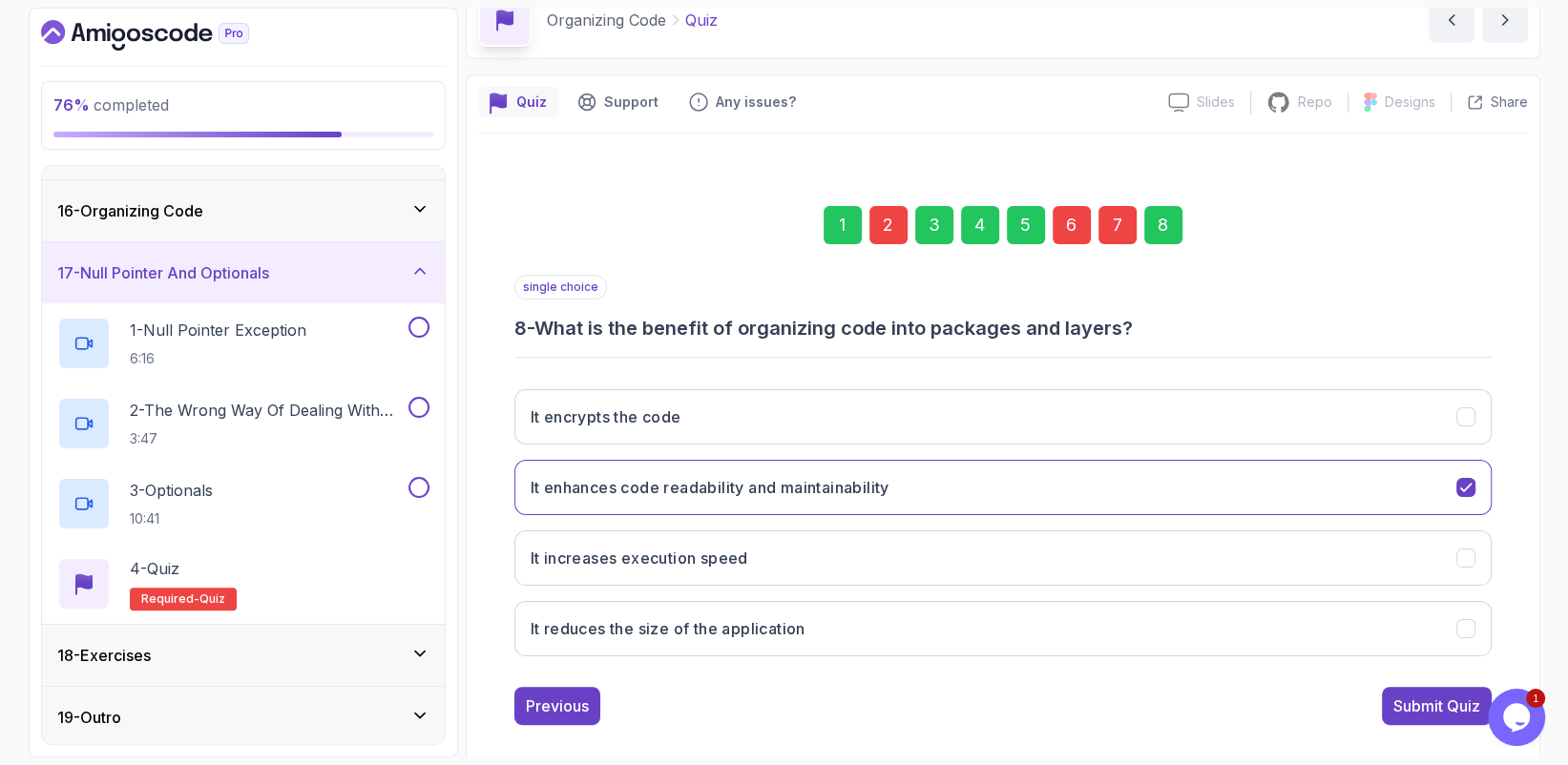click on "2" at bounding box center (889, 225) 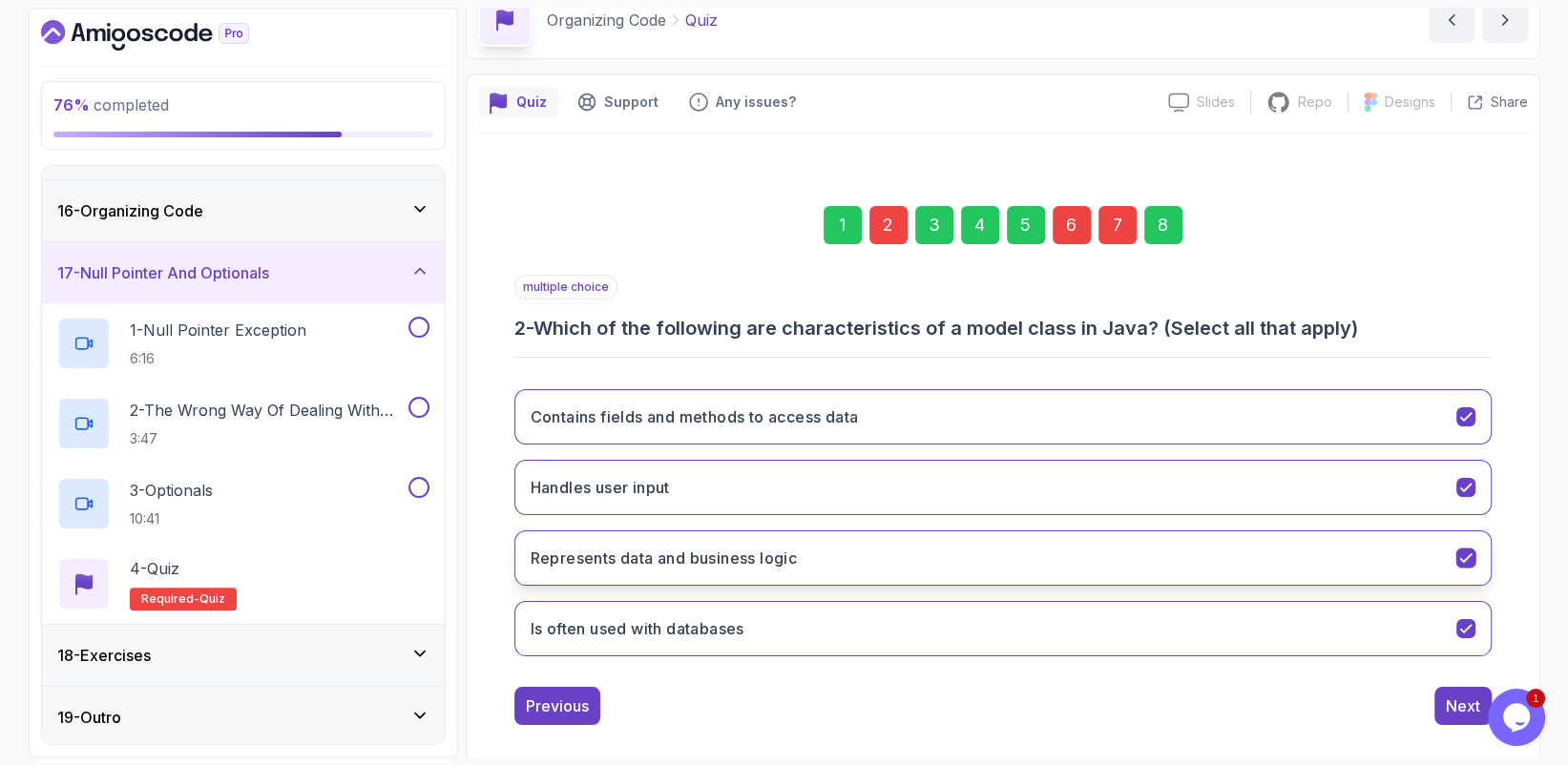 click 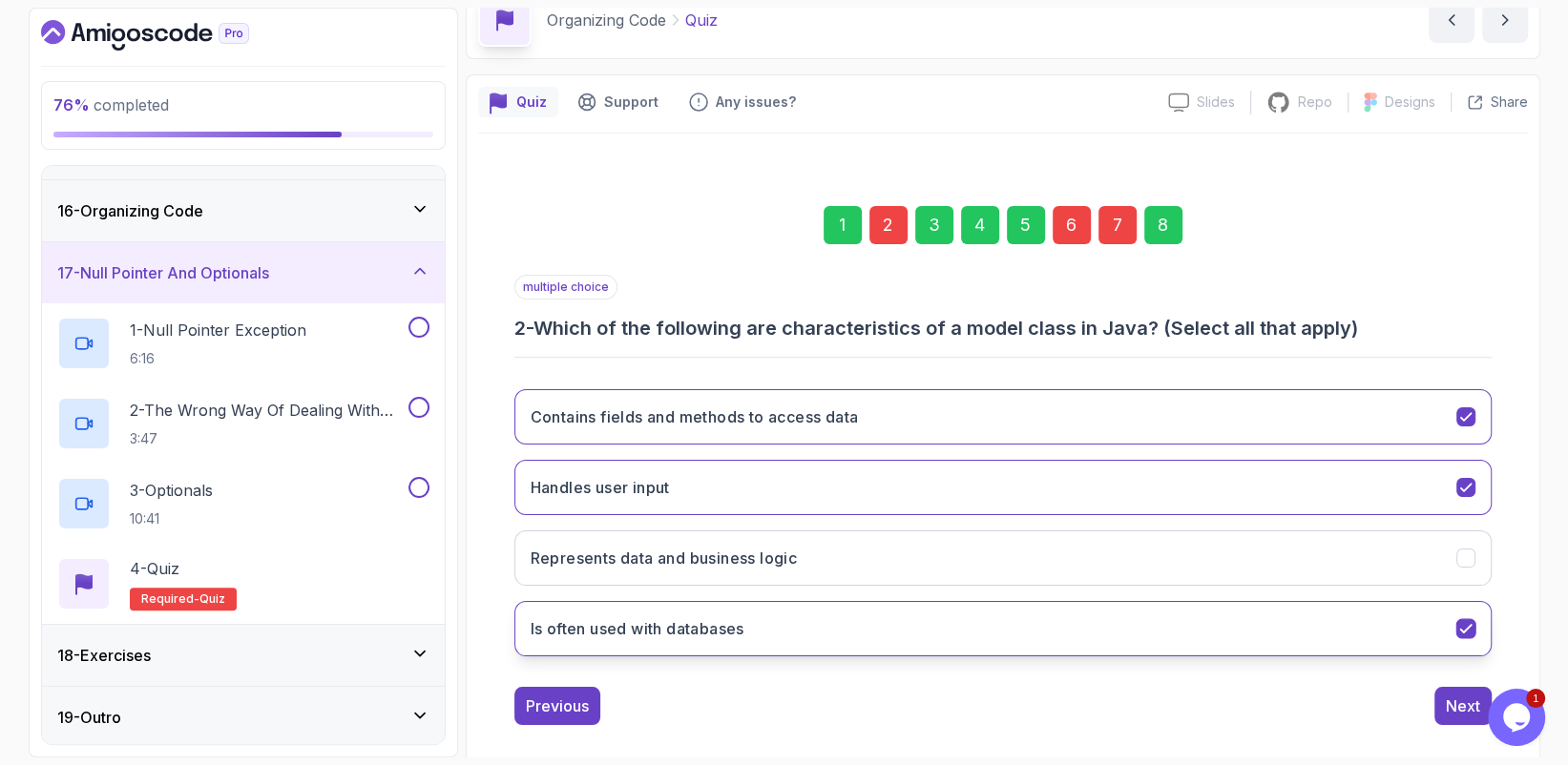 click at bounding box center [1465, 629] 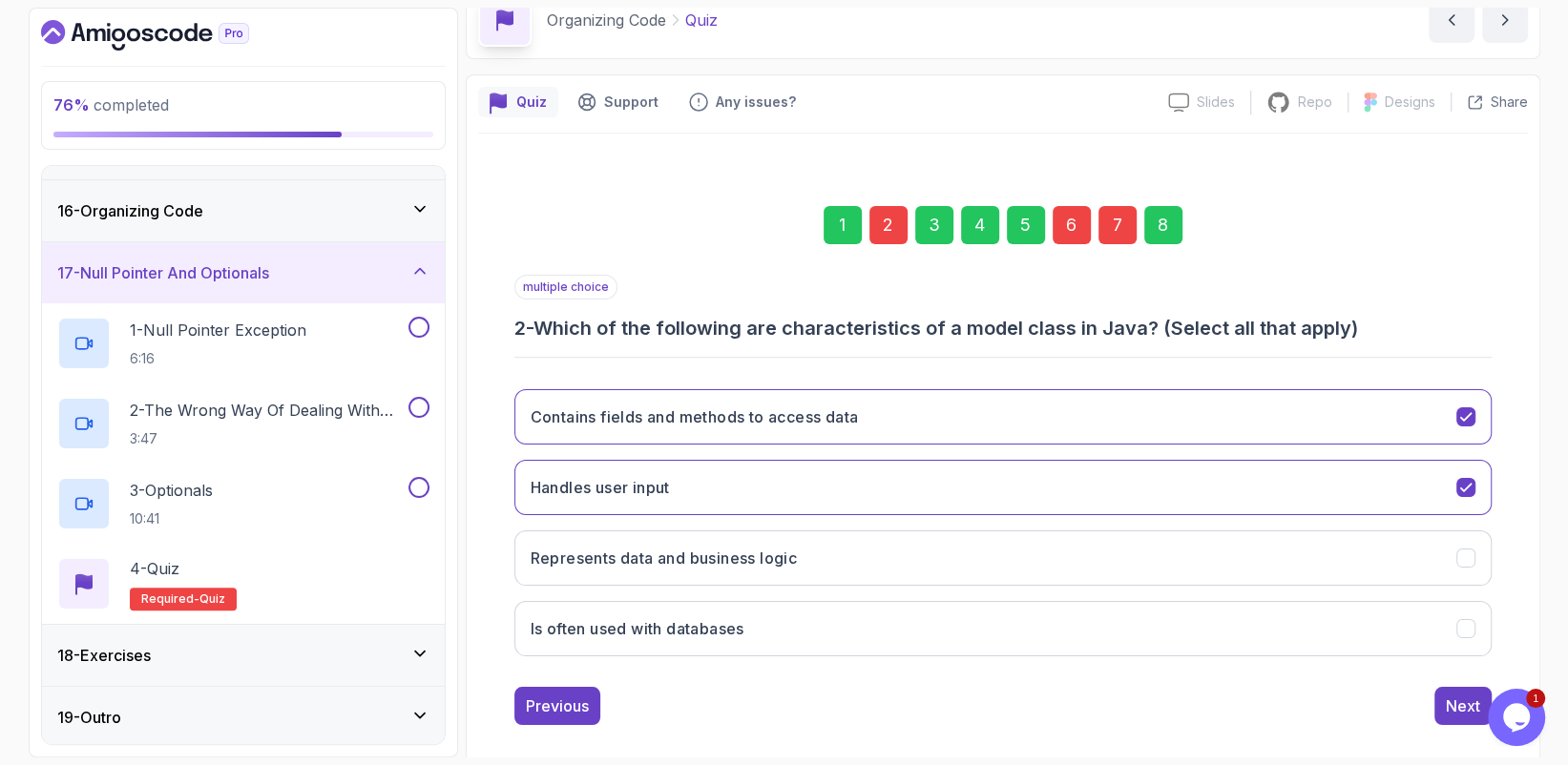 click on "6" at bounding box center (1072, 225) 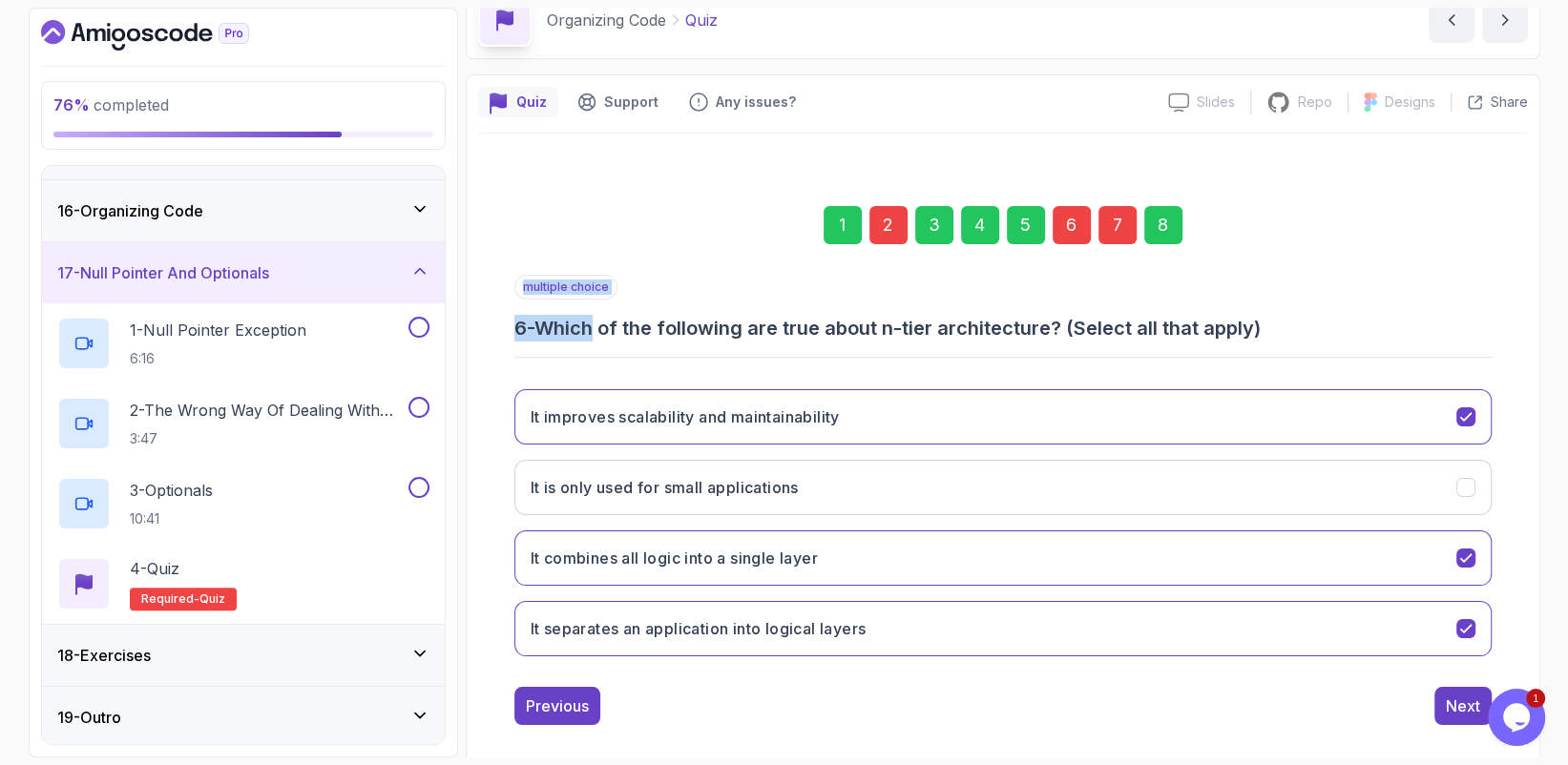 drag, startPoint x: 598, startPoint y: 328, endPoint x: 1120, endPoint y: 341, distance: 522.1619 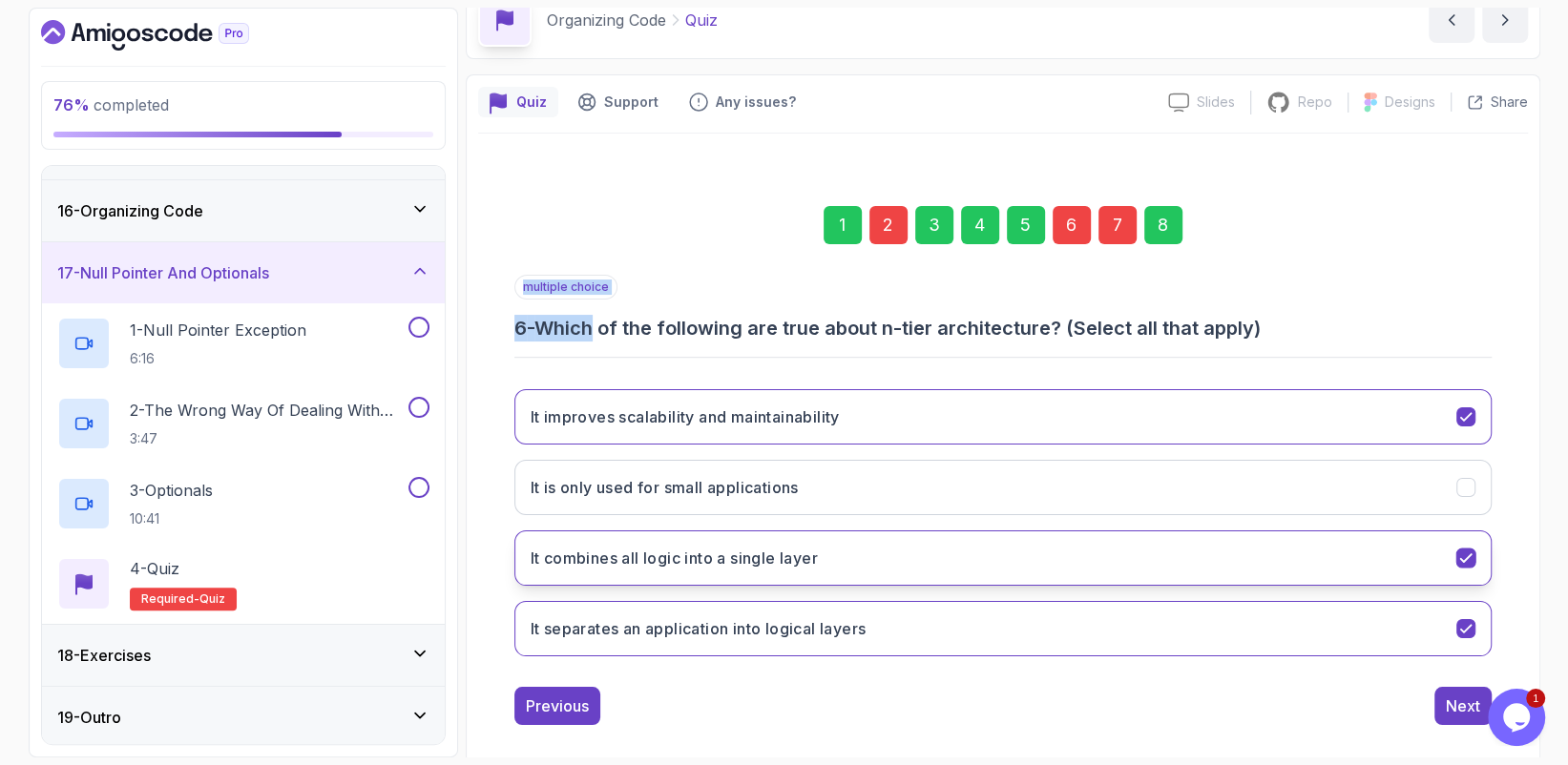 click on "It combines all logic into a single layer" at bounding box center (1003, 558) 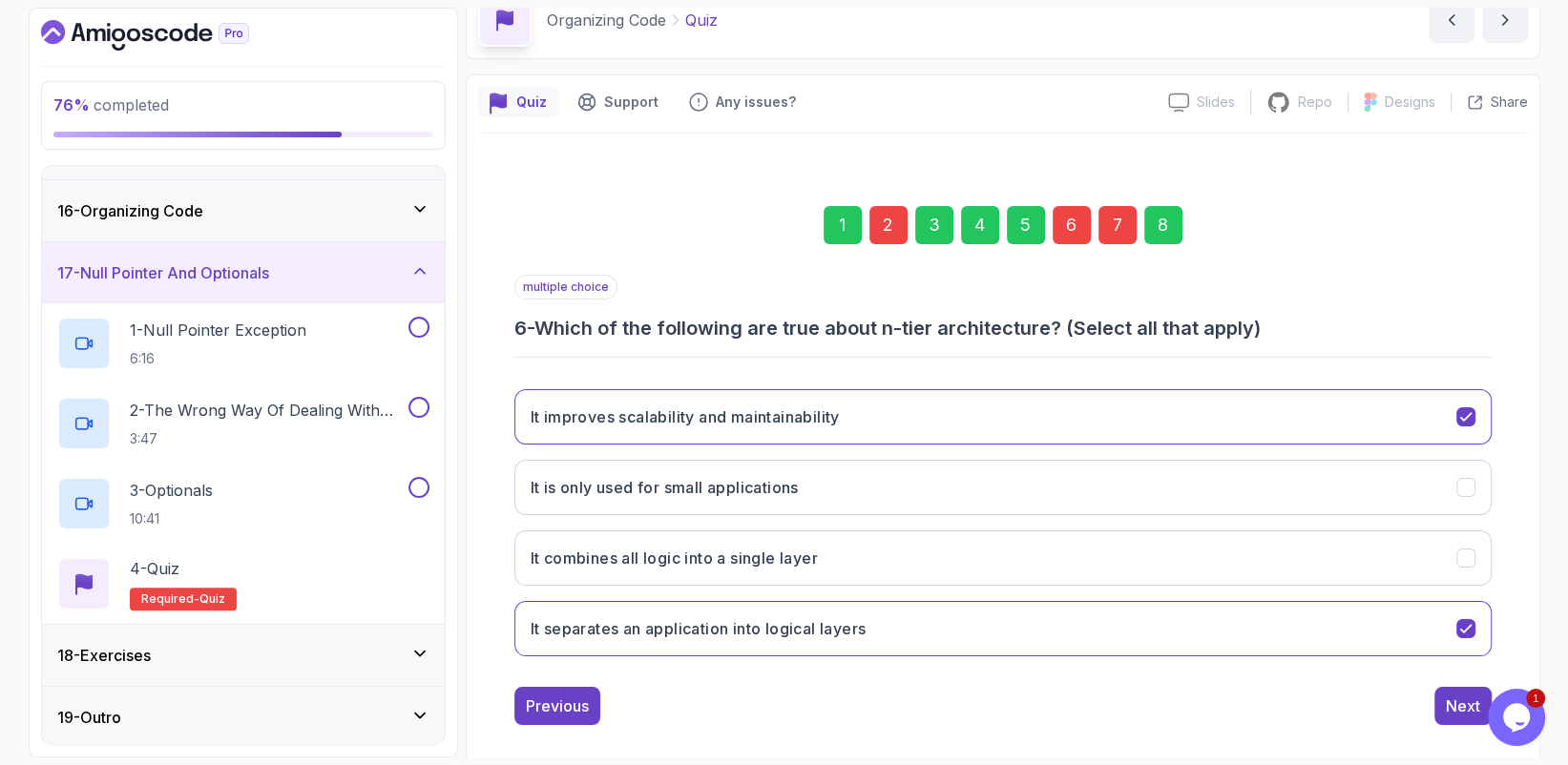click on "7" at bounding box center (1118, 225) 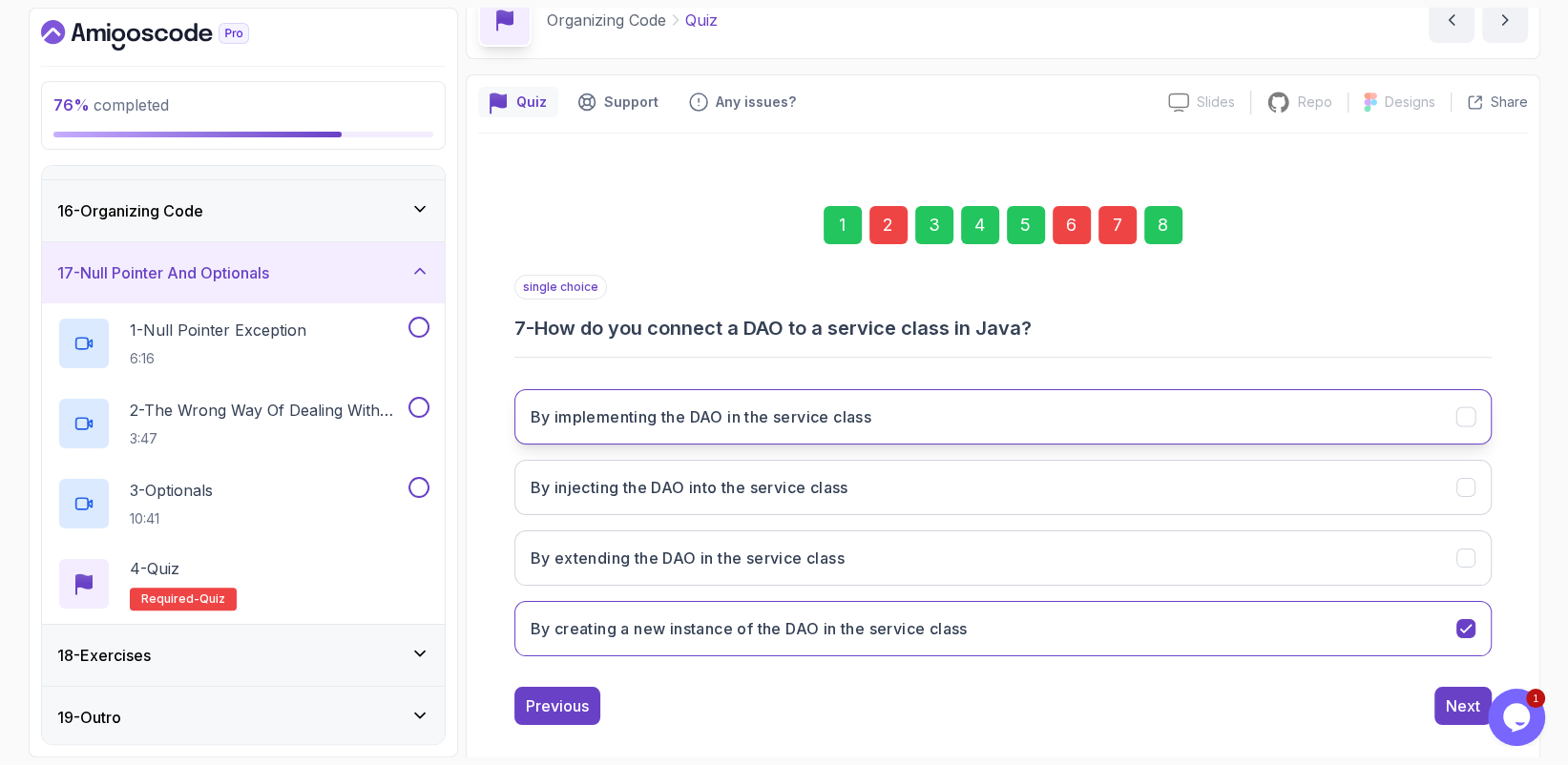 click on "By implementing the DAO in the service class" at bounding box center [701, 417] 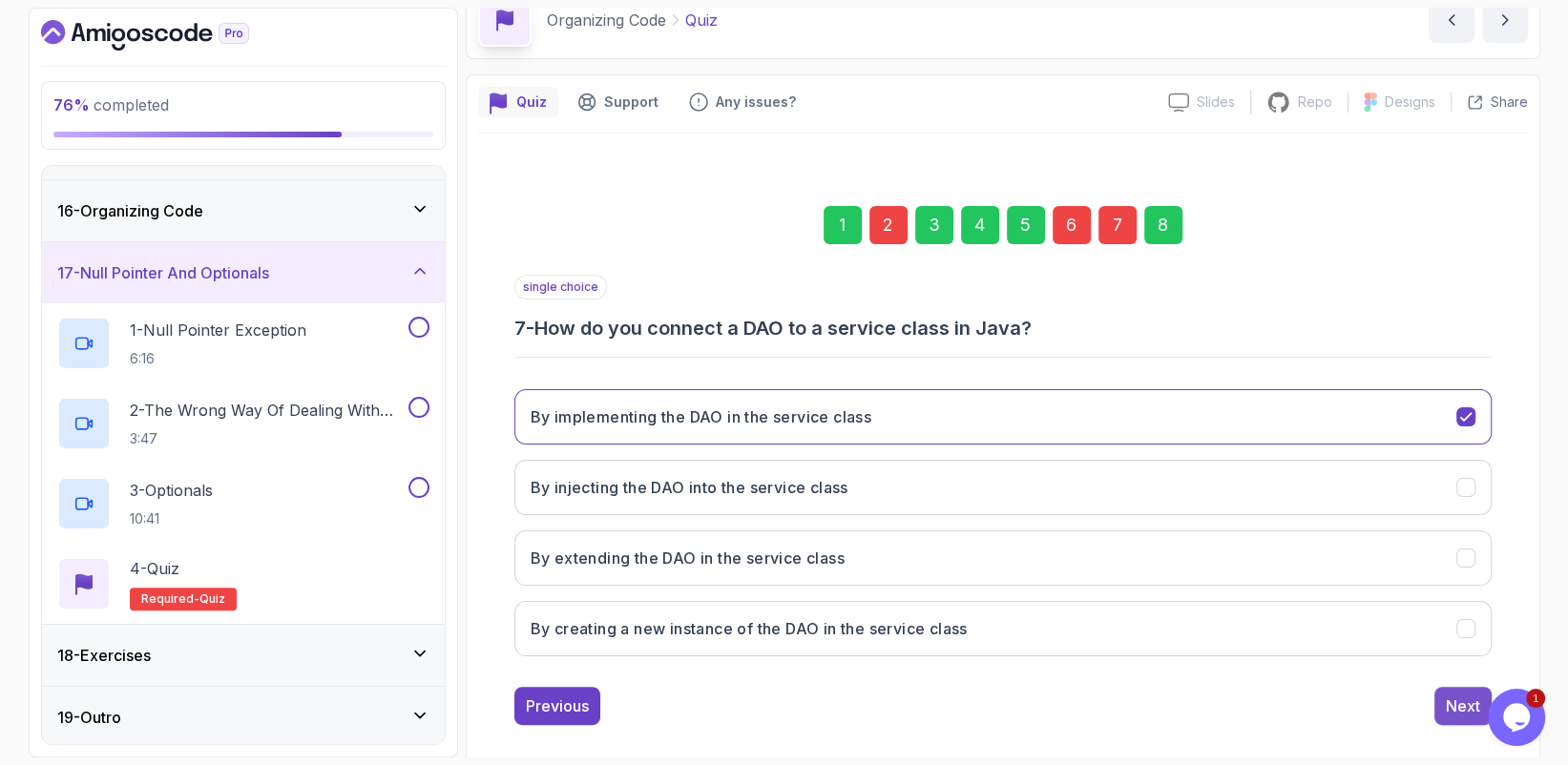 click on "Next" at bounding box center (1463, 706) 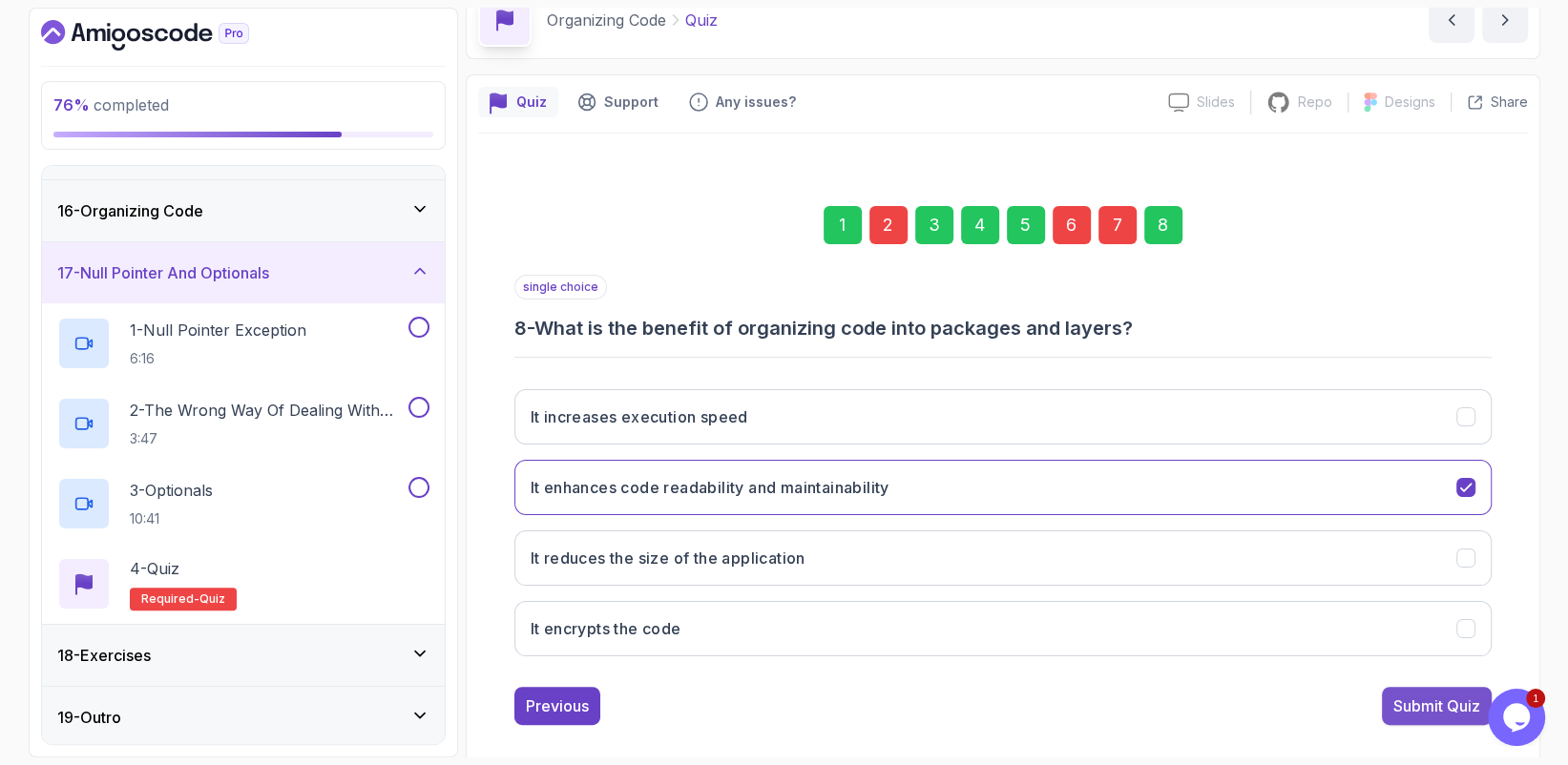 click on "Submit Quiz" at bounding box center [1436, 706] 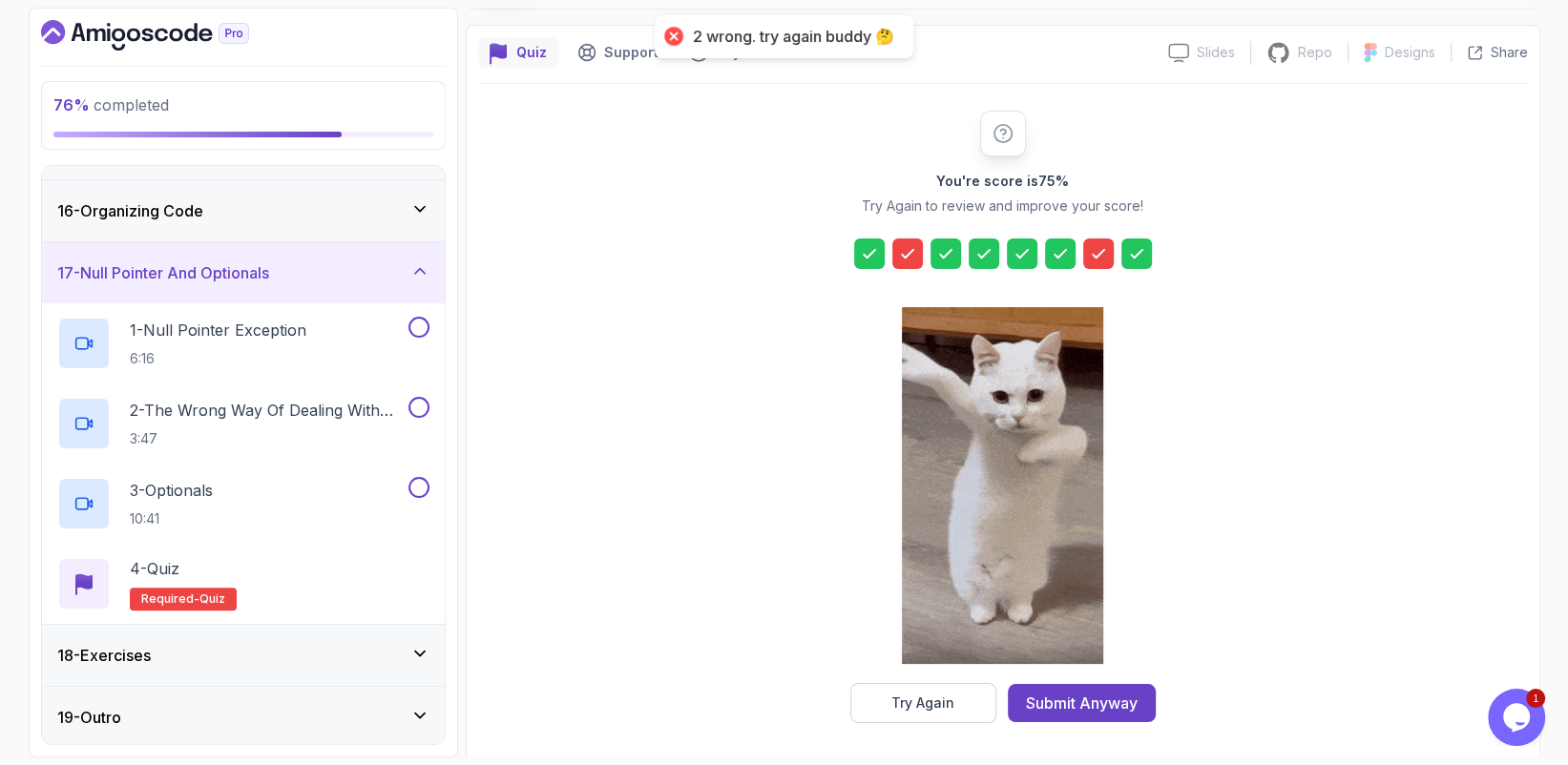 scroll, scrollTop: 148, scrollLeft: 0, axis: vertical 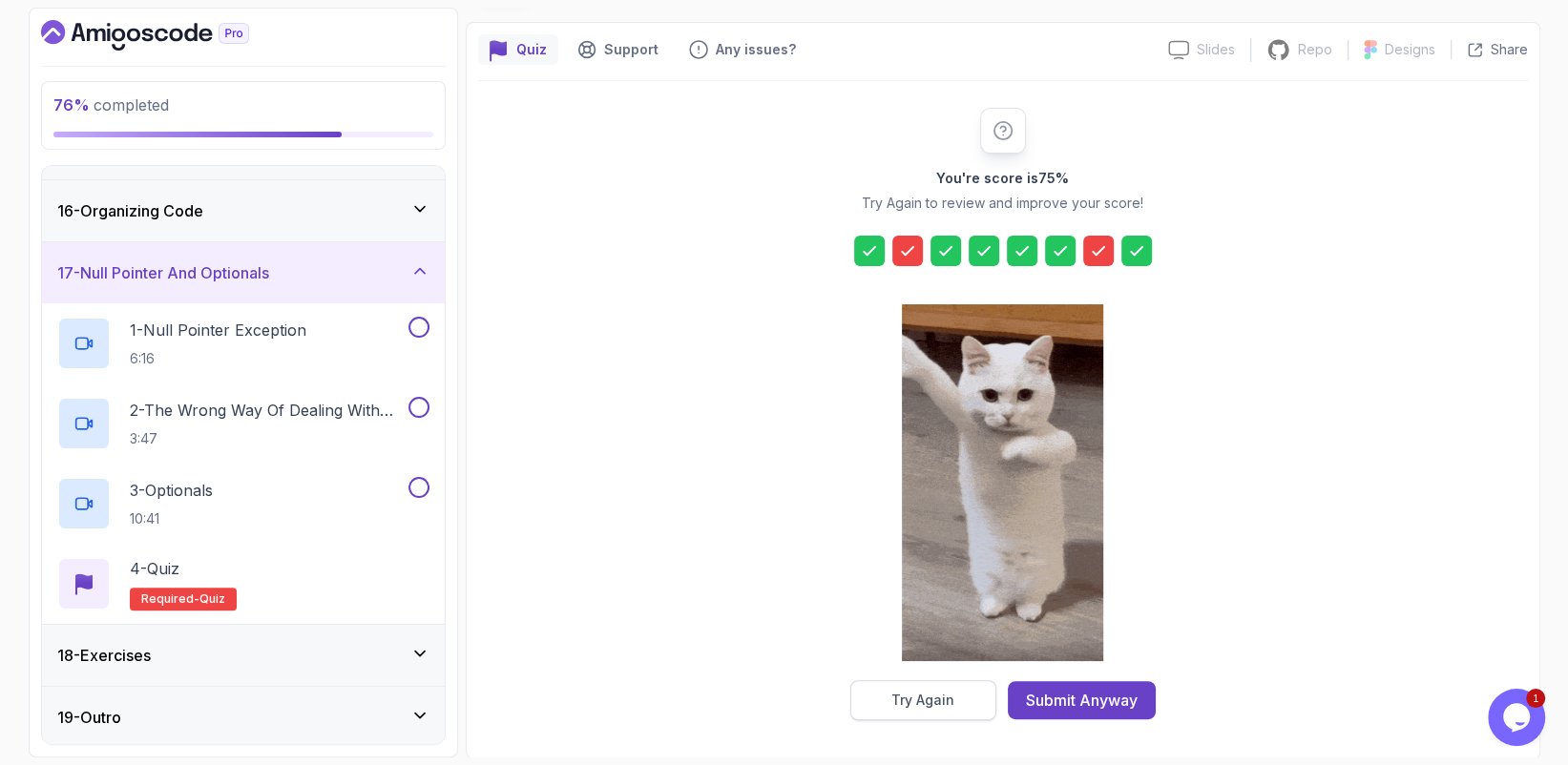 click on "Try Again" at bounding box center [923, 700] 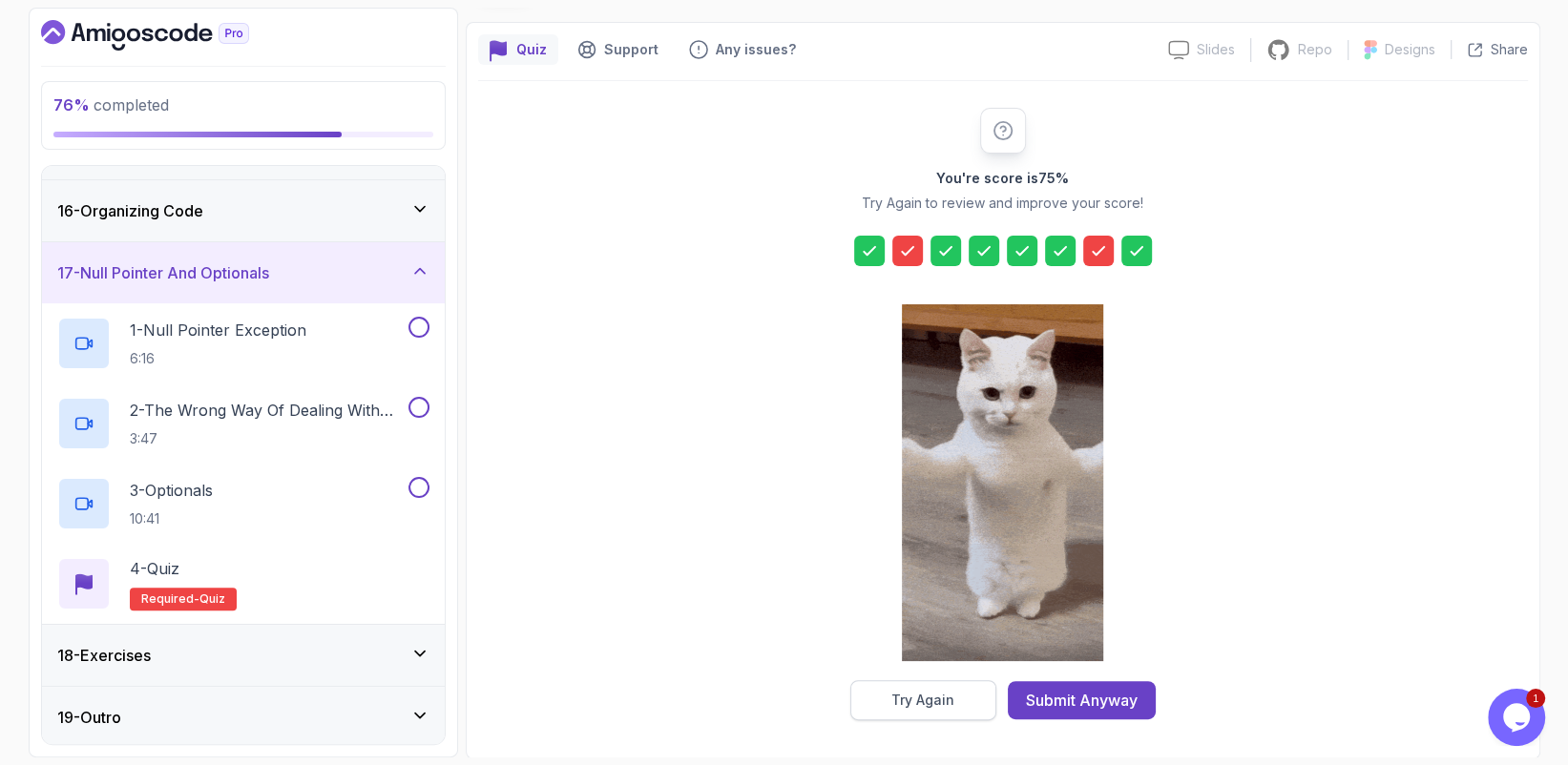 scroll, scrollTop: 115, scrollLeft: 0, axis: vertical 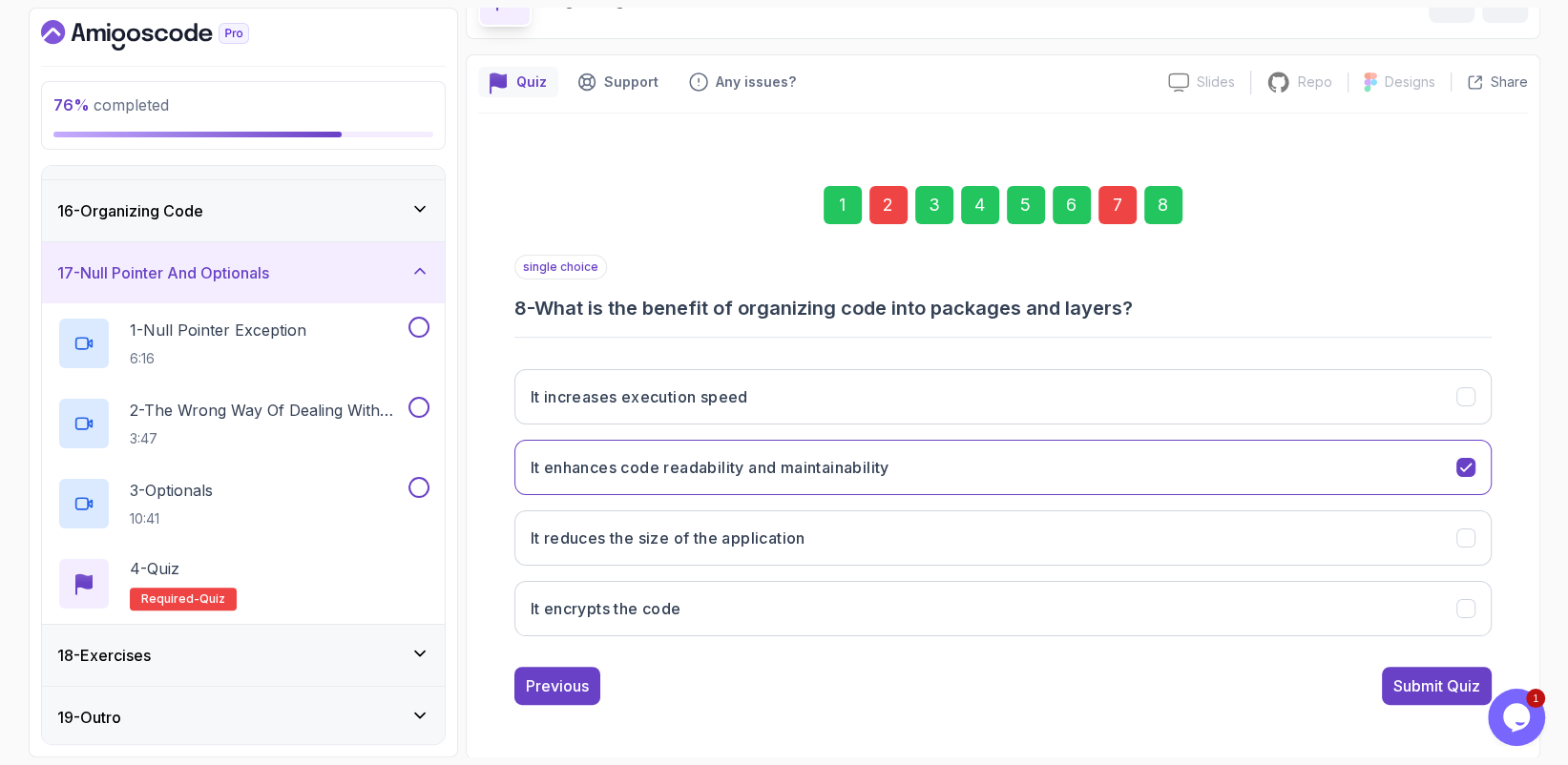 click on "7" at bounding box center (1118, 205) 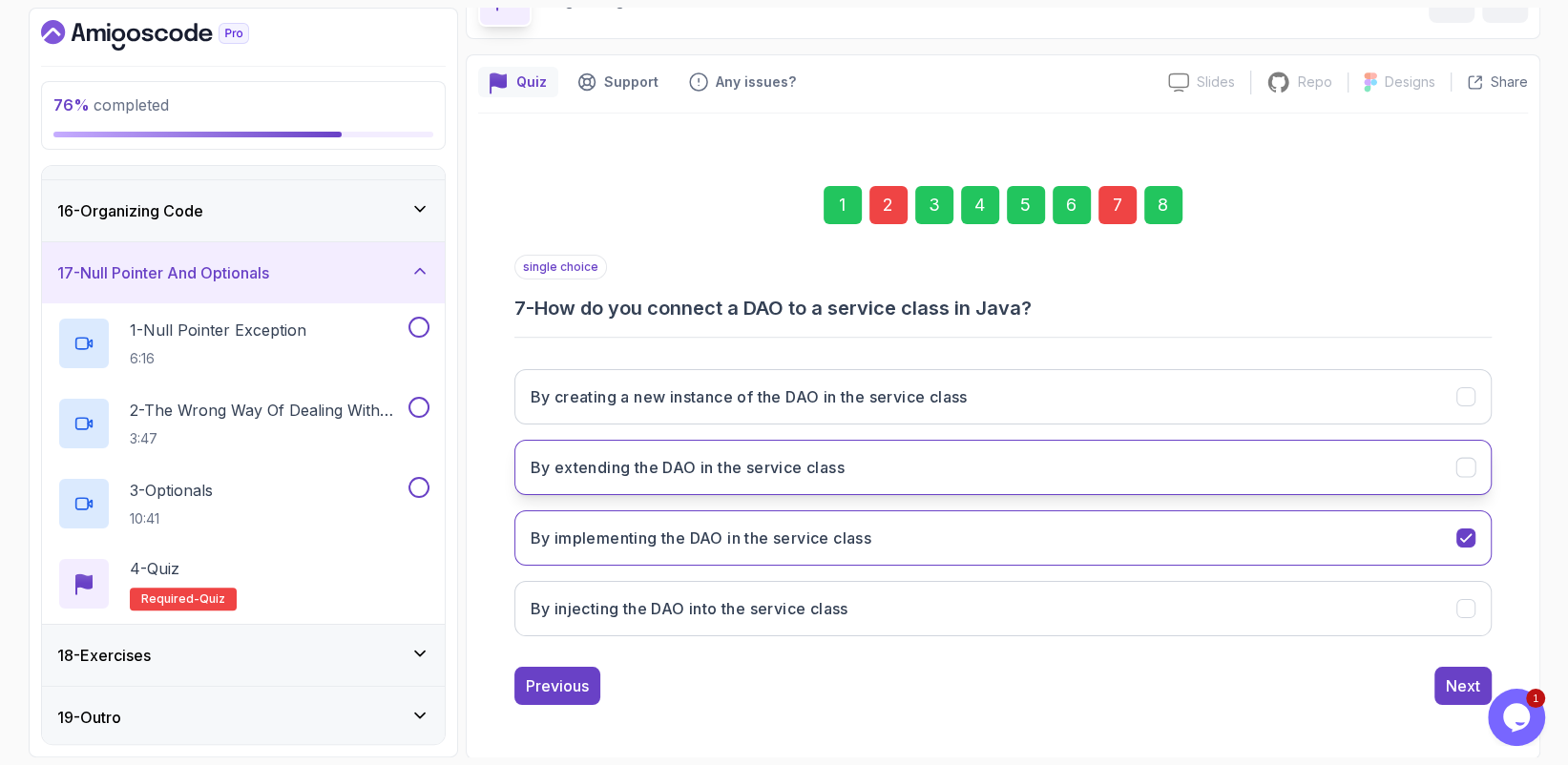 click on "By extending the DAO in the service class" at bounding box center (1003, 467) 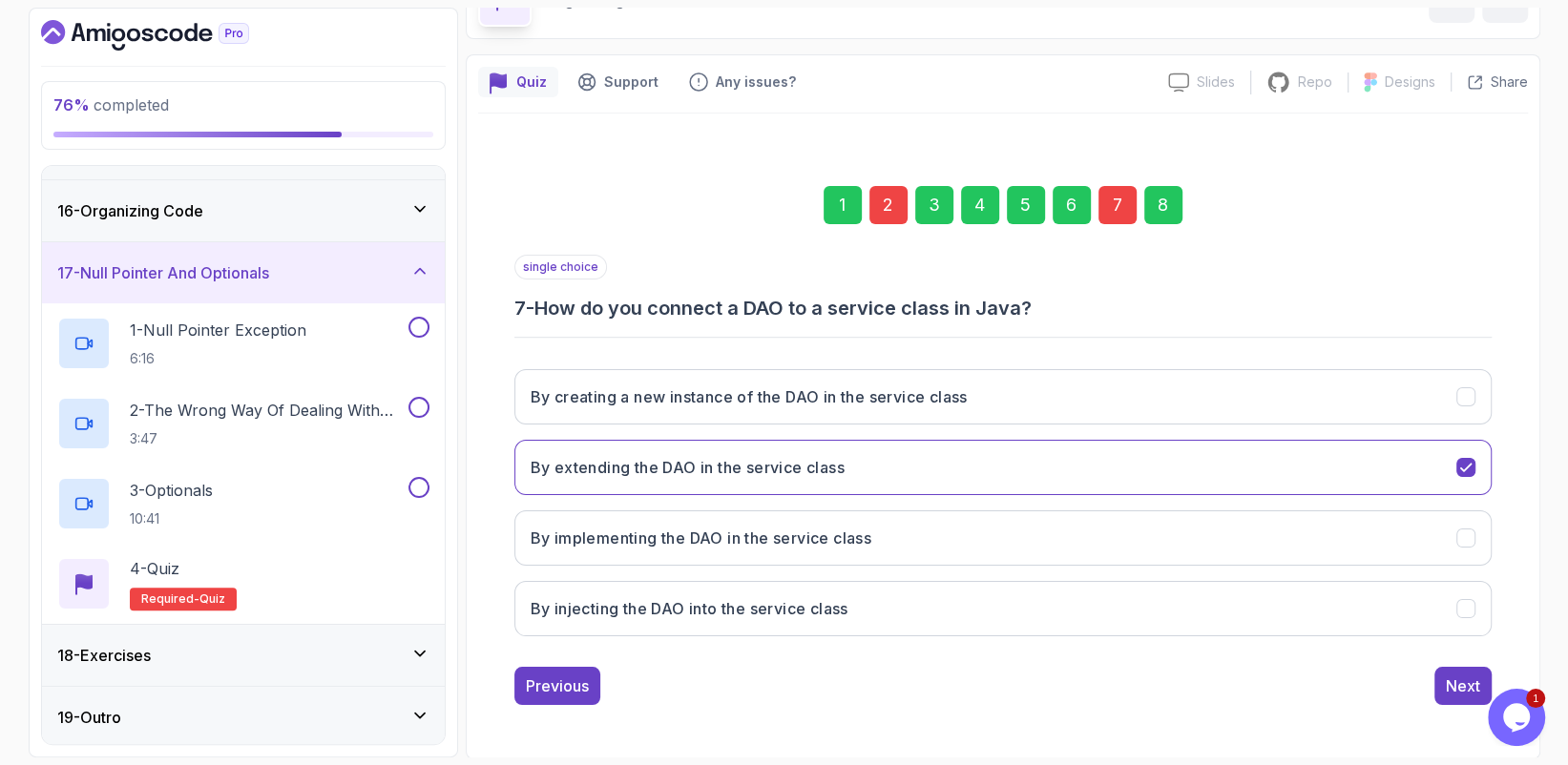 click on "8" at bounding box center (1163, 205) 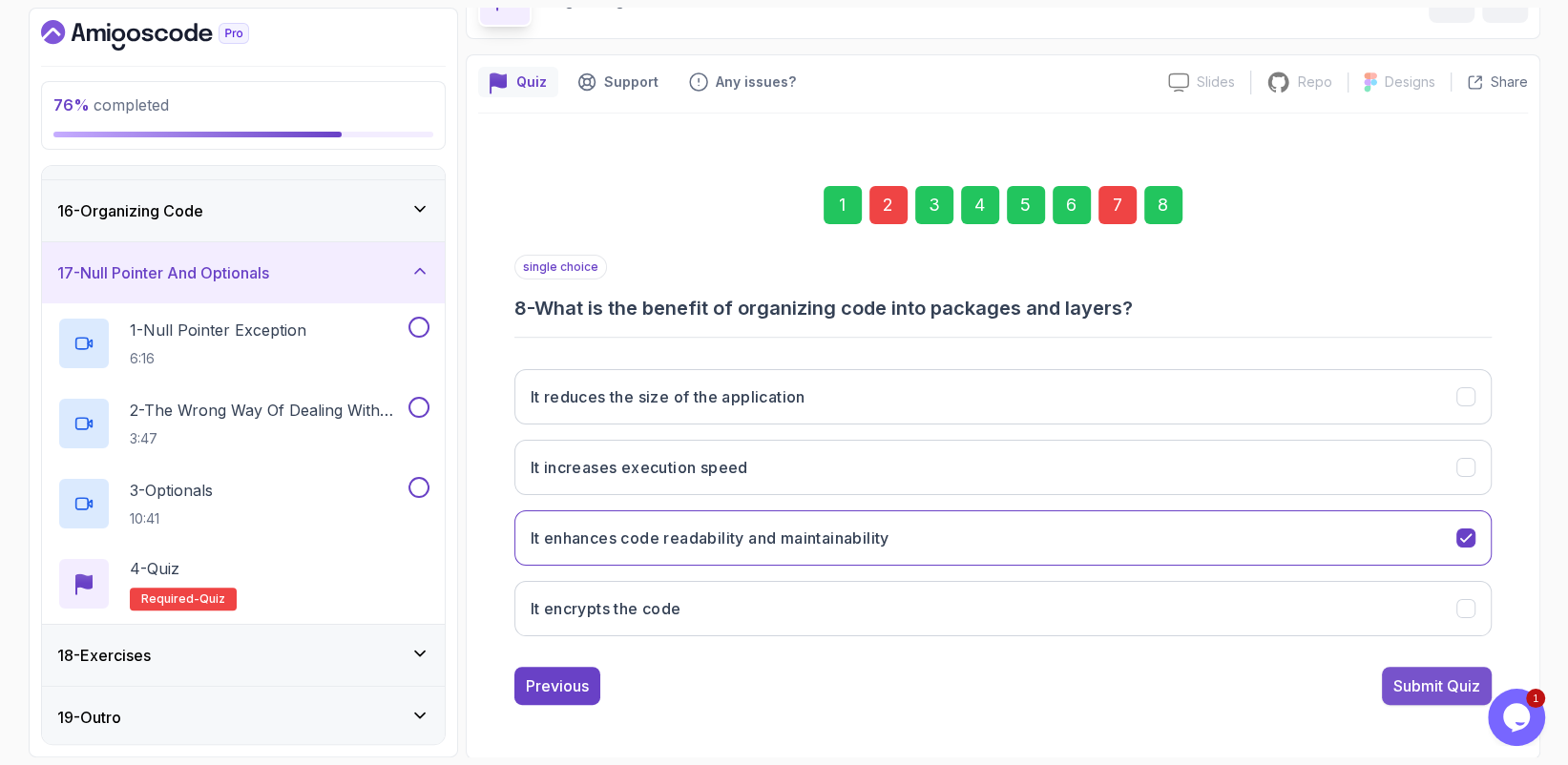 click on "Submit Quiz" at bounding box center (1436, 686) 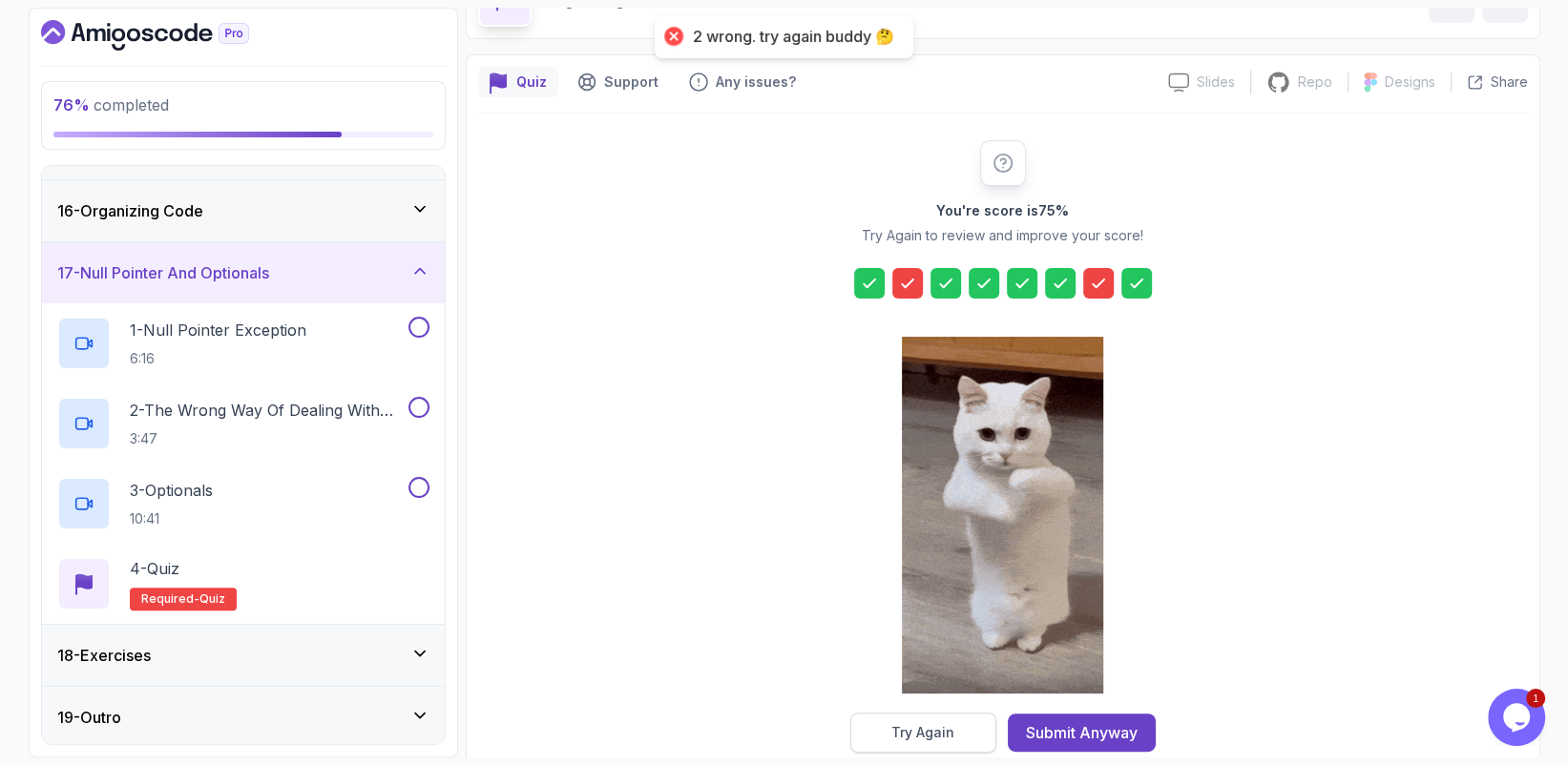 click on "Try Again" at bounding box center [923, 733] 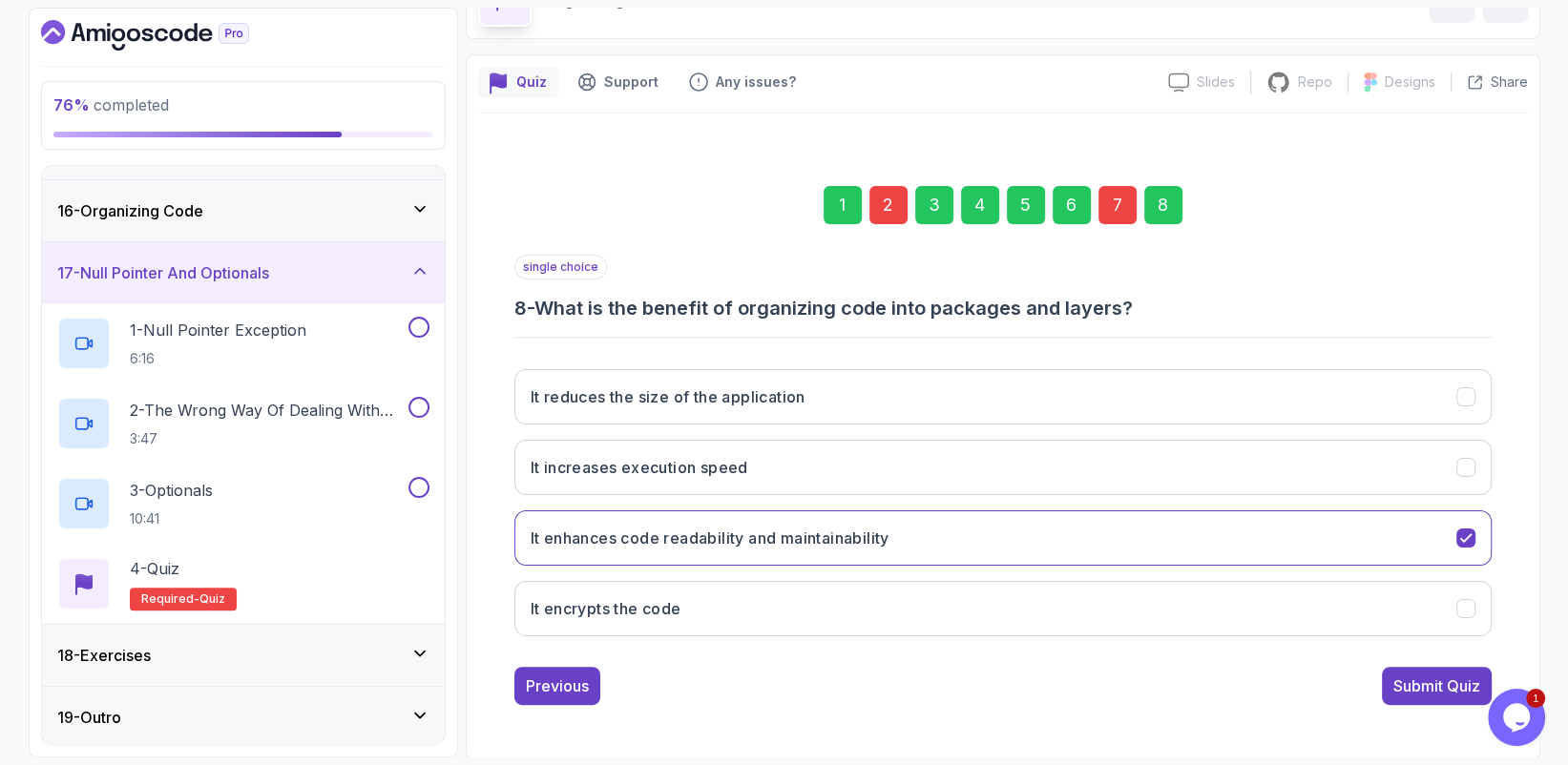click on "7" at bounding box center (1118, 205) 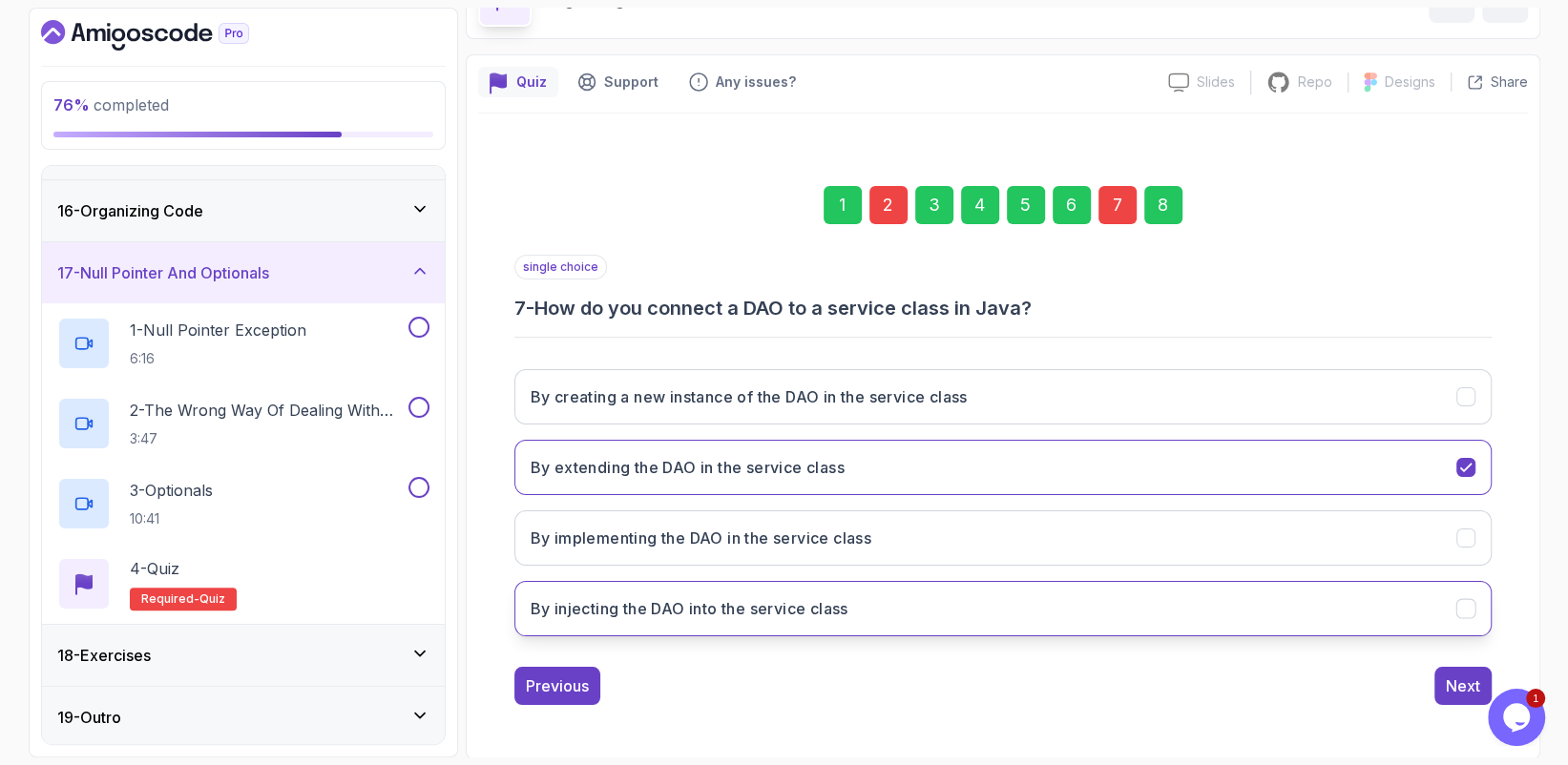 click on "By injecting the DAO into the service class" at bounding box center (1003, 609) 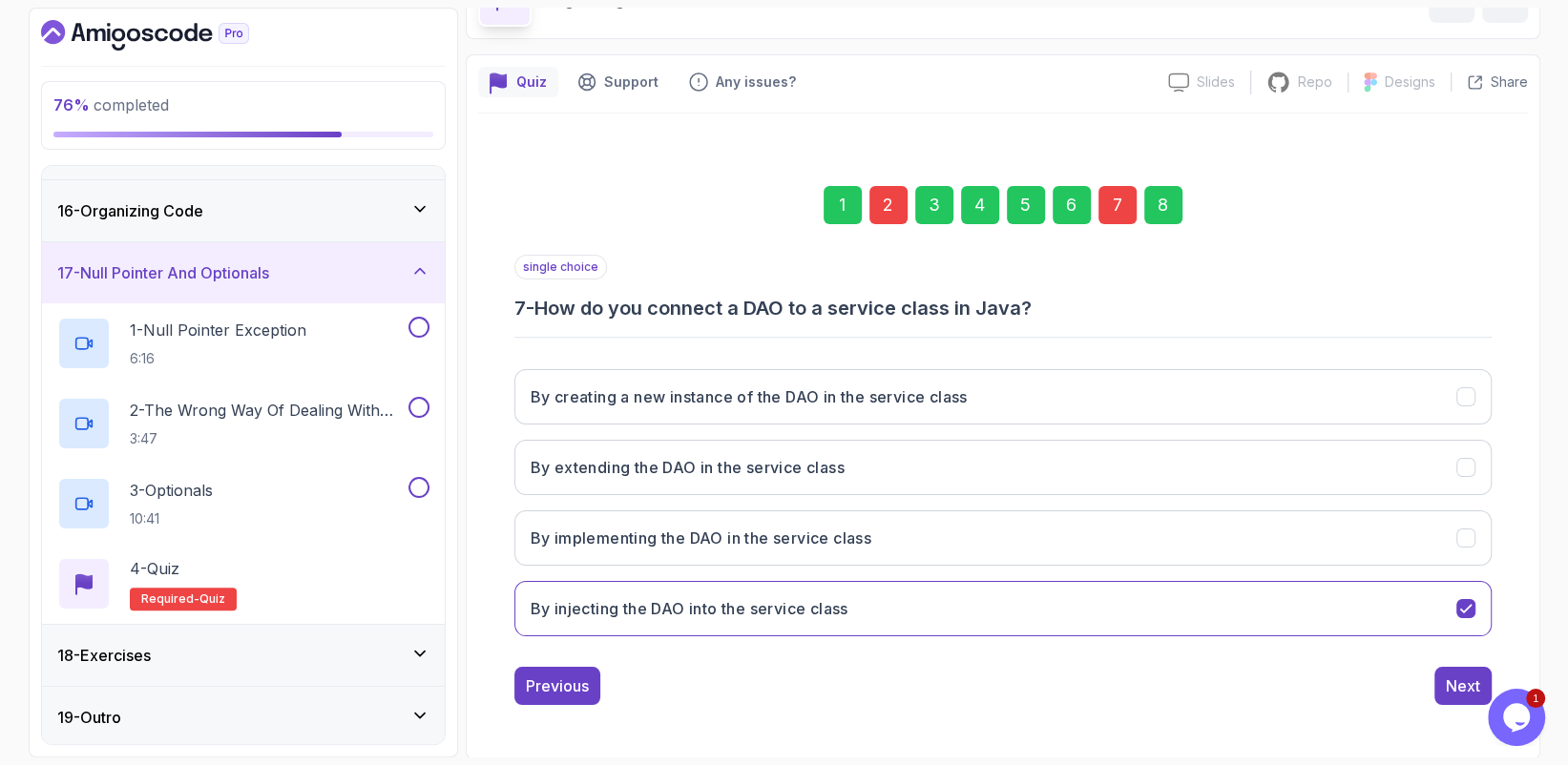 click on "2" at bounding box center [889, 205] 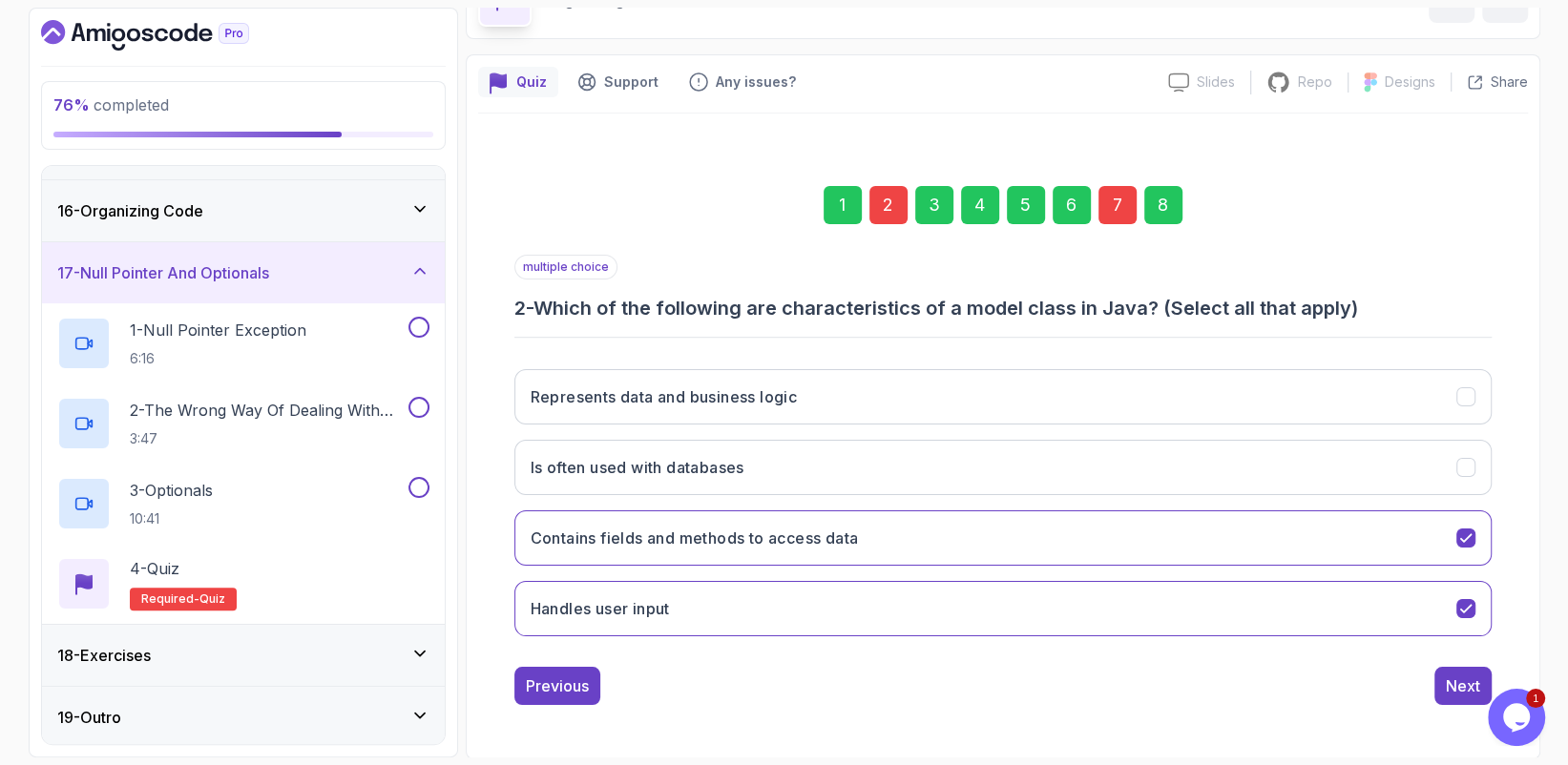 drag, startPoint x: 645, startPoint y: 321, endPoint x: 1175, endPoint y: 321, distance: 530 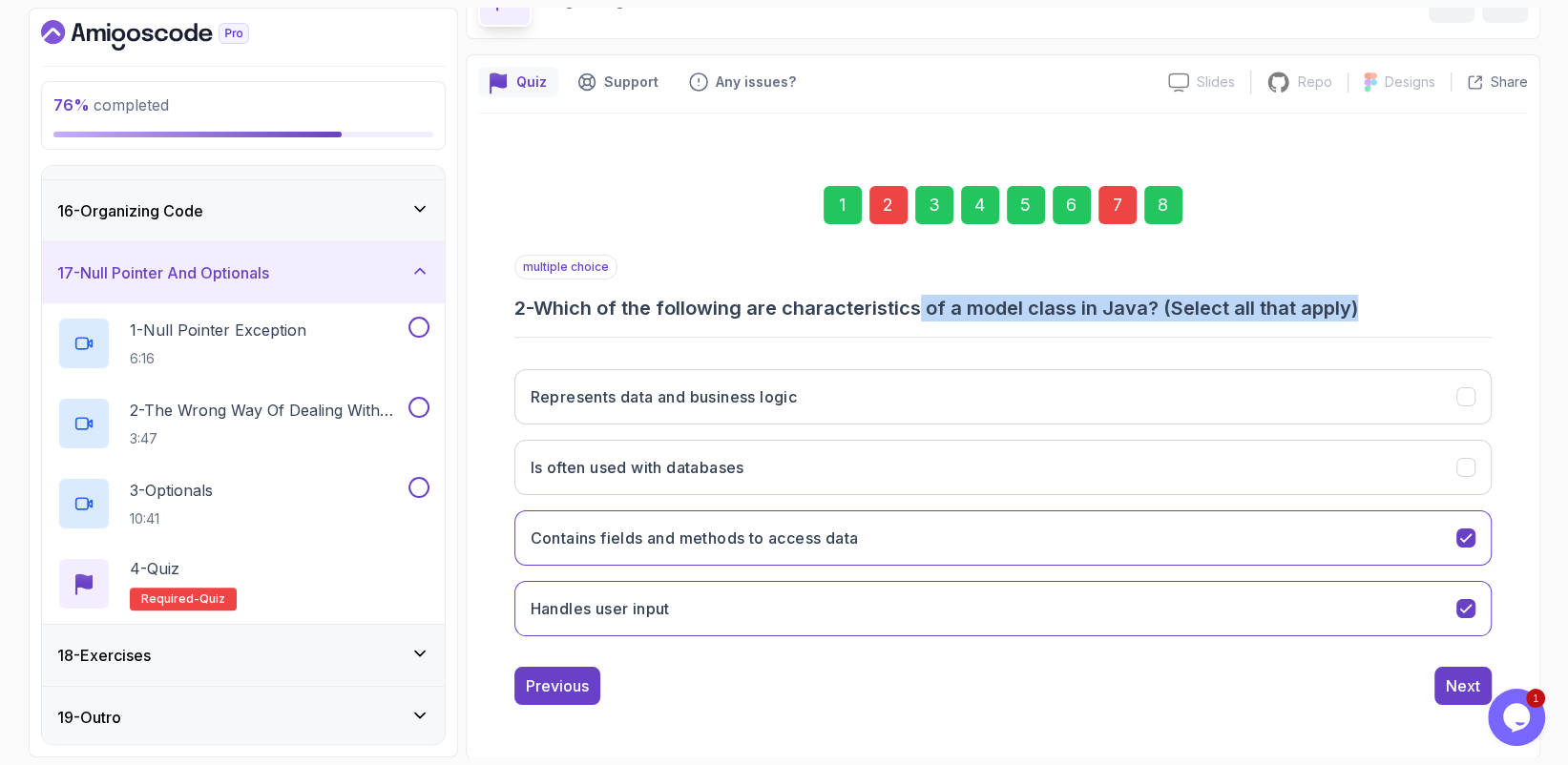 drag, startPoint x: 922, startPoint y: 310, endPoint x: 1360, endPoint y: 309, distance: 438.0011 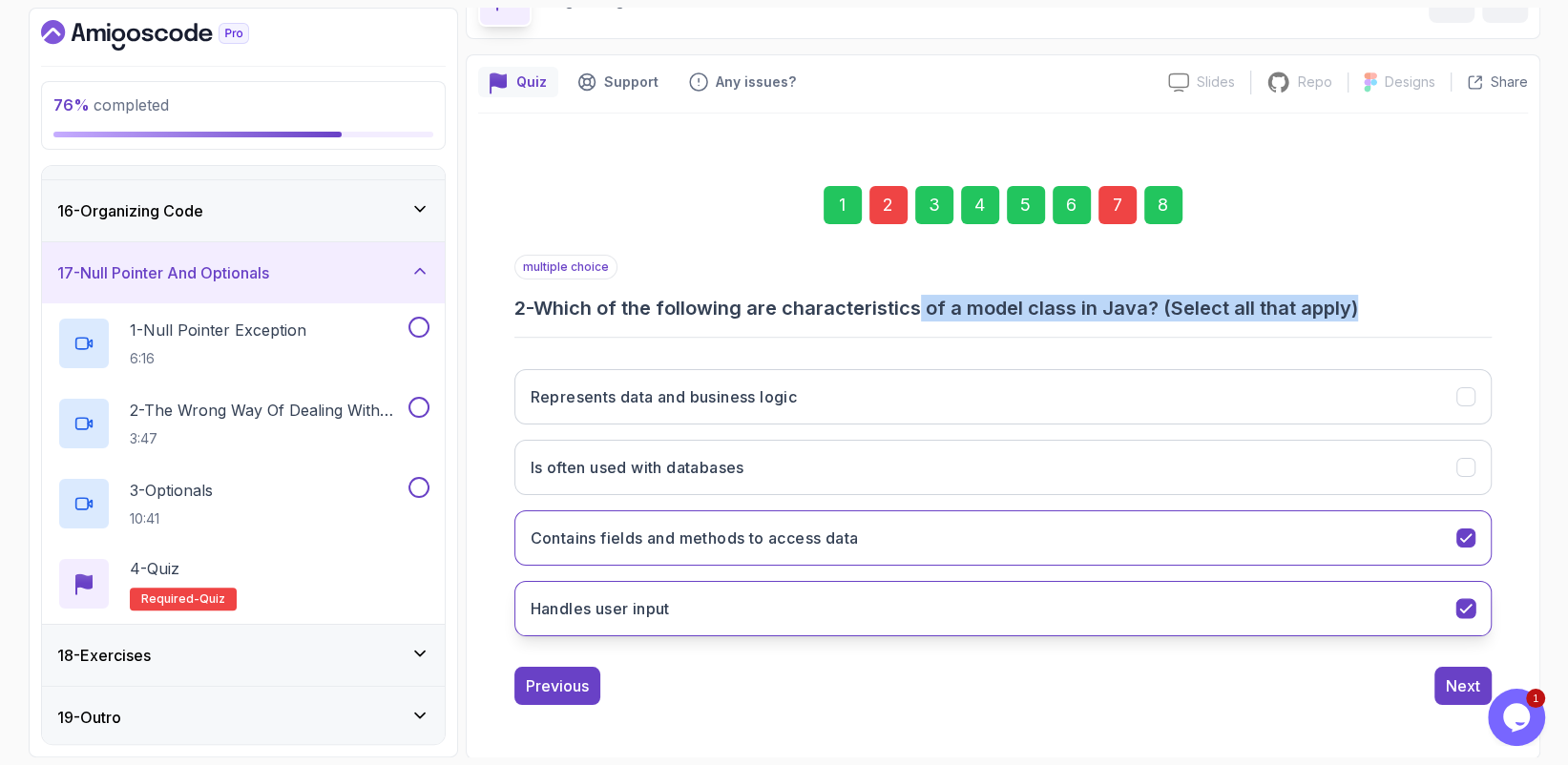 click on "Handles user input" at bounding box center (1003, 609) 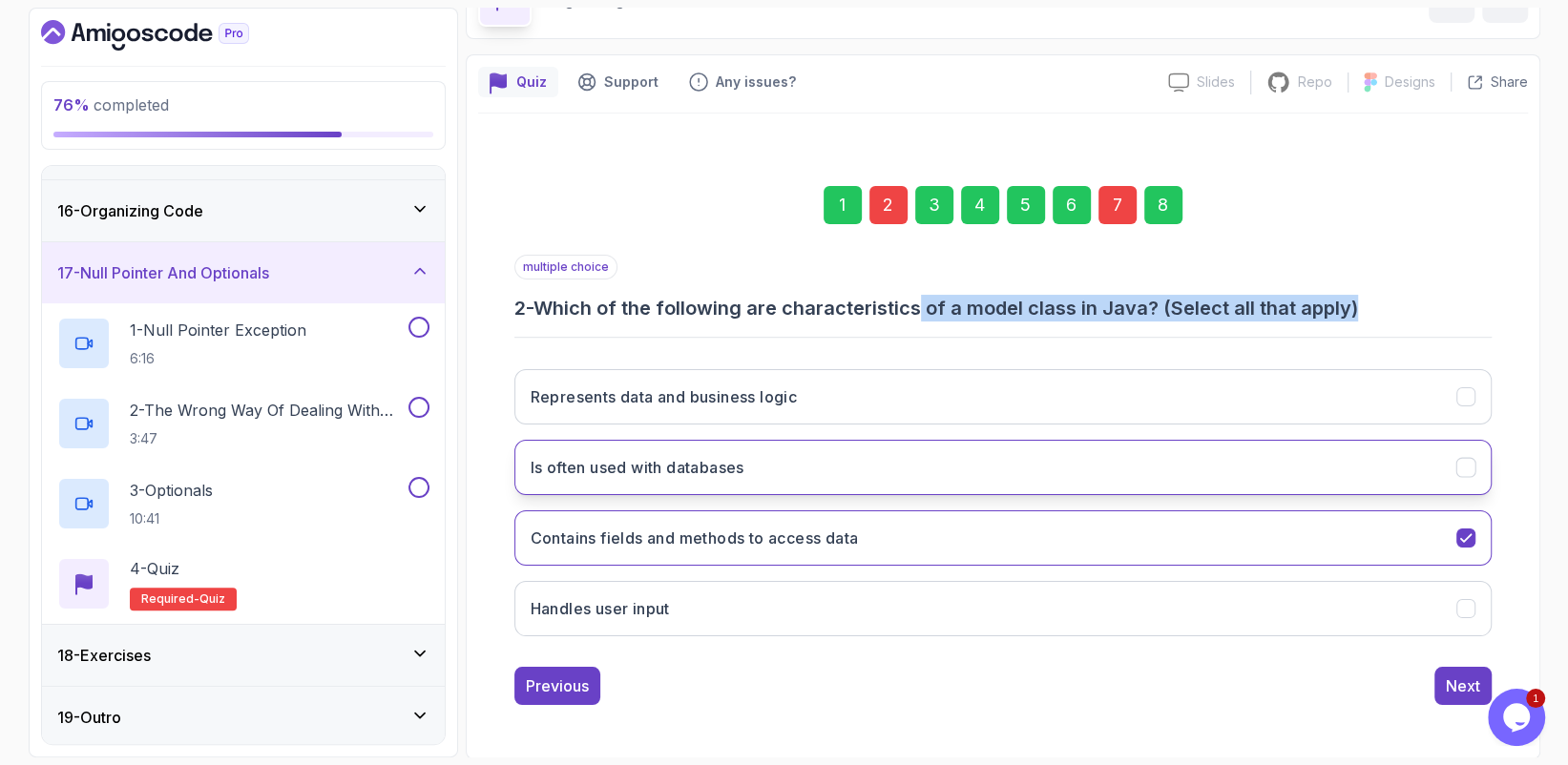 click on "Is often used with databases" at bounding box center [1003, 467] 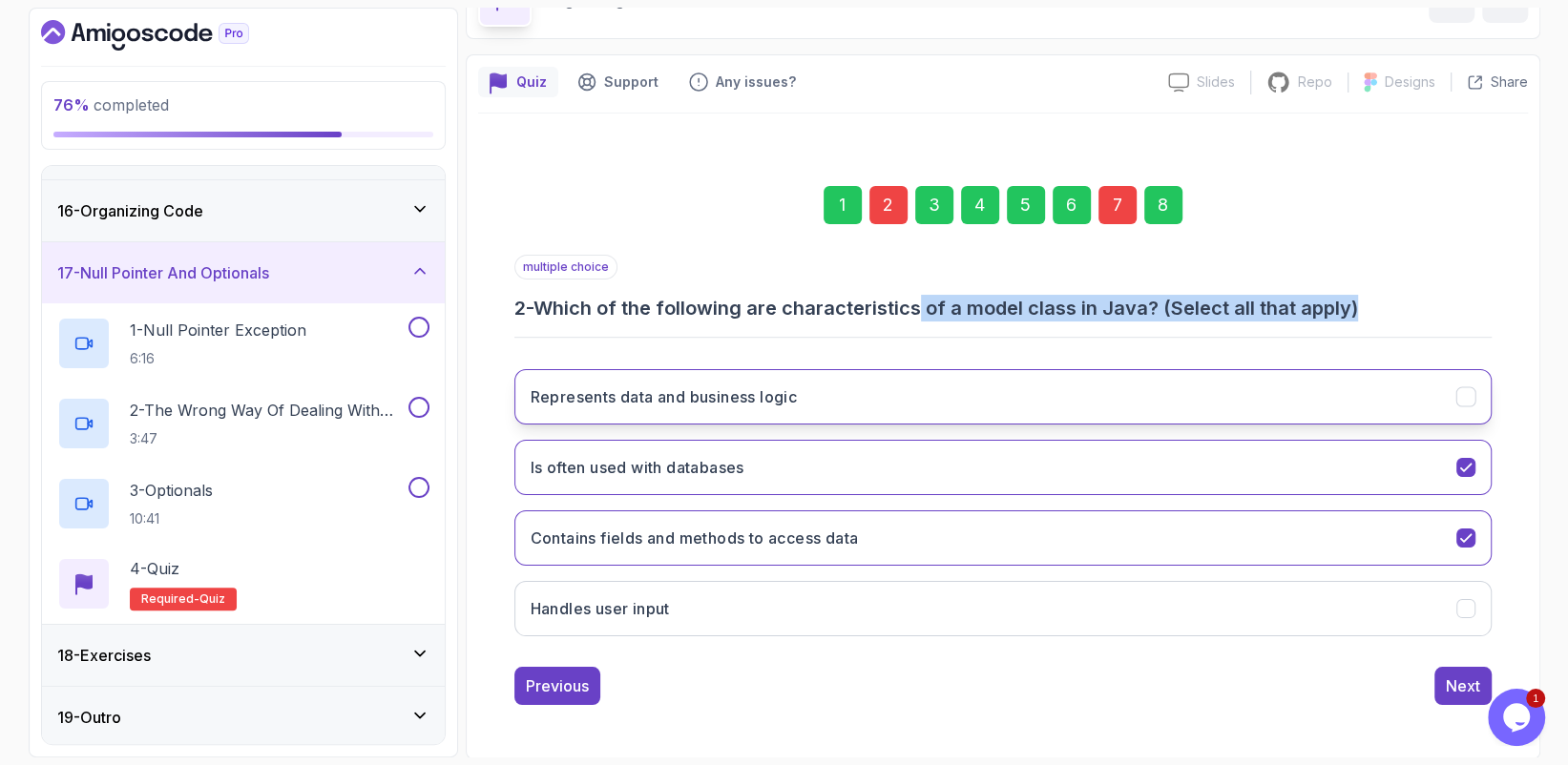 click on "Represents data and business logic" at bounding box center [664, 397] 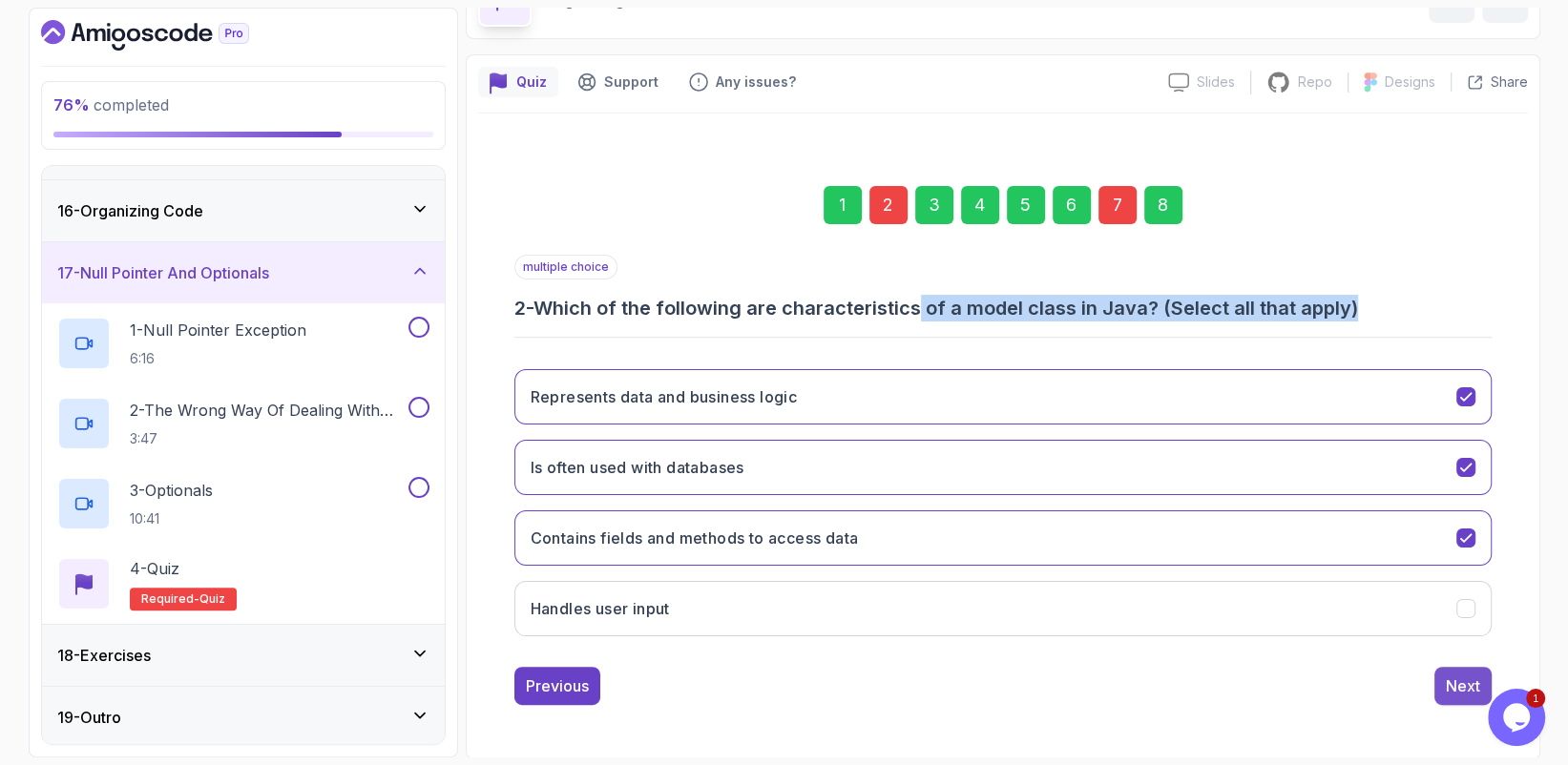click on "Next" at bounding box center (1463, 686) 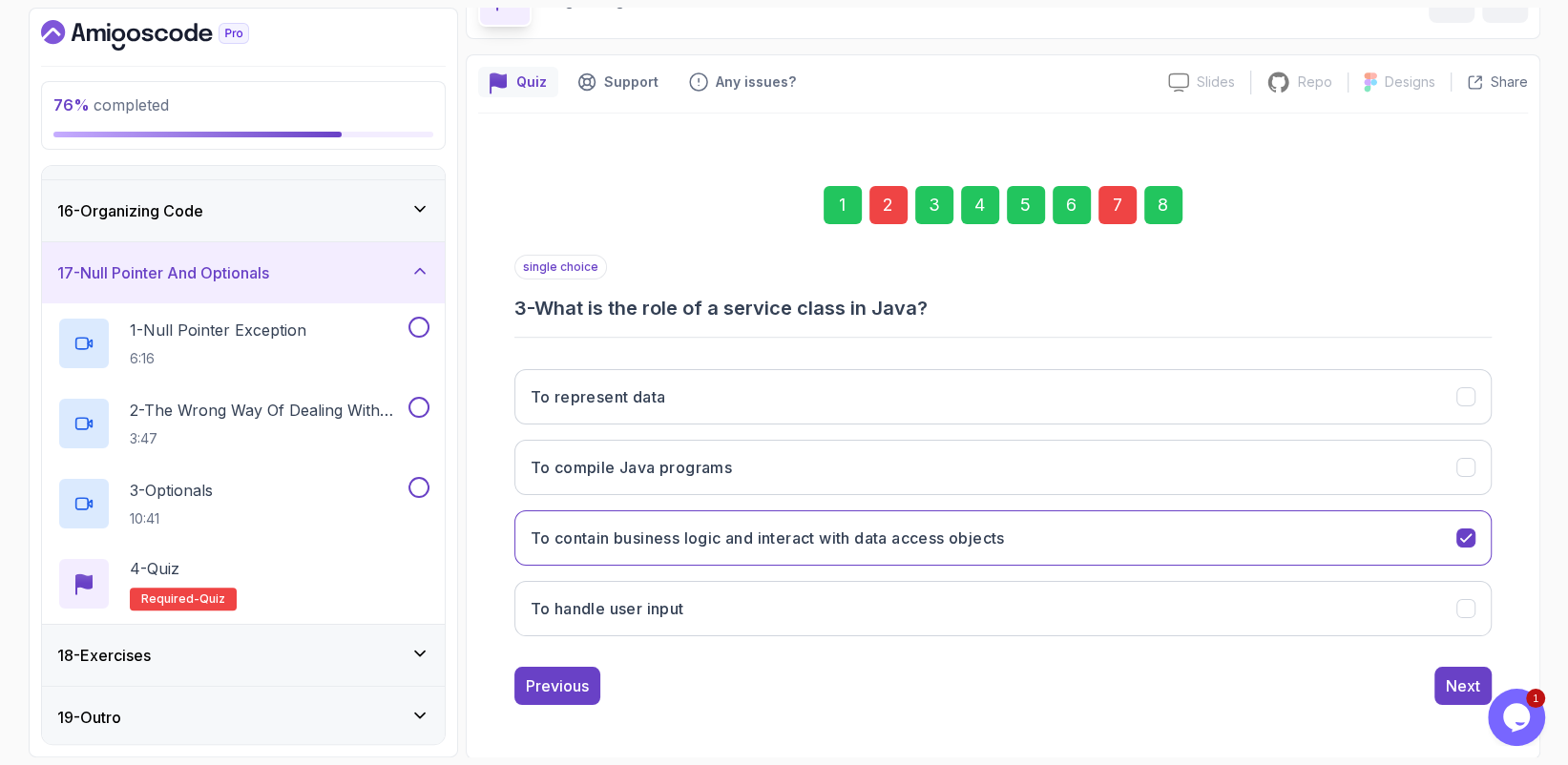click on "8" at bounding box center [1163, 205] 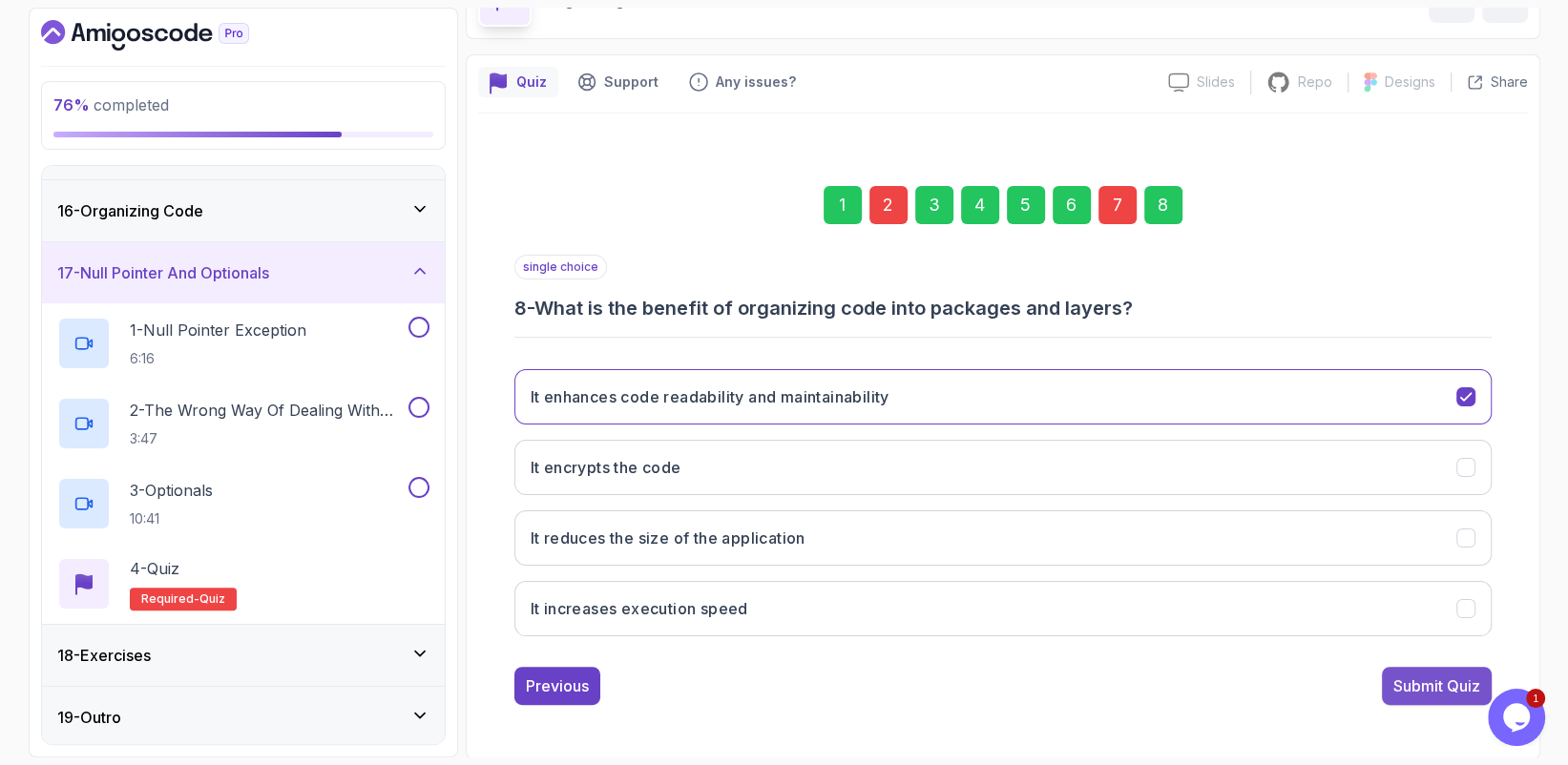click on "Submit Quiz" at bounding box center [1436, 686] 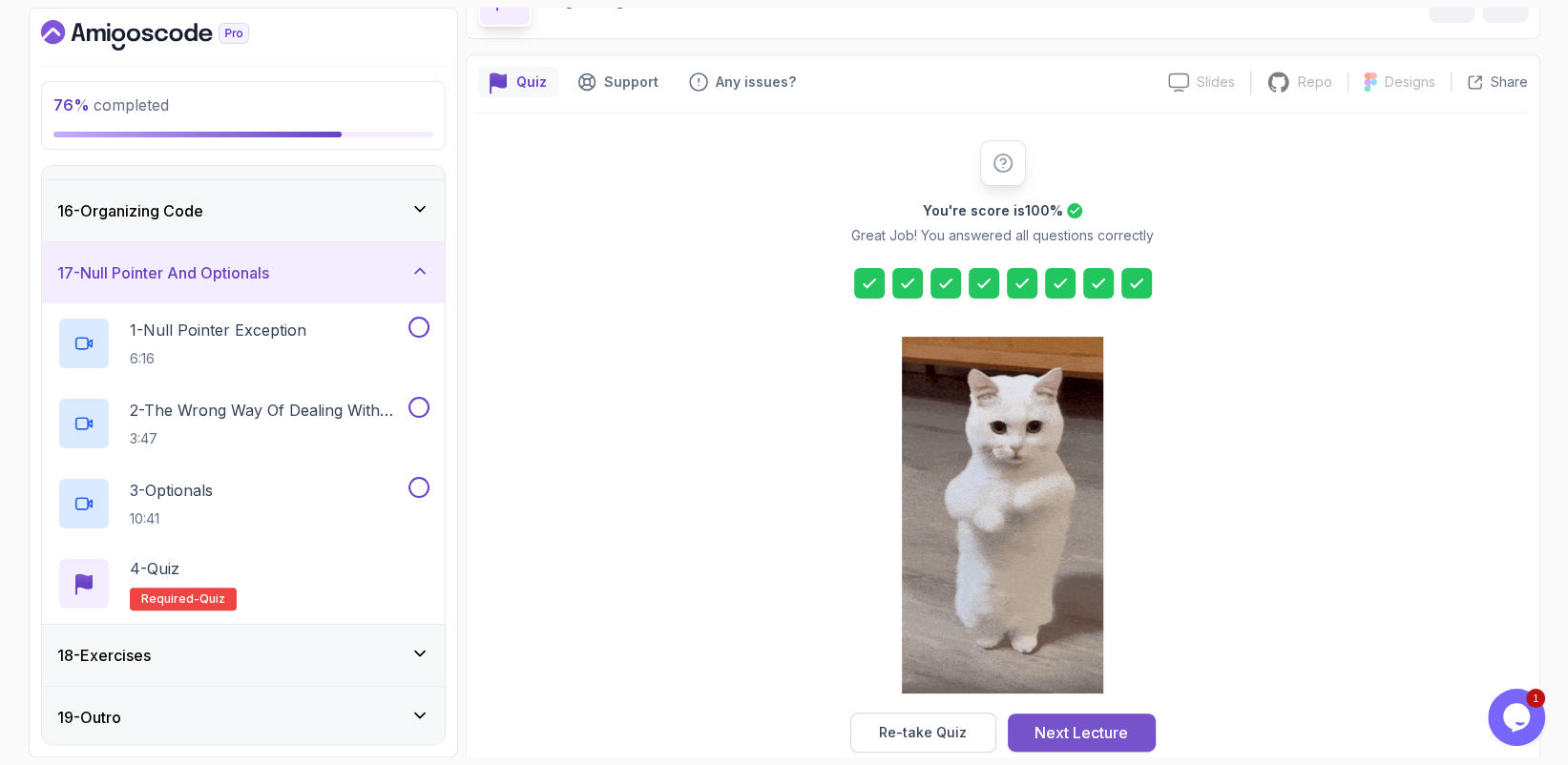 click on "Next Lecture" at bounding box center [1081, 733] 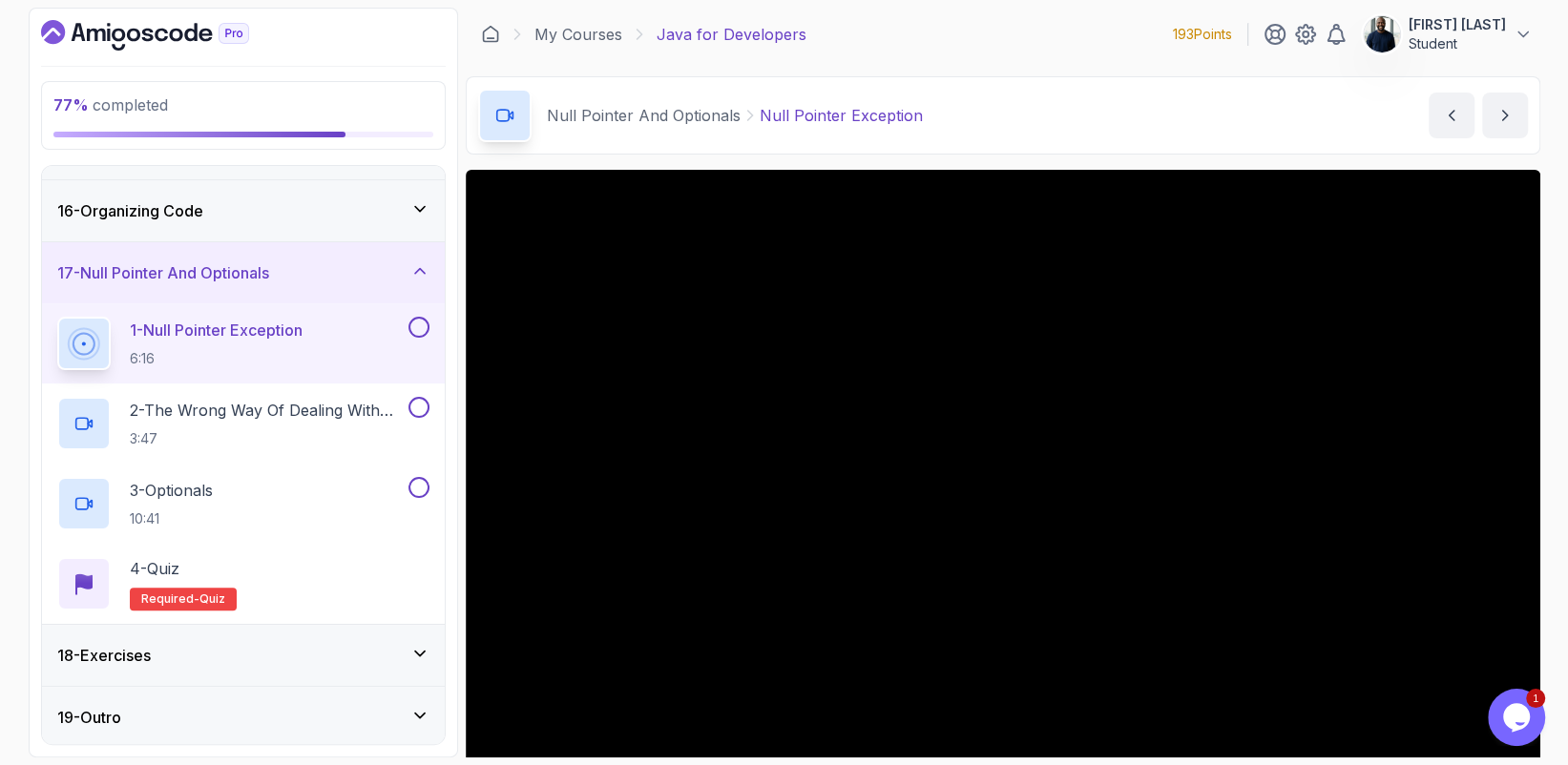 scroll, scrollTop: 148, scrollLeft: 0, axis: vertical 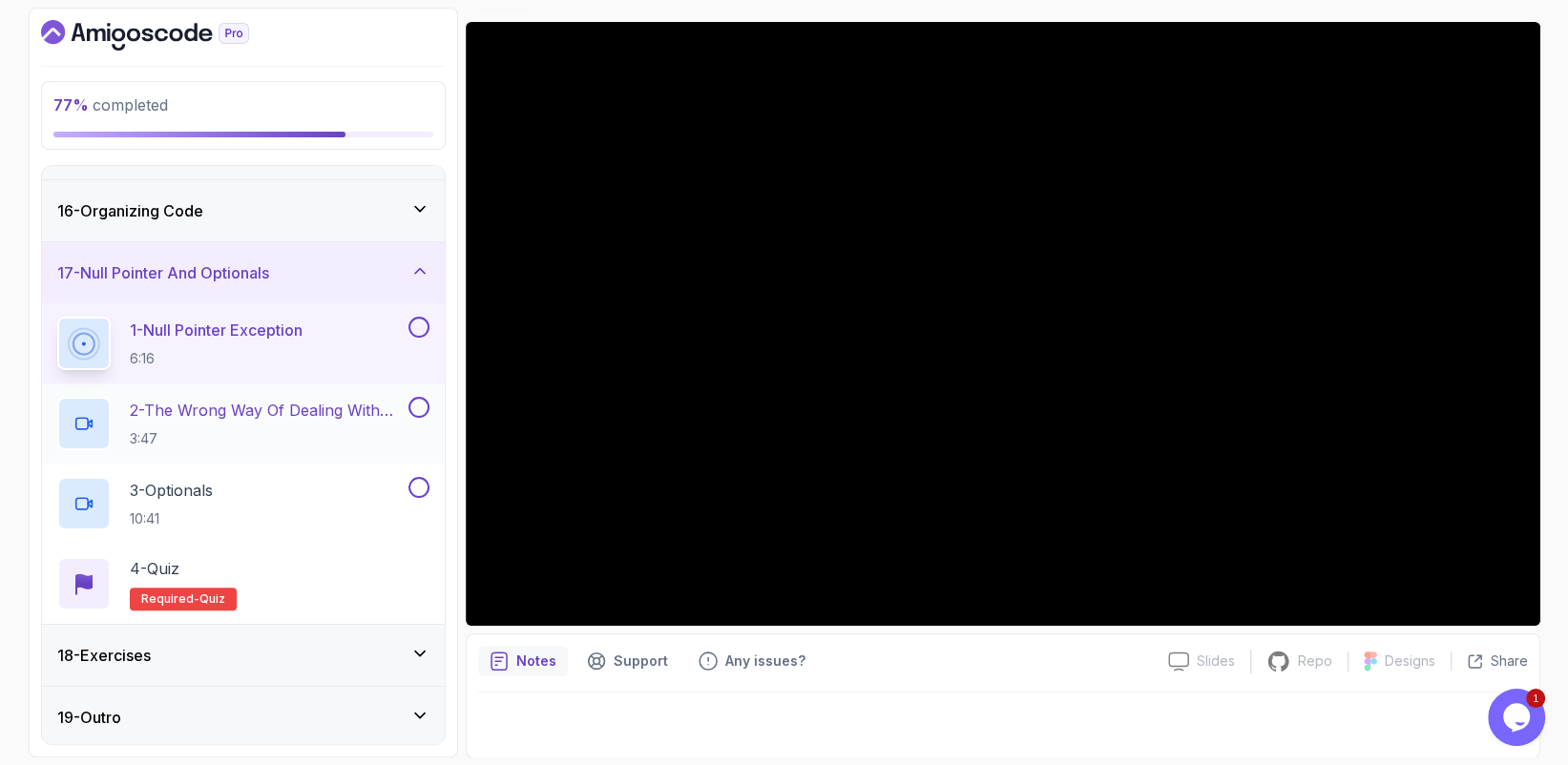 click at bounding box center [419, 407] 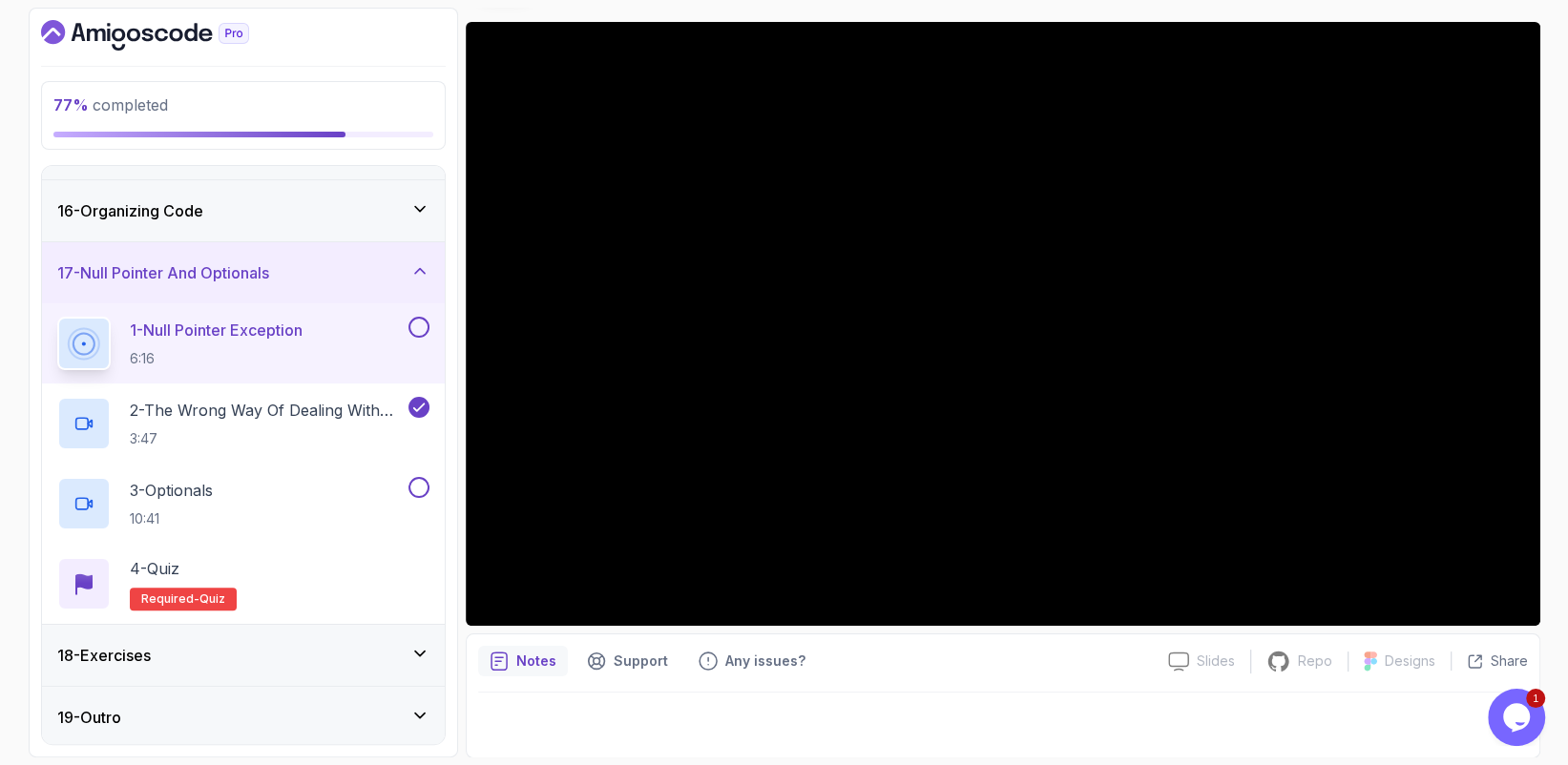 click at bounding box center [419, 327] 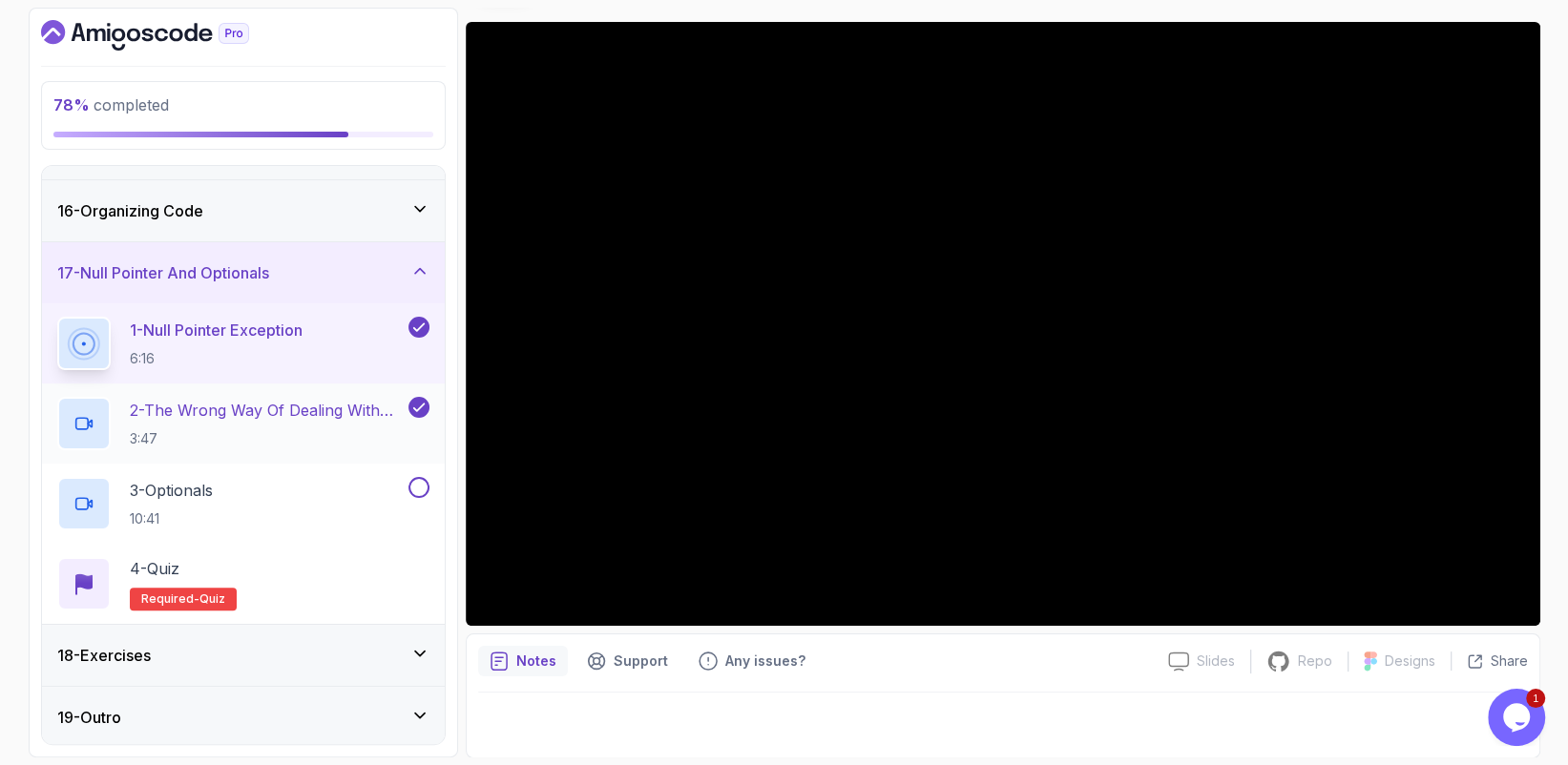 click on "2  -  The Wrong Way Of Dealing With Null" at bounding box center [267, 410] 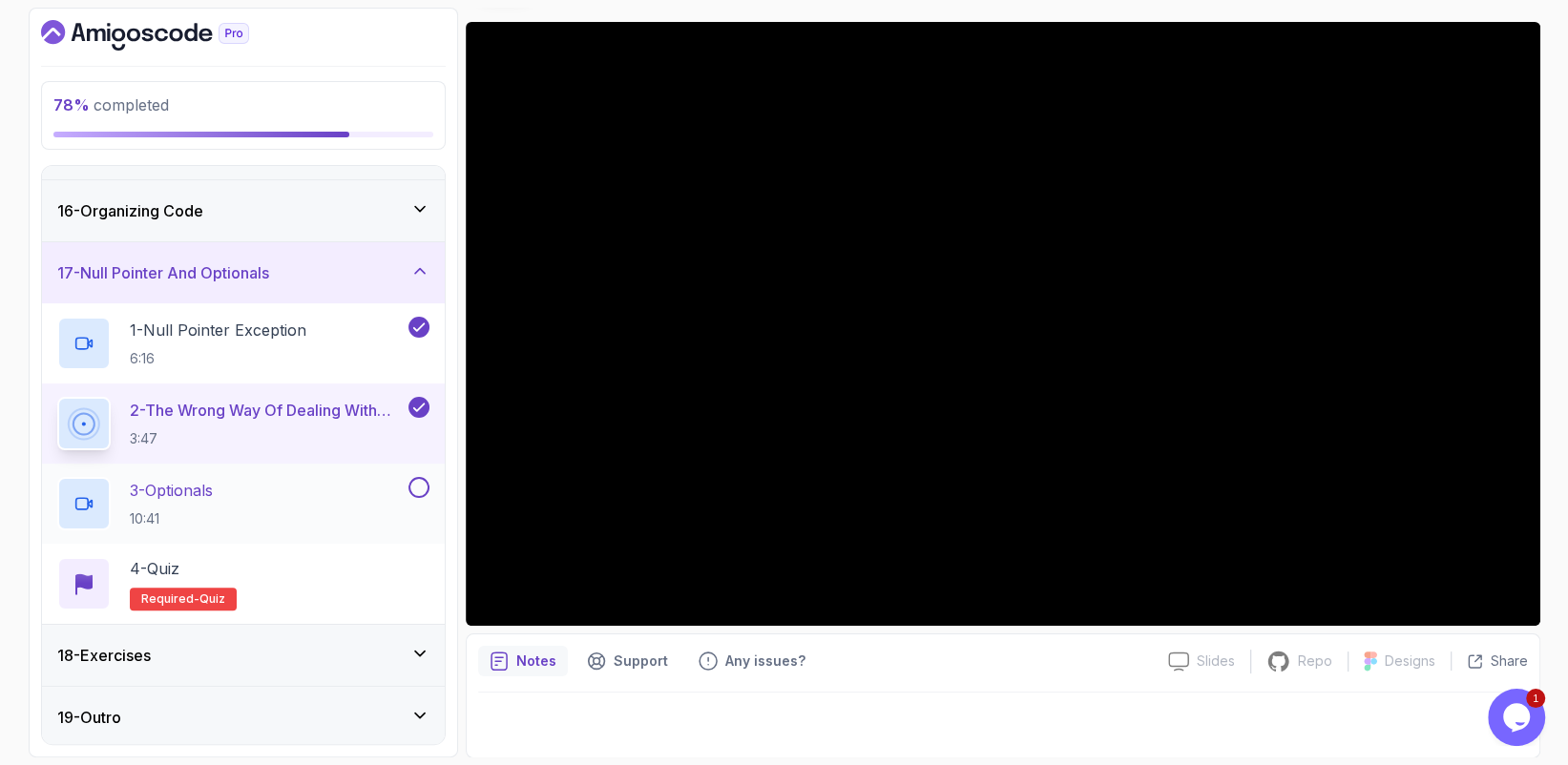 click on "3  -  Optionals 10:41" at bounding box center [231, 504] 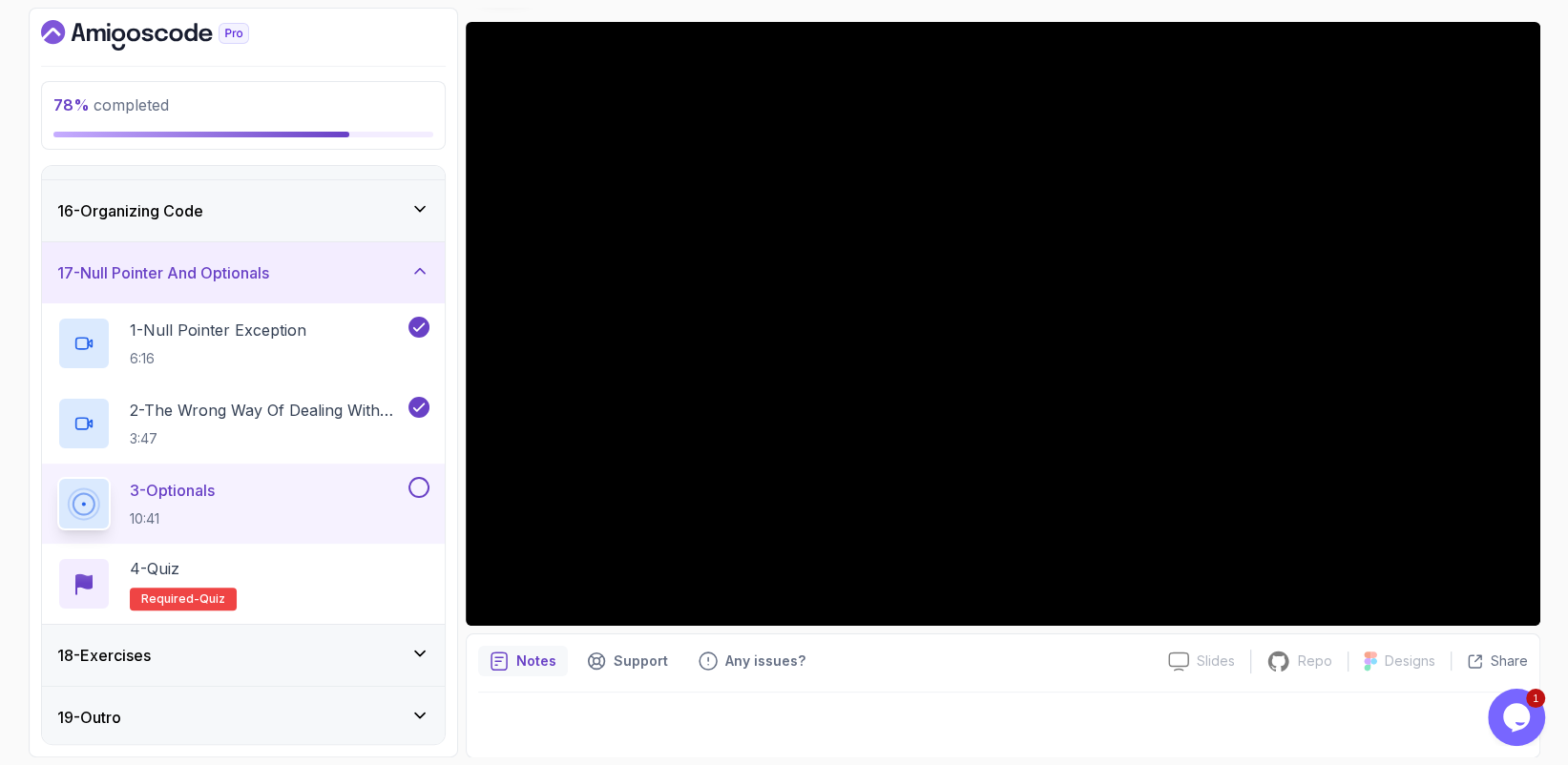 click at bounding box center [419, 487] 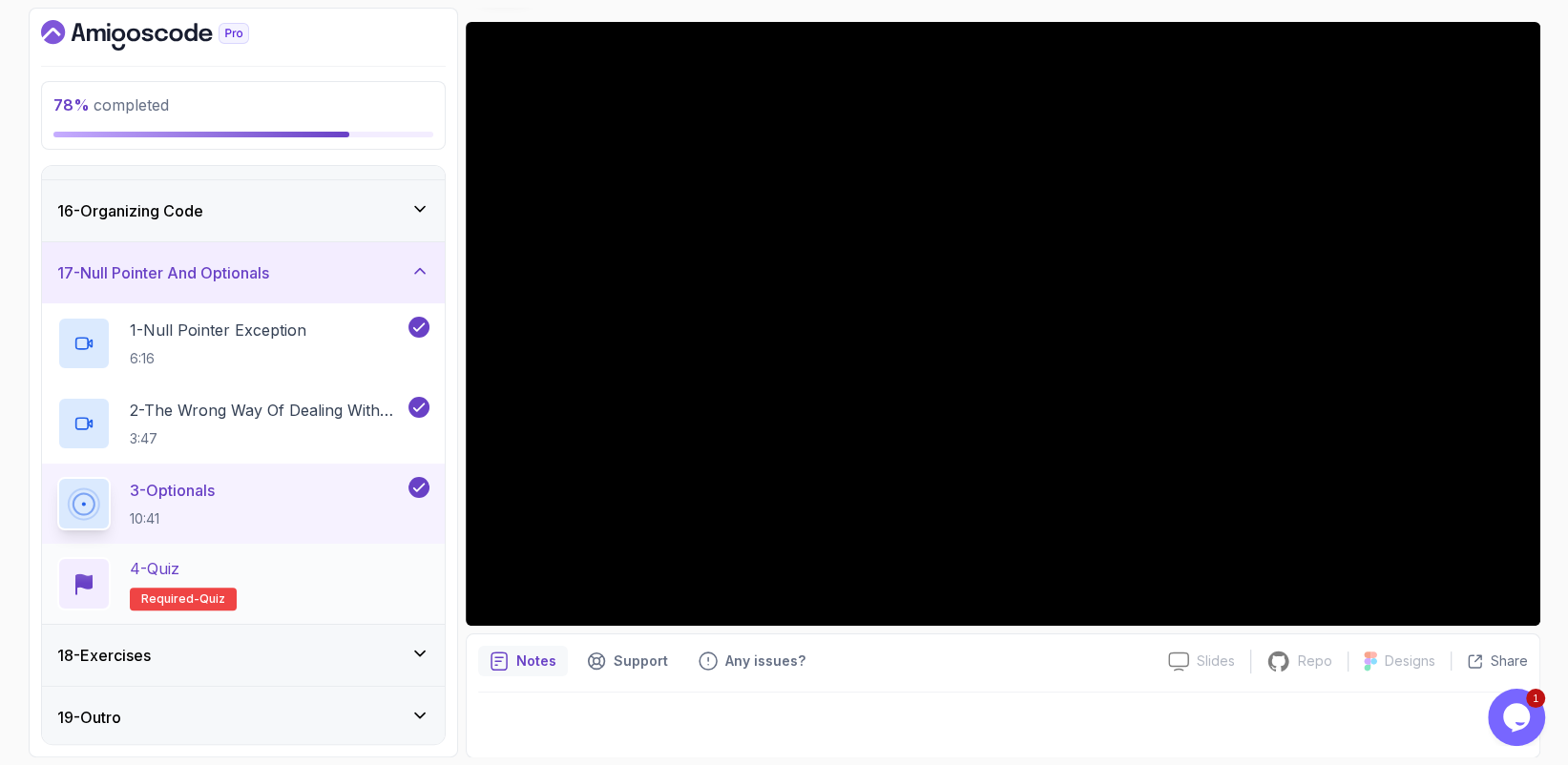 click on "4  -  Quiz Required- quiz" at bounding box center (243, 584) 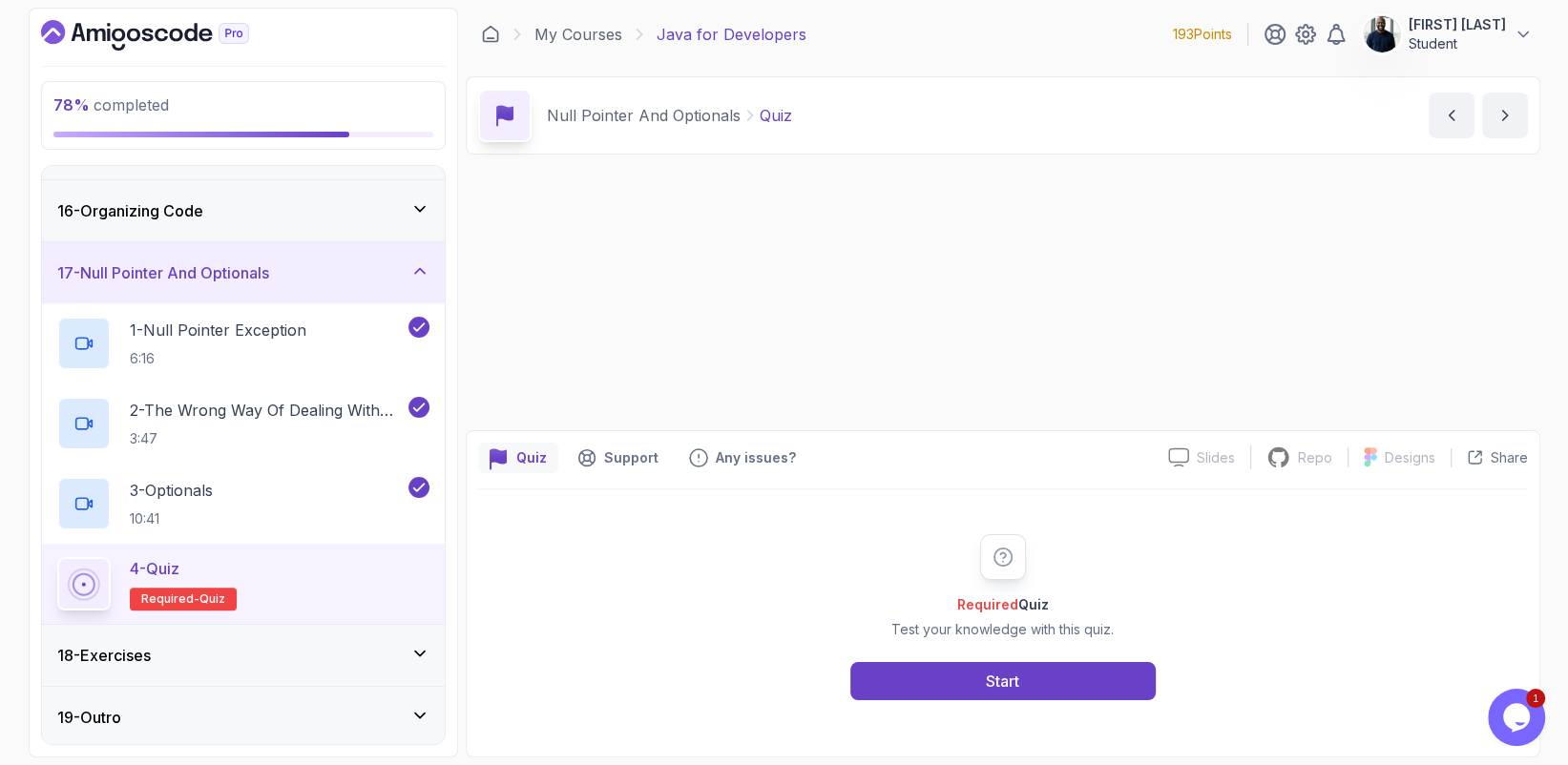 scroll, scrollTop: 0, scrollLeft: 0, axis: both 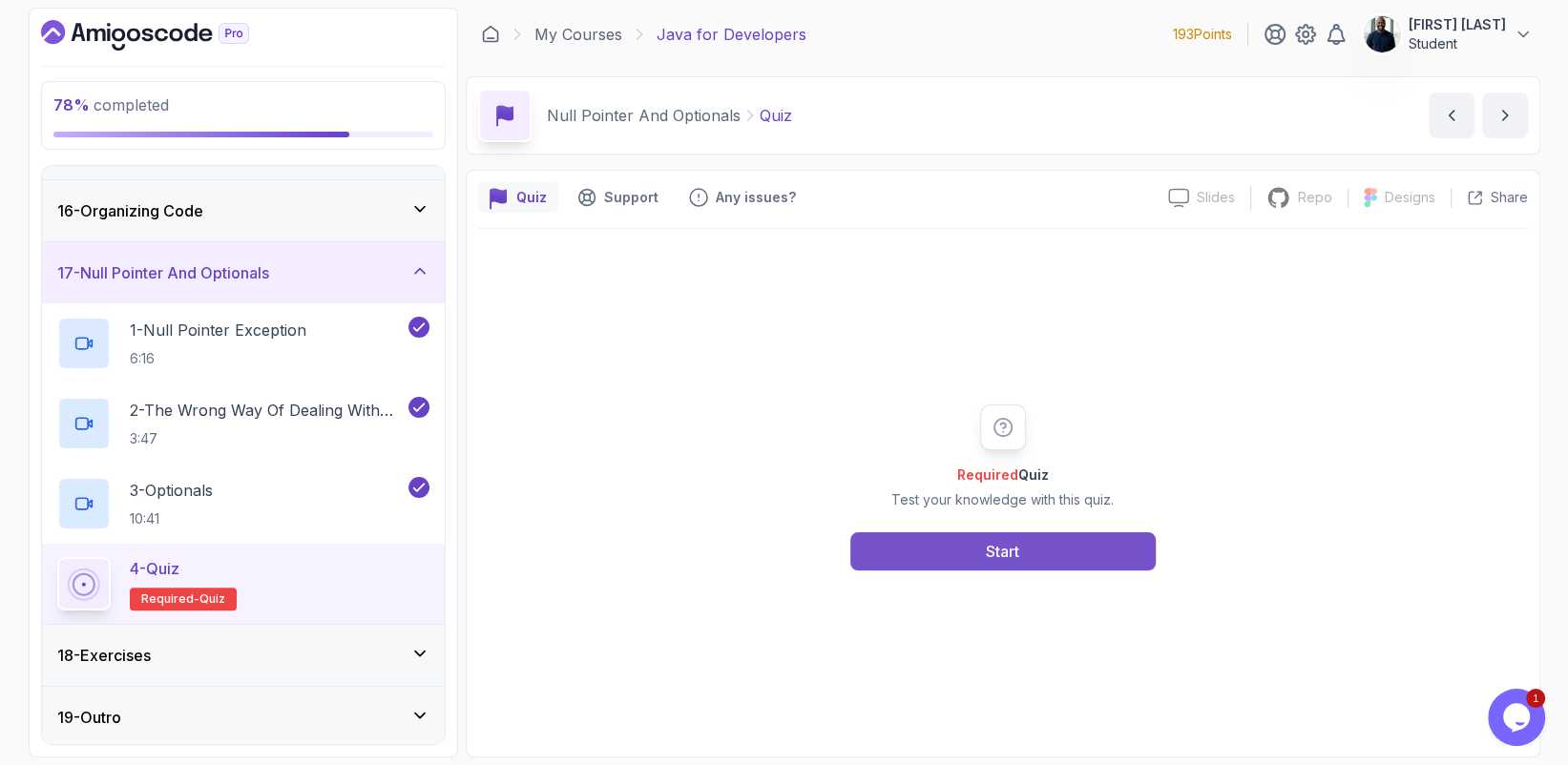 click on "Start" at bounding box center (1003, 551) 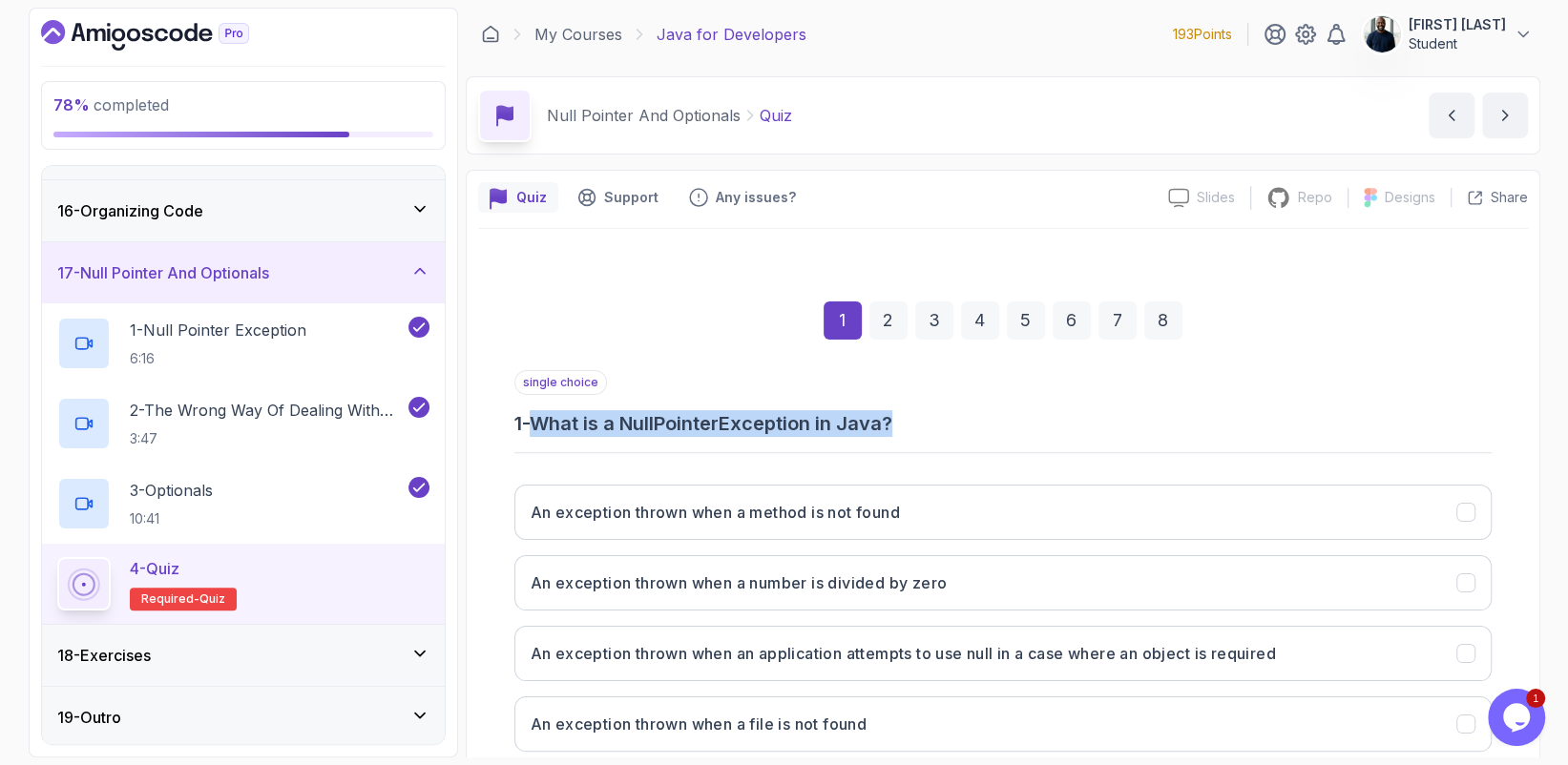 drag, startPoint x: 538, startPoint y: 426, endPoint x: 974, endPoint y: 424, distance: 436.00459 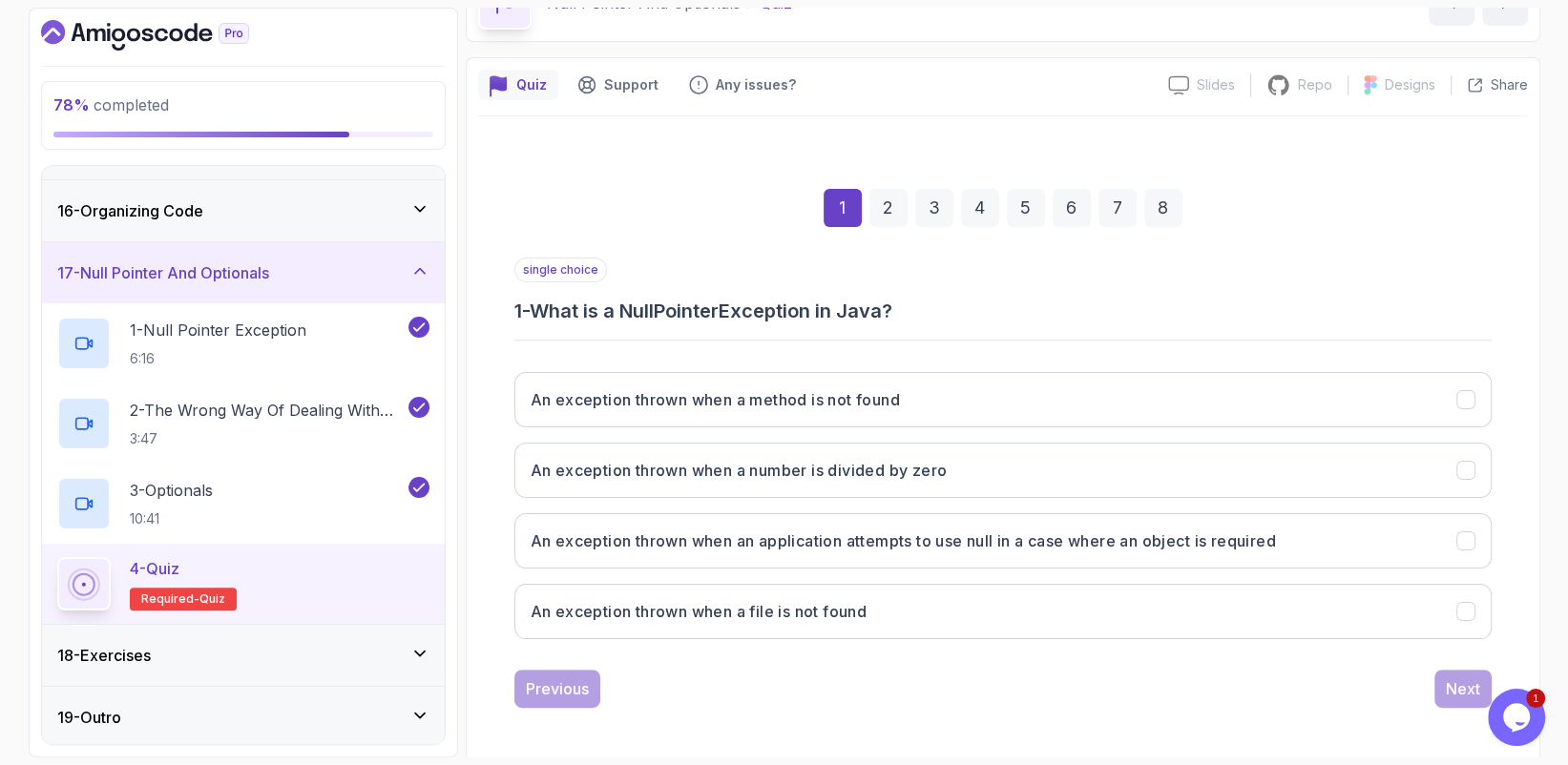 scroll, scrollTop: 114, scrollLeft: 0, axis: vertical 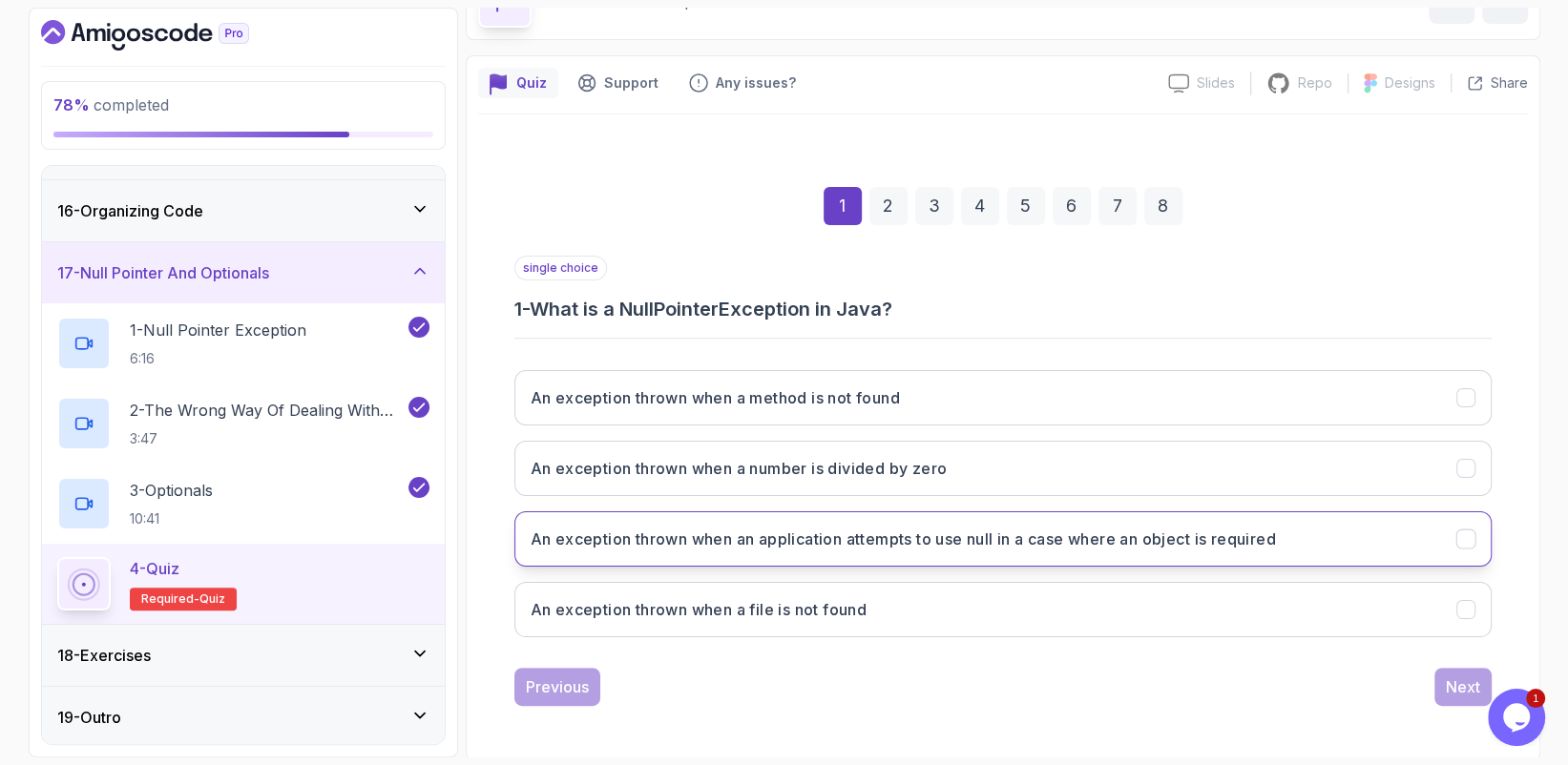 click on "An exception thrown when an application attempts to use null in a case where an object is required" at bounding box center [903, 539] 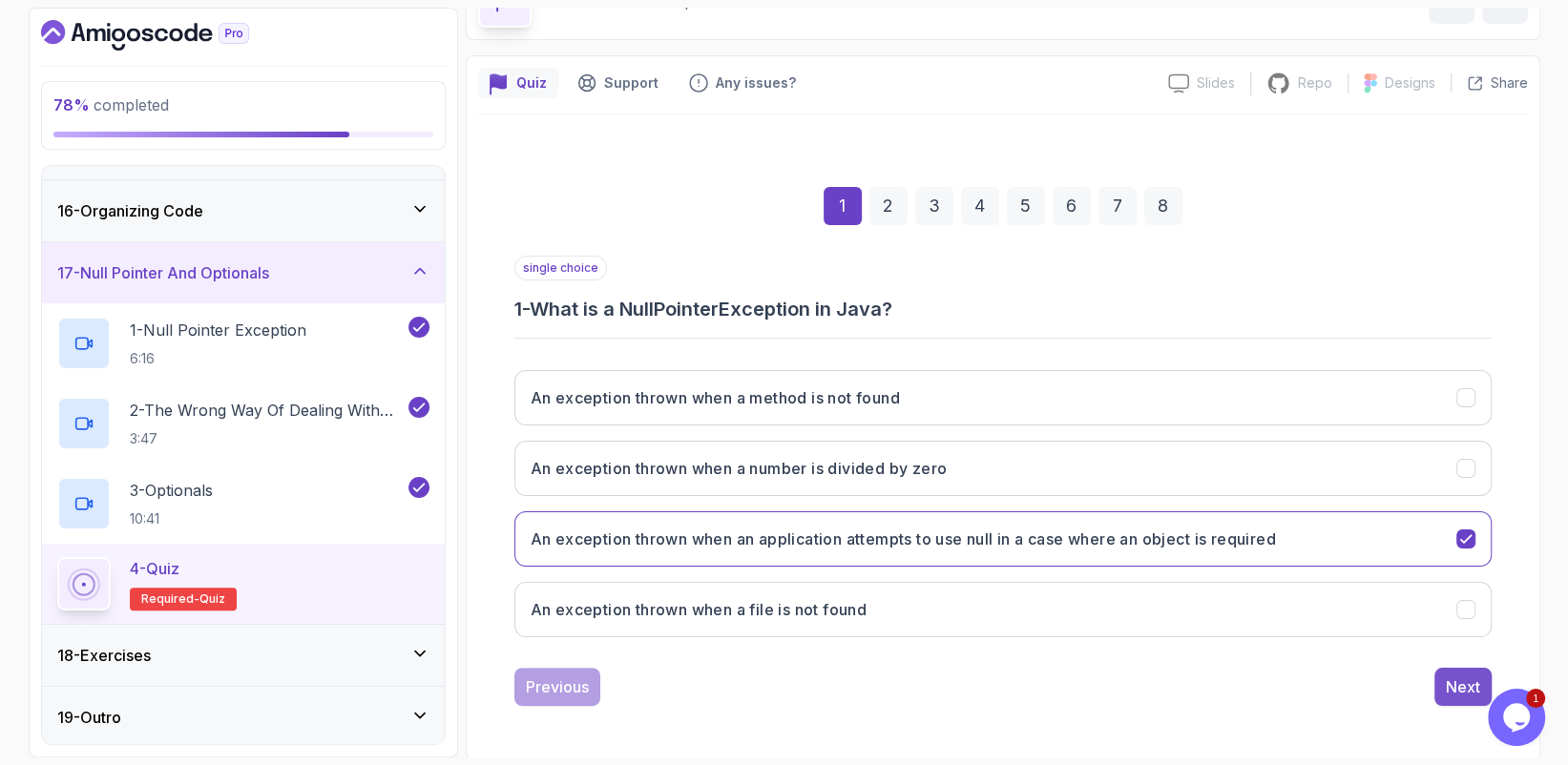 click on "Next" at bounding box center [1463, 687] 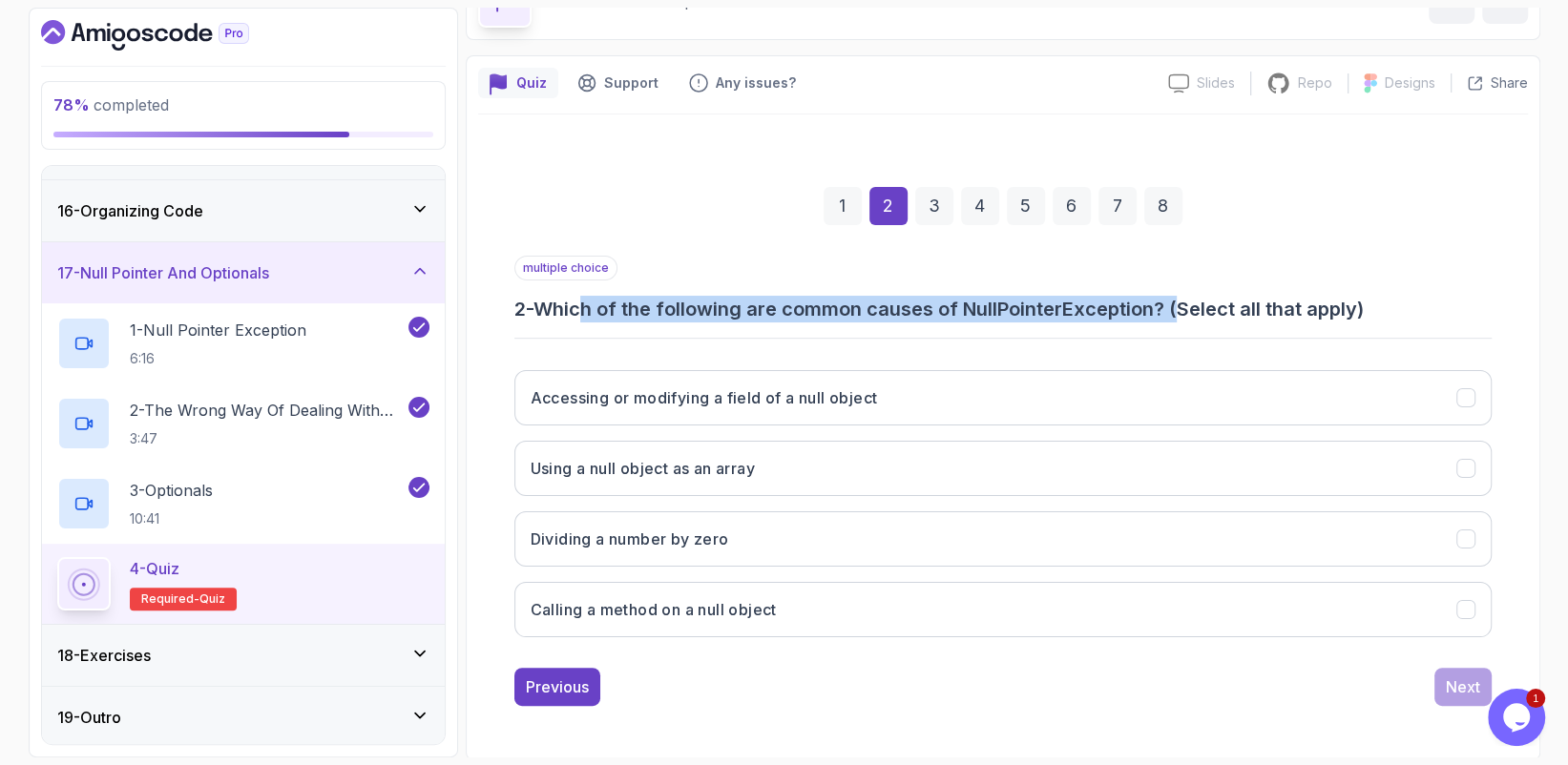 drag, startPoint x: 595, startPoint y: 316, endPoint x: 1189, endPoint y: 300, distance: 594.2154 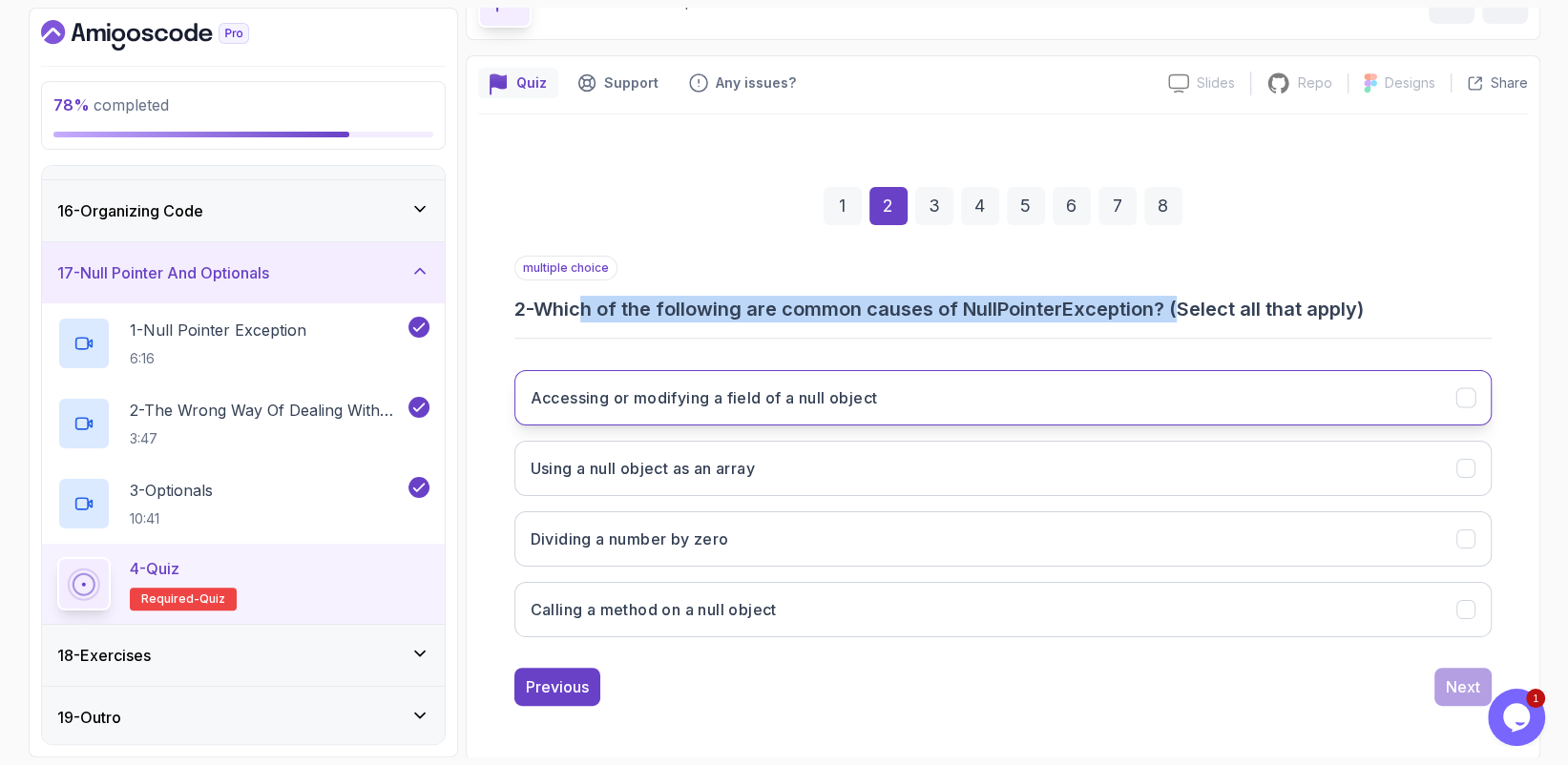 click on "Accessing or modifying a field of a null object" at bounding box center [704, 398] 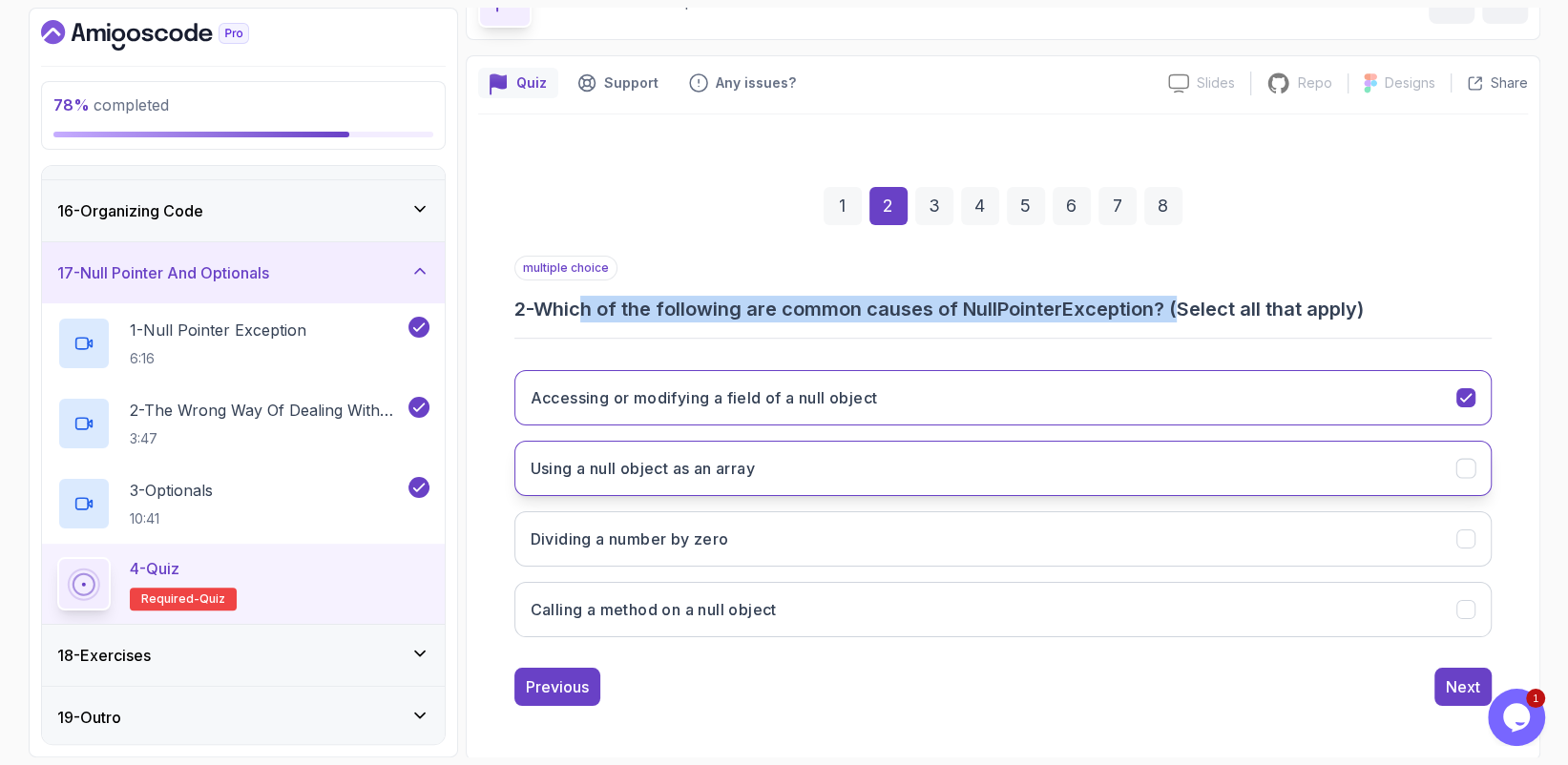 click on "Using a null object as an array" at bounding box center [1003, 468] 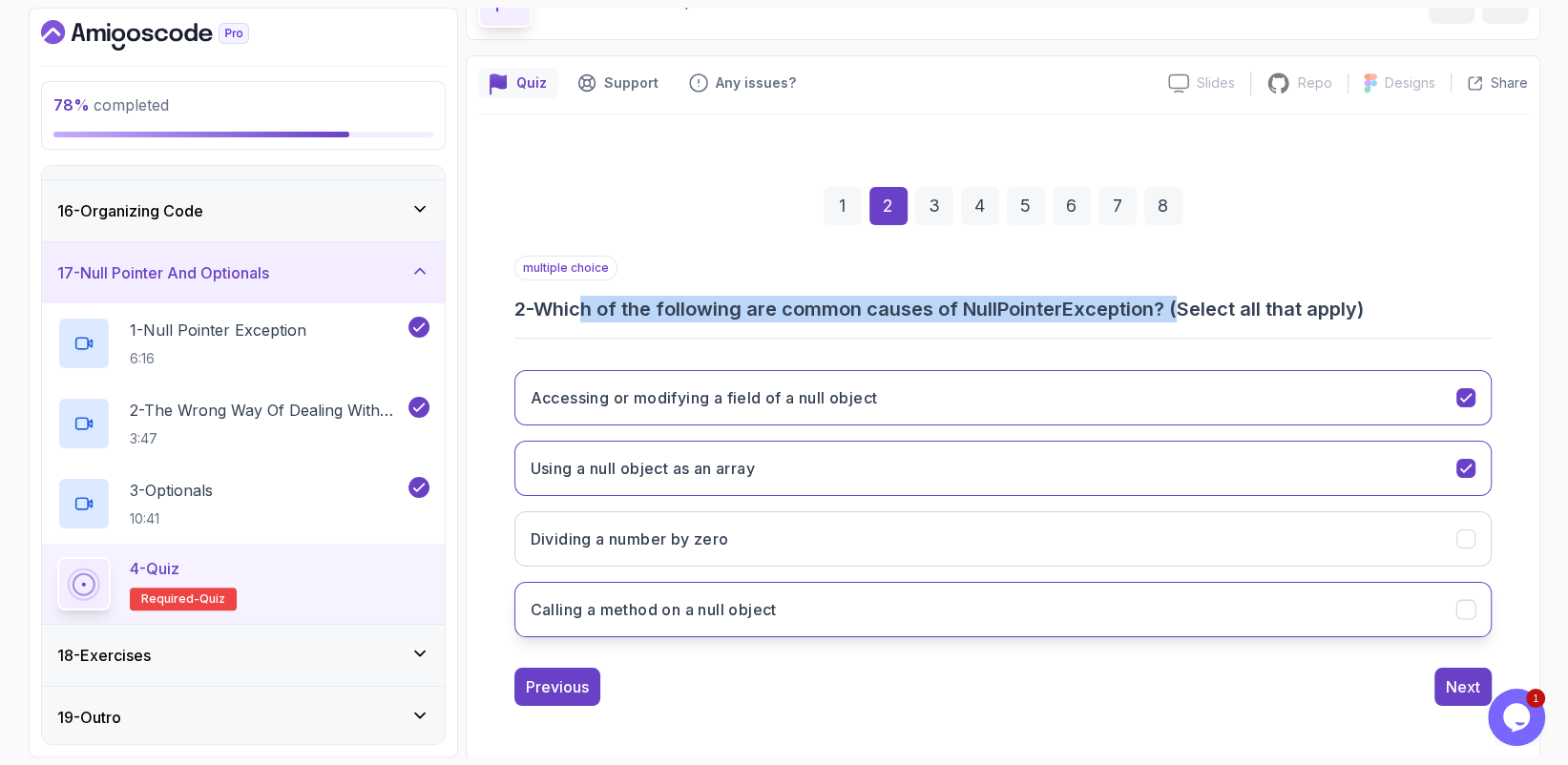 click on "Calling a method on a null object" at bounding box center (1003, 610) 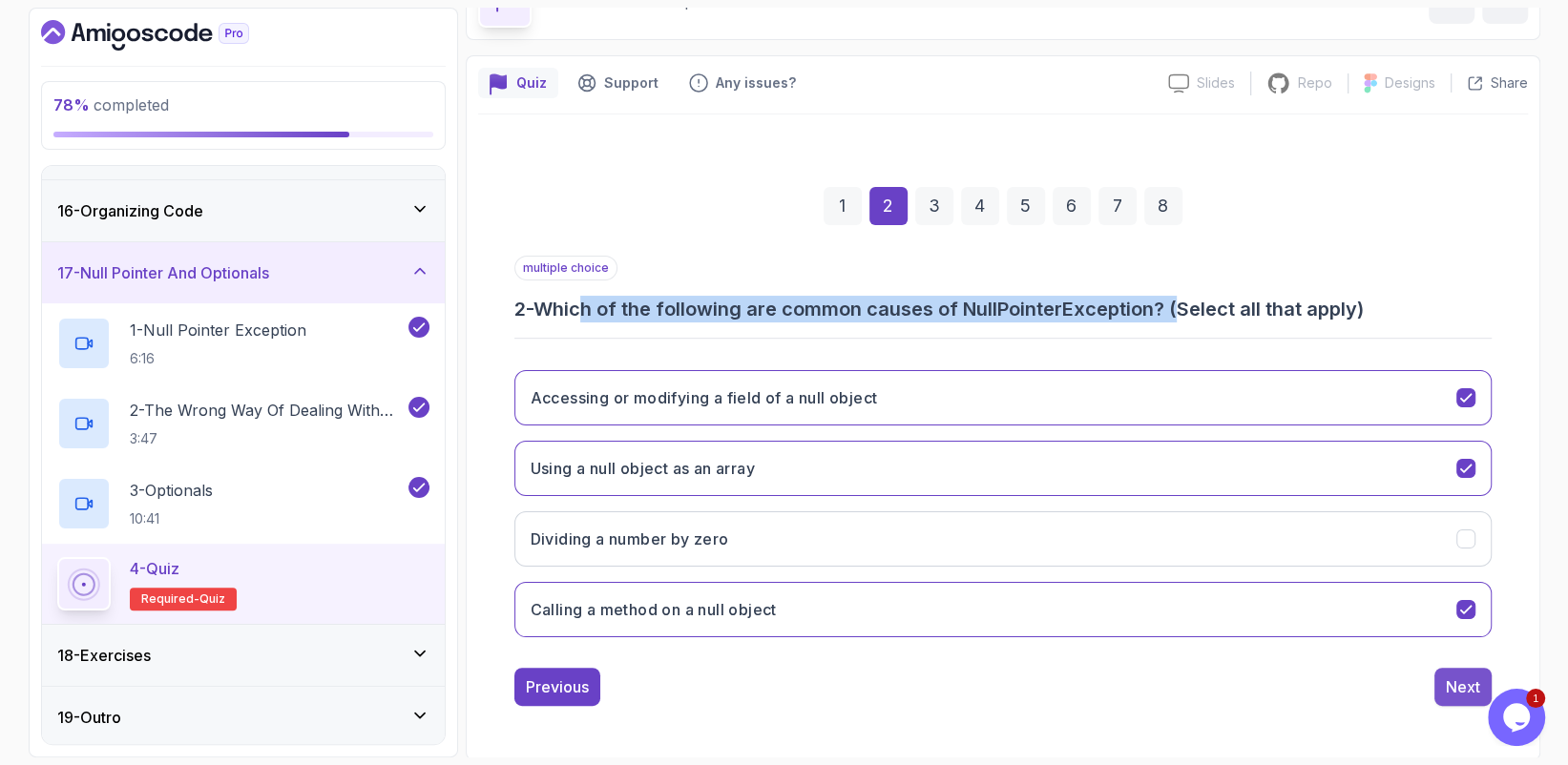 click on "Next" at bounding box center (1463, 687) 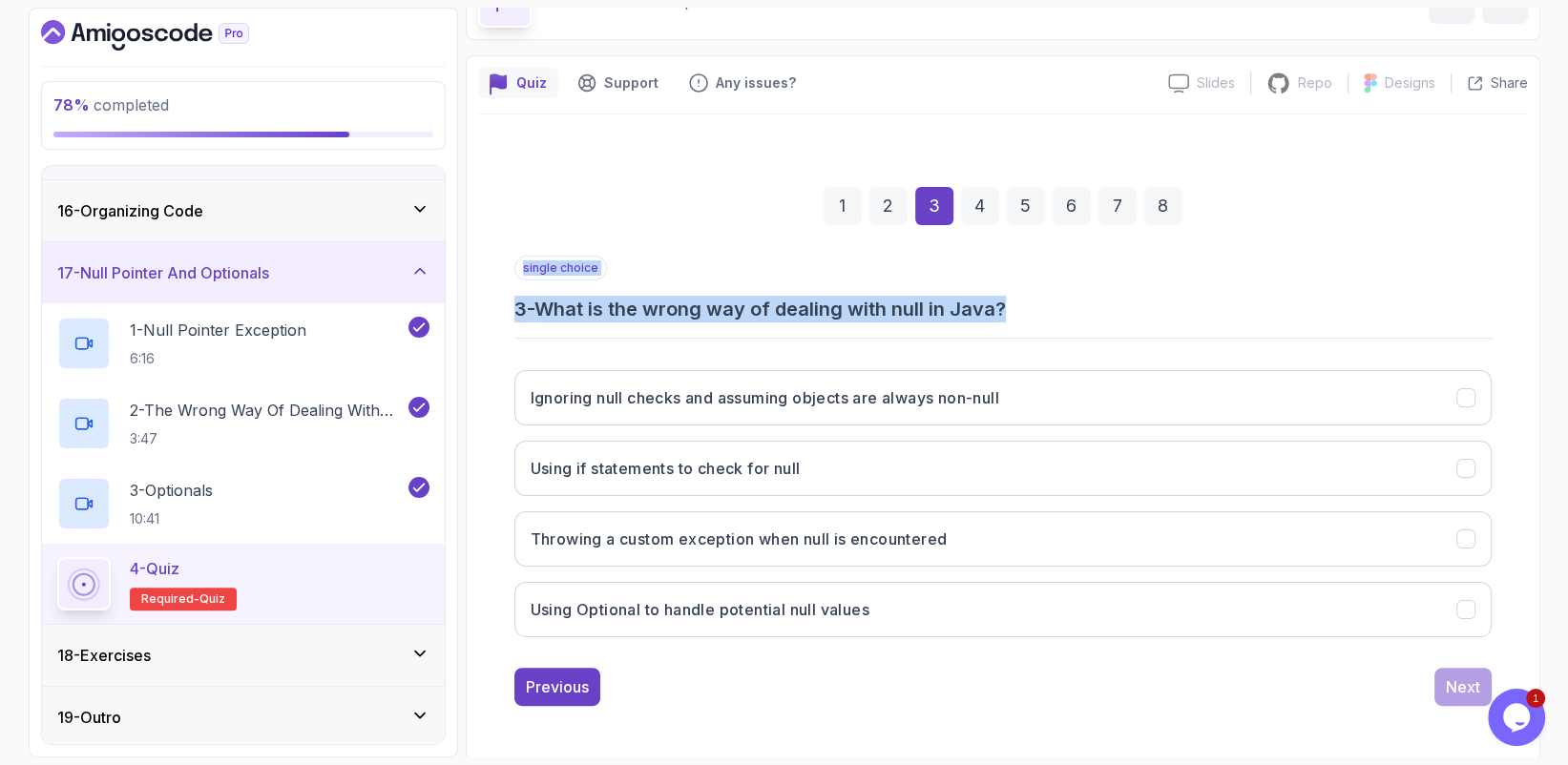 drag, startPoint x: 604, startPoint y: 328, endPoint x: 1063, endPoint y: 311, distance: 459.31471 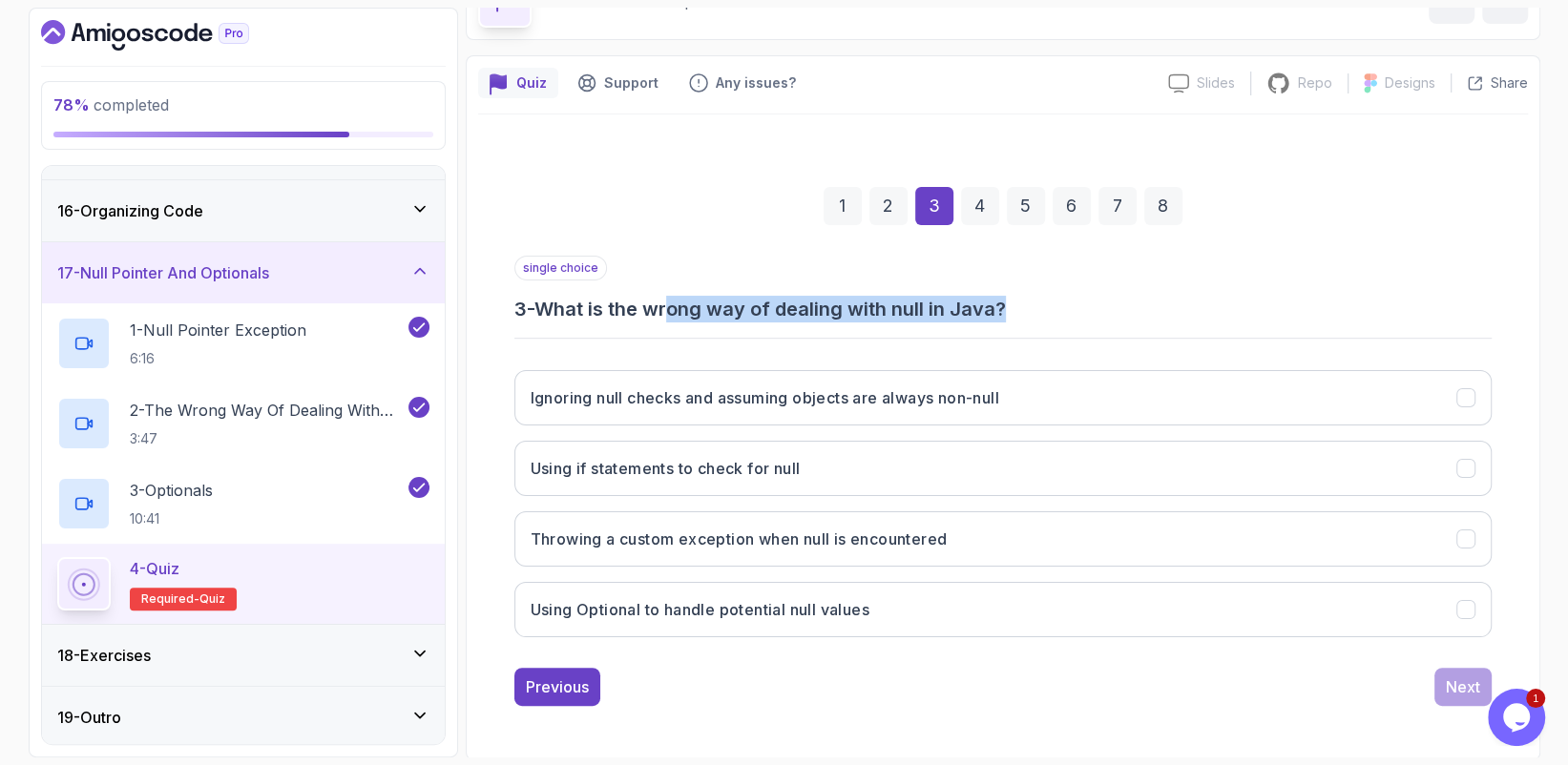 drag, startPoint x: 673, startPoint y: 312, endPoint x: 1049, endPoint y: 311, distance: 376.00133 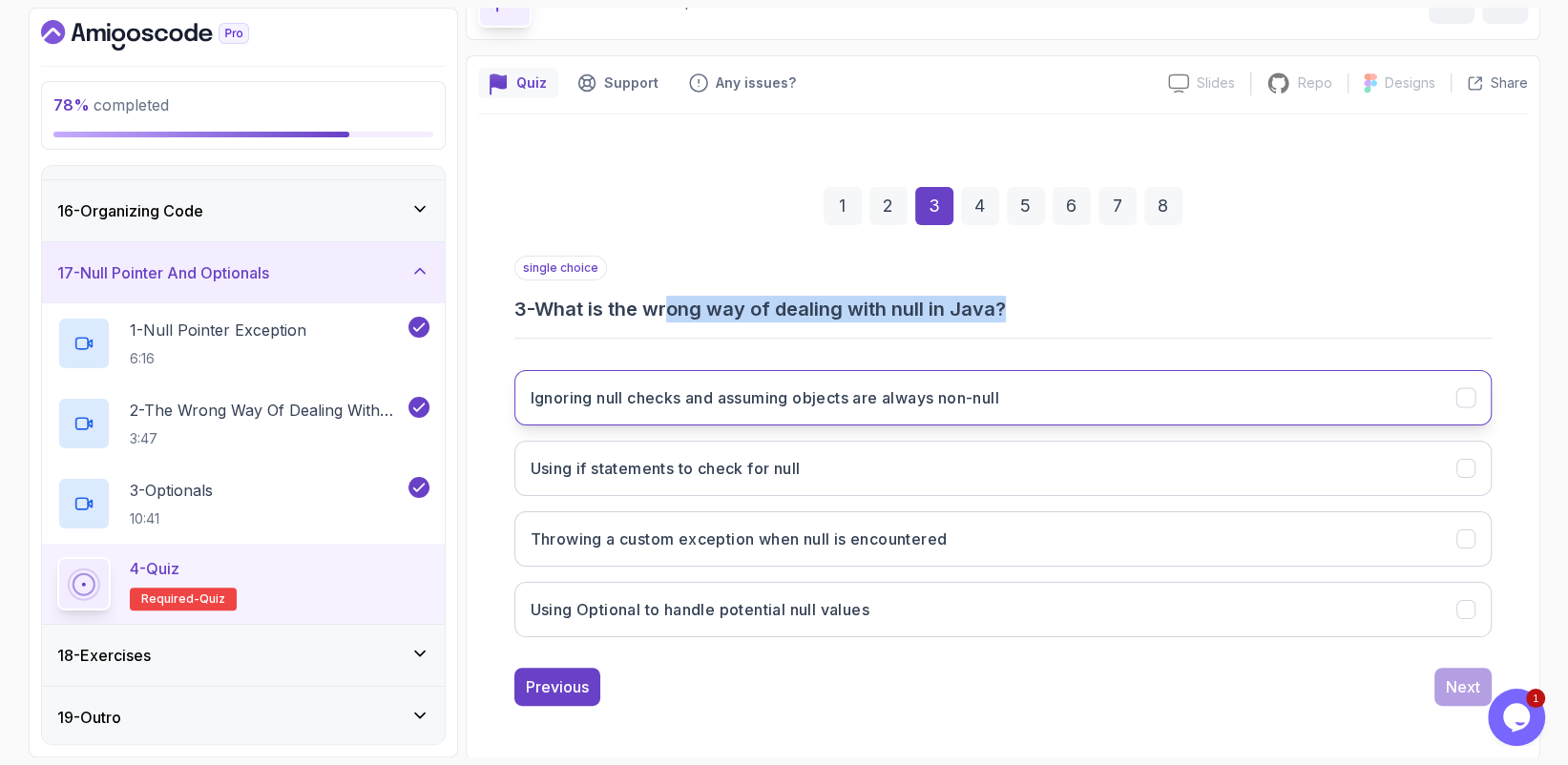 click on "Ignoring null checks and assuming objects are always non-null" at bounding box center [1003, 398] 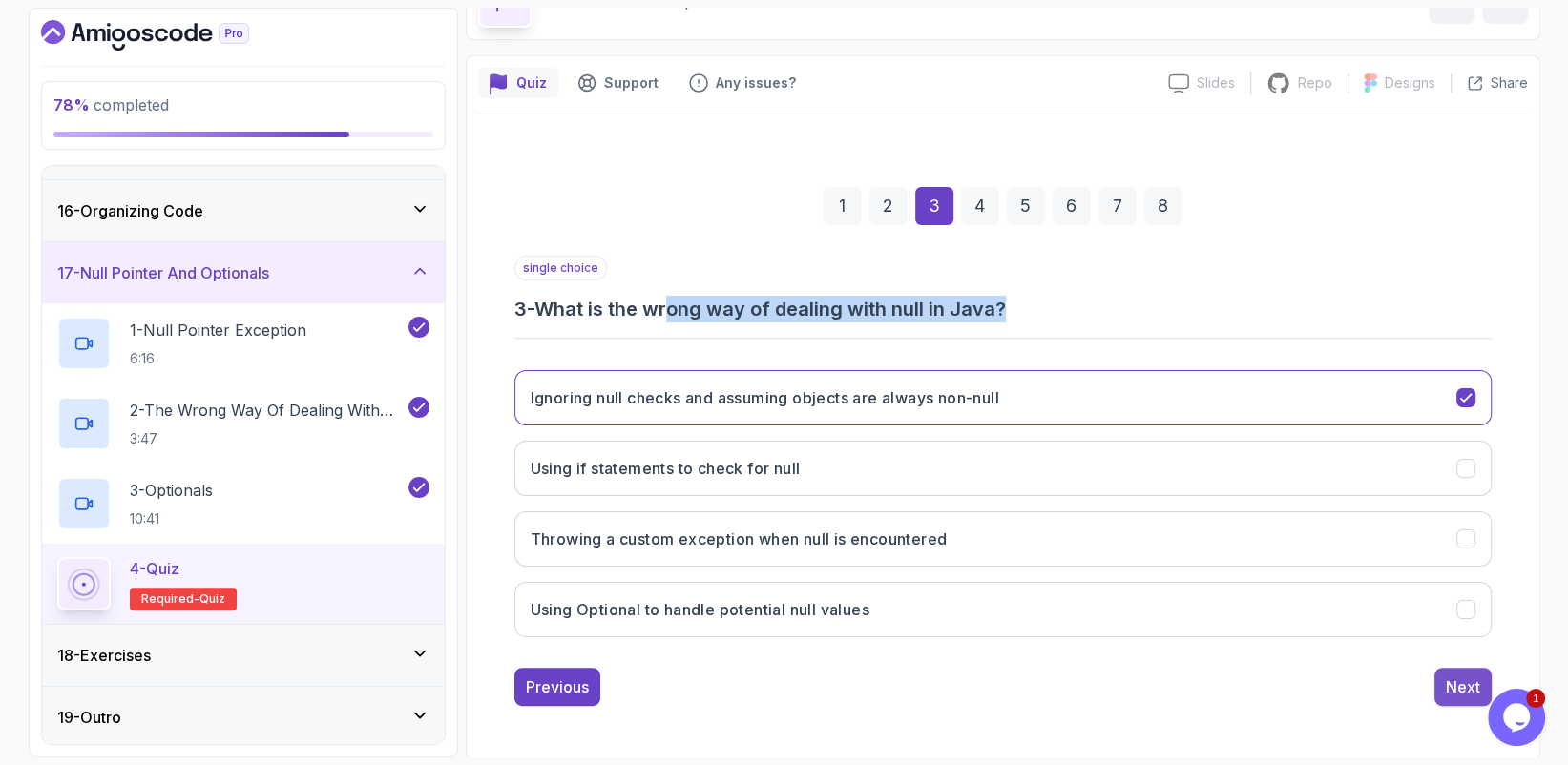 click on "Next" at bounding box center [1463, 687] 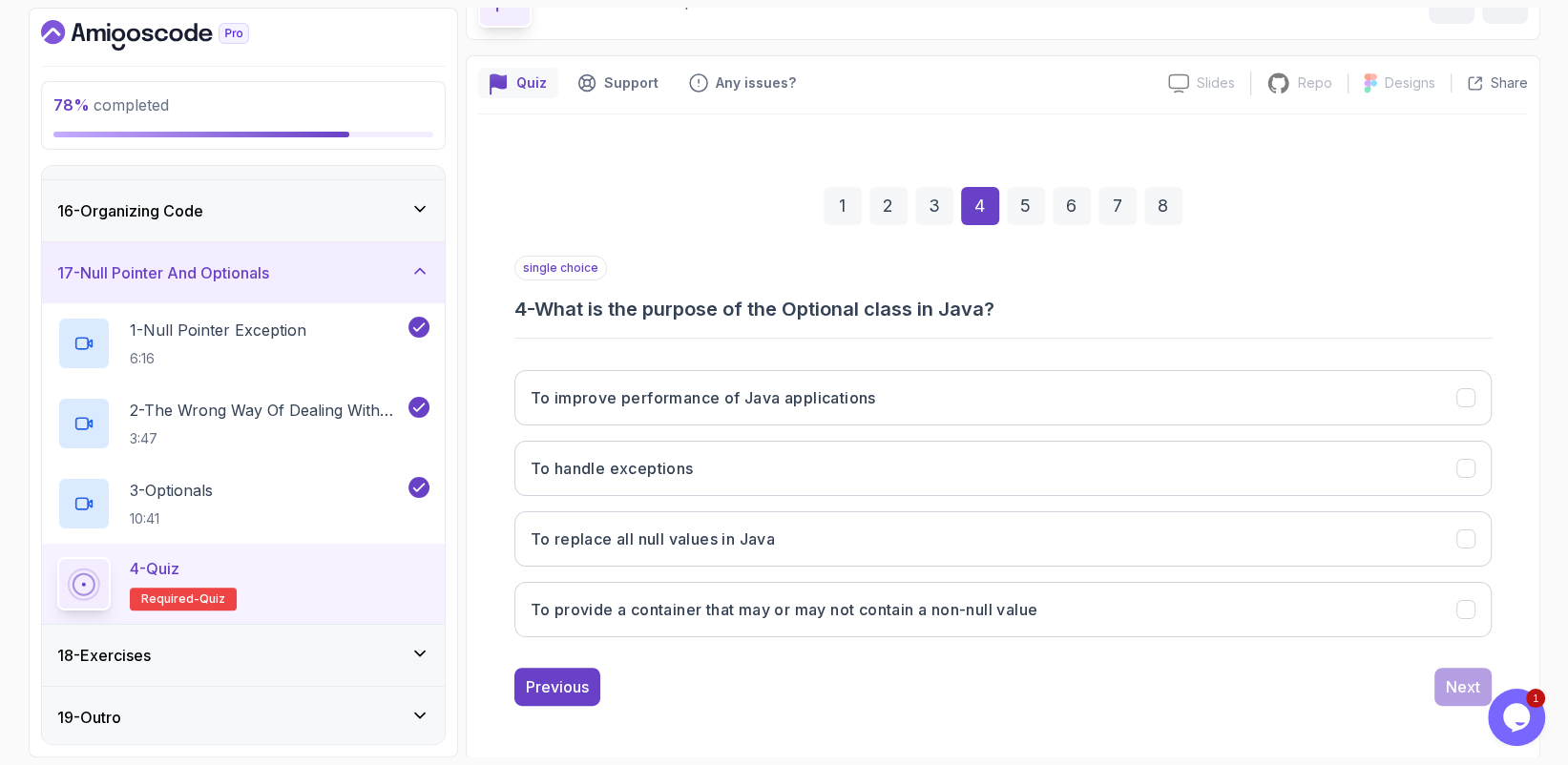 drag, startPoint x: 535, startPoint y: 316, endPoint x: 868, endPoint y: 319, distance: 333.01351 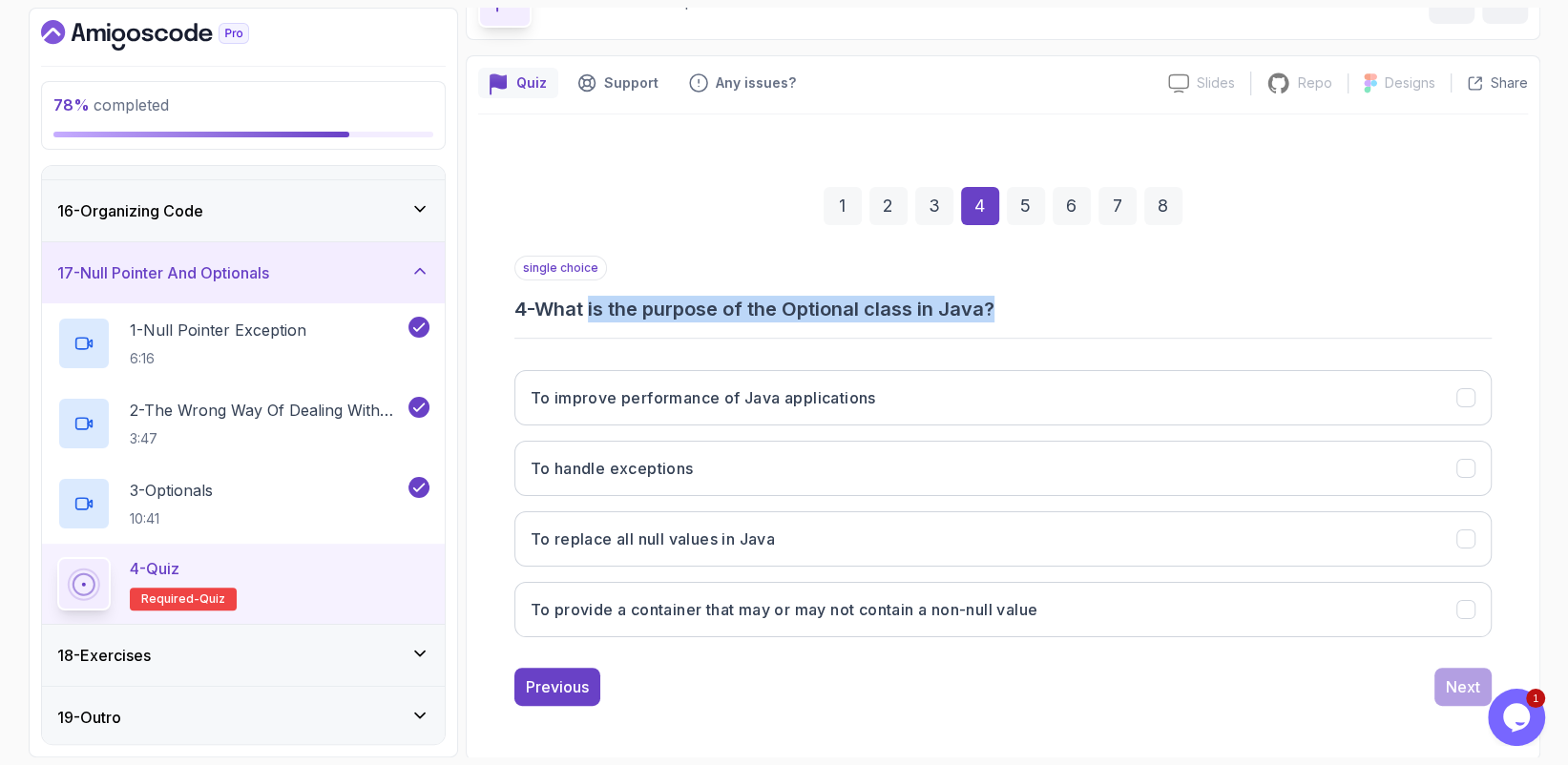 drag, startPoint x: 598, startPoint y: 310, endPoint x: 1028, endPoint y: 313, distance: 430.01 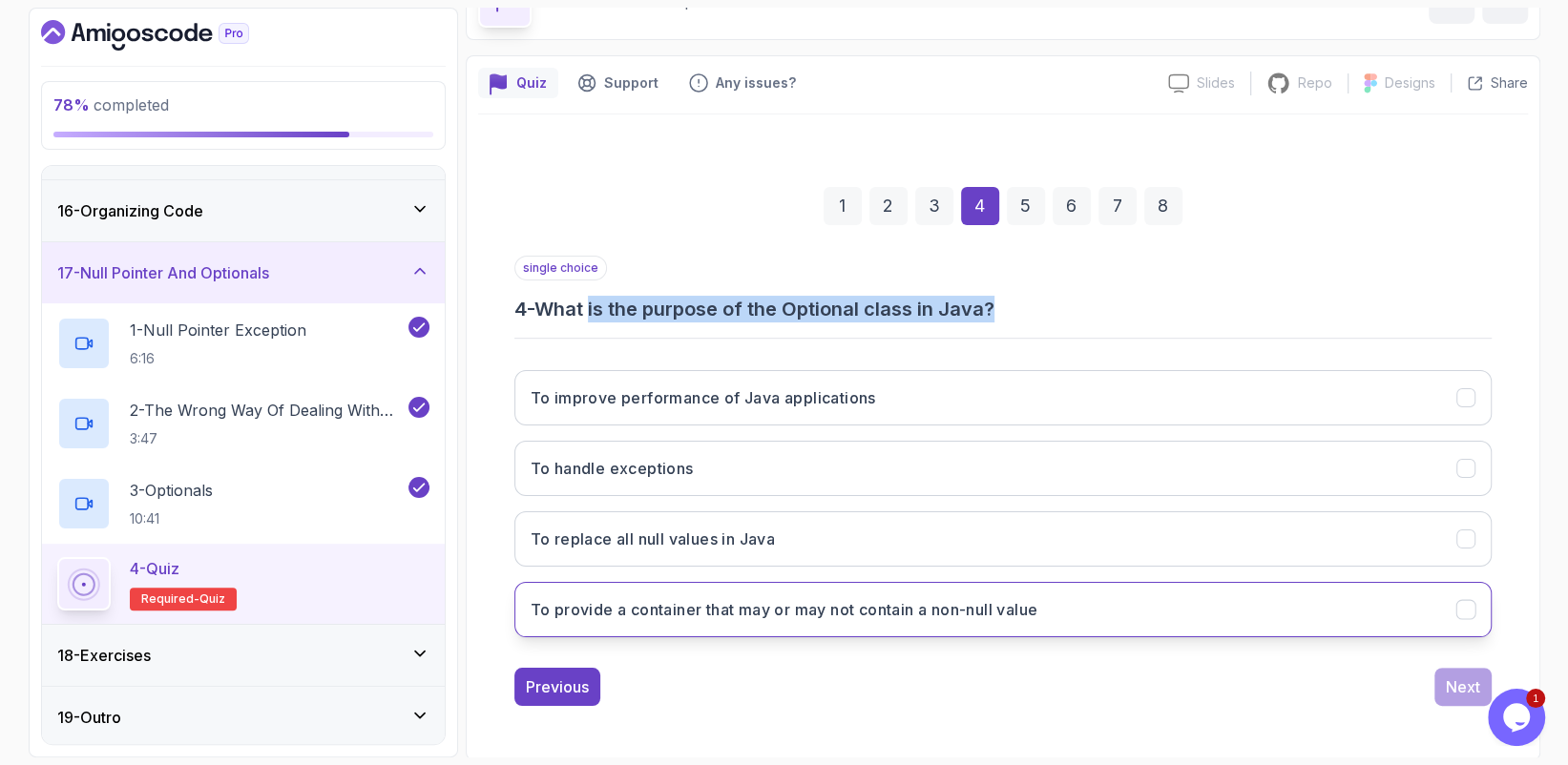 click on "To provide a container that may or may not contain a non-null value" at bounding box center [1003, 610] 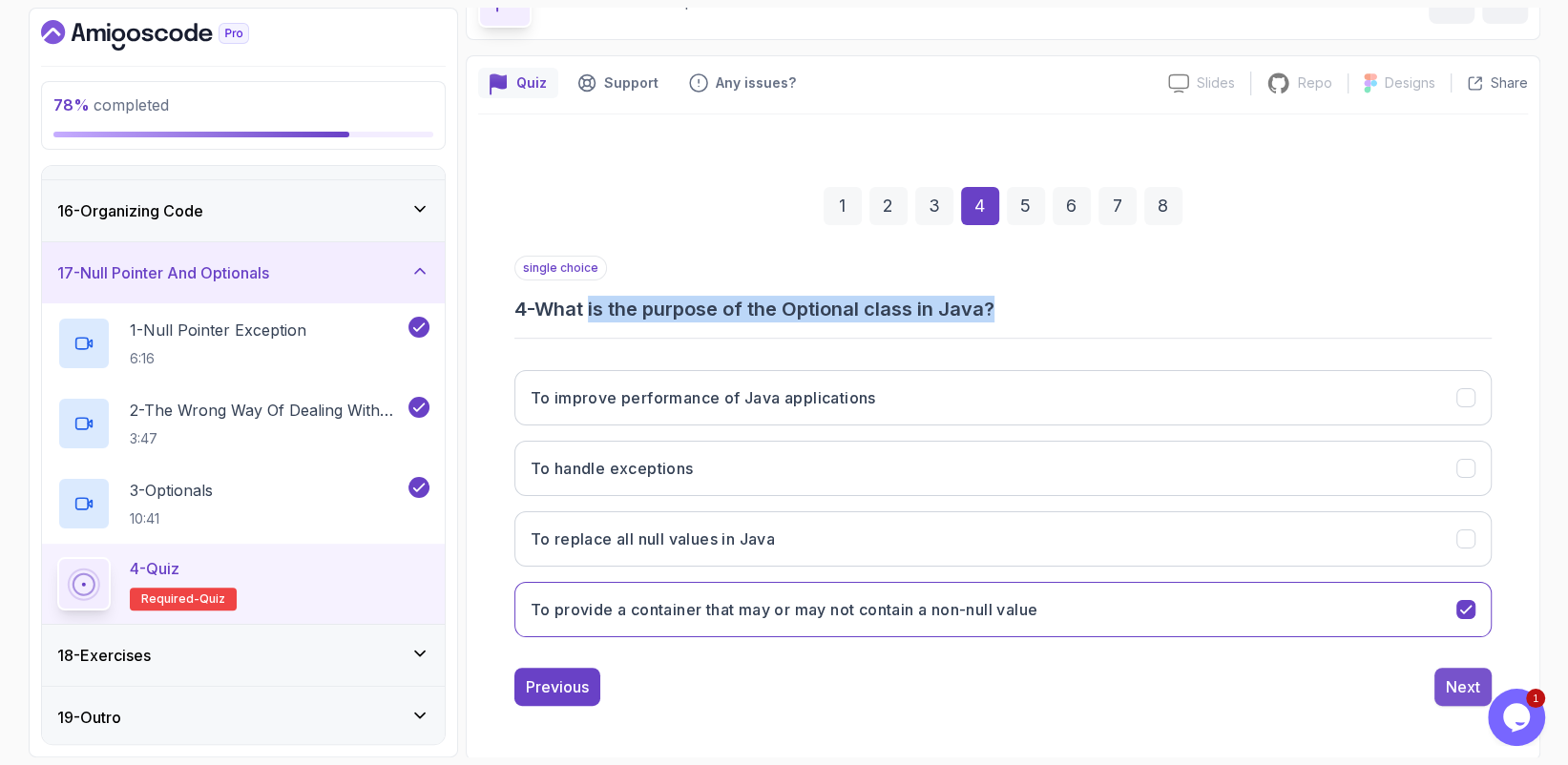 click on "Next" at bounding box center (1463, 687) 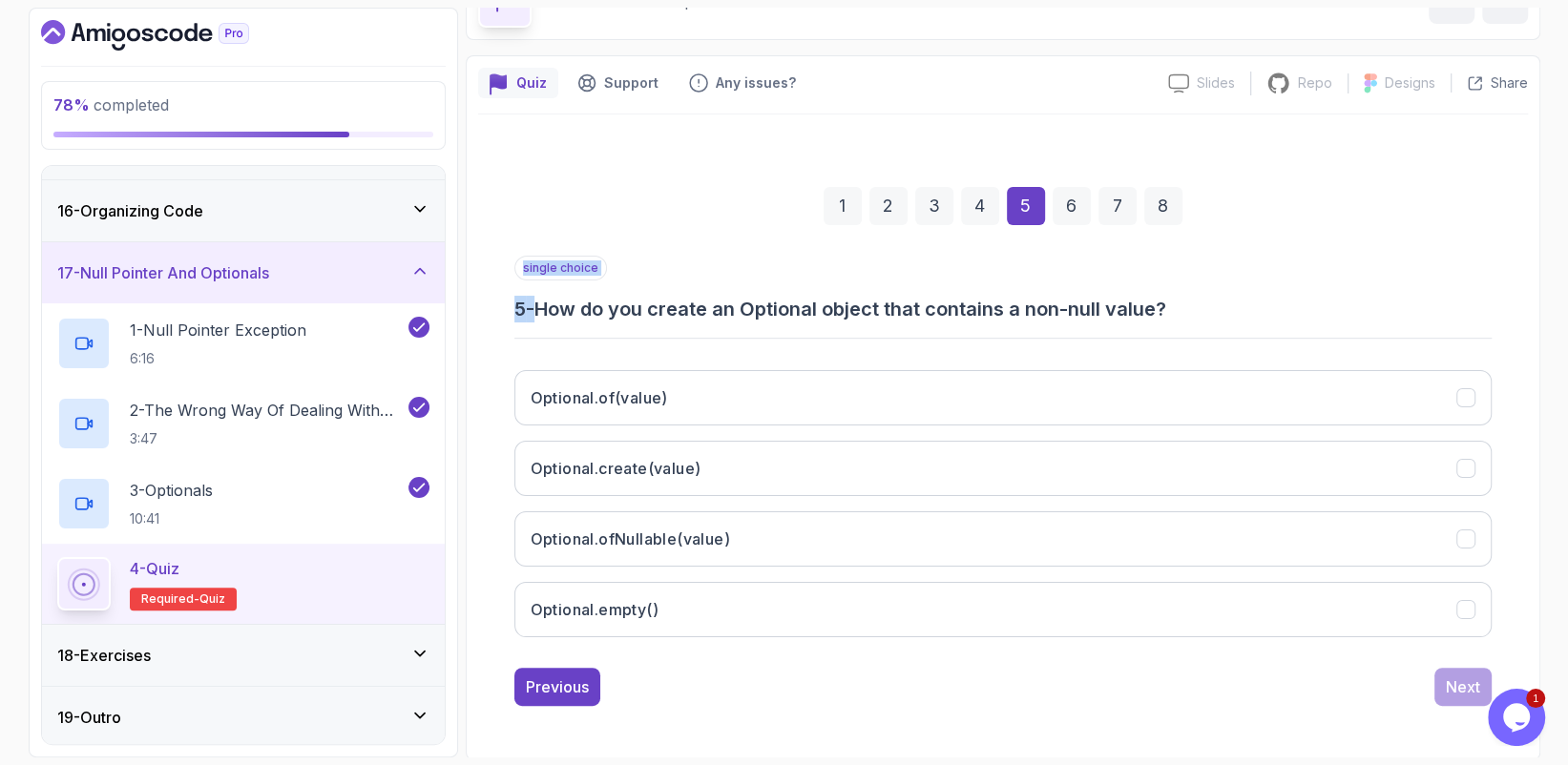 drag, startPoint x: 547, startPoint y: 311, endPoint x: 859, endPoint y: 326, distance: 312.3604 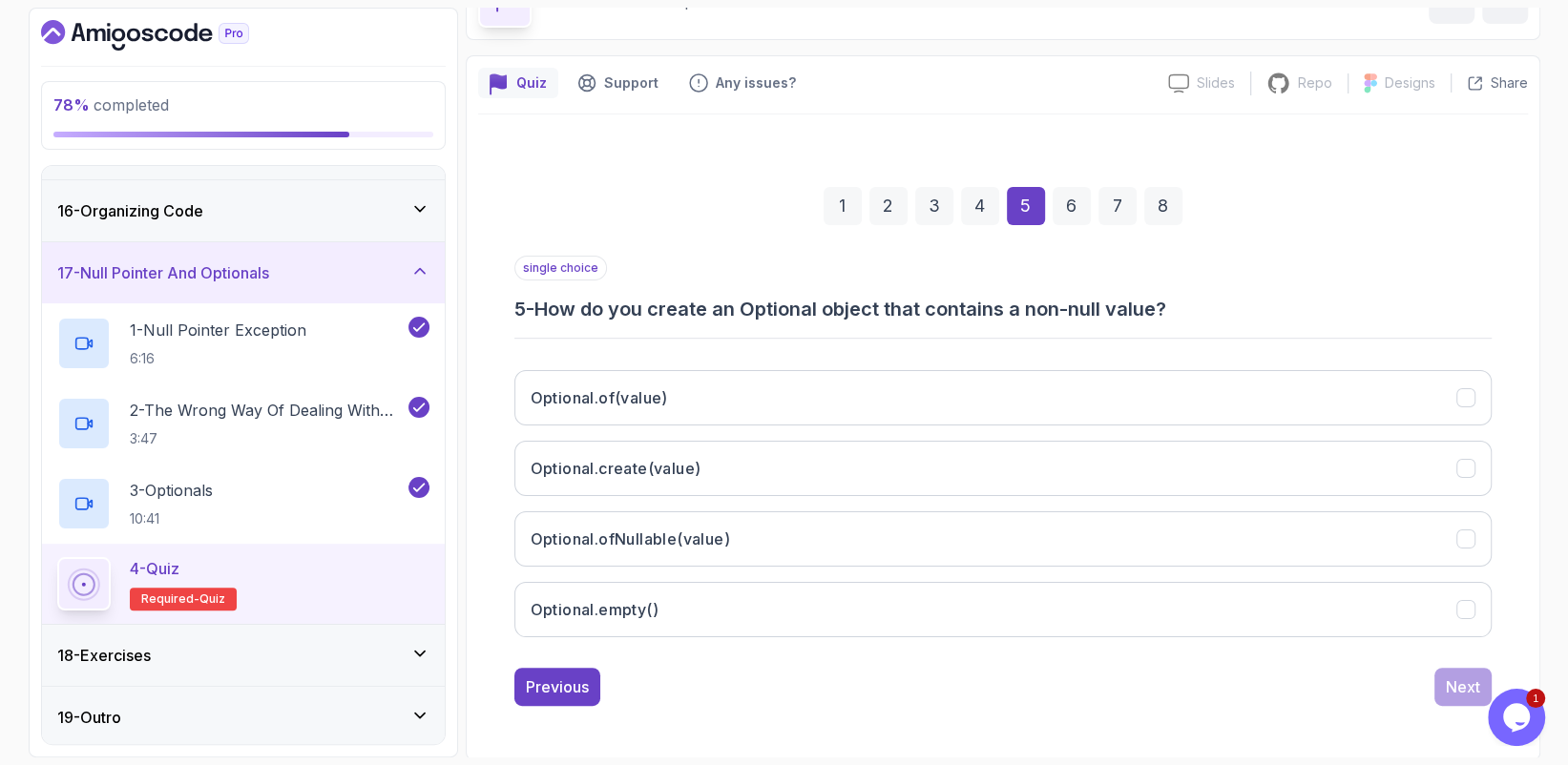click on "single choice 5  -  How do you create an Optional object that contains a non-null value? Optional.of(value) Optional.create(value) Optional.ofNullable(value) Optional.empty()" at bounding box center [1003, 454] 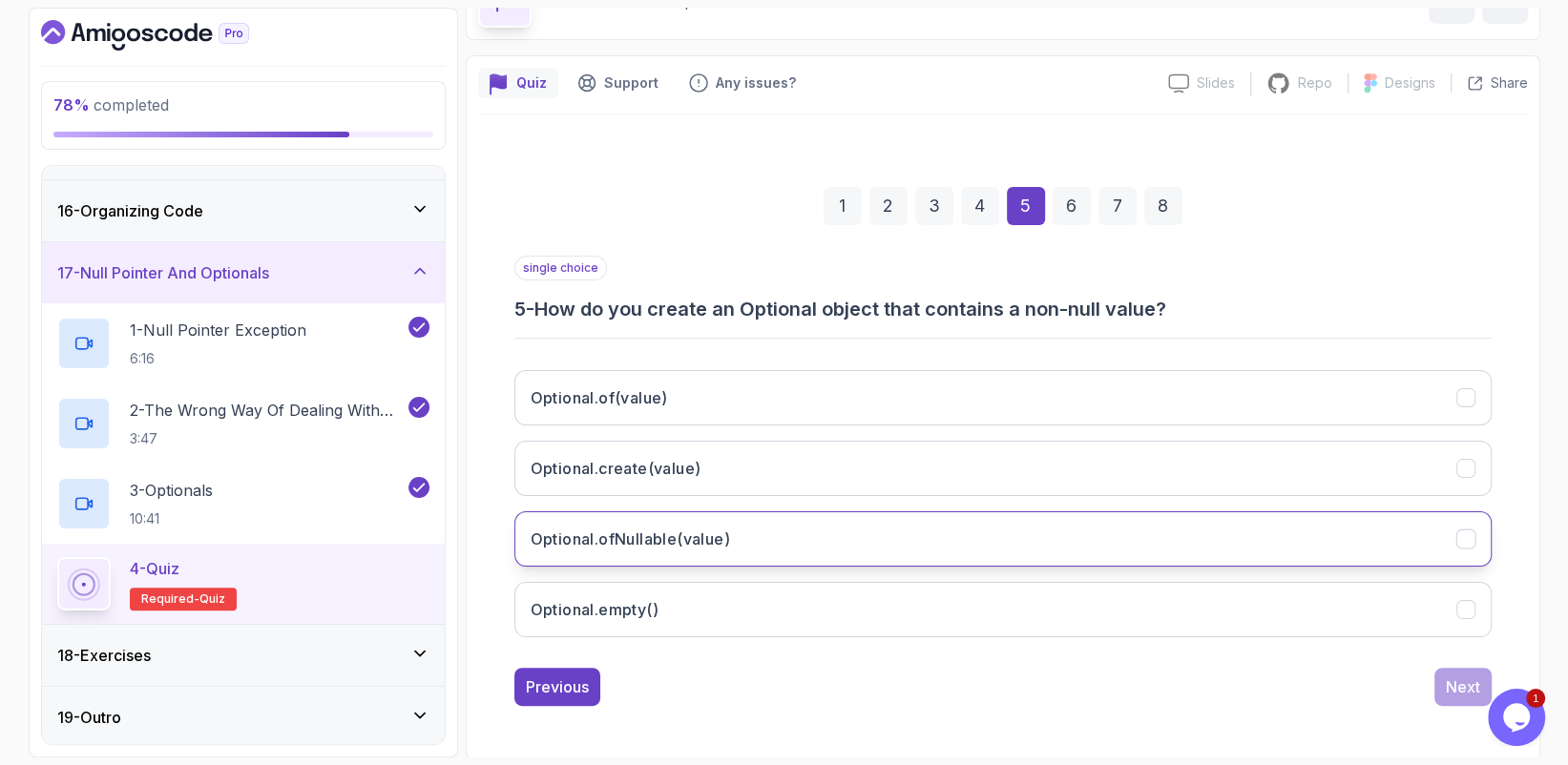 click on "Optional.ofNullable(value)" at bounding box center [1003, 539] 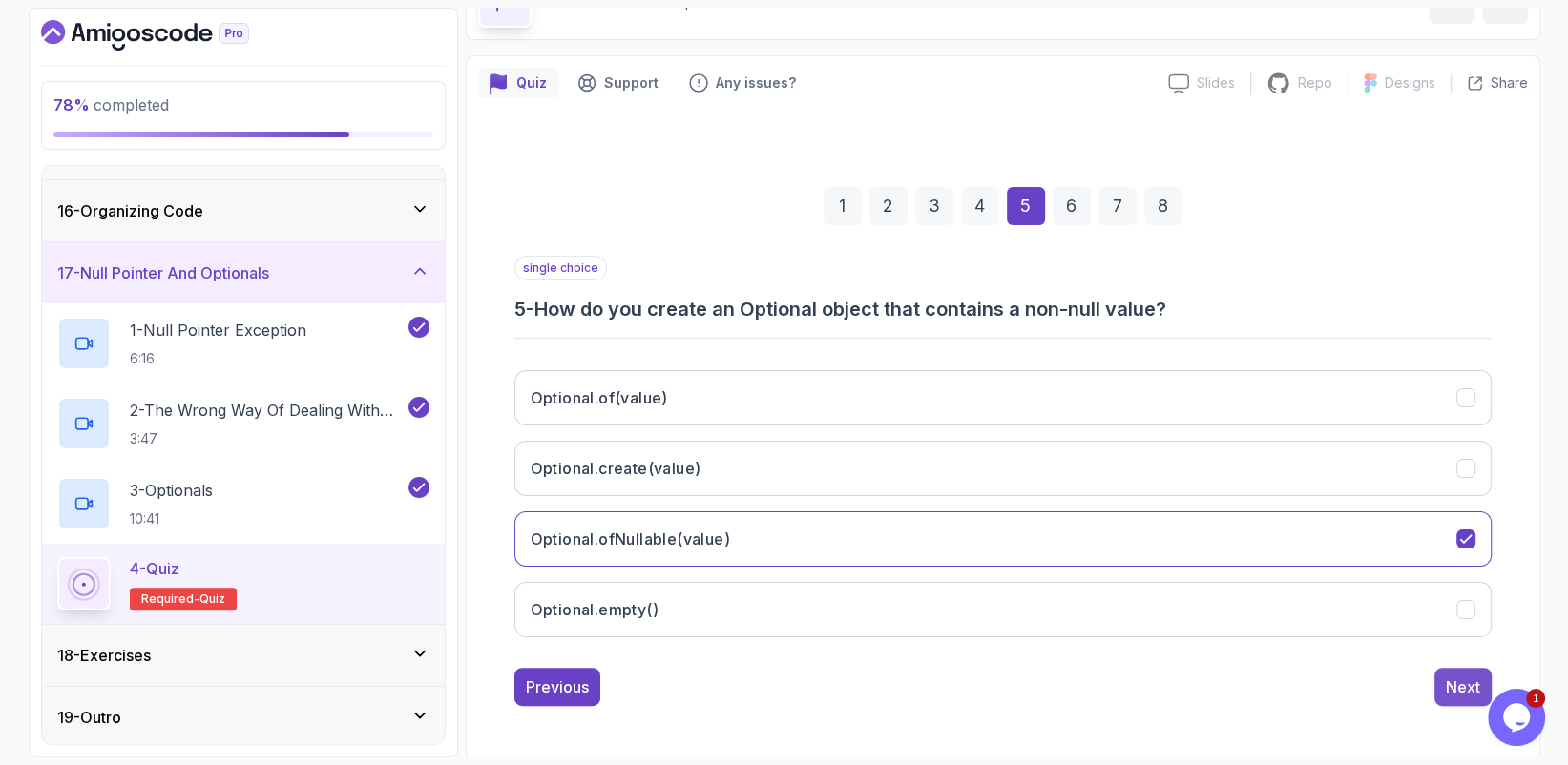 click on "Next" at bounding box center [1463, 687] 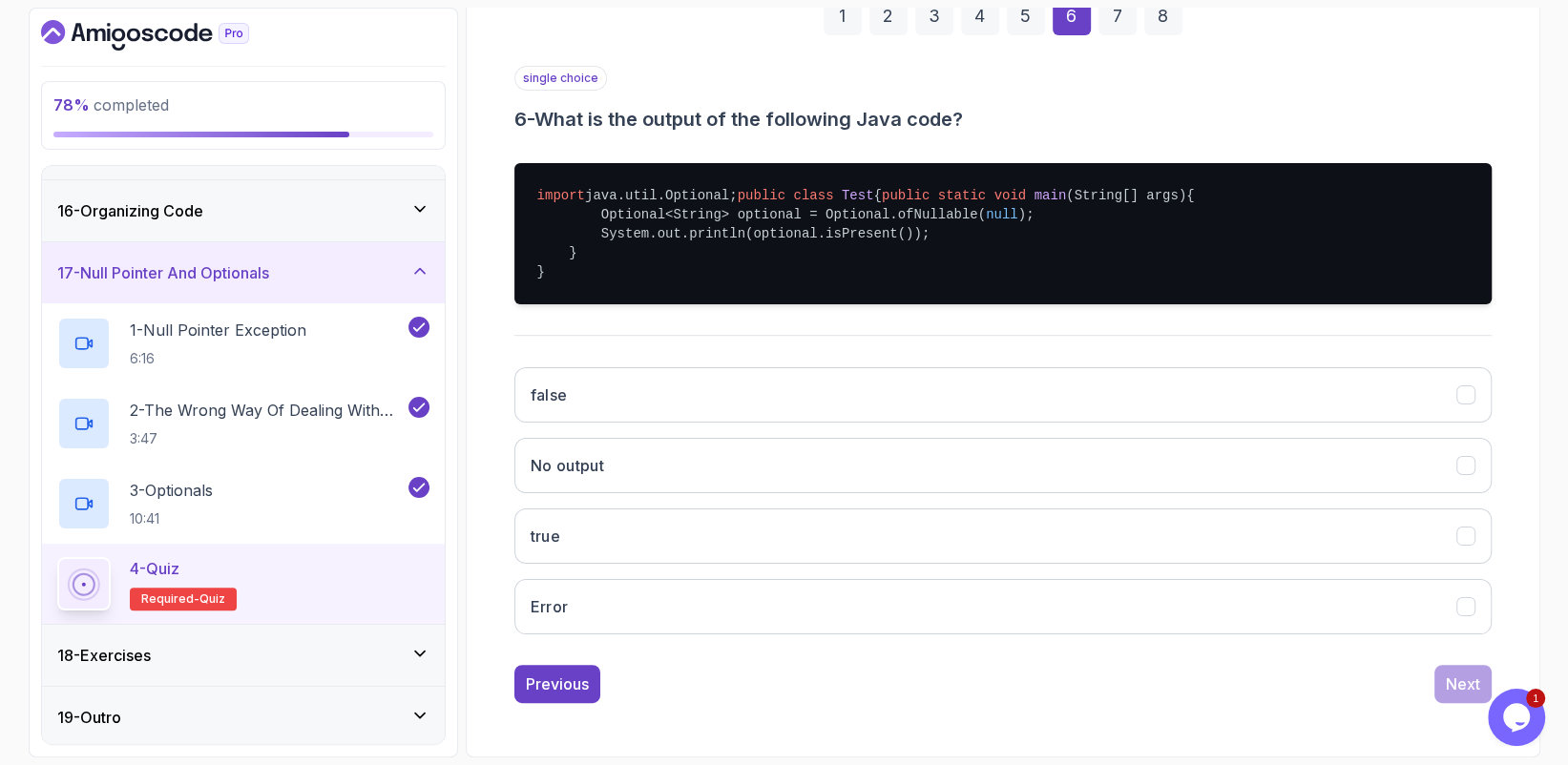 scroll, scrollTop: 341, scrollLeft: 0, axis: vertical 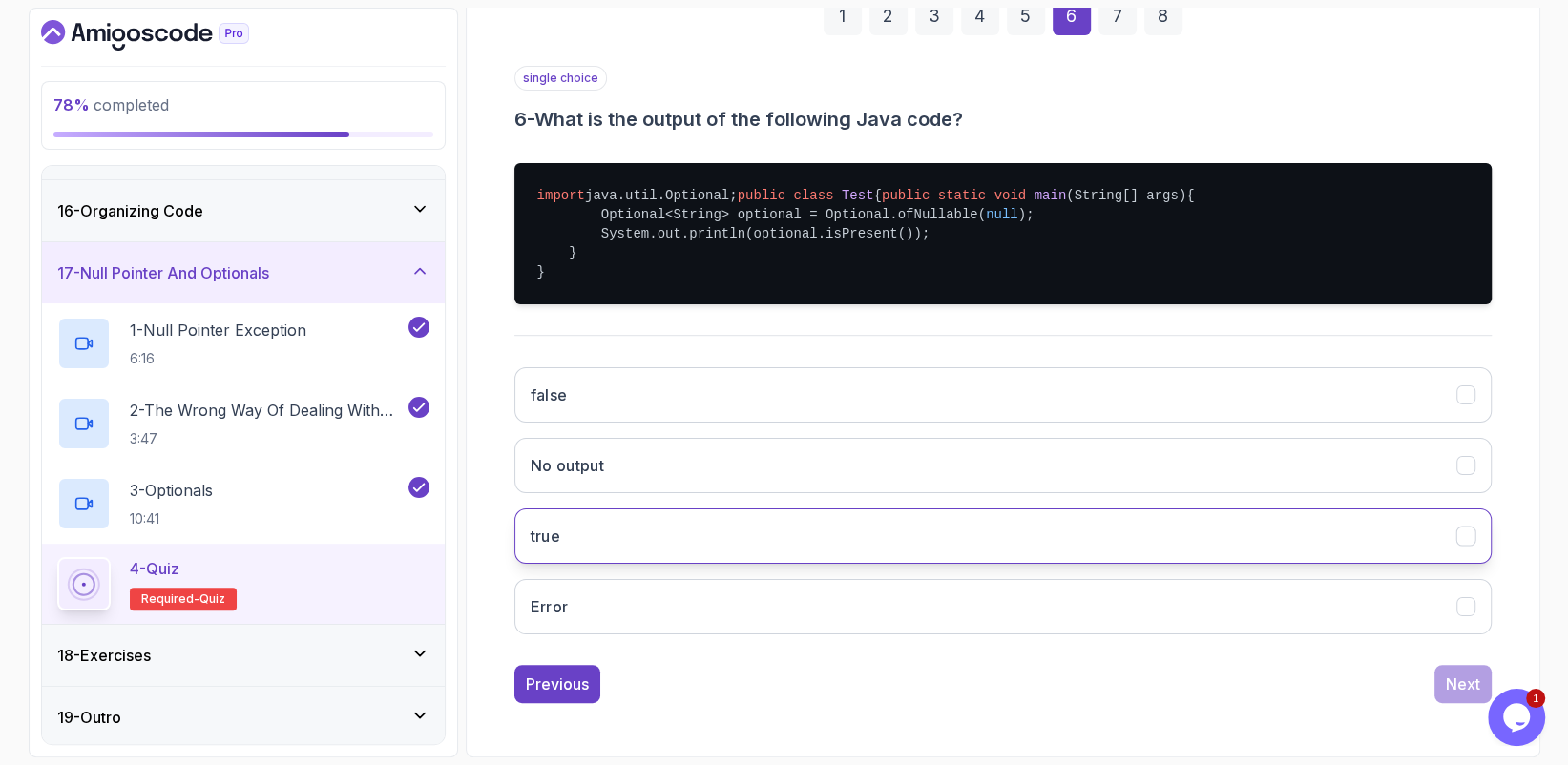 click on "true" at bounding box center [1003, 536] 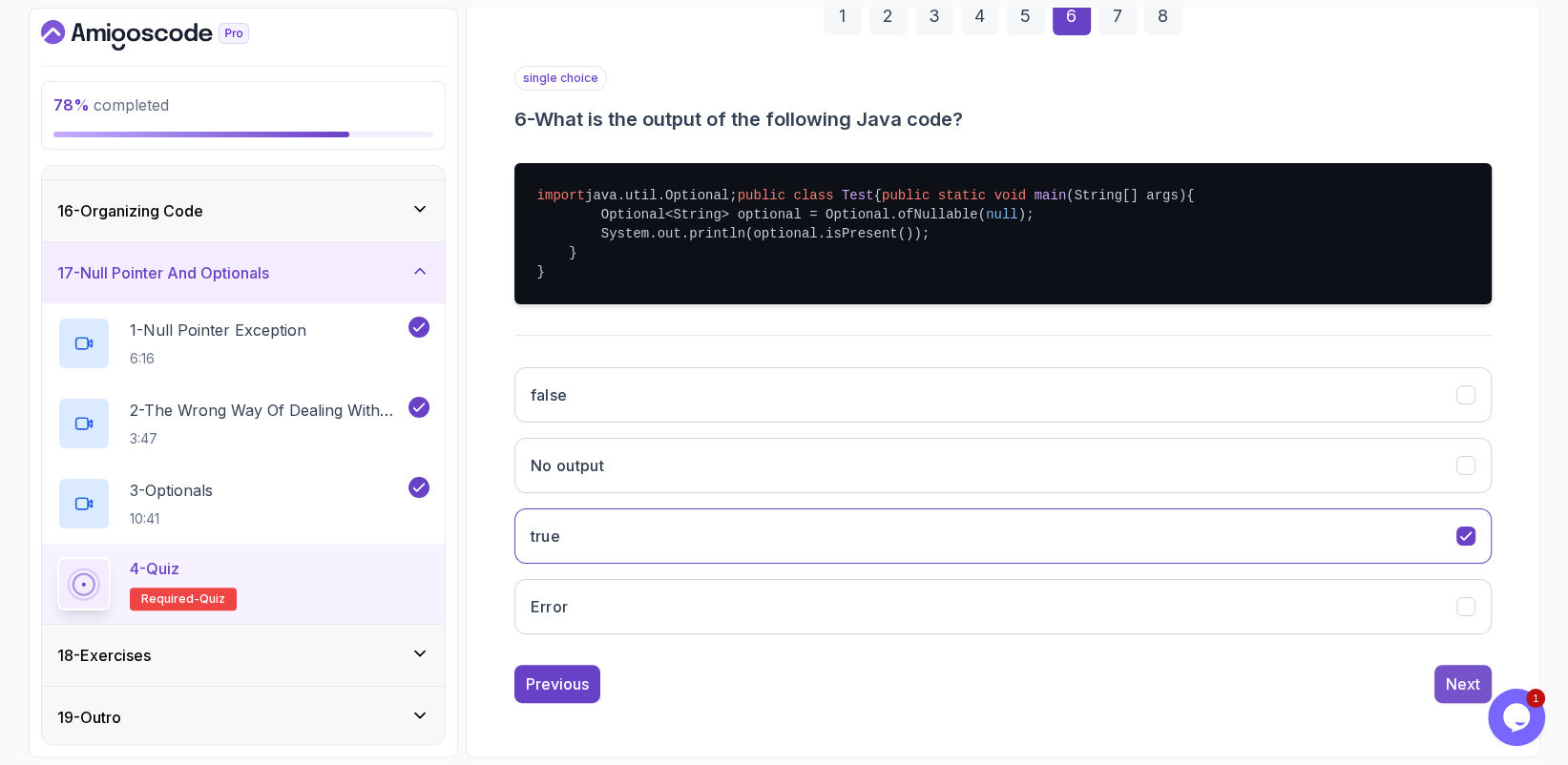 click on "Next" at bounding box center (1463, 684) 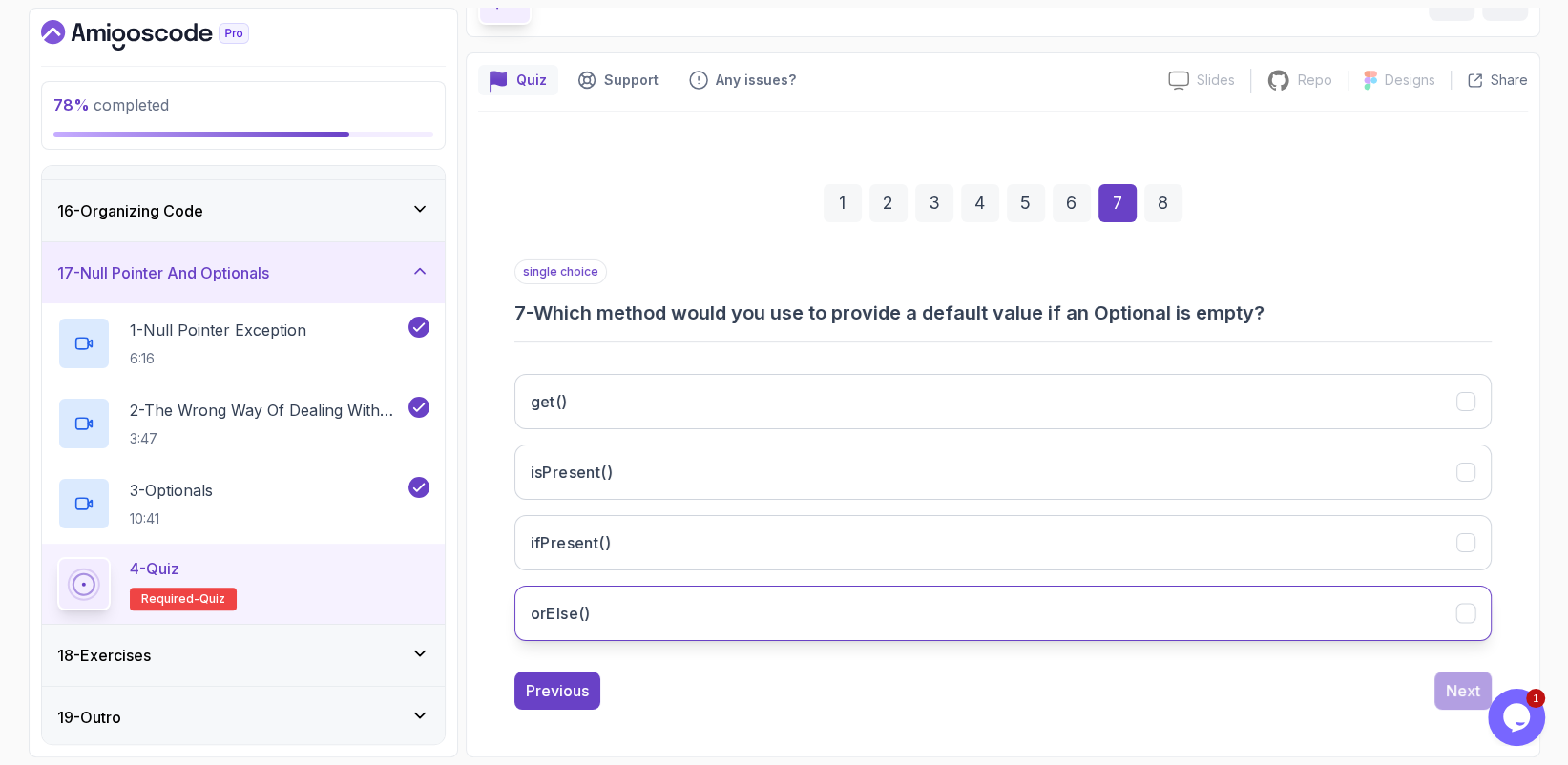 scroll, scrollTop: 115, scrollLeft: 0, axis: vertical 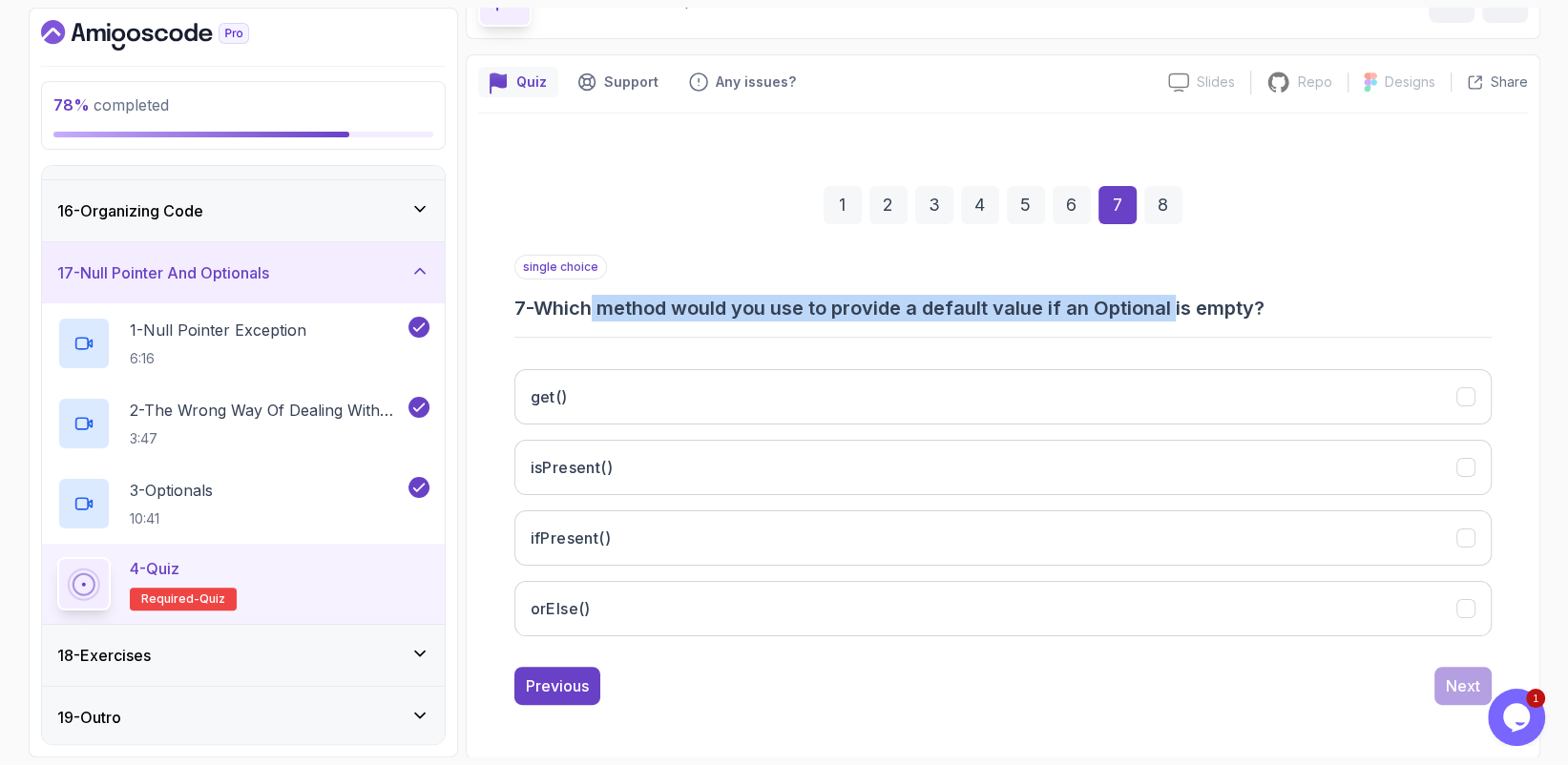 drag, startPoint x: 597, startPoint y: 303, endPoint x: 1184, endPoint y: 314, distance: 587.1031 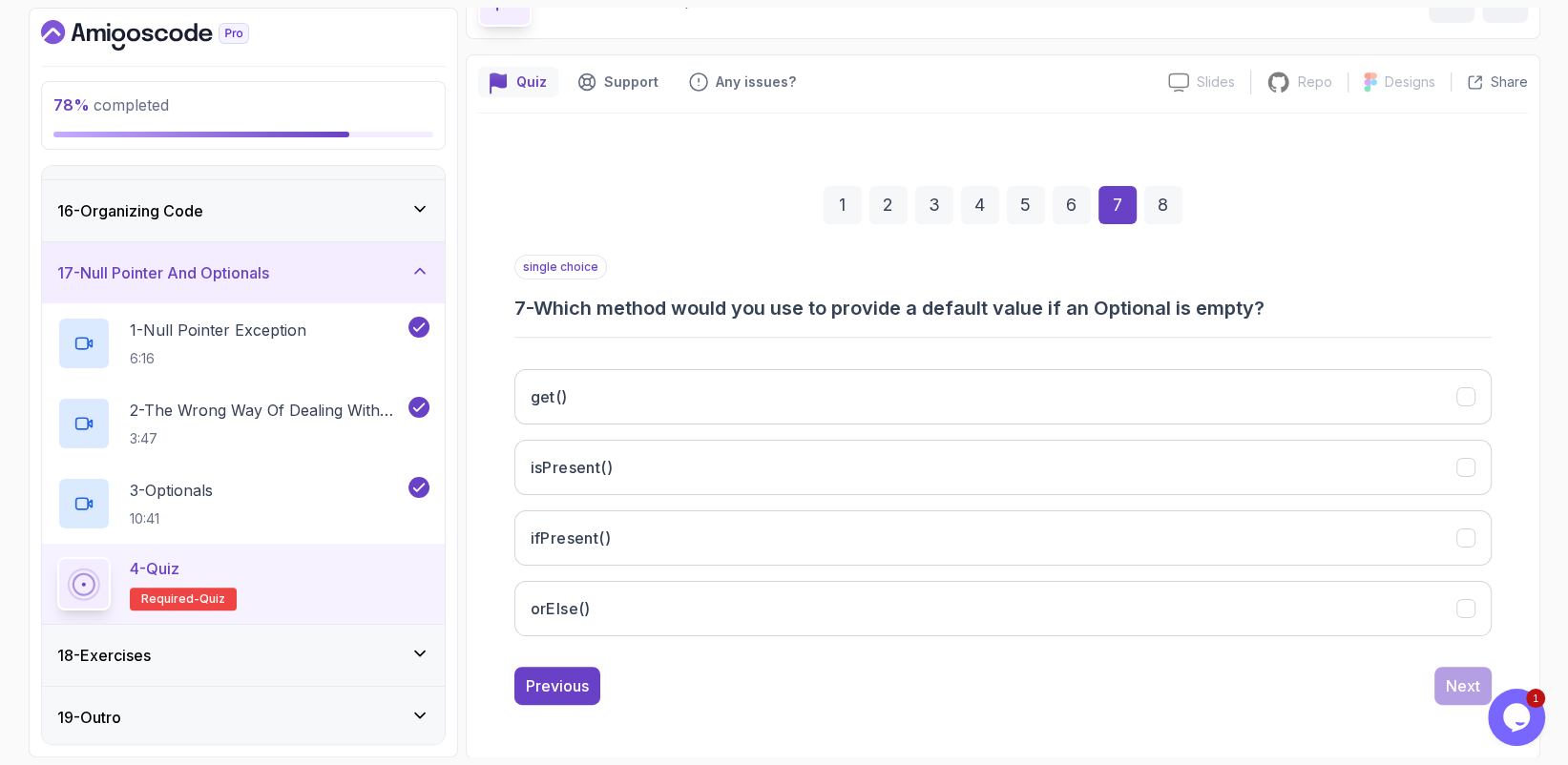 click on "single choice 7  -  Which method would you use to provide a default value if an Optional is empty? get() isPresent() ifPresent() orElse()" at bounding box center (1003, 453) 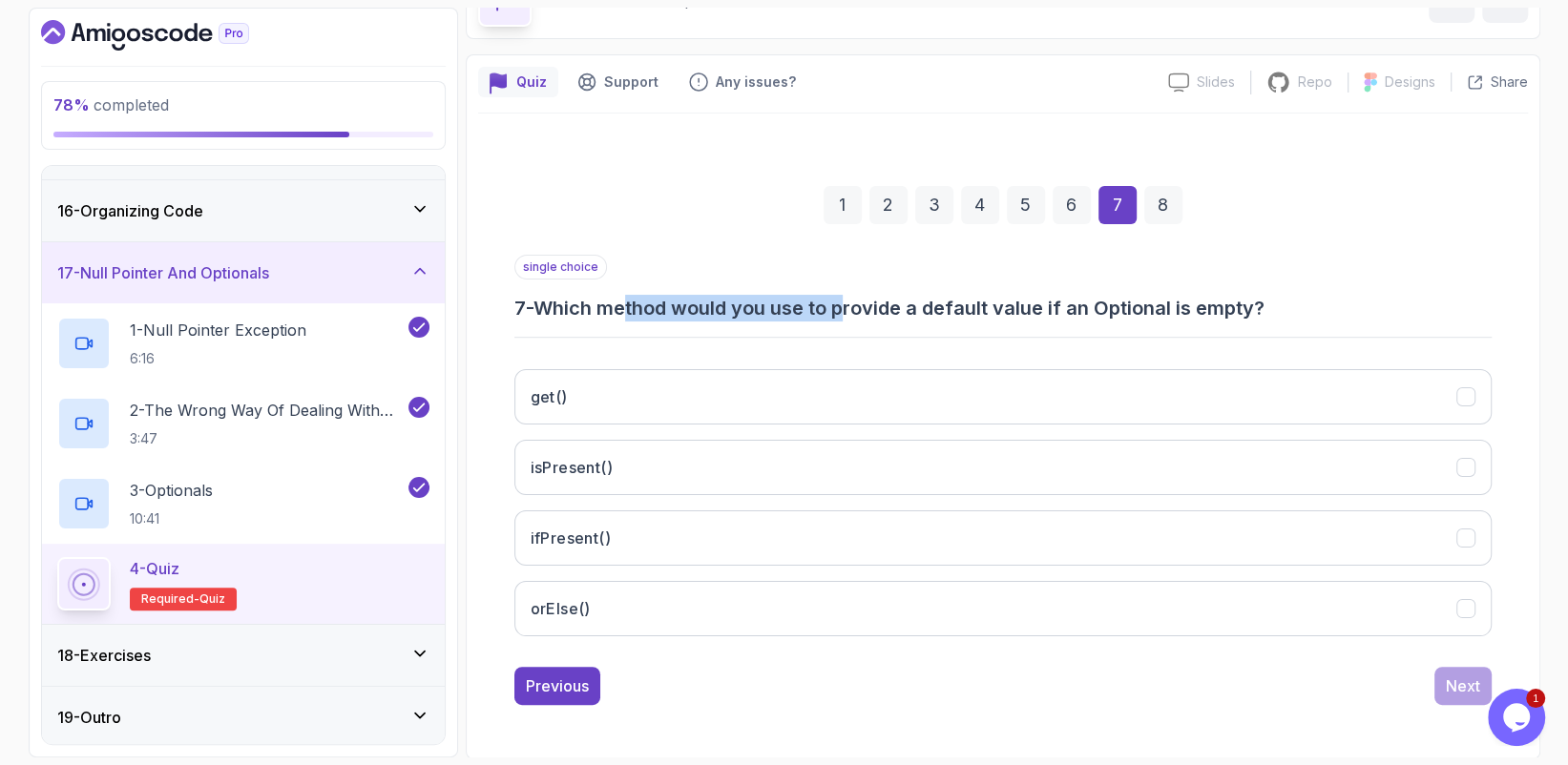 drag, startPoint x: 636, startPoint y: 300, endPoint x: 852, endPoint y: 305, distance: 216.05786 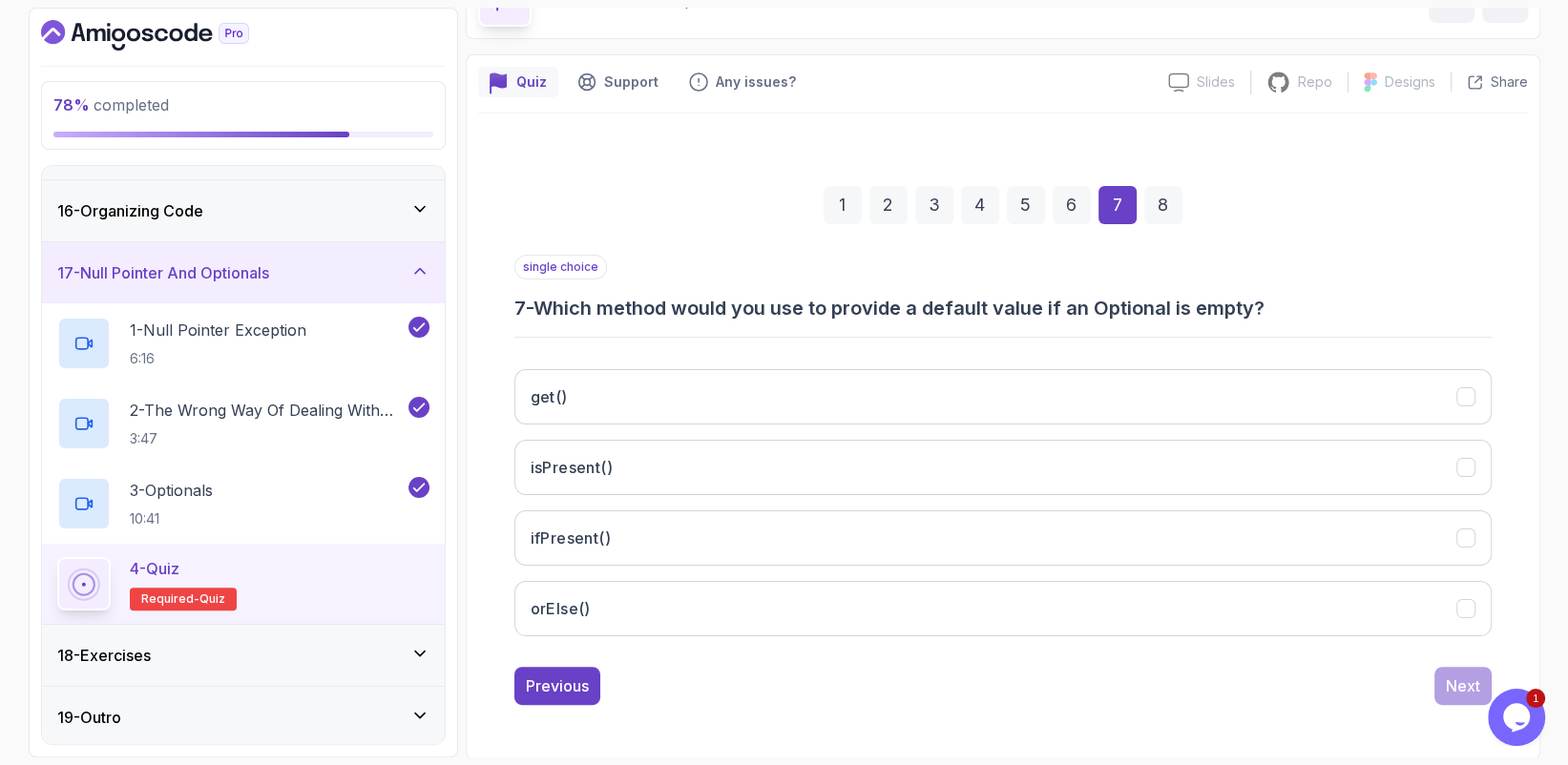 click on "7  -  Which method would you use to provide a default value if an Optional is empty?" at bounding box center [1003, 308] 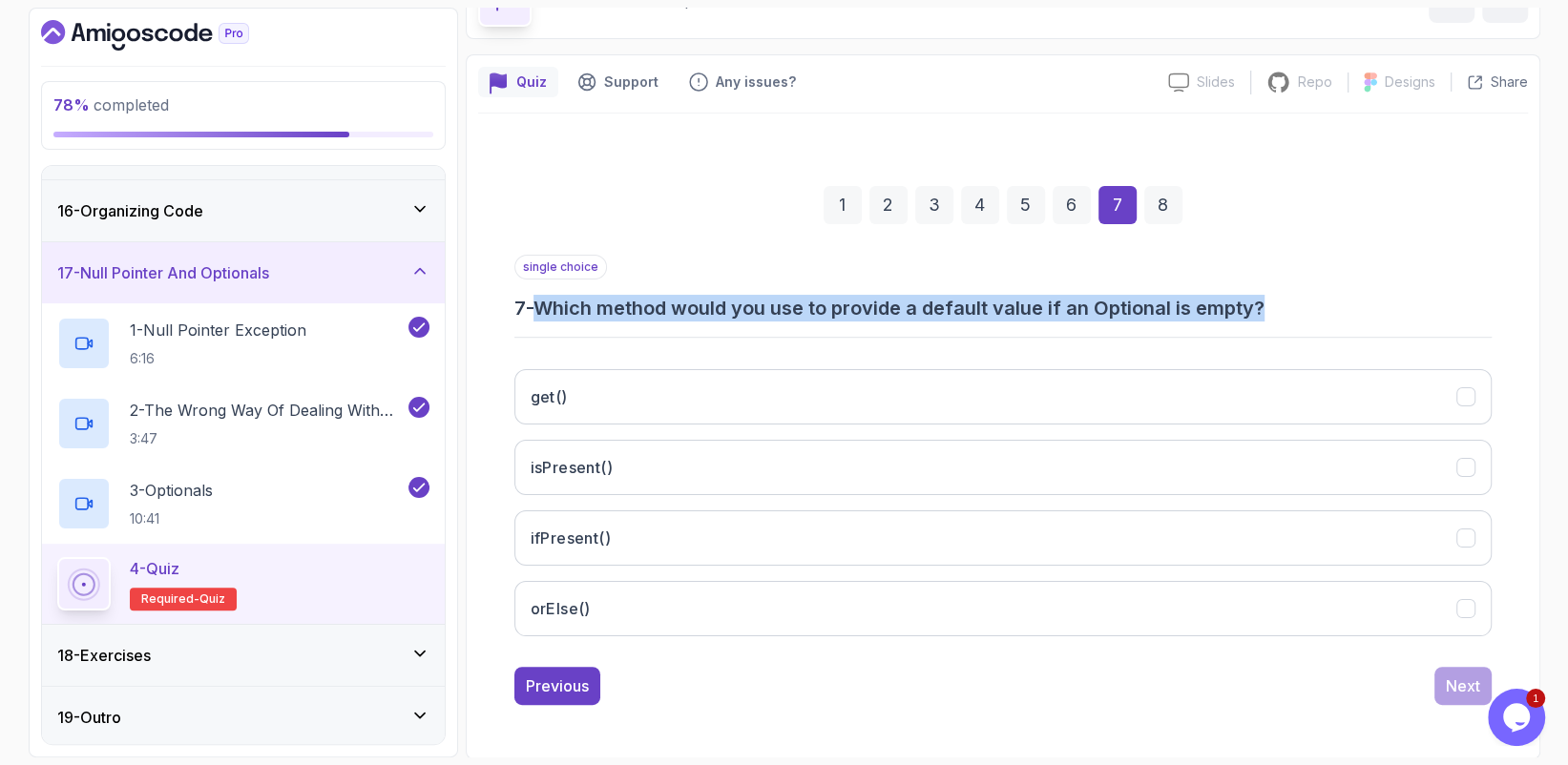 drag, startPoint x: 550, startPoint y: 309, endPoint x: 1303, endPoint y: 307, distance: 753.00266 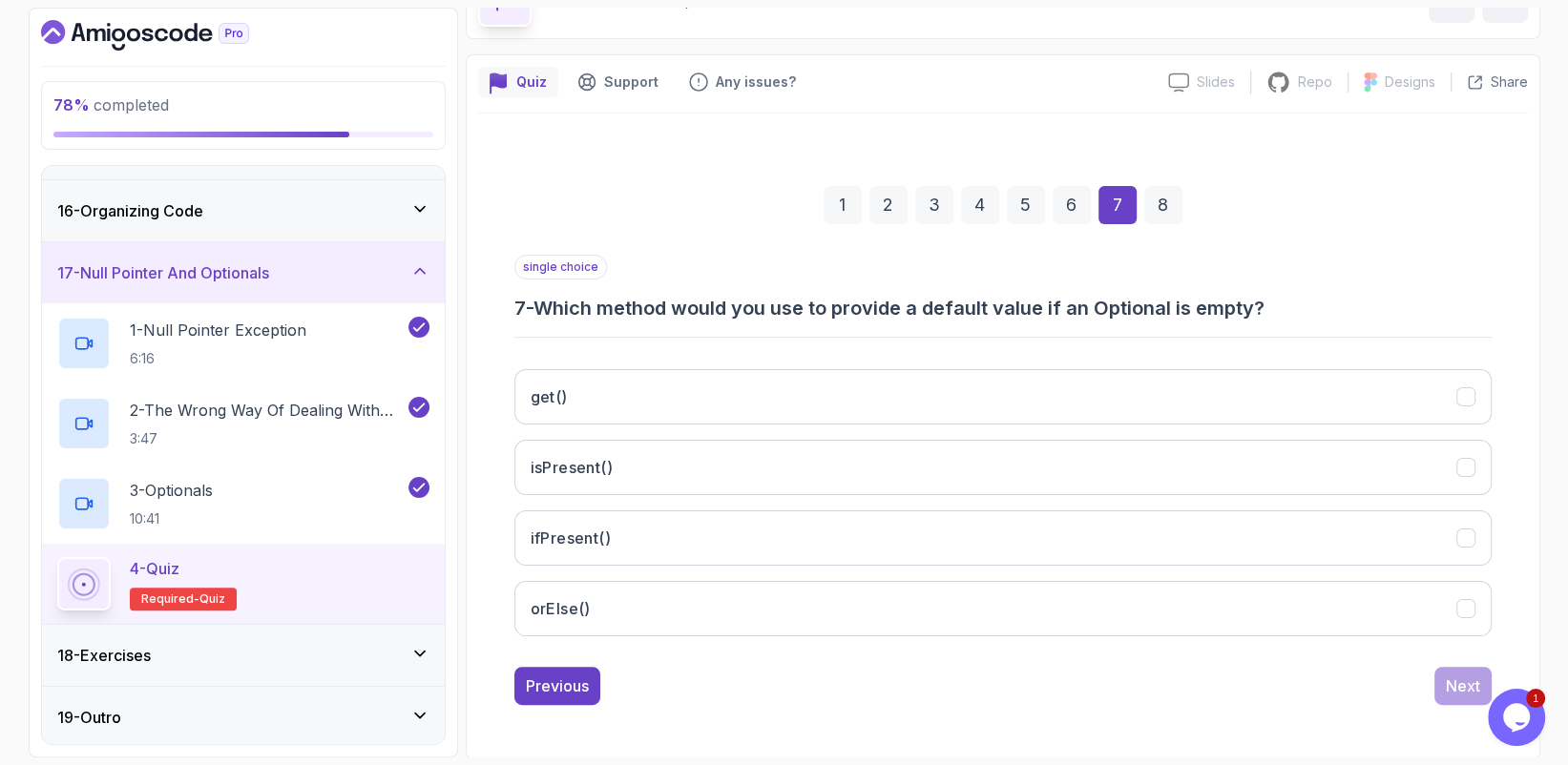 click on "single choice 7  -  Which method would you use to provide a default value if an Optional is empty? get() isPresent() ifPresent() orElse()" at bounding box center [1003, 453] 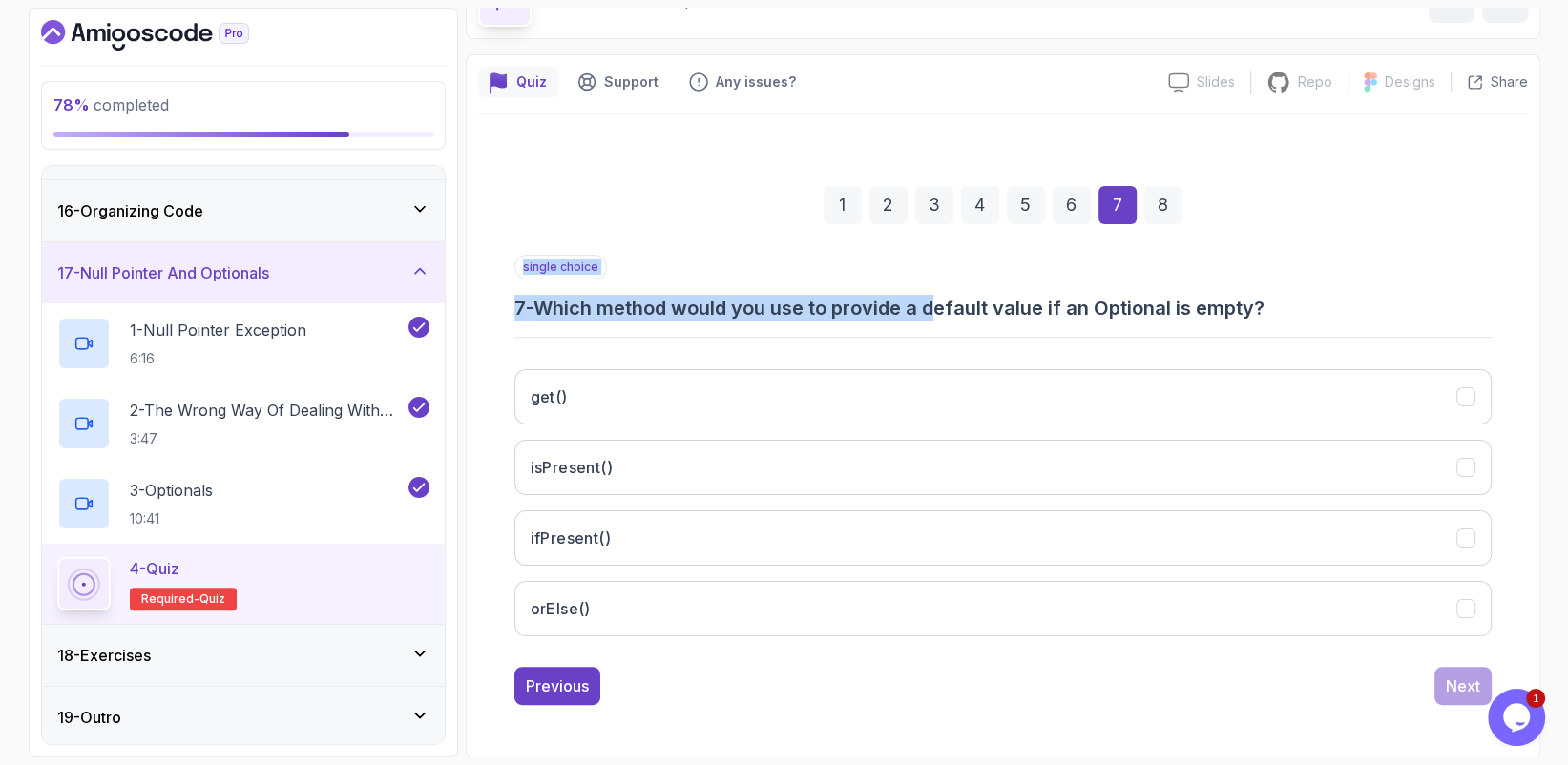 drag, startPoint x: 752, startPoint y: 321, endPoint x: 939, endPoint y: 320, distance: 187.00267 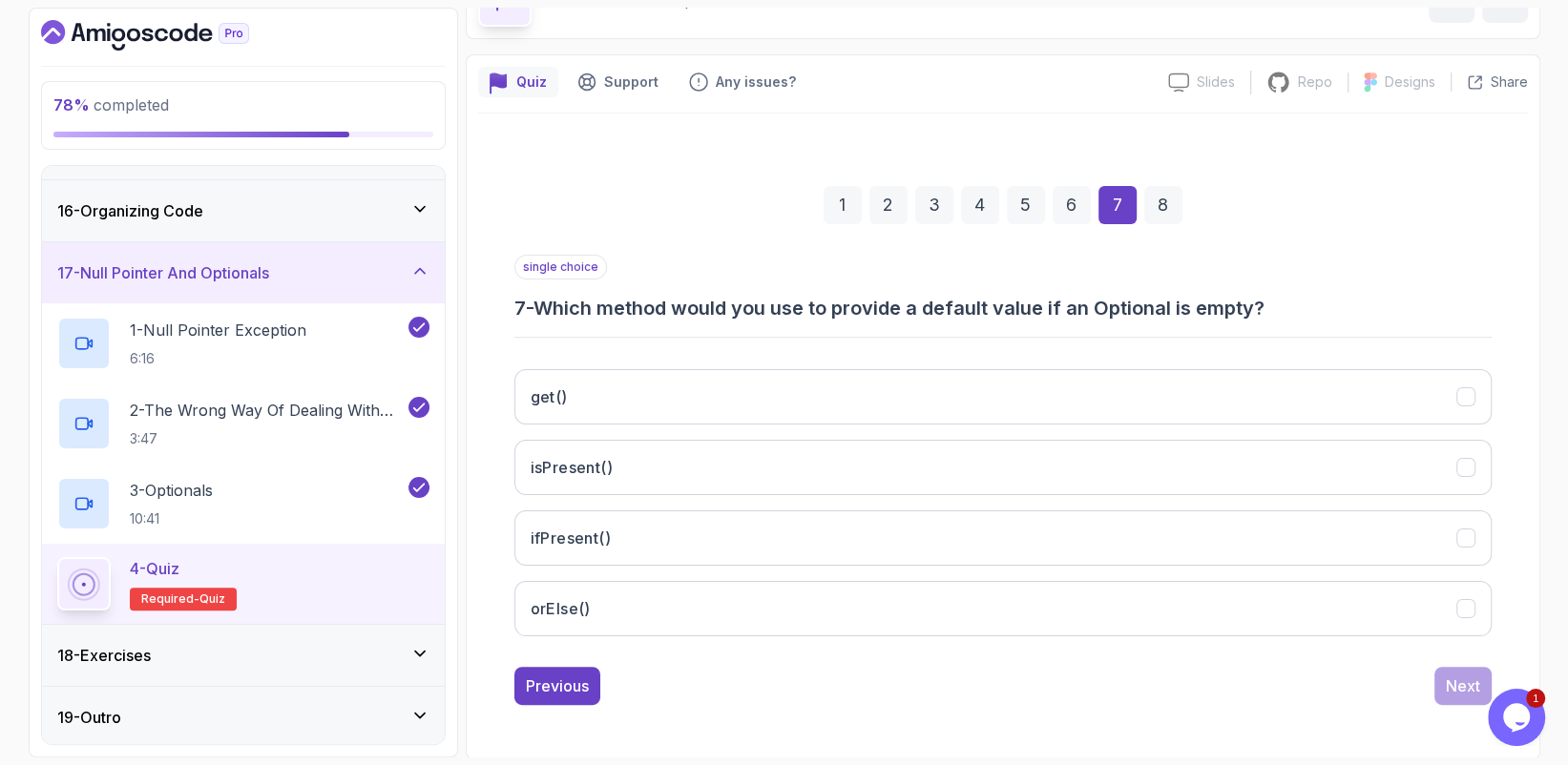 drag, startPoint x: 783, startPoint y: 317, endPoint x: 799, endPoint y: 314, distance: 16.278821 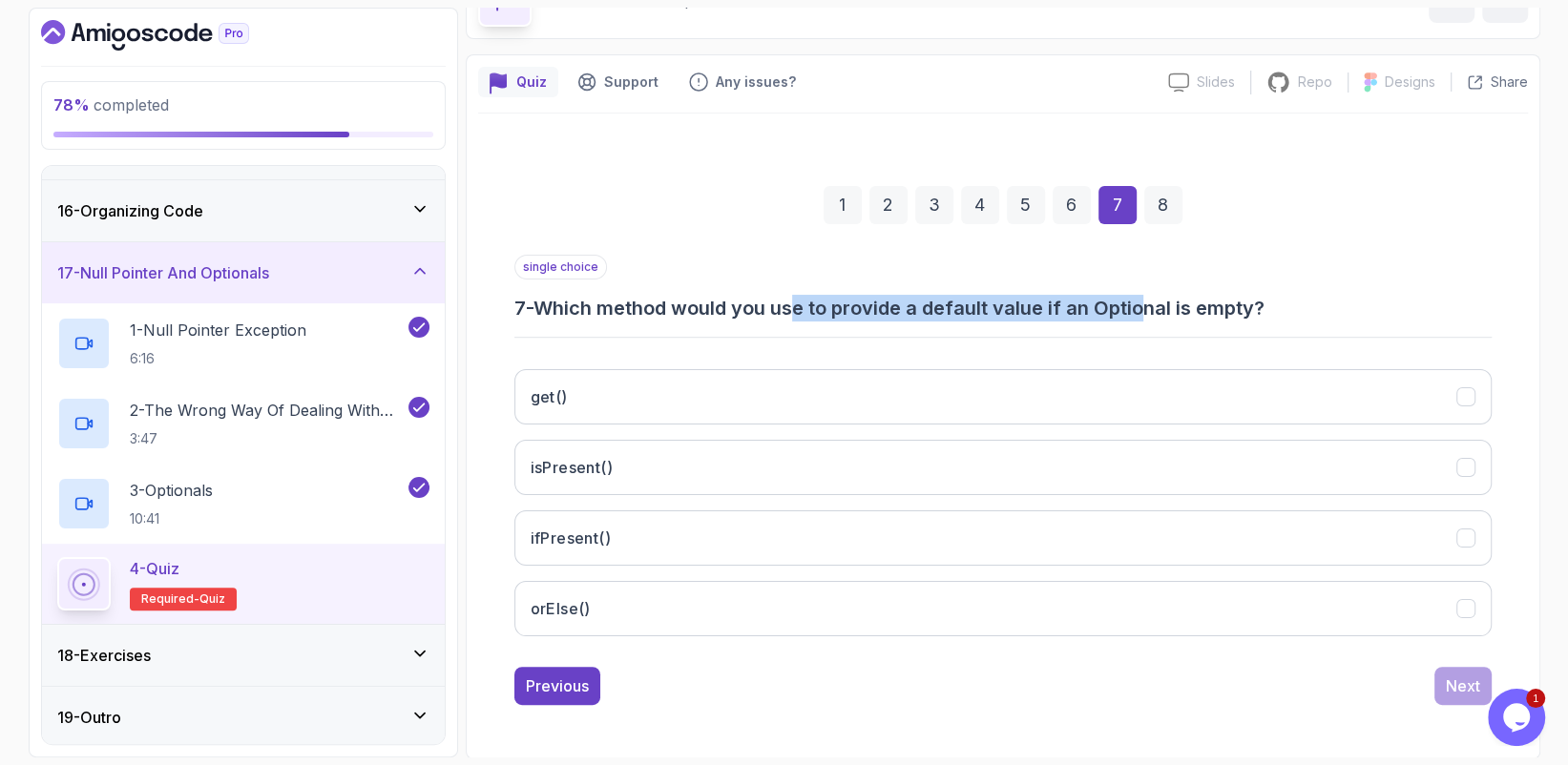 drag, startPoint x: 803, startPoint y: 304, endPoint x: 1150, endPoint y: 302, distance: 347.0058 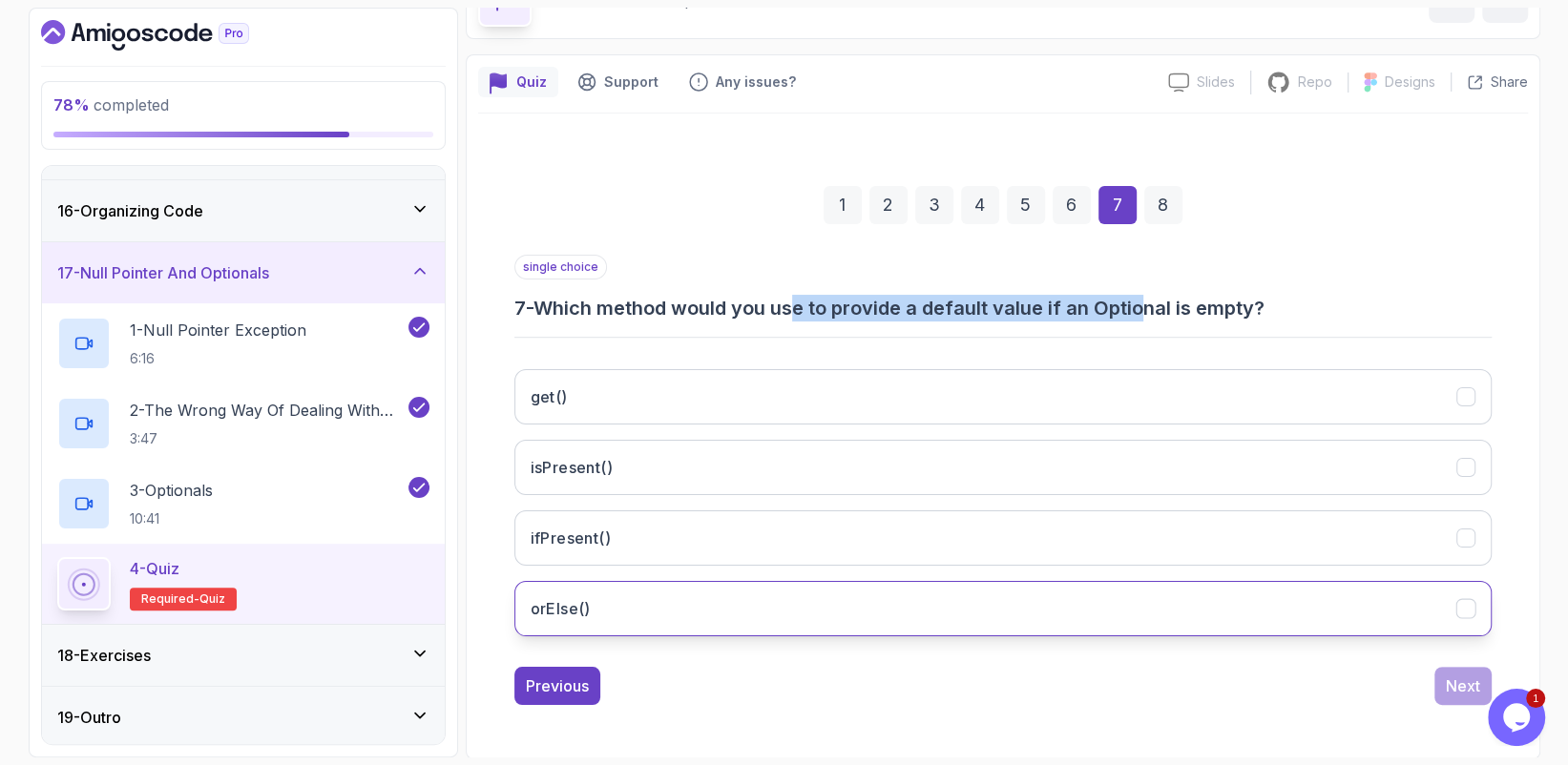 click on "orElse()" at bounding box center [1003, 609] 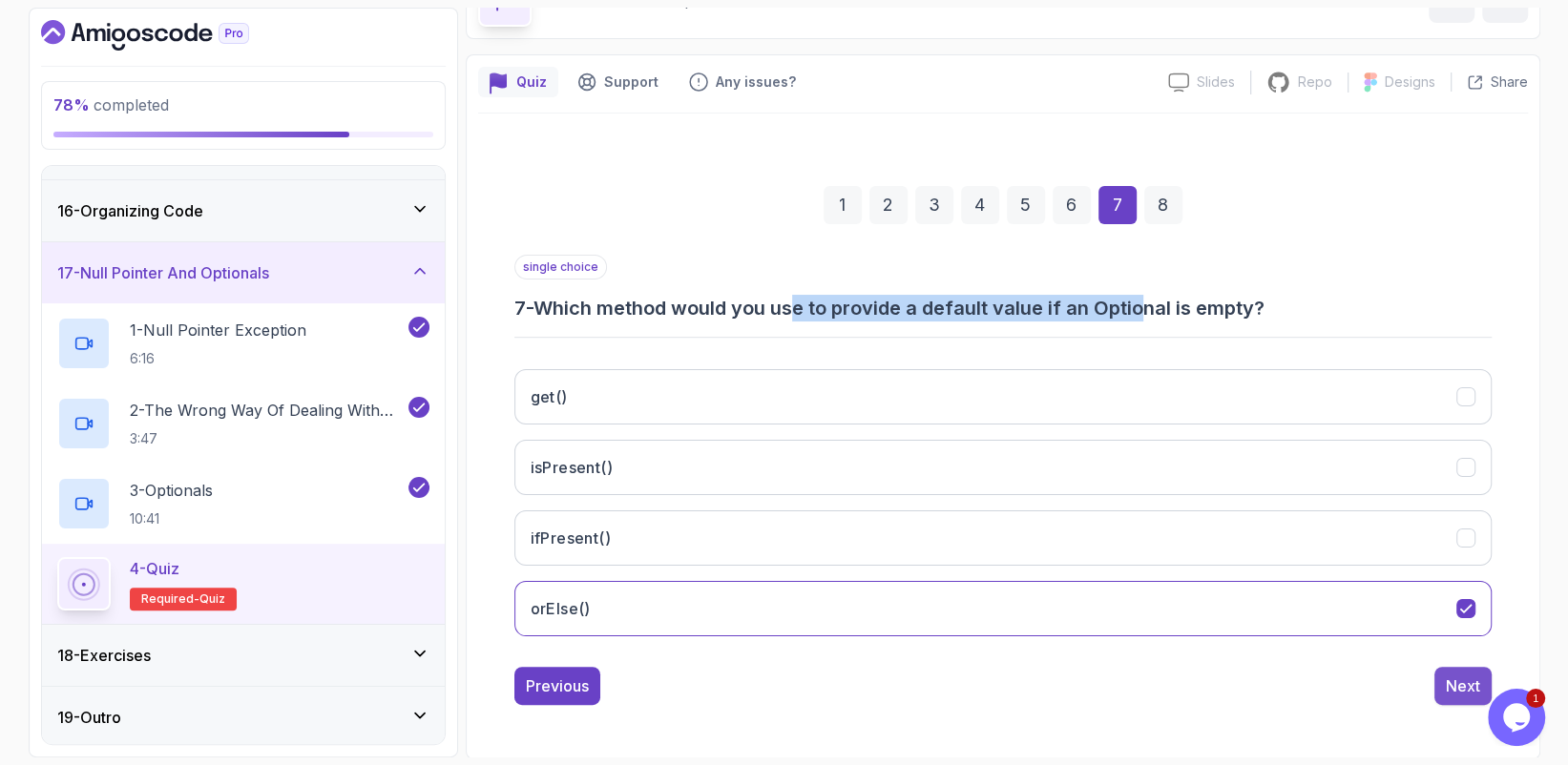 click on "Next" at bounding box center (1463, 686) 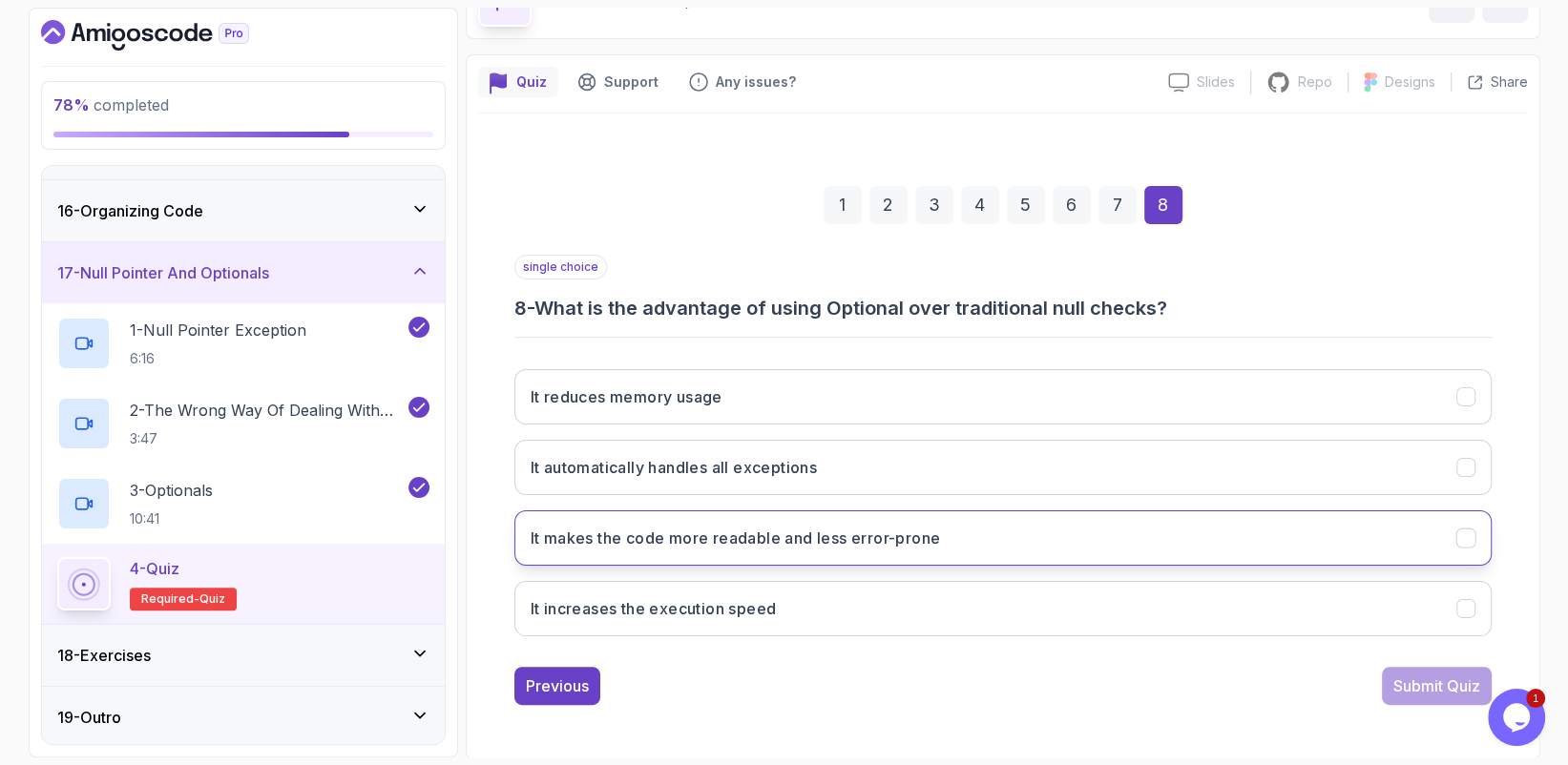 click on "It makes the code more readable and less error-prone" at bounding box center [1003, 538] 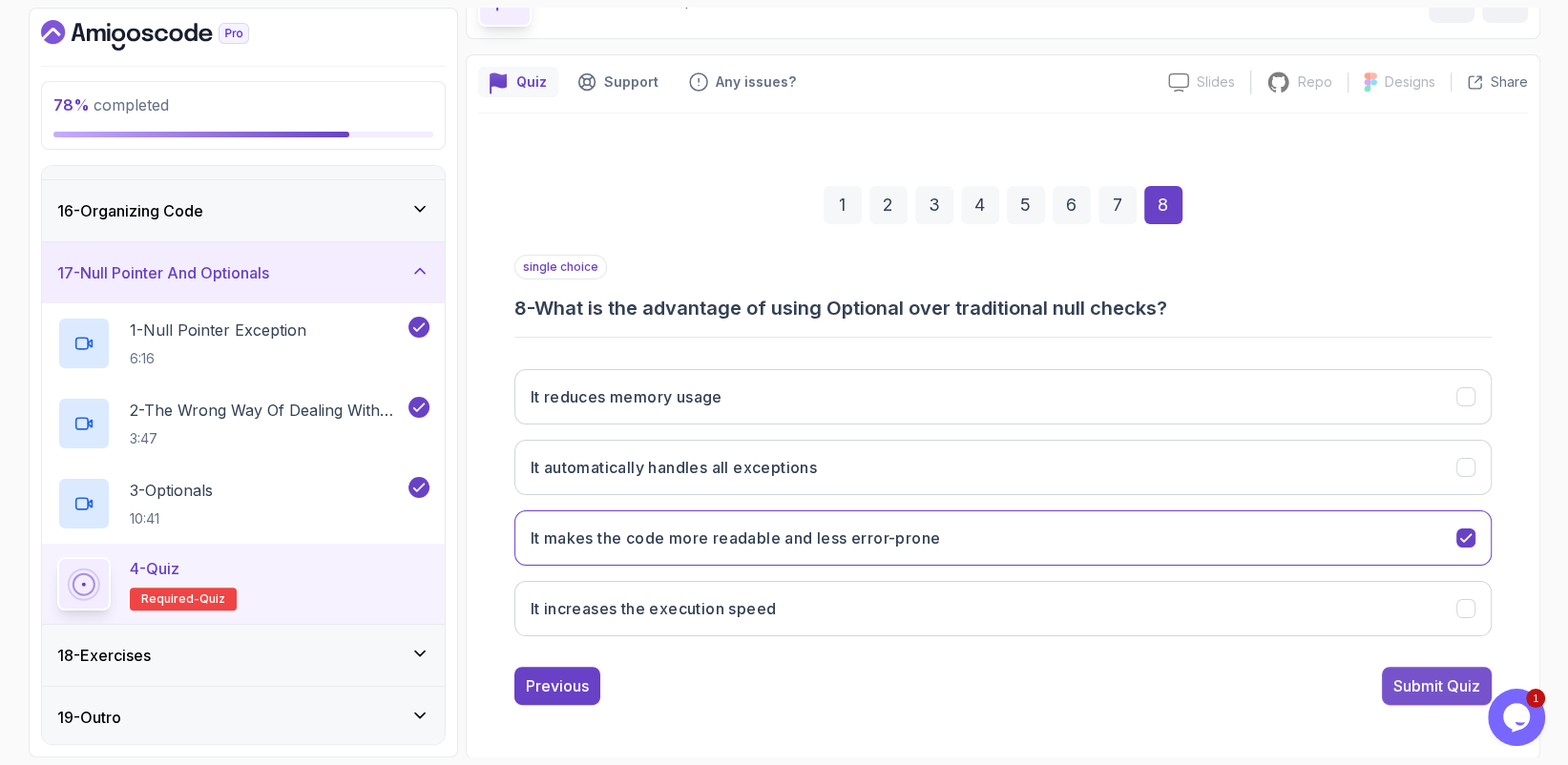 click on "Submit Quiz" at bounding box center (1436, 686) 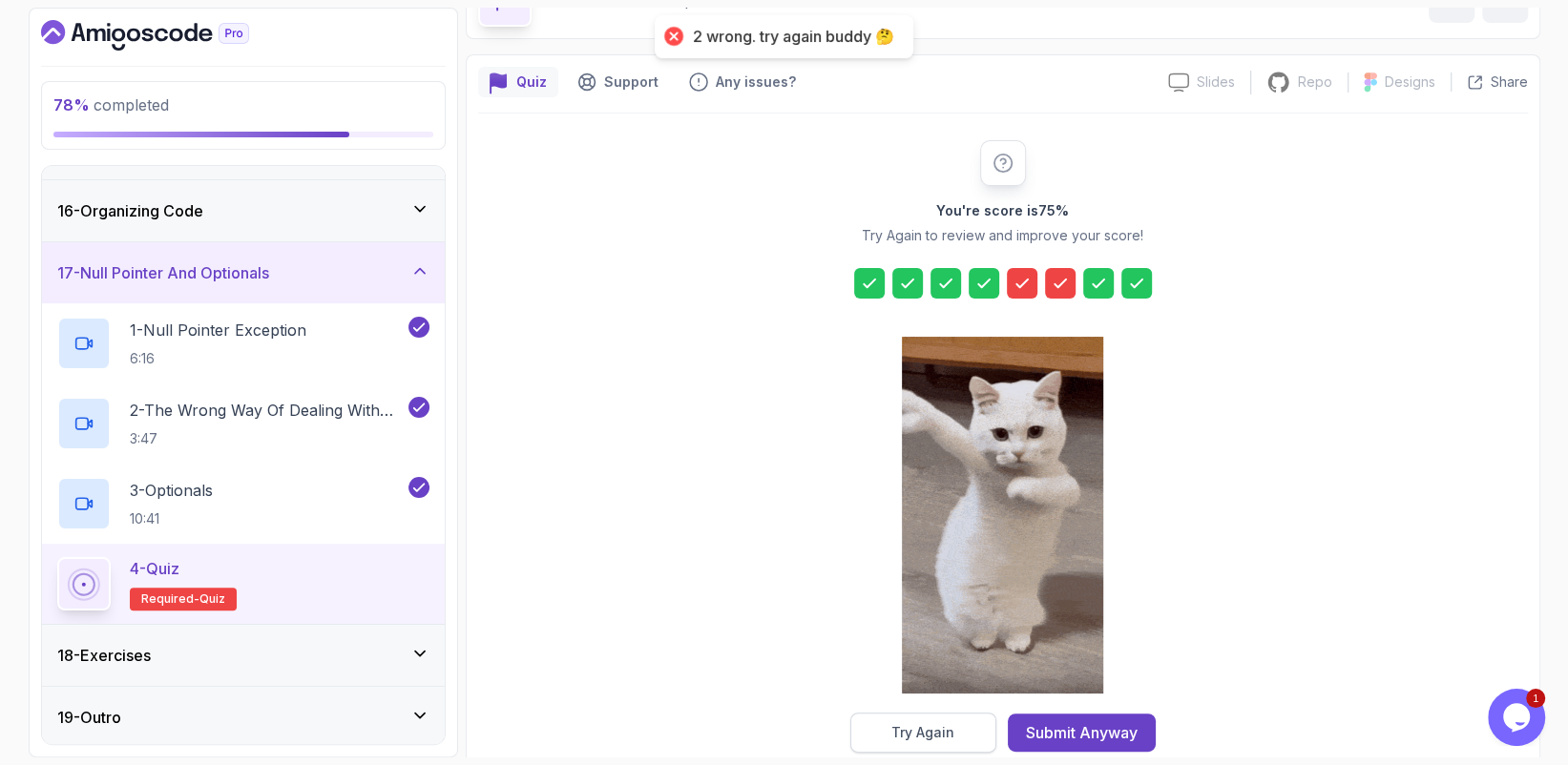 click on "Try Again" at bounding box center [923, 733] 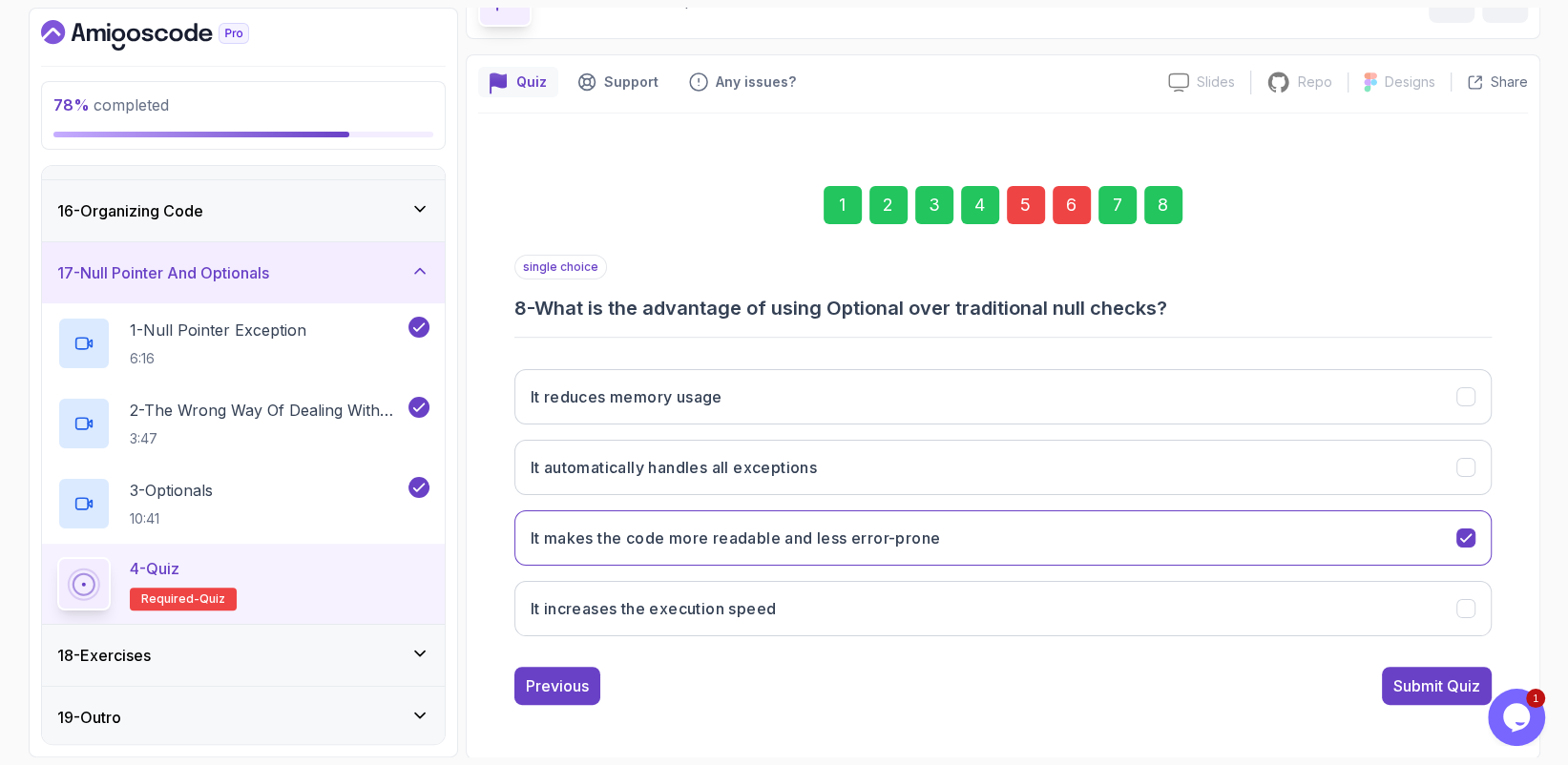 click on "5" at bounding box center (1026, 205) 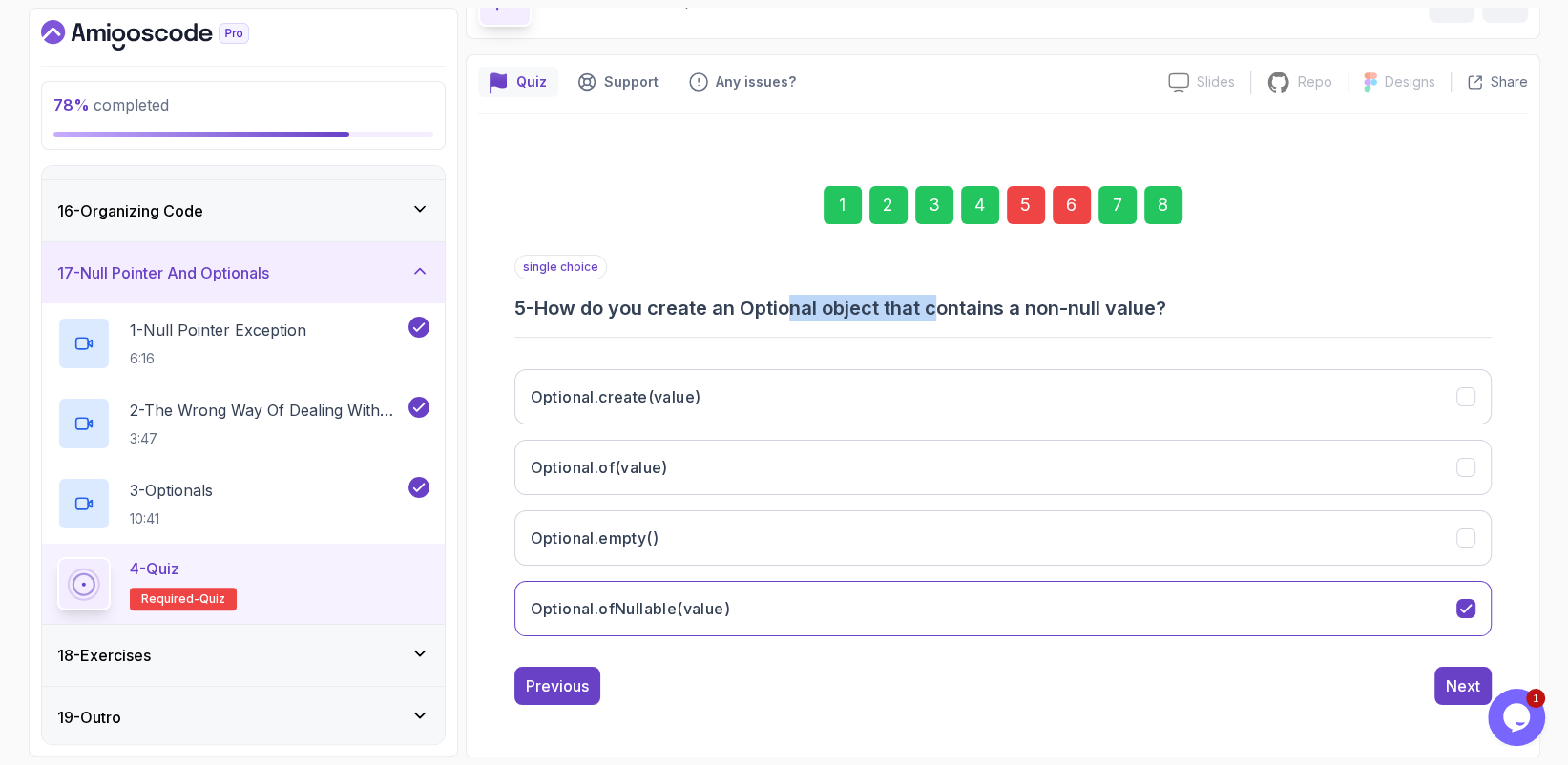 drag, startPoint x: 793, startPoint y: 310, endPoint x: 950, endPoint y: 316, distance: 157.11461 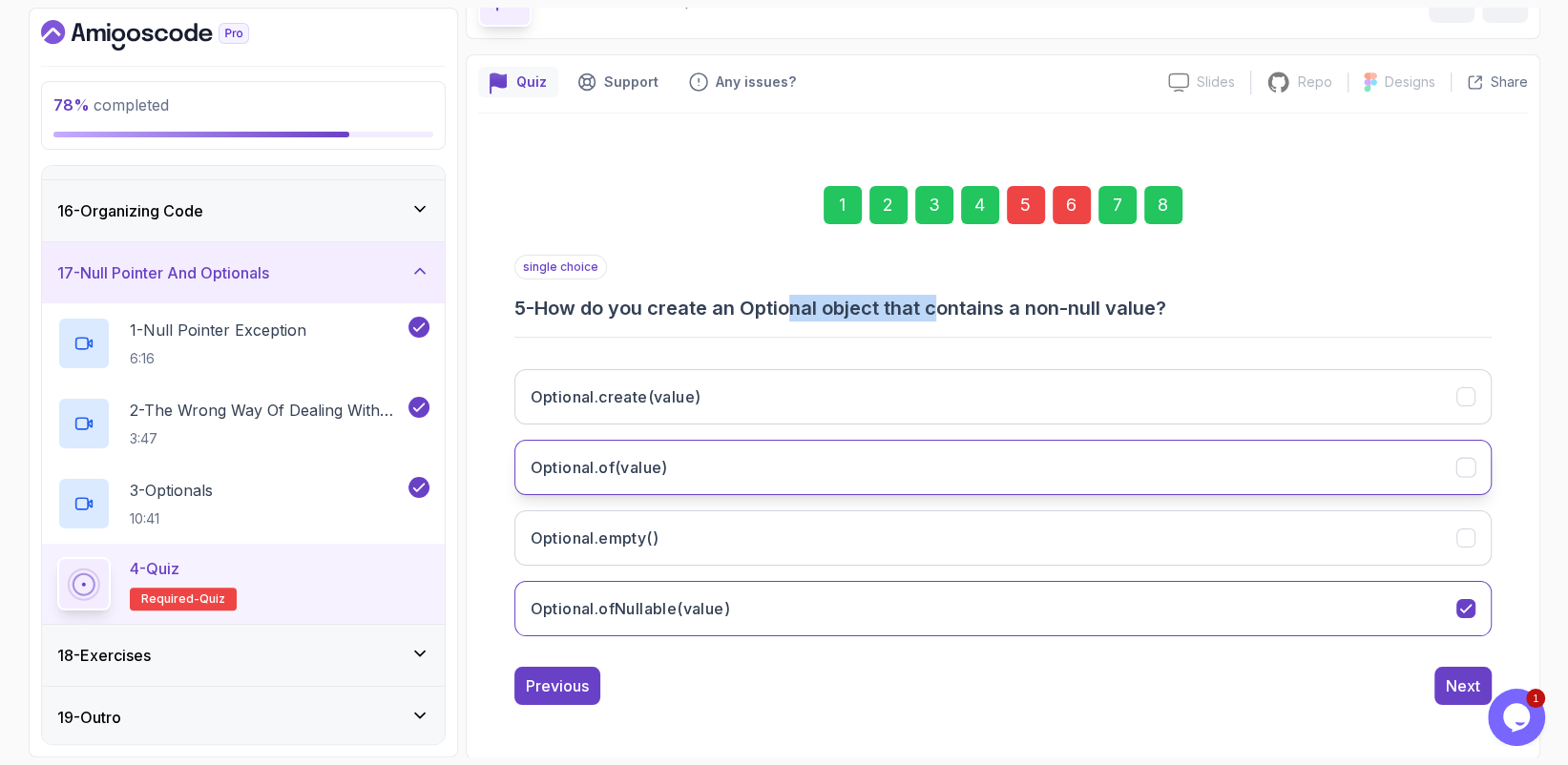 click on "Optional.of(value)" at bounding box center [1003, 467] 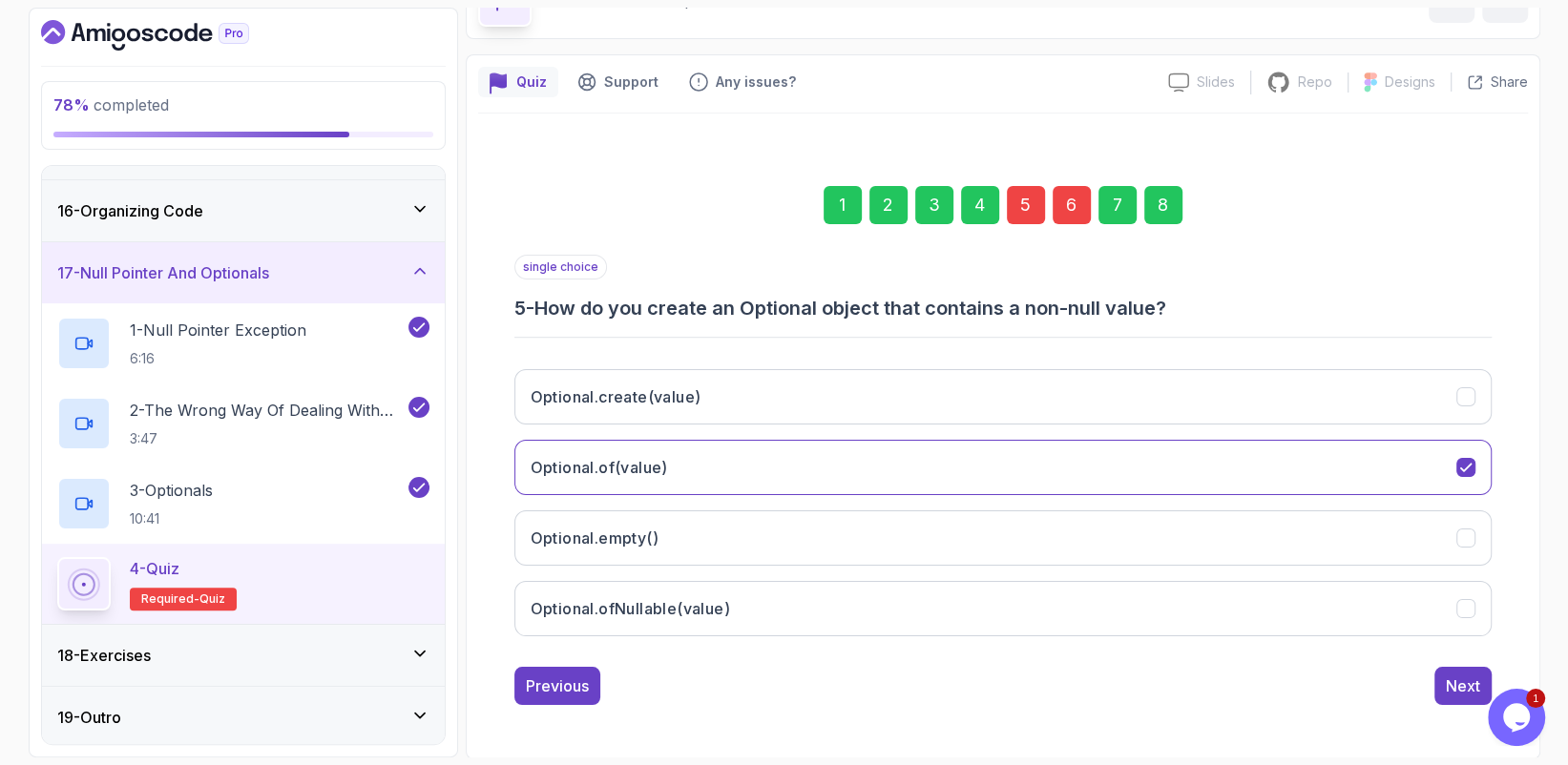 click on "6" at bounding box center (1072, 205) 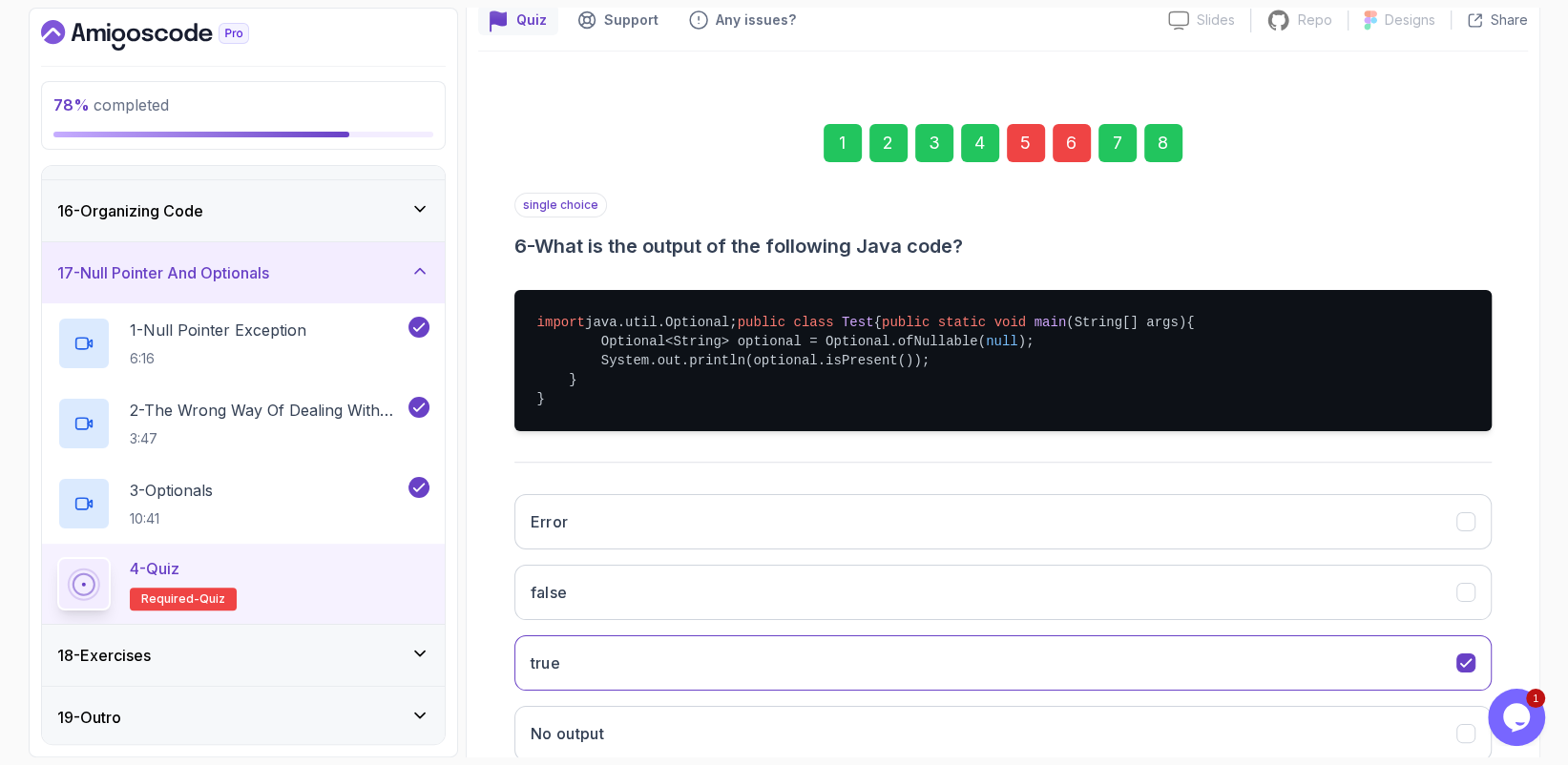 scroll, scrollTop: 211, scrollLeft: 0, axis: vertical 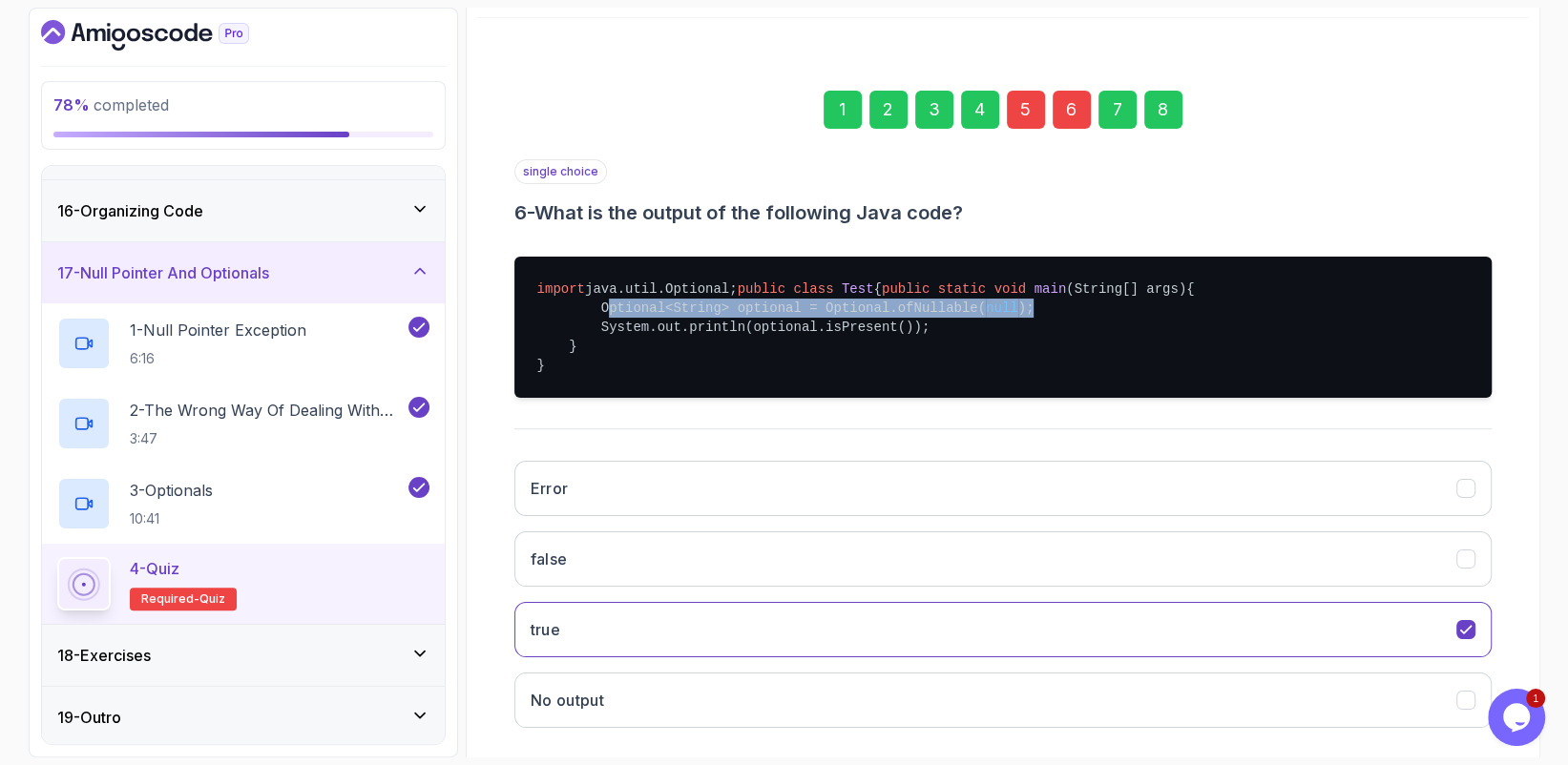 drag, startPoint x: 595, startPoint y: 340, endPoint x: 1015, endPoint y: 353, distance: 420.20114 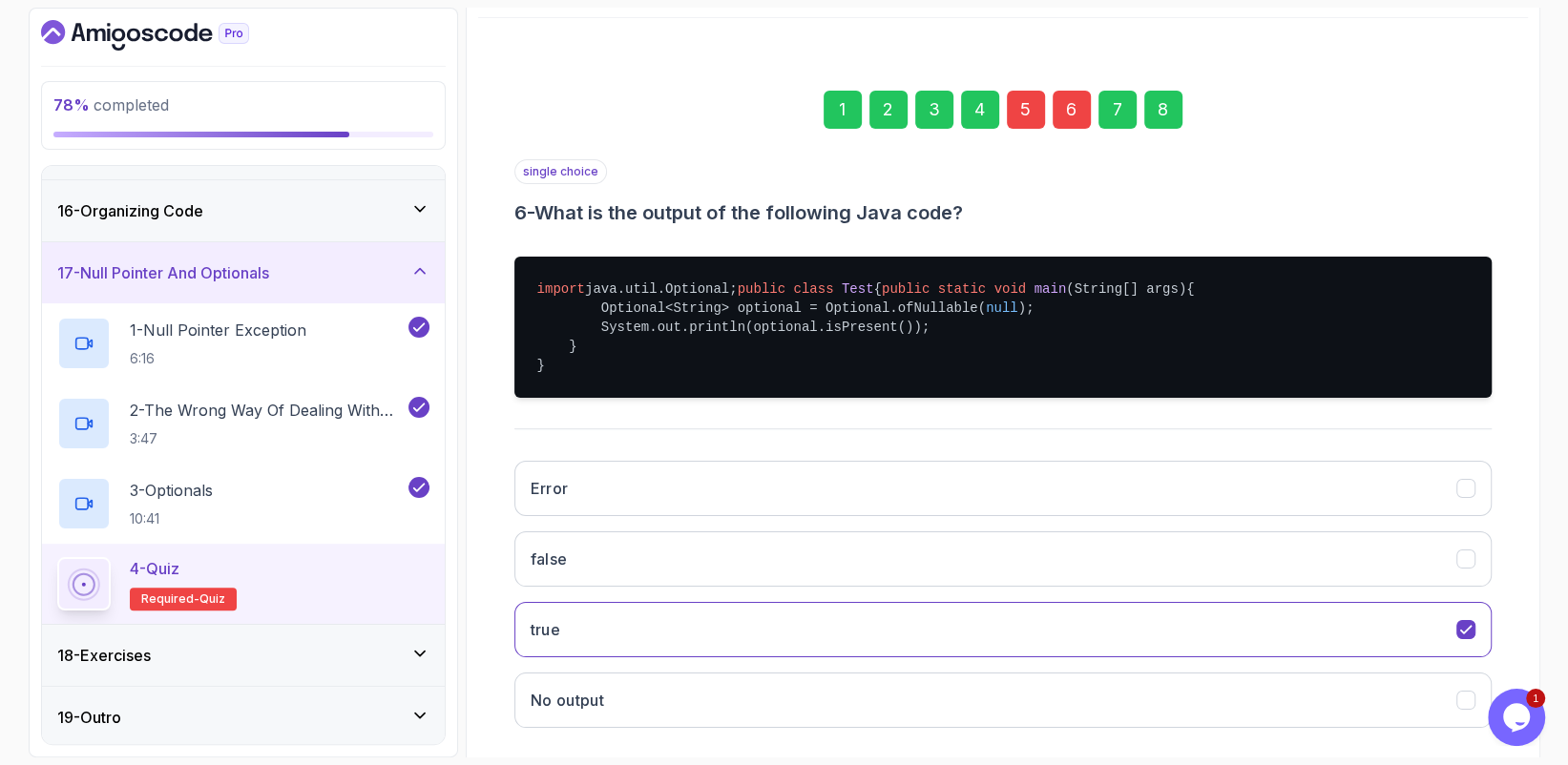 click on "import  java.util.Optional;
public   class   Test  {
public   static   void   main (String[] args)  {
Optional<String> optional = Optional.ofNullable( null );
System.out.println(optional.isPresent());
}
}" at bounding box center [1003, 327] 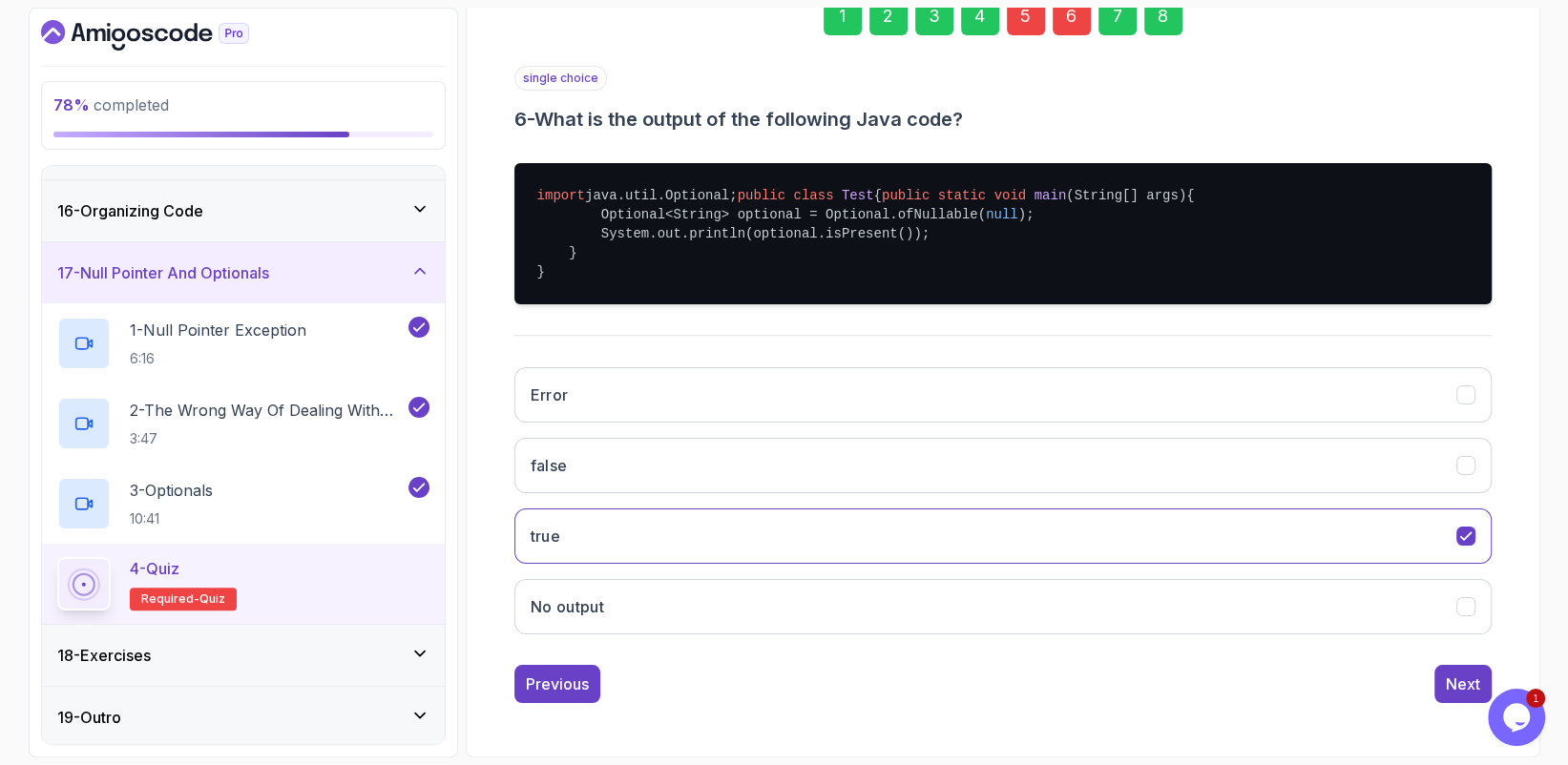 scroll, scrollTop: 341, scrollLeft: 0, axis: vertical 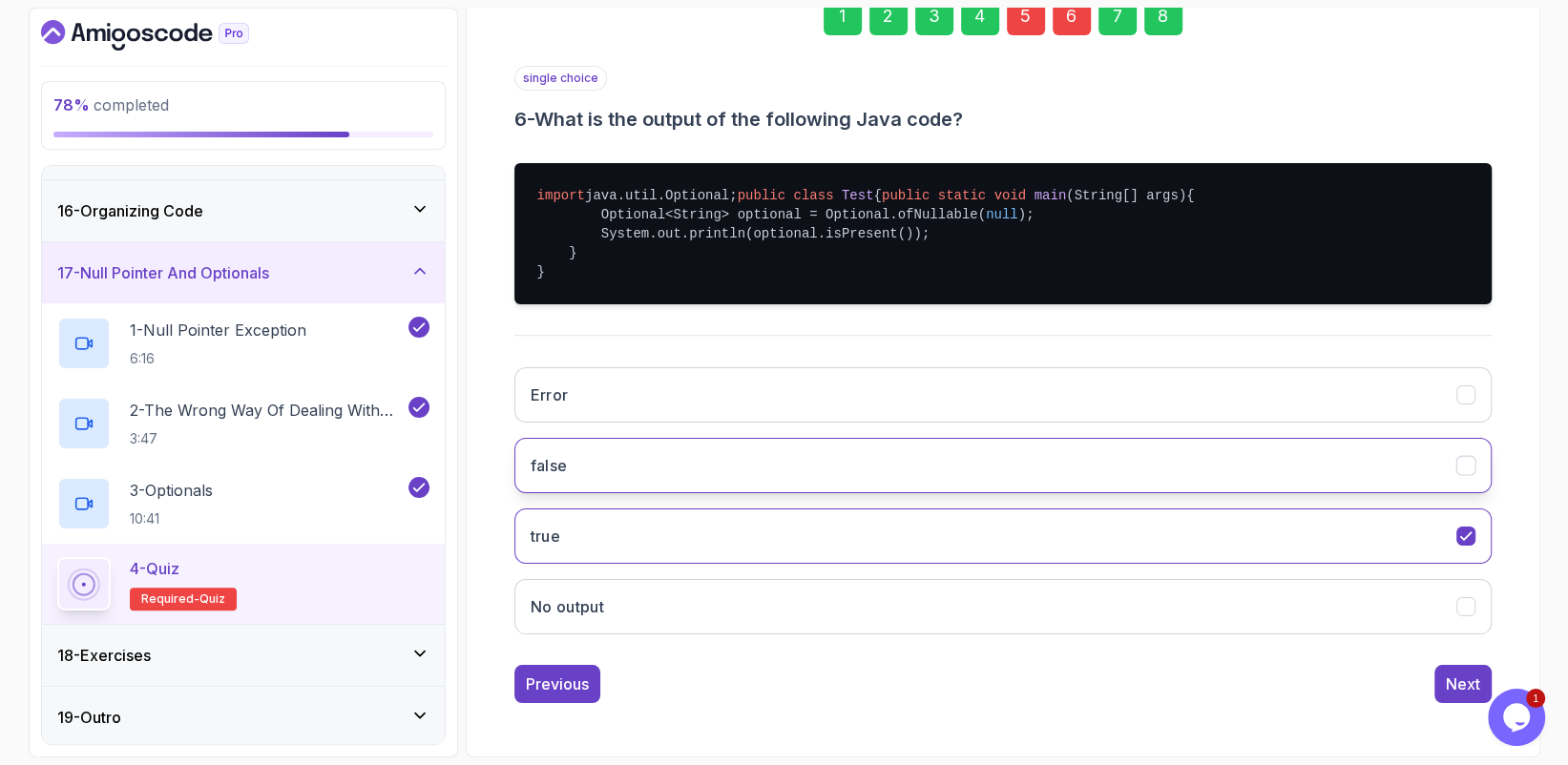 click on "false" at bounding box center [1003, 465] 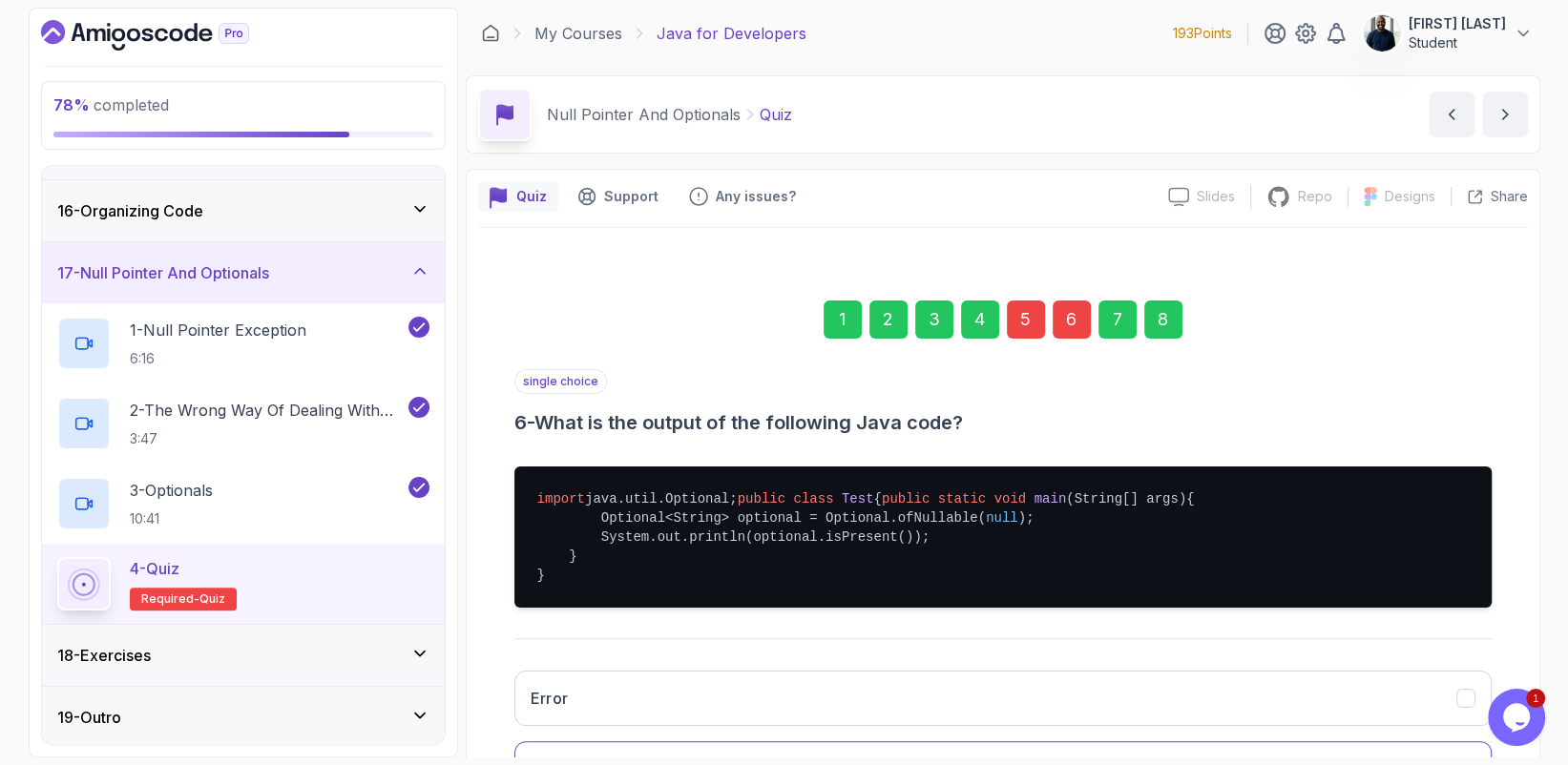 scroll, scrollTop: 0, scrollLeft: 0, axis: both 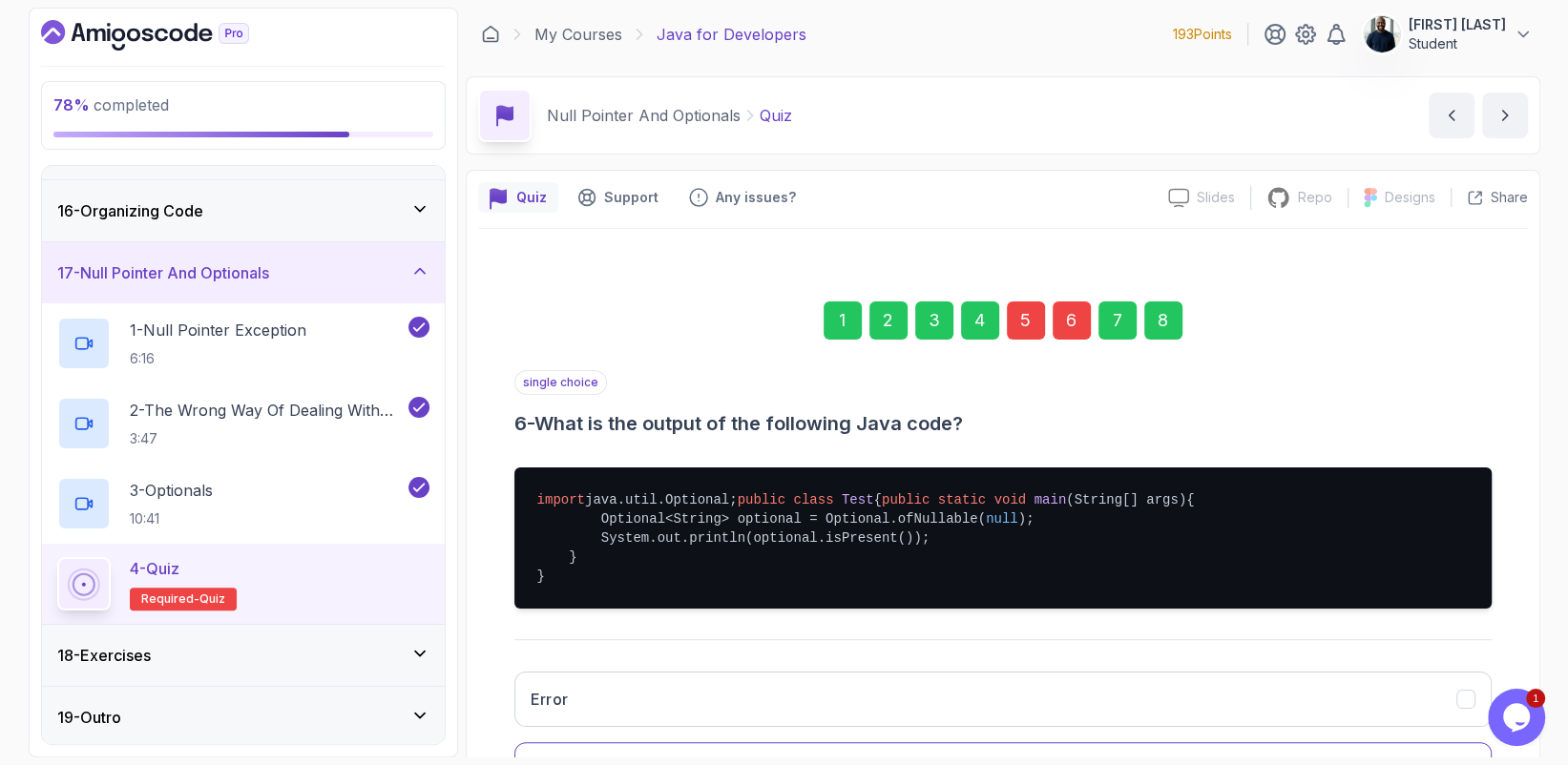 click on "8" at bounding box center (1163, 320) 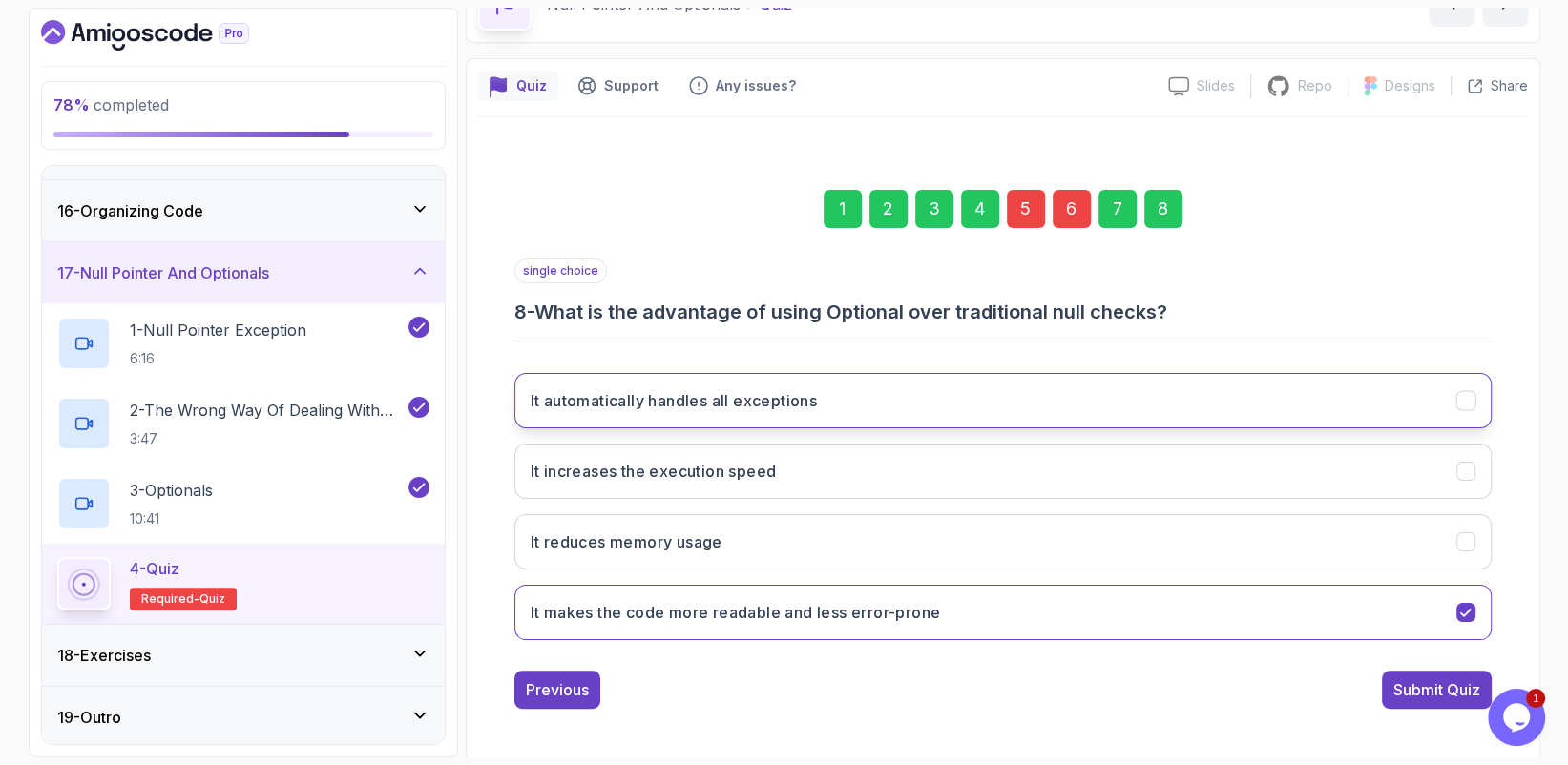 scroll, scrollTop: 114, scrollLeft: 0, axis: vertical 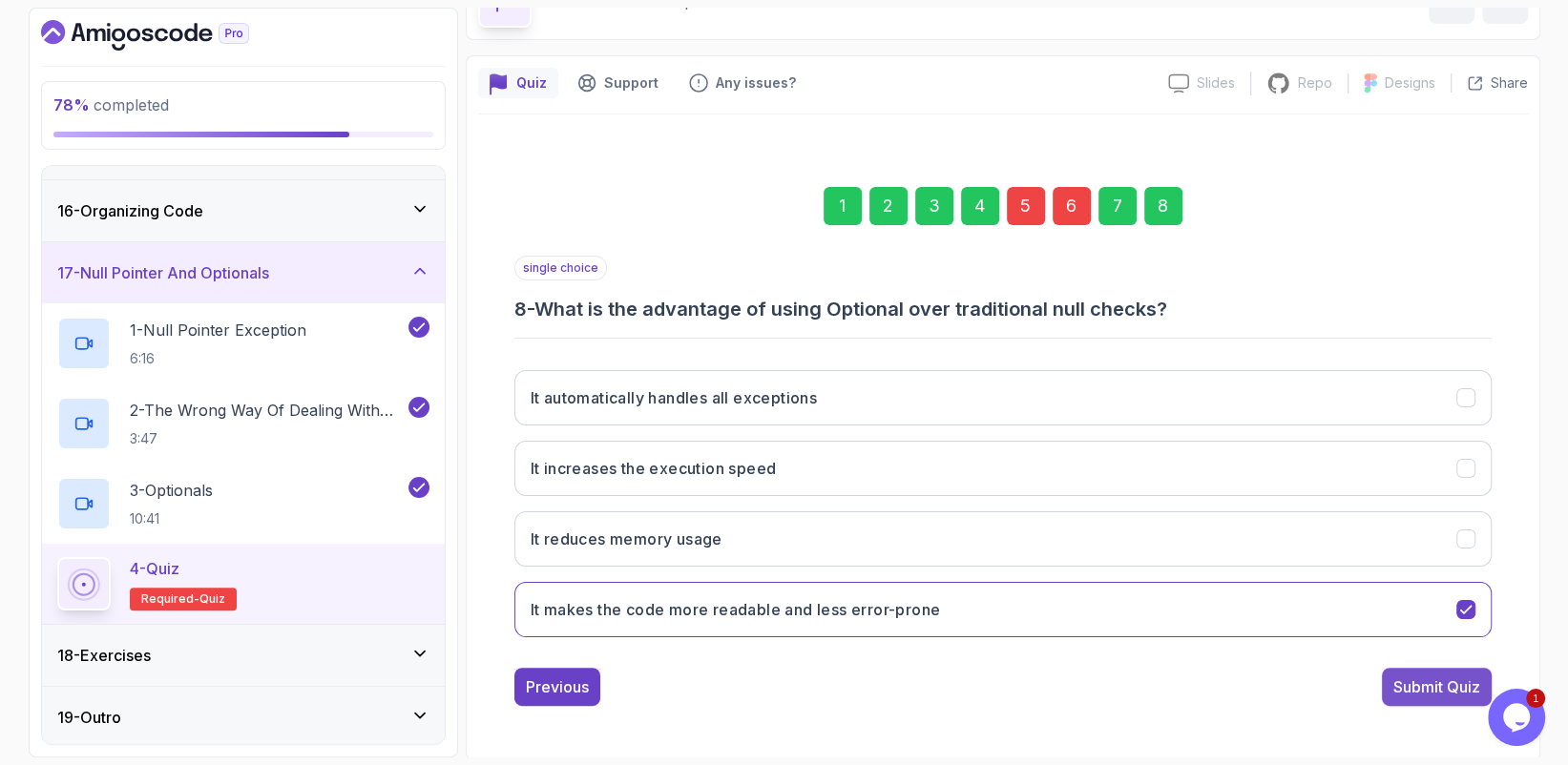 click on "Submit Quiz" at bounding box center [1436, 687] 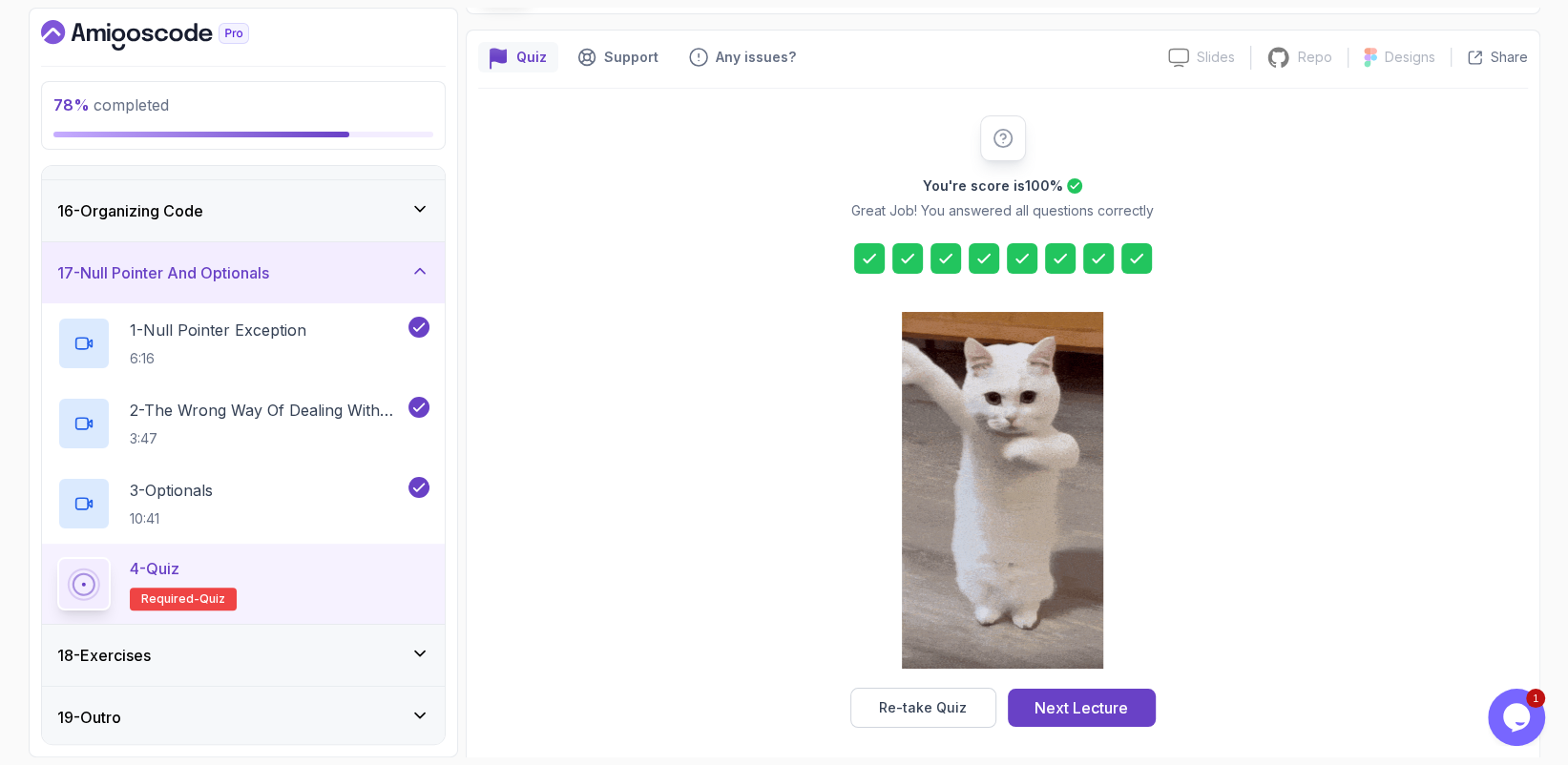 scroll, scrollTop: 148, scrollLeft: 0, axis: vertical 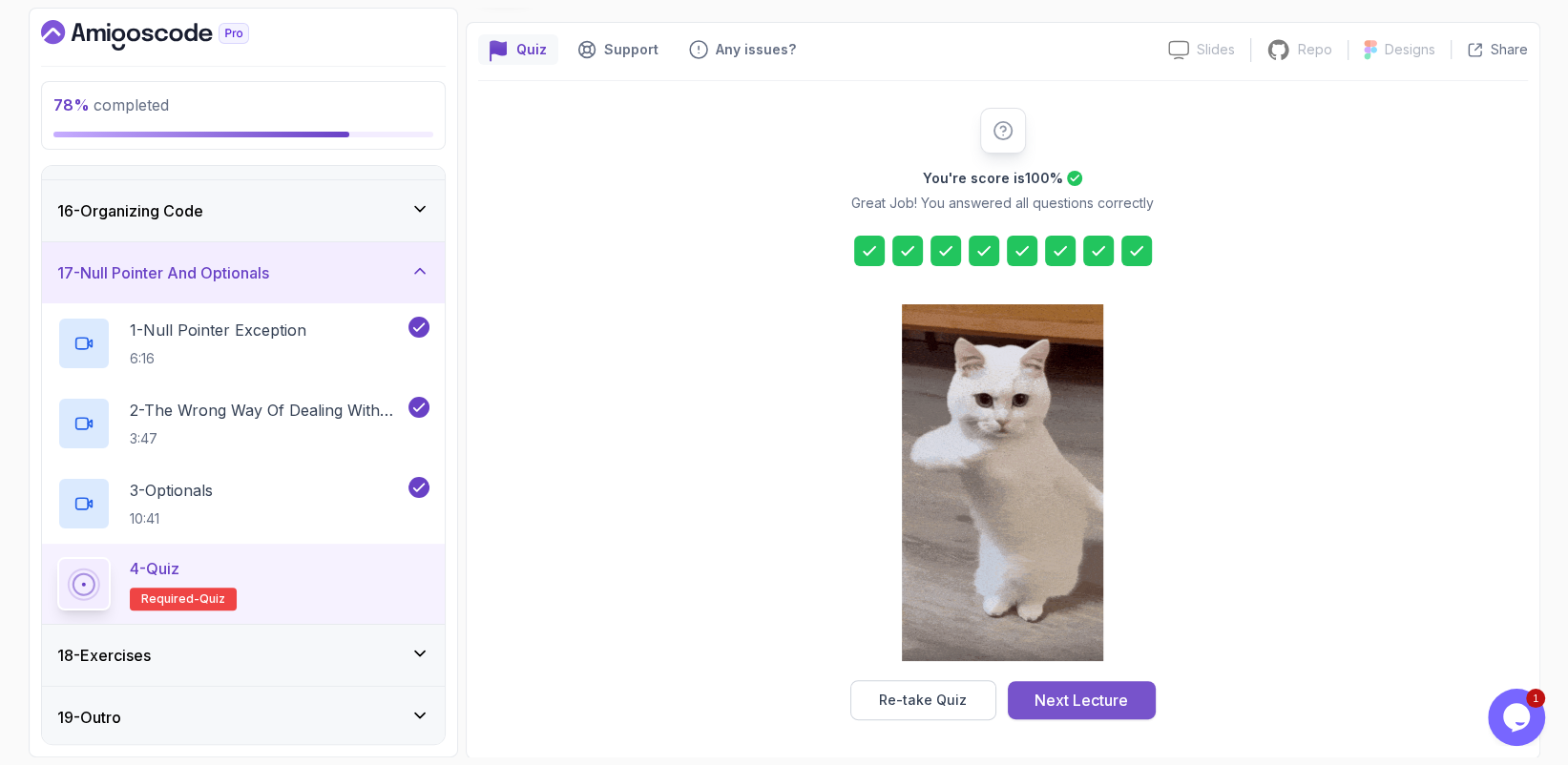 click on "Next Lecture" at bounding box center [1081, 700] 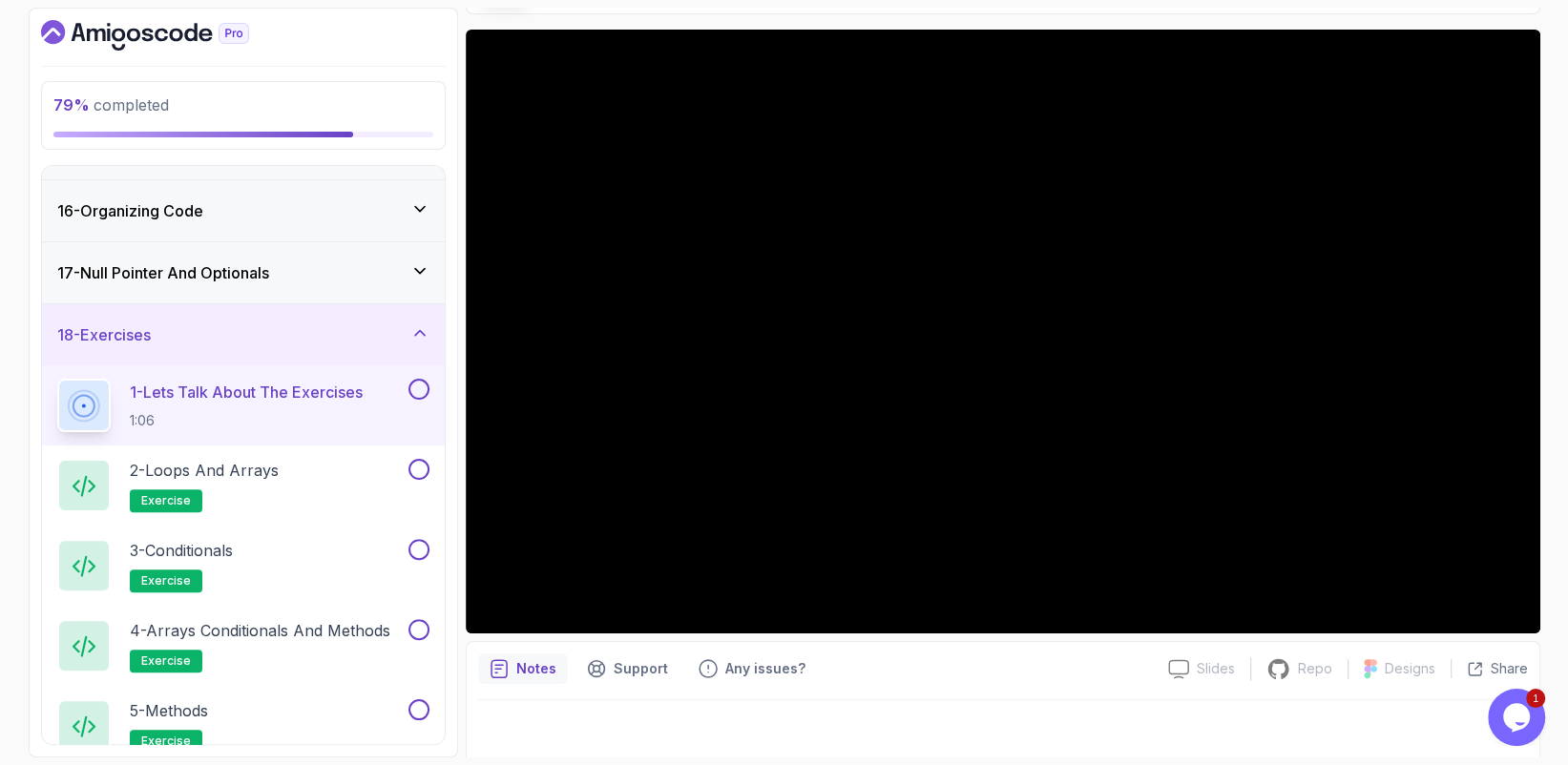 scroll, scrollTop: 148, scrollLeft: 0, axis: vertical 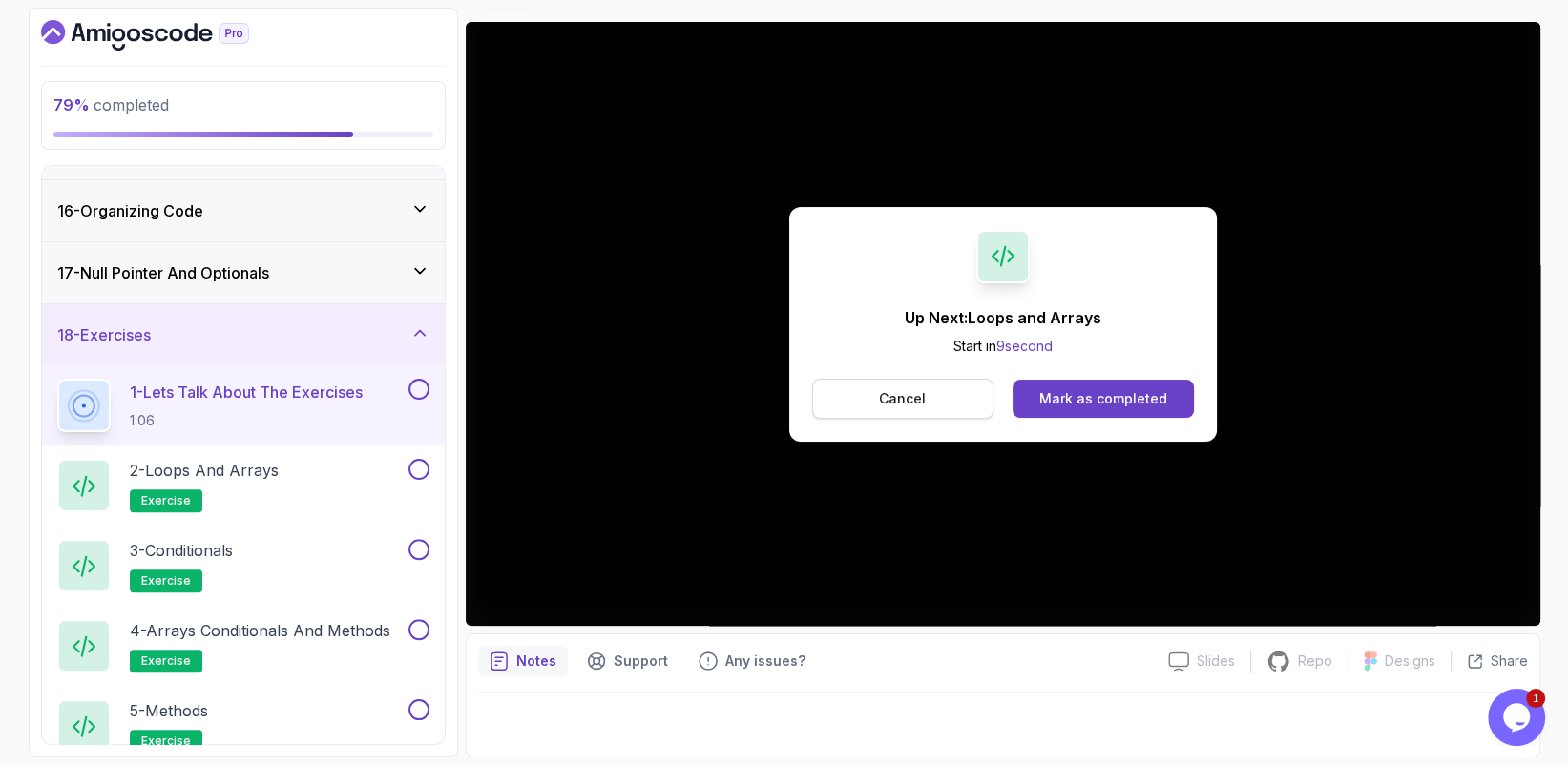 click on "Cancel" at bounding box center (903, 399) 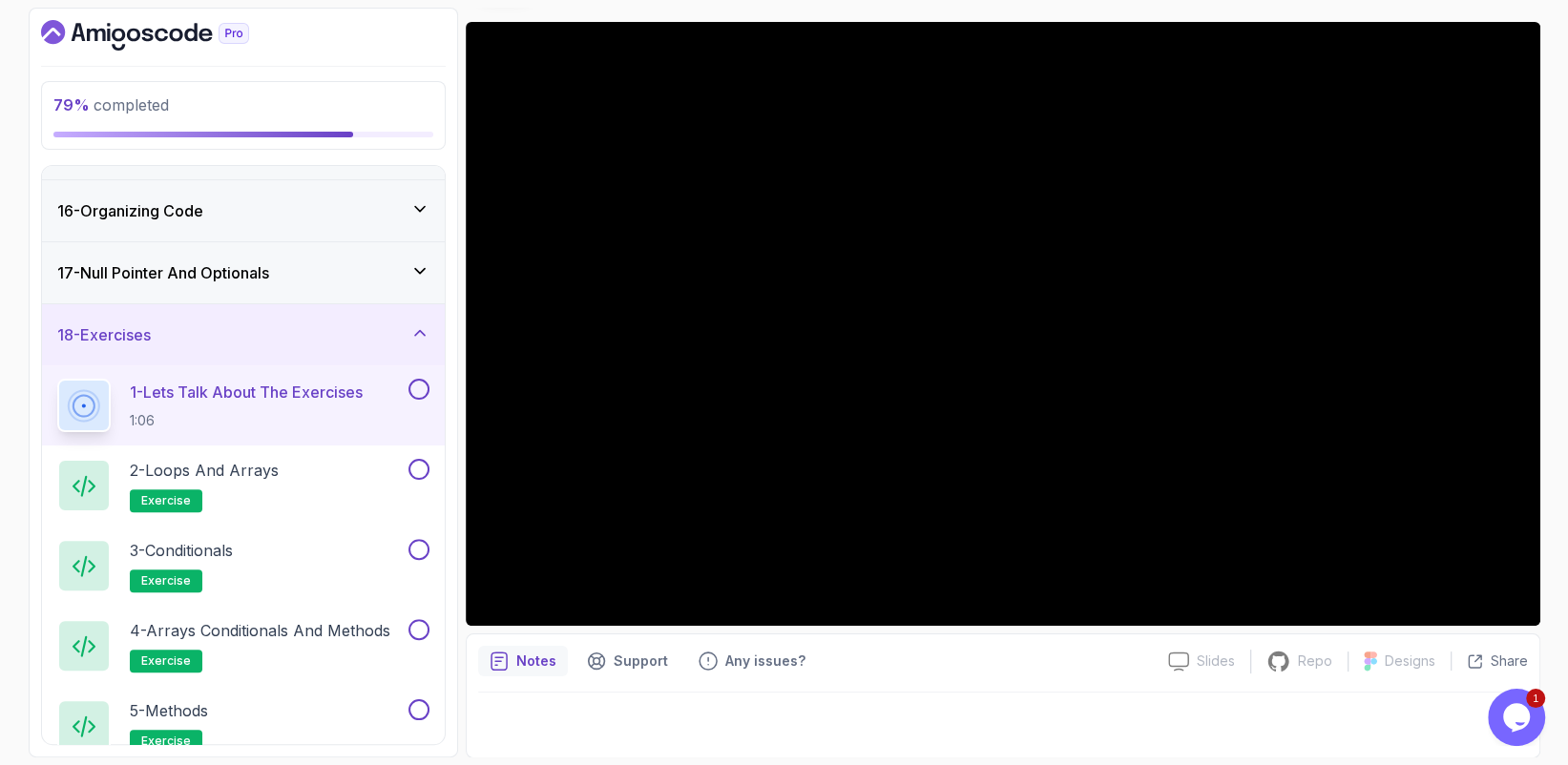 click on "1  -  Lets Talk About The Exercises 1:06" at bounding box center [243, 405] 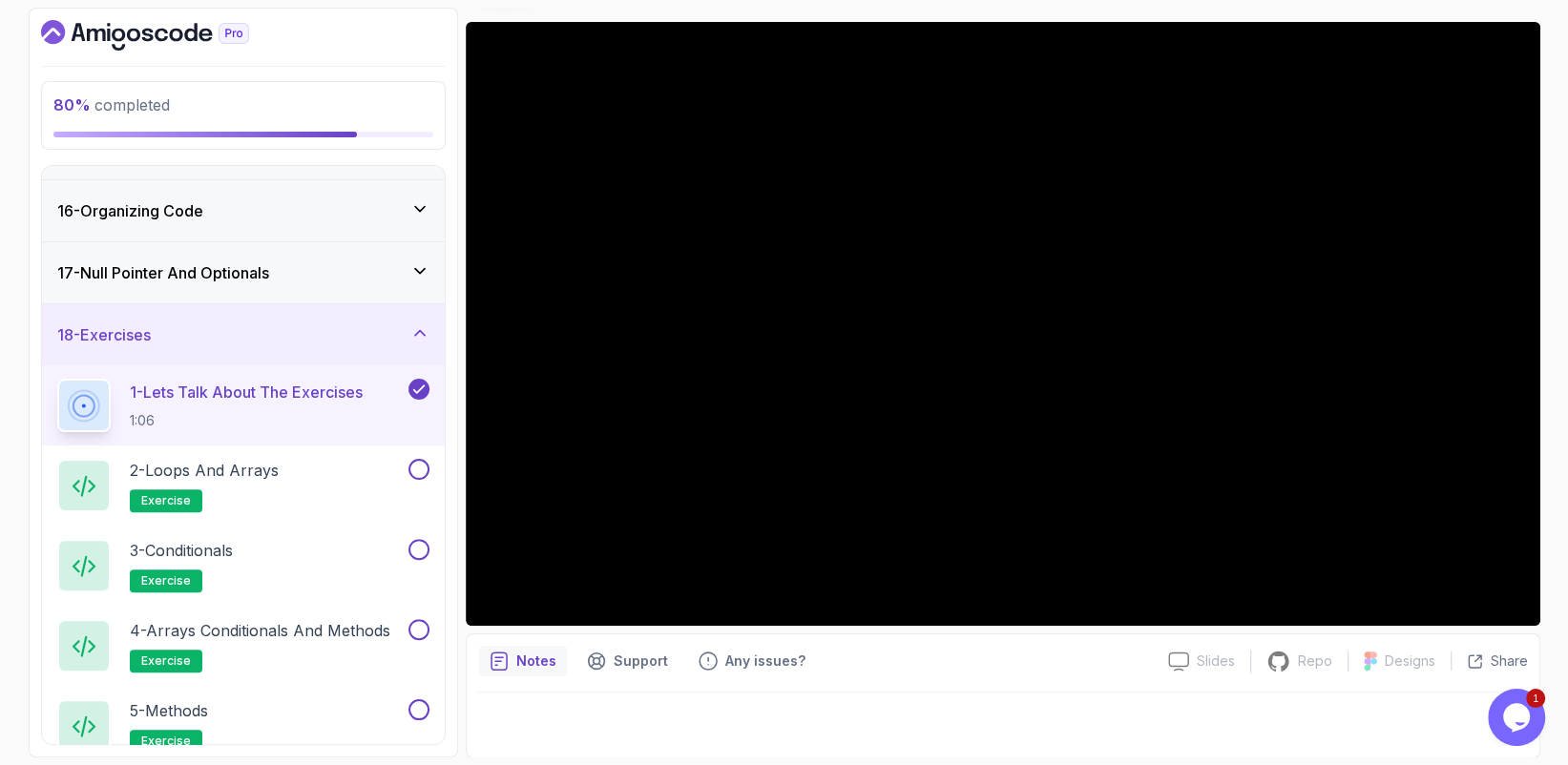 click 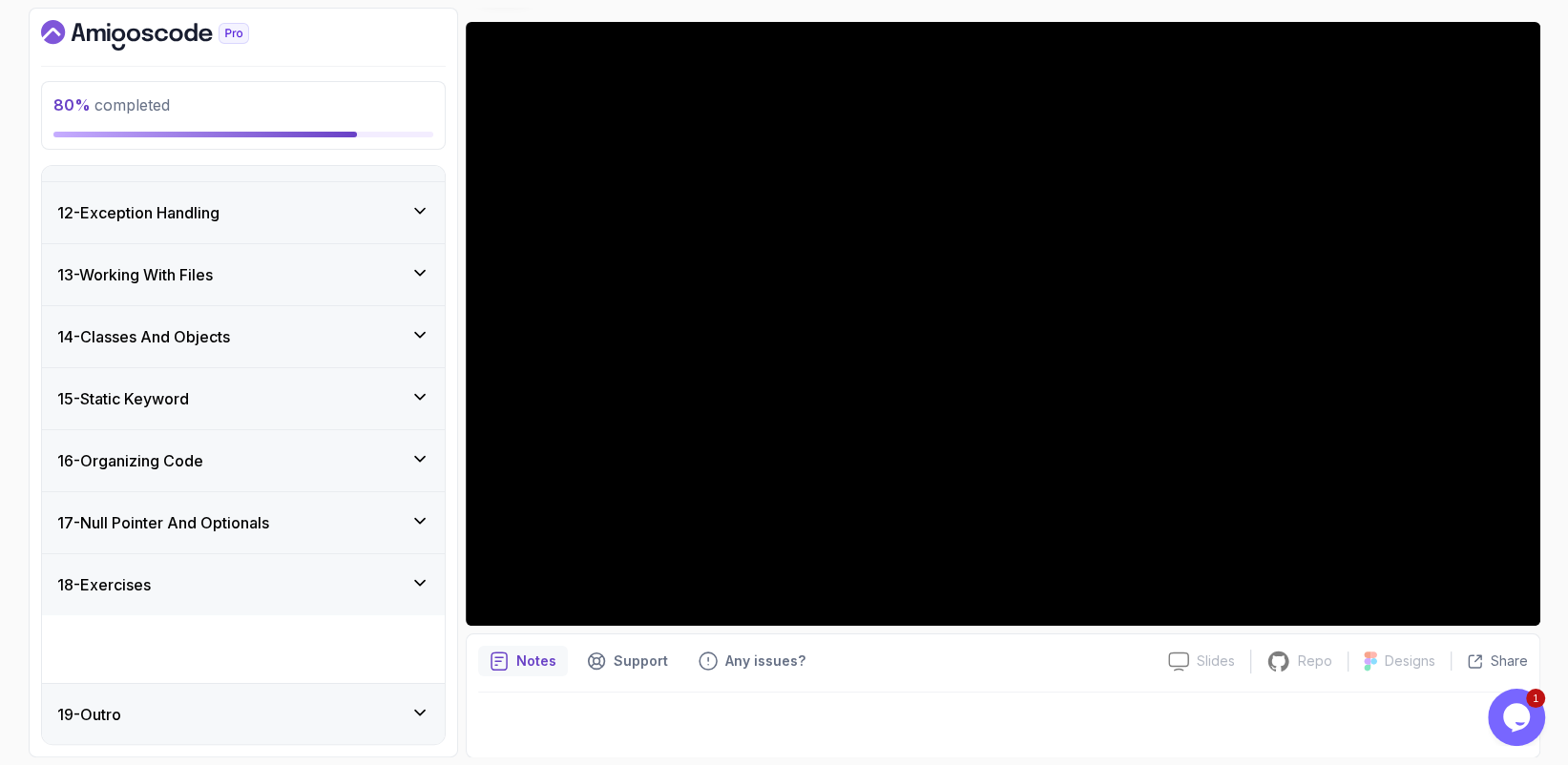 scroll, scrollTop: 595, scrollLeft: 0, axis: vertical 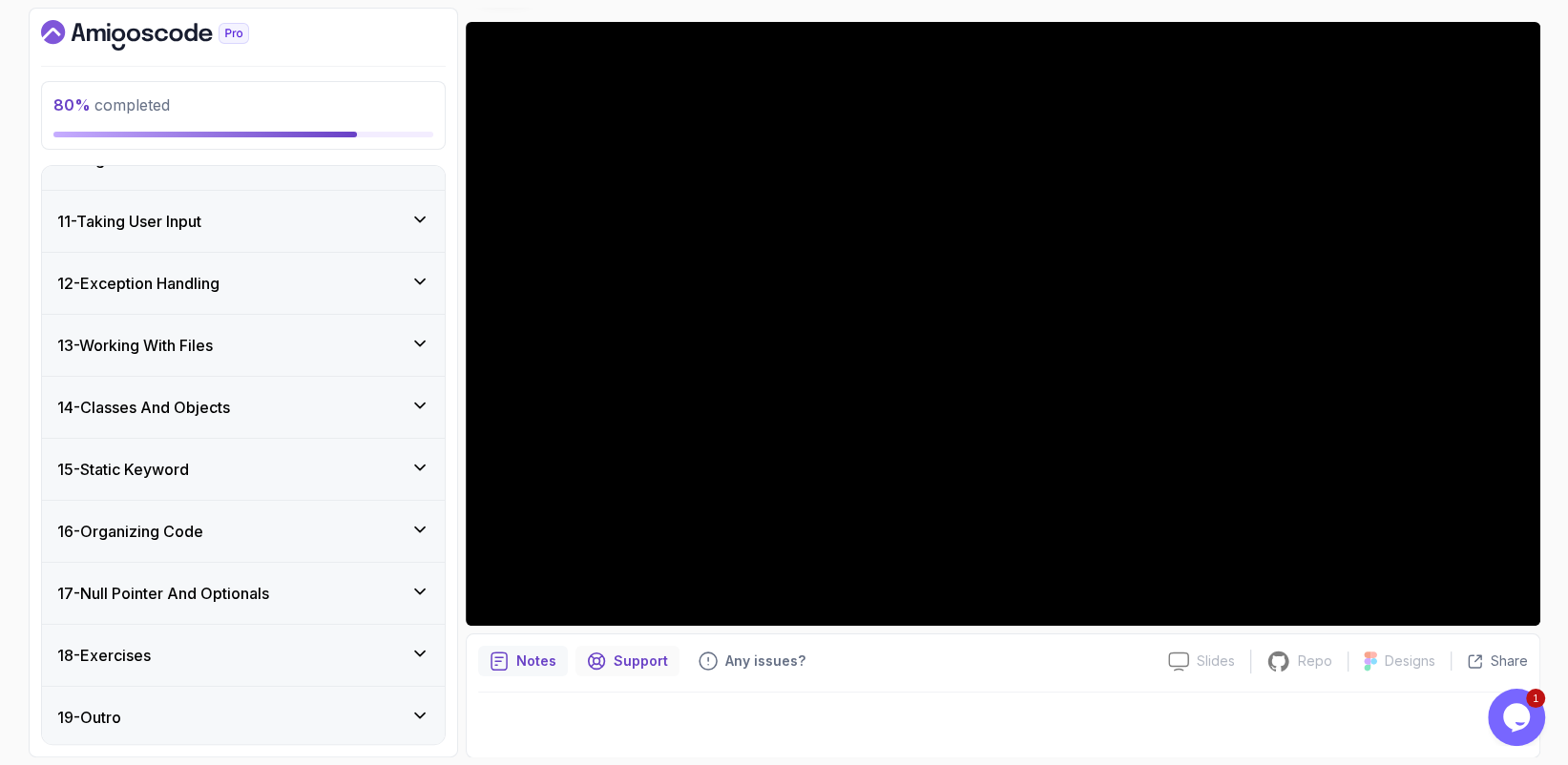 click on "Support" at bounding box center (640, 661) 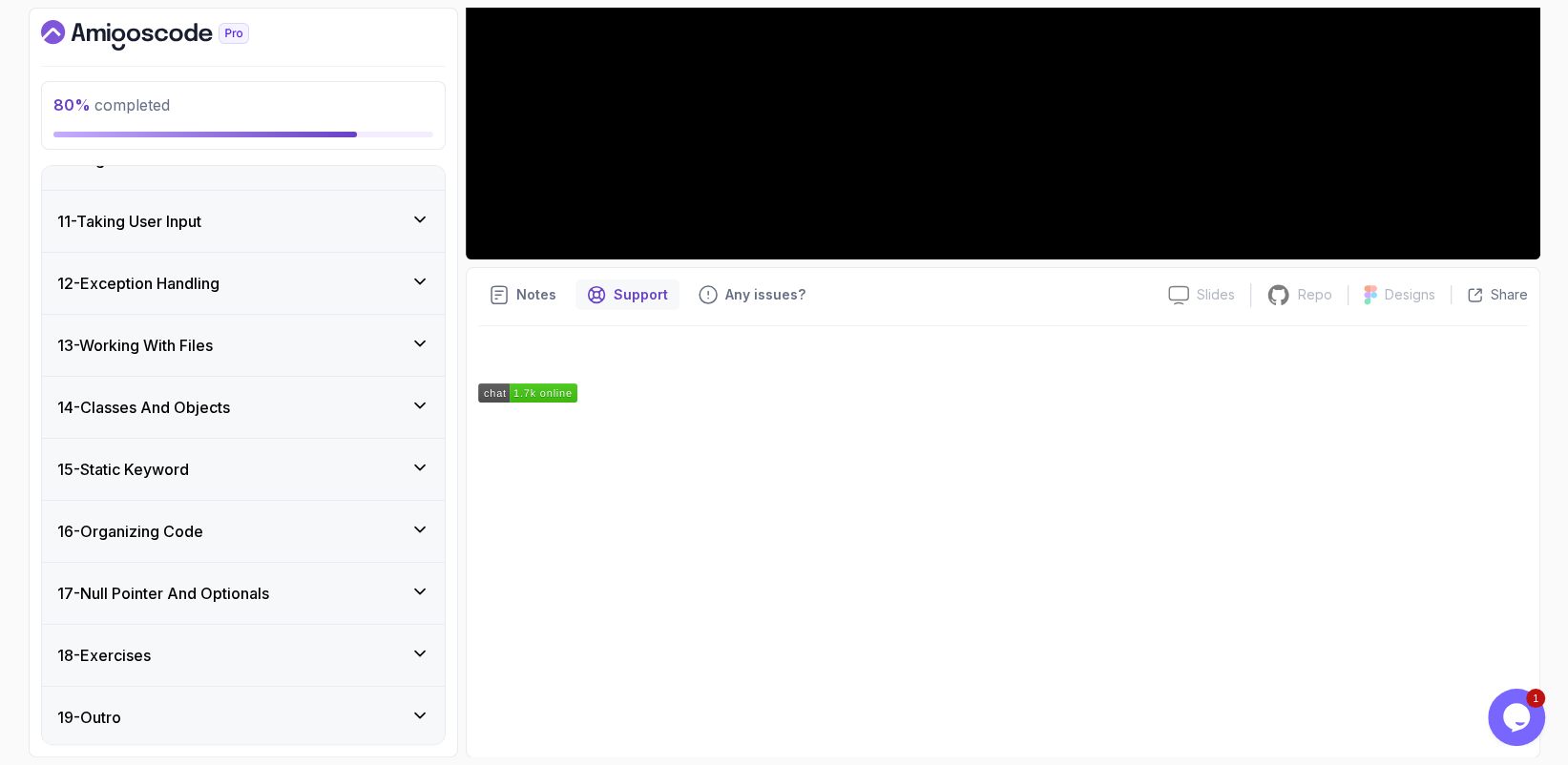 scroll, scrollTop: 228, scrollLeft: 0, axis: vertical 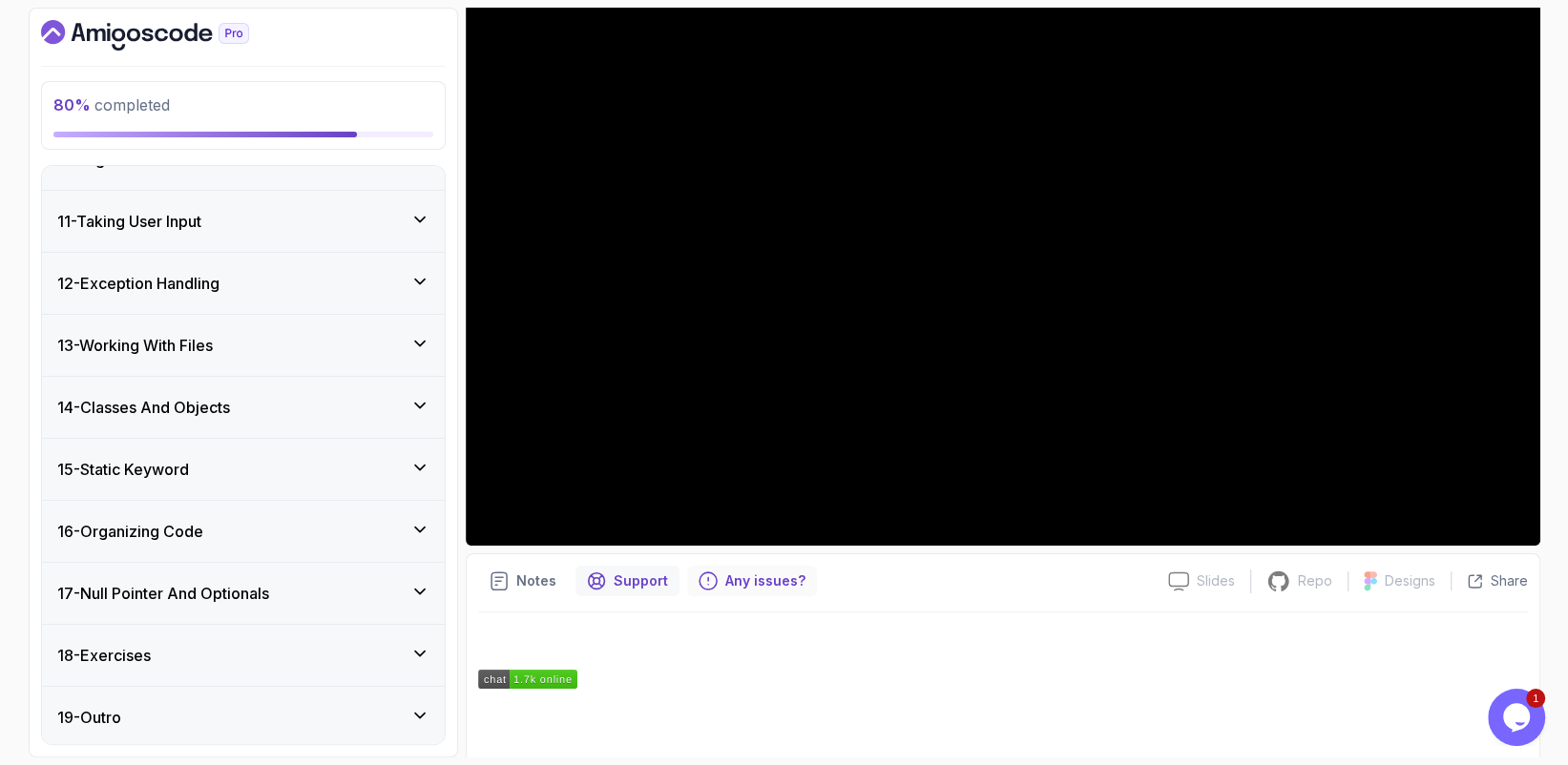 click on "Any issues?" at bounding box center [765, 581] 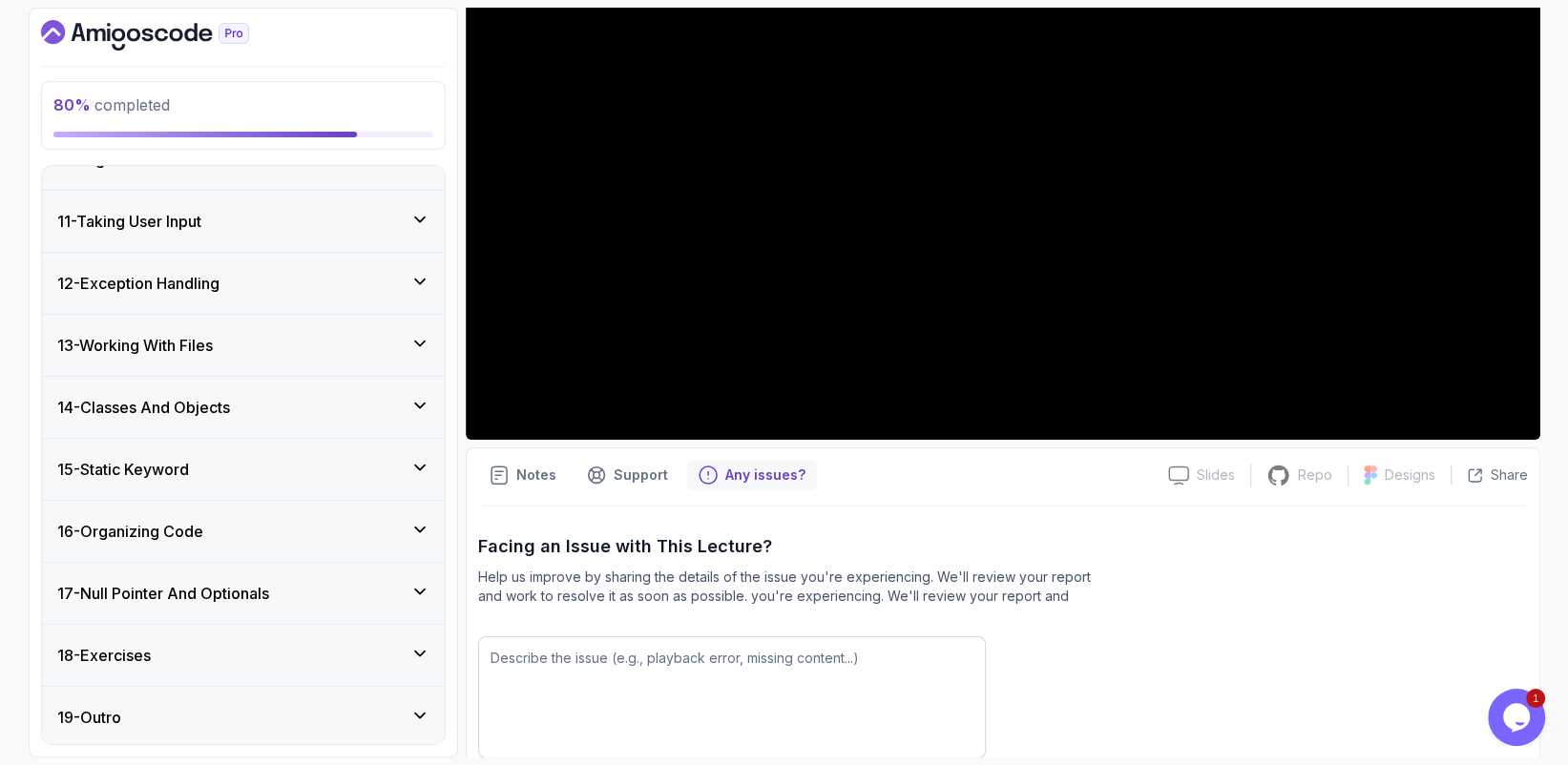 scroll, scrollTop: 0, scrollLeft: 0, axis: both 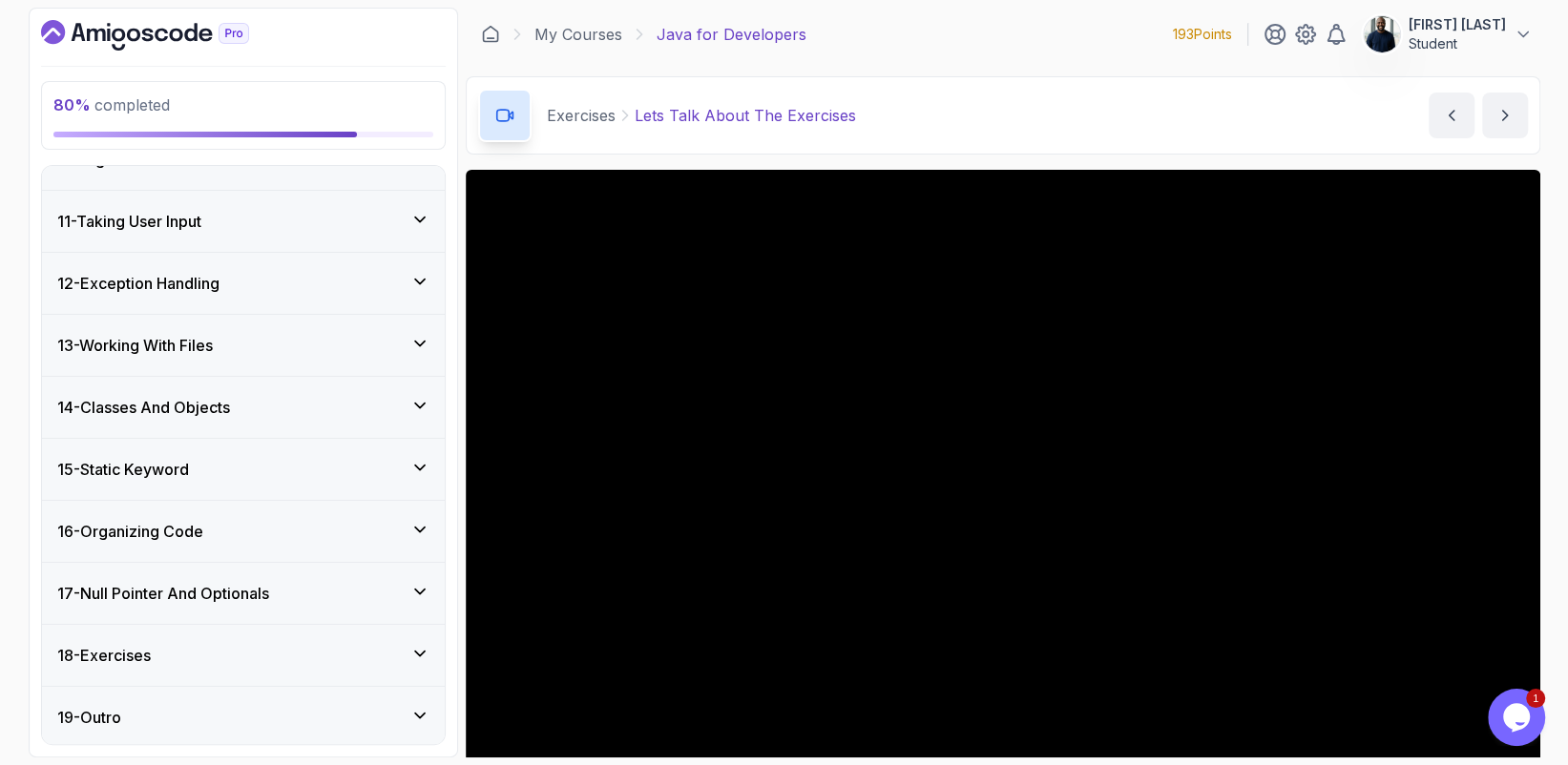 click 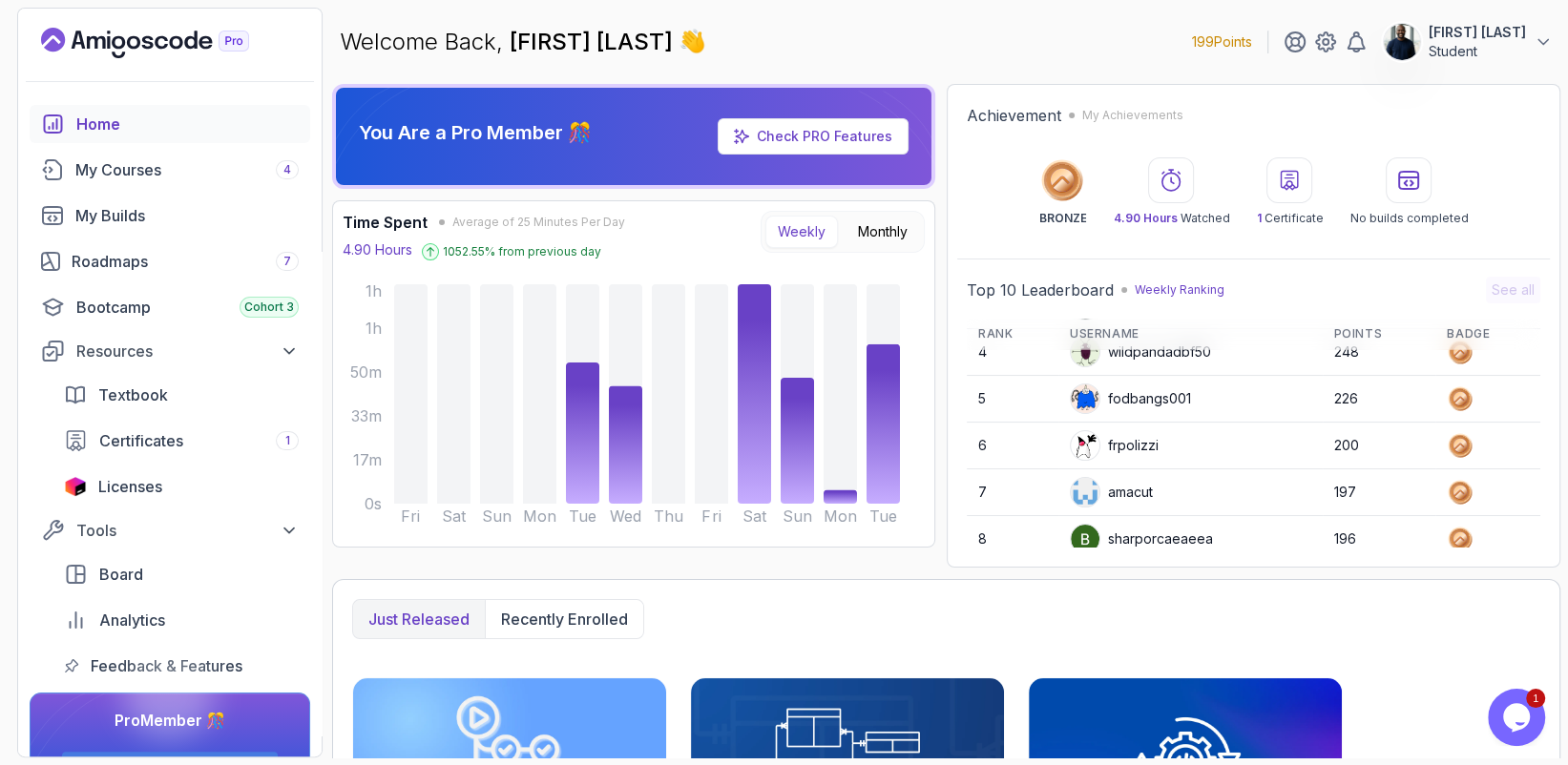 scroll, scrollTop: 76, scrollLeft: 0, axis: vertical 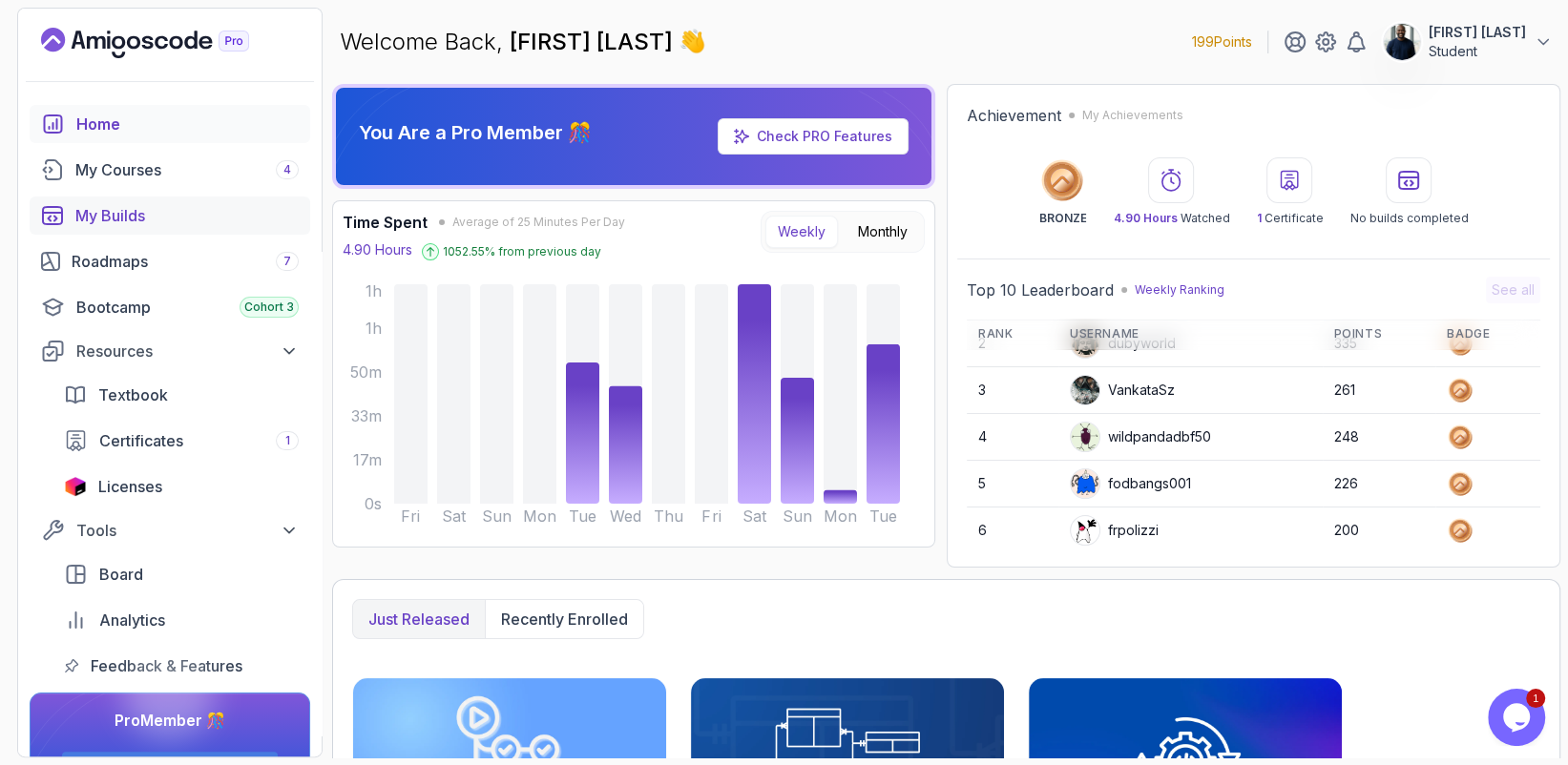 click on "My Builds" at bounding box center [187, 216] 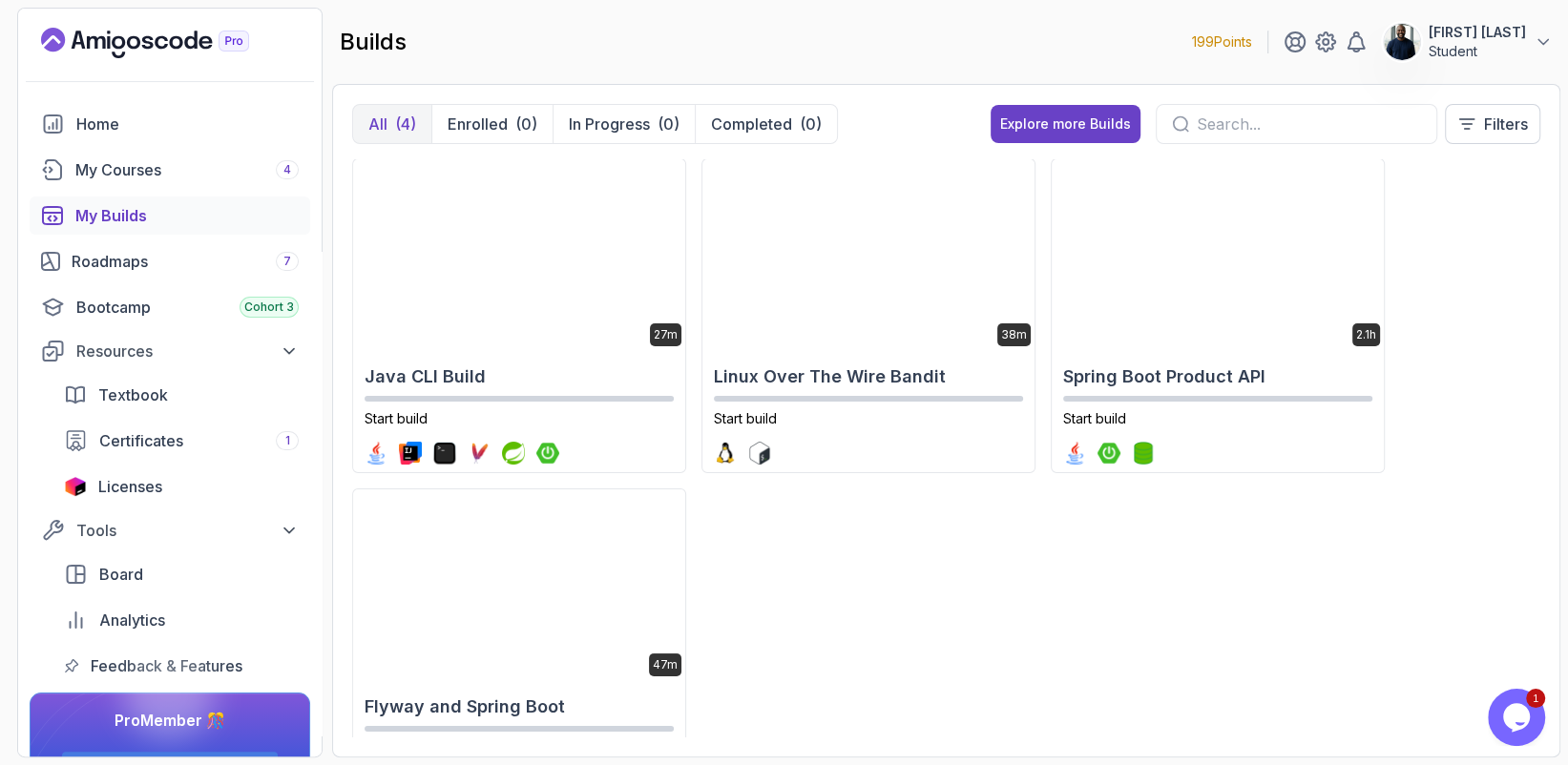 scroll, scrollTop: 0, scrollLeft: 0, axis: both 